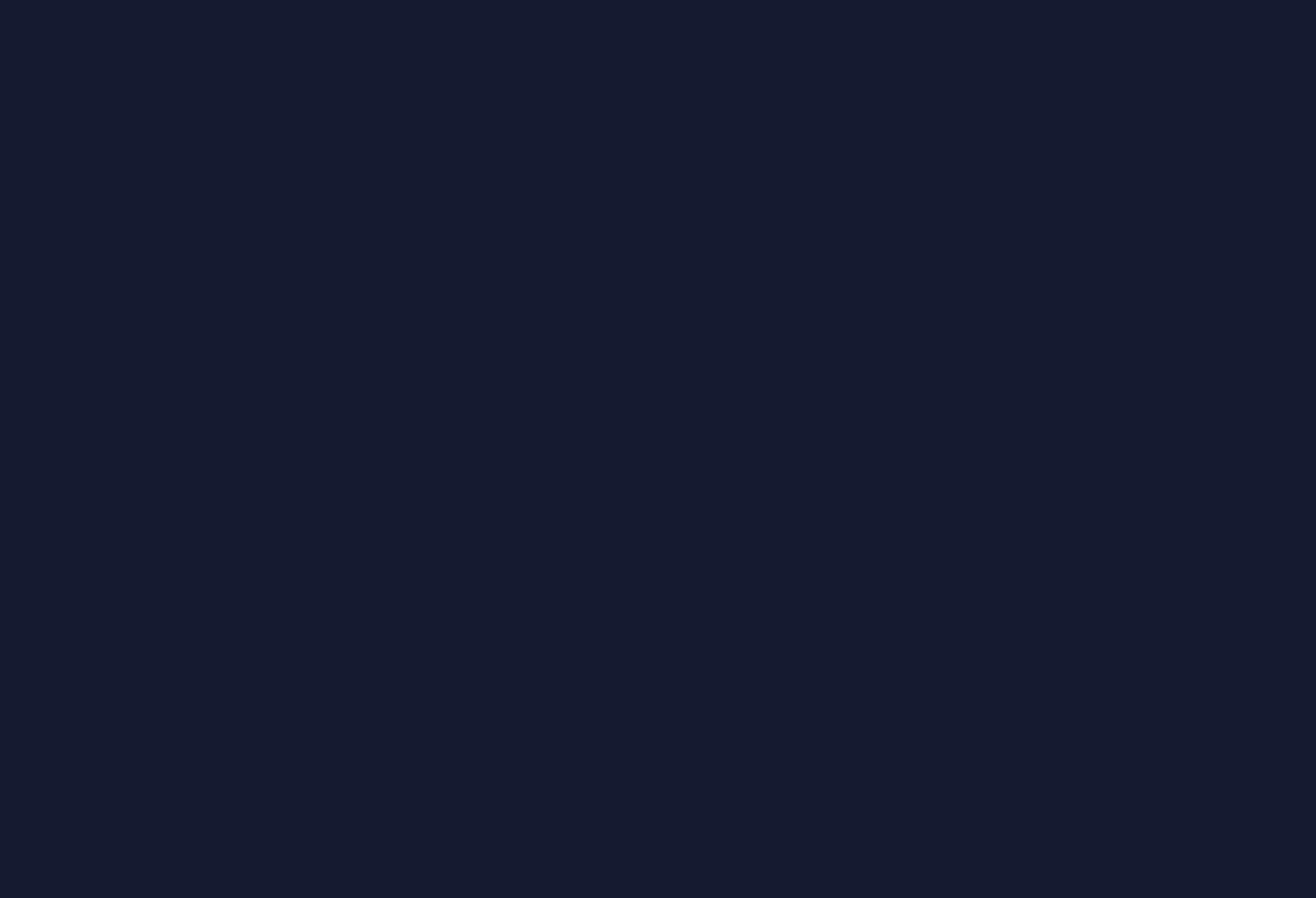 scroll, scrollTop: 0, scrollLeft: 0, axis: both 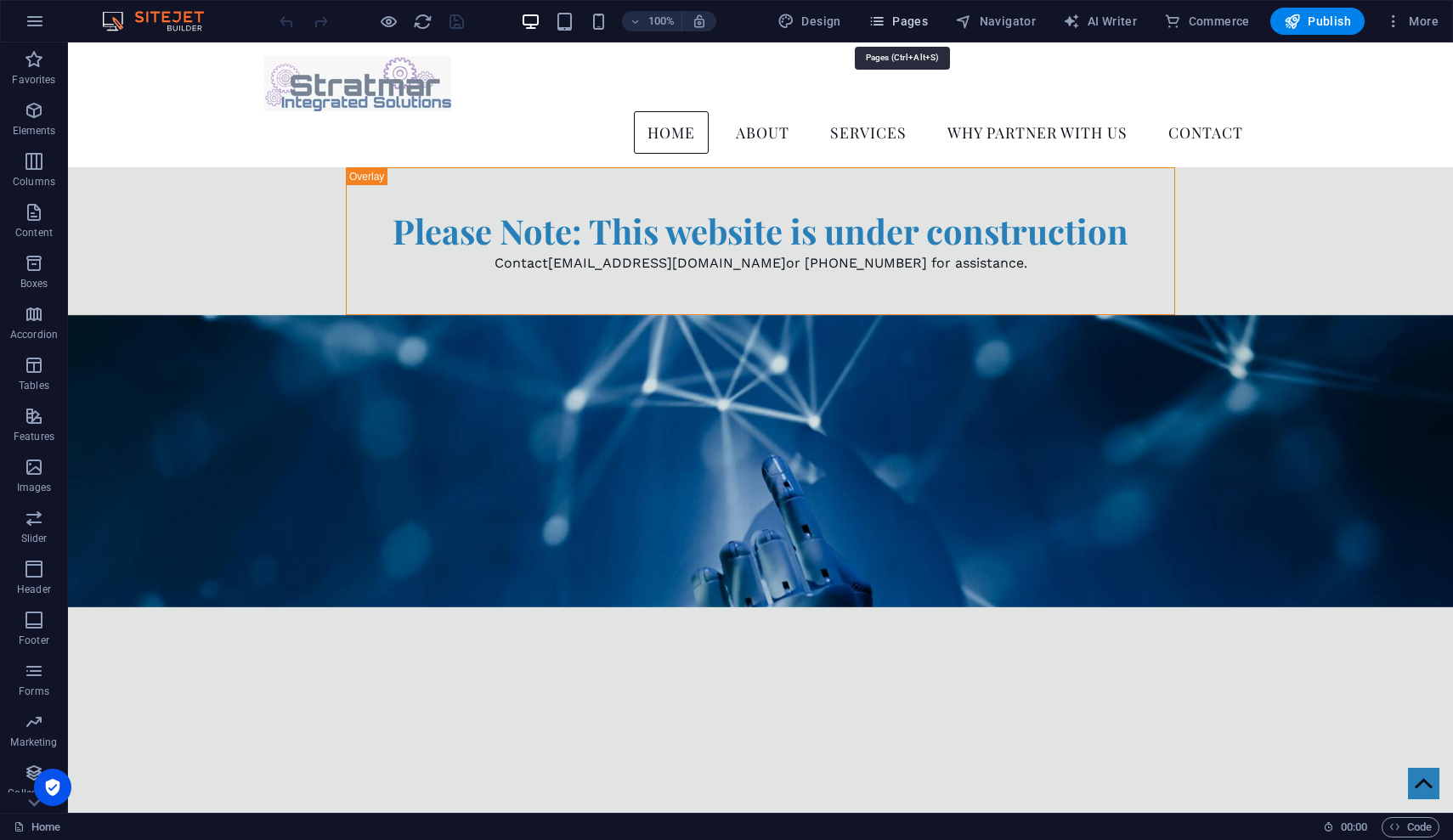 click at bounding box center (877, 21) 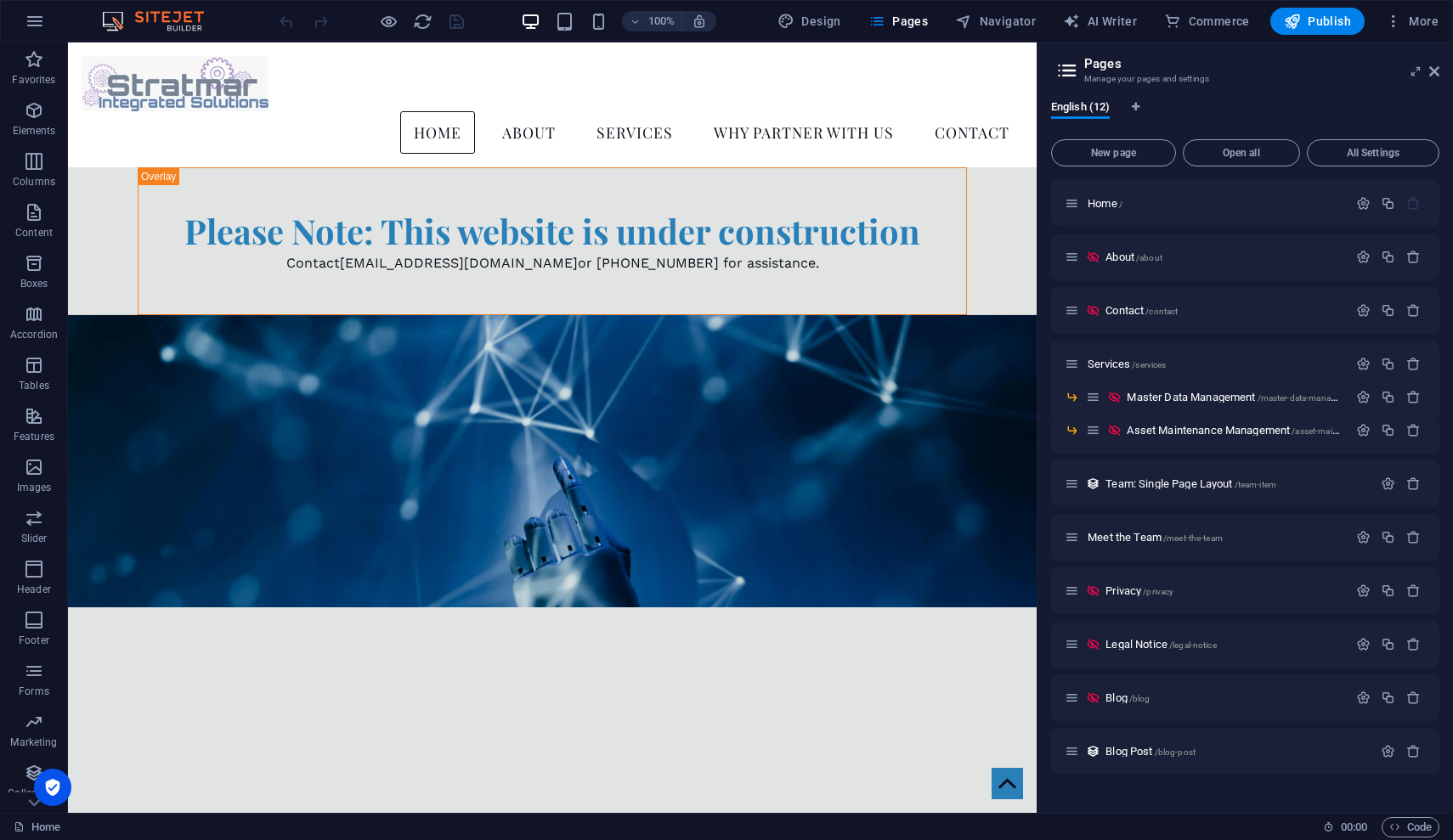 click on "Pages Manage your pages and settings English (12) New page Open all All Settings Home / About /about Contact /contact Services /services Master Data Management /master-data-management Asset Maintenance Management /asset-maintenance-management Team: Single Page Layout /team-item Meet the Team /meet-the-team Privacy /privacy Legal Notice /legal-notice Blog /blog Blog Post /blog-post" at bounding box center [1245, 427] 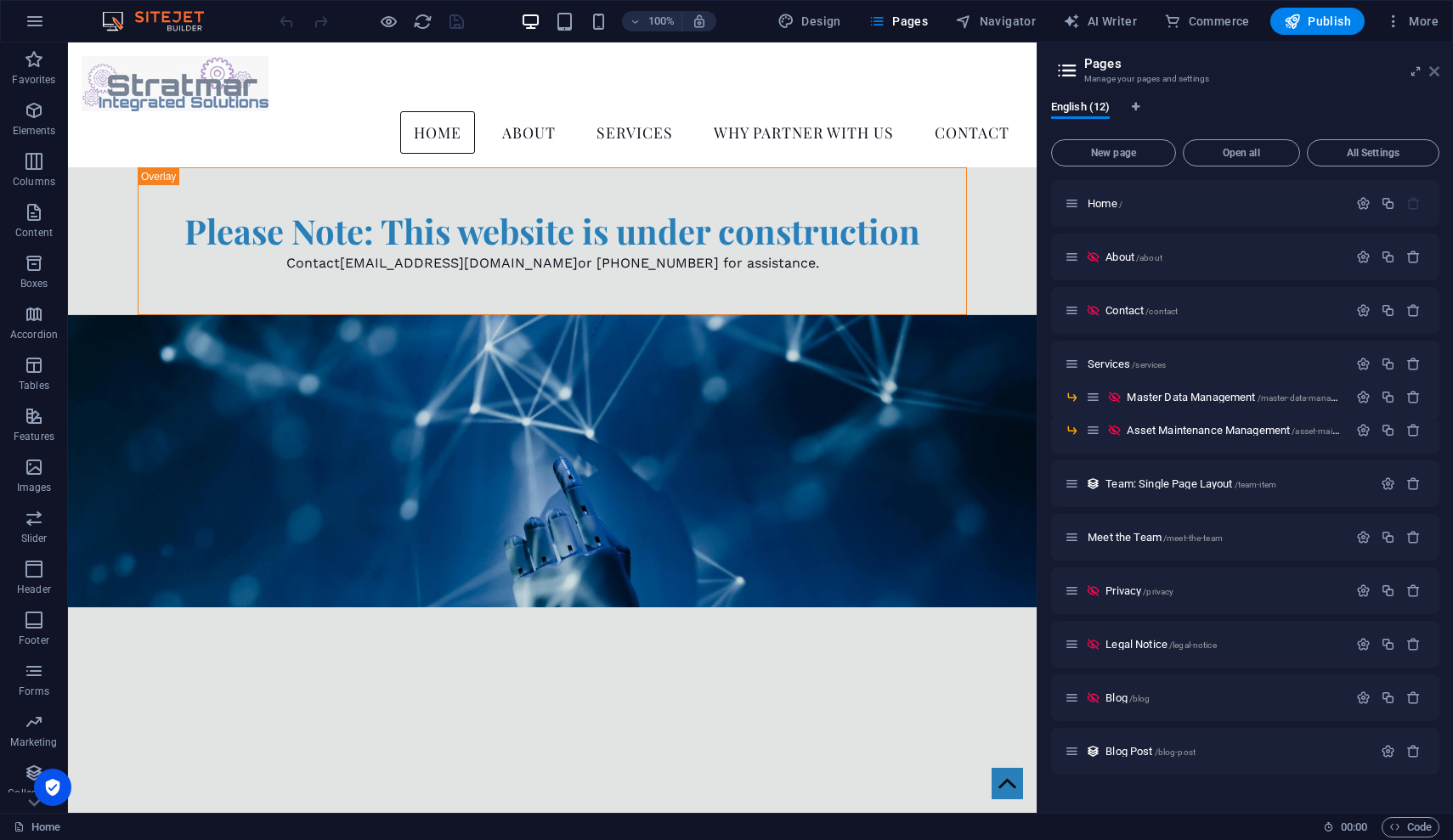 click at bounding box center [1434, 71] 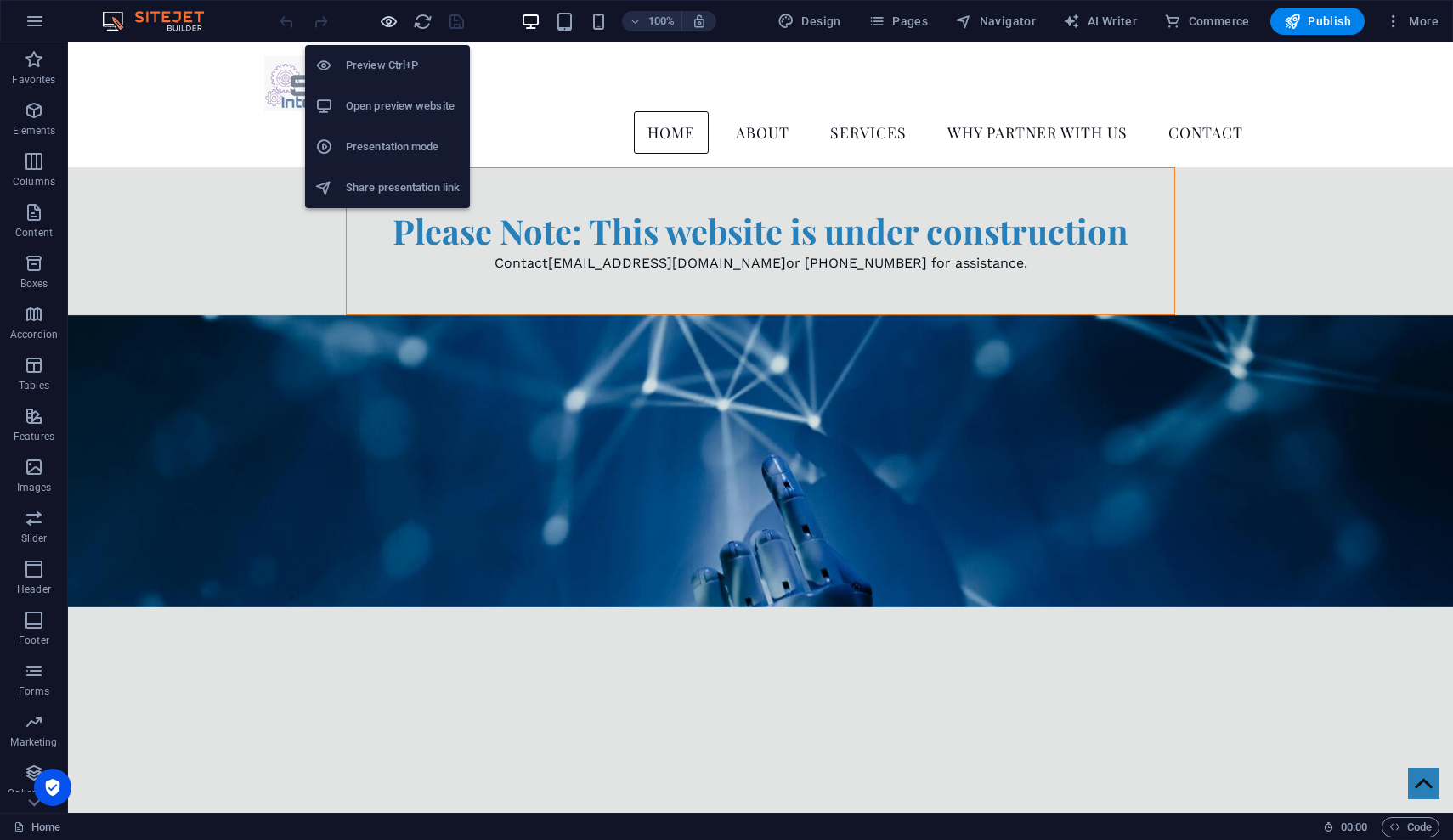 click at bounding box center [388, 21] 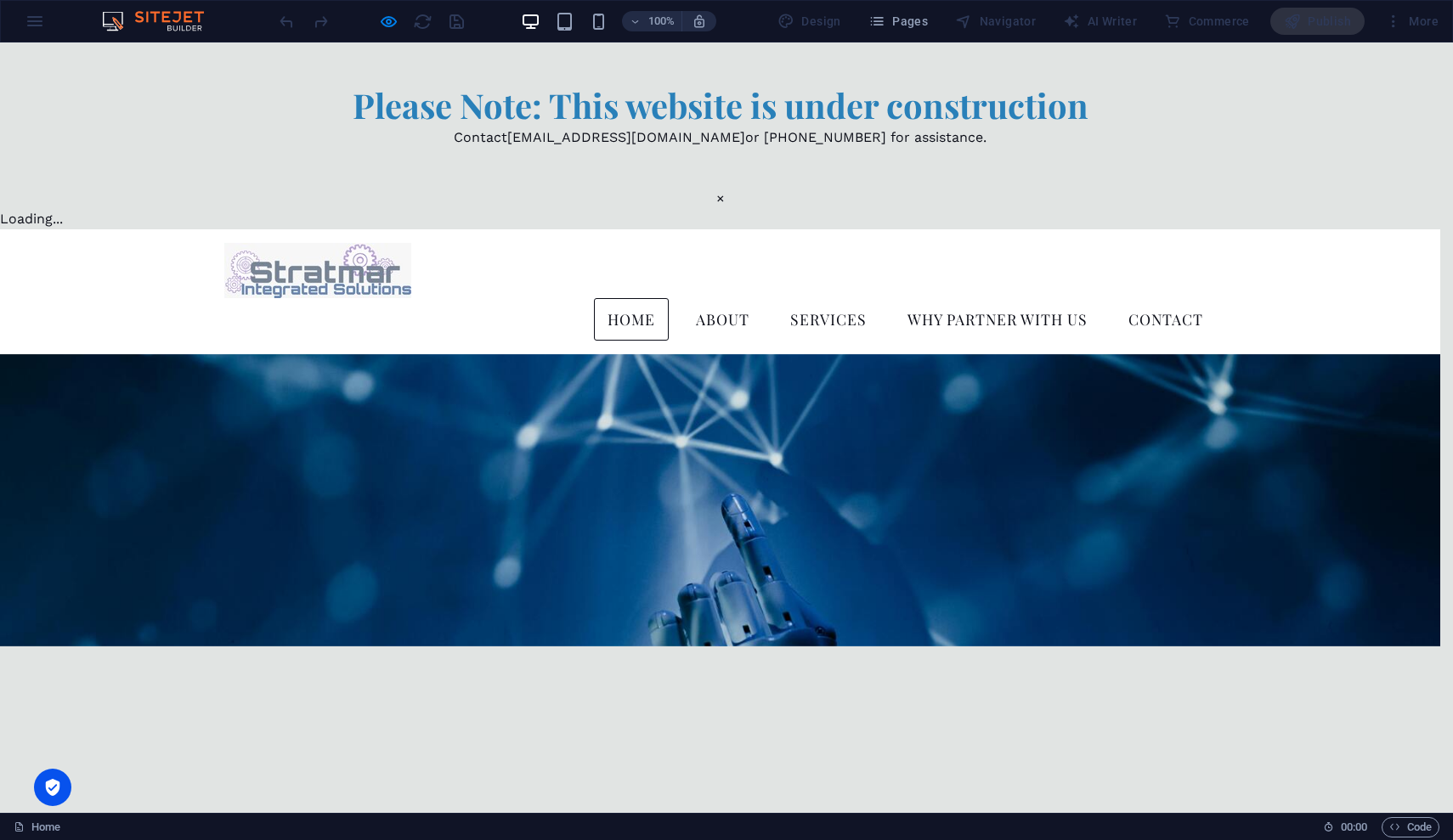 click on "×" at bounding box center [721, 199] 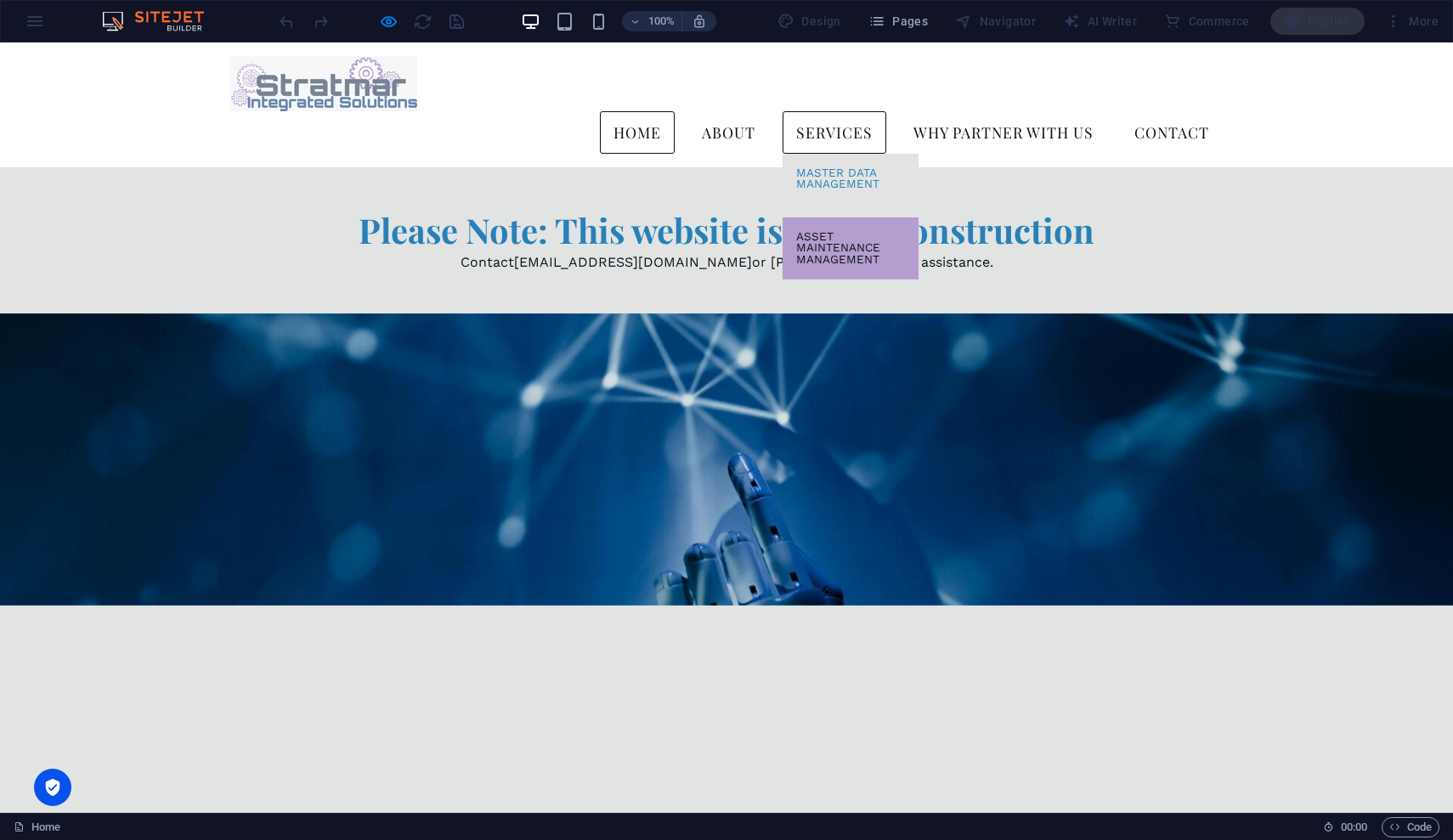 click on "Asset Maintenance Management" at bounding box center [851, 248] 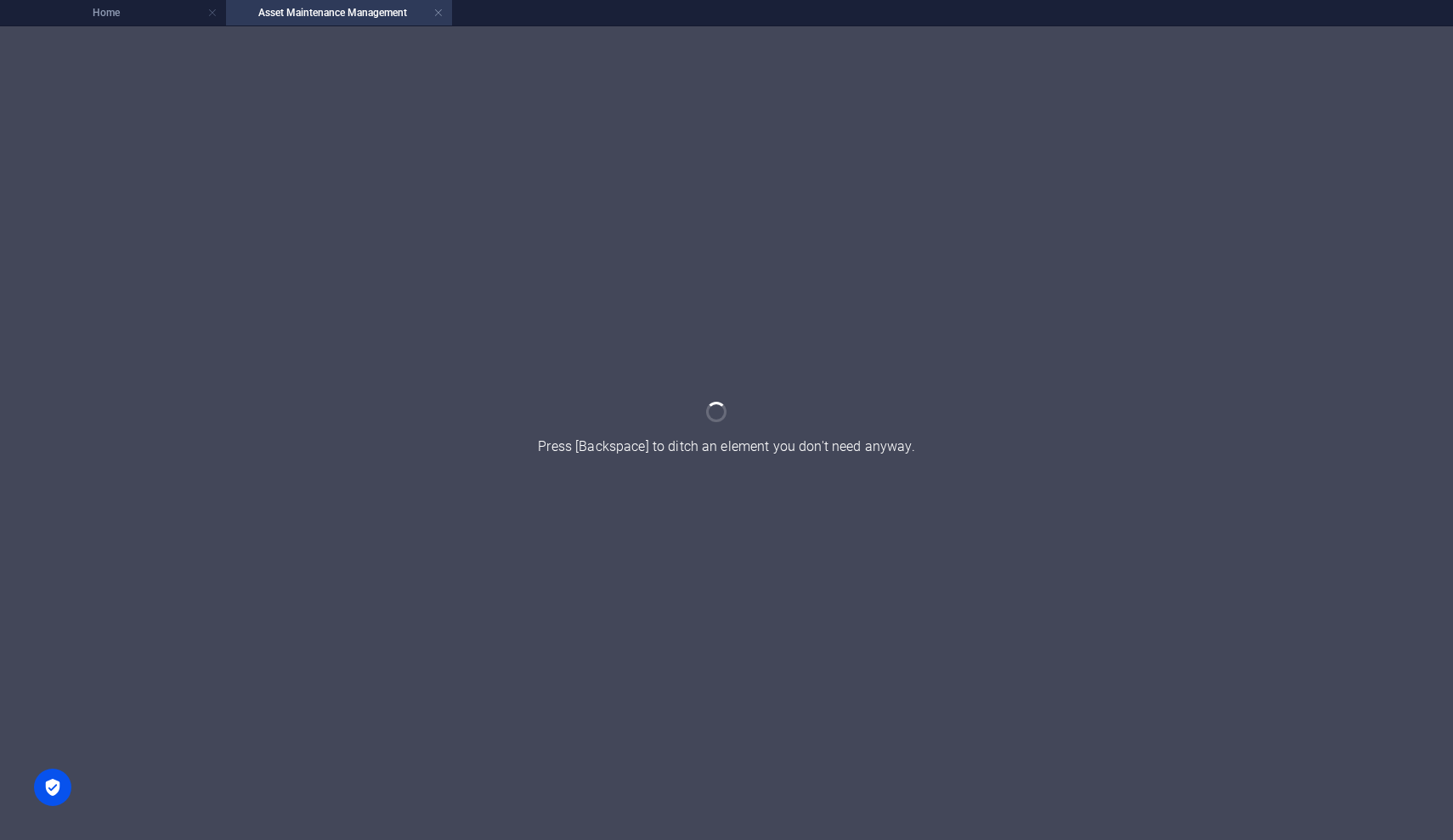 scroll, scrollTop: 0, scrollLeft: 0, axis: both 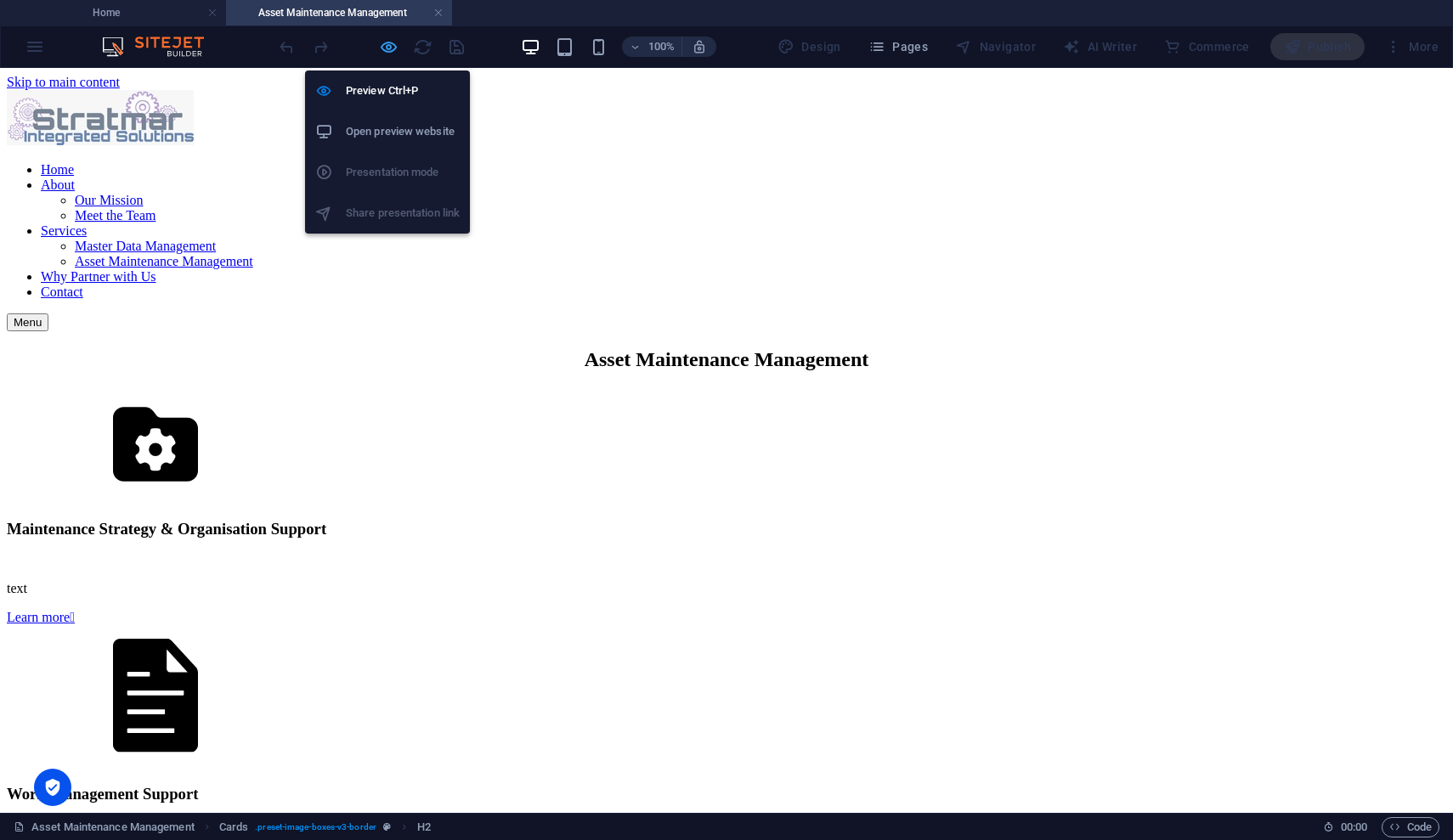click at bounding box center (388, 47) 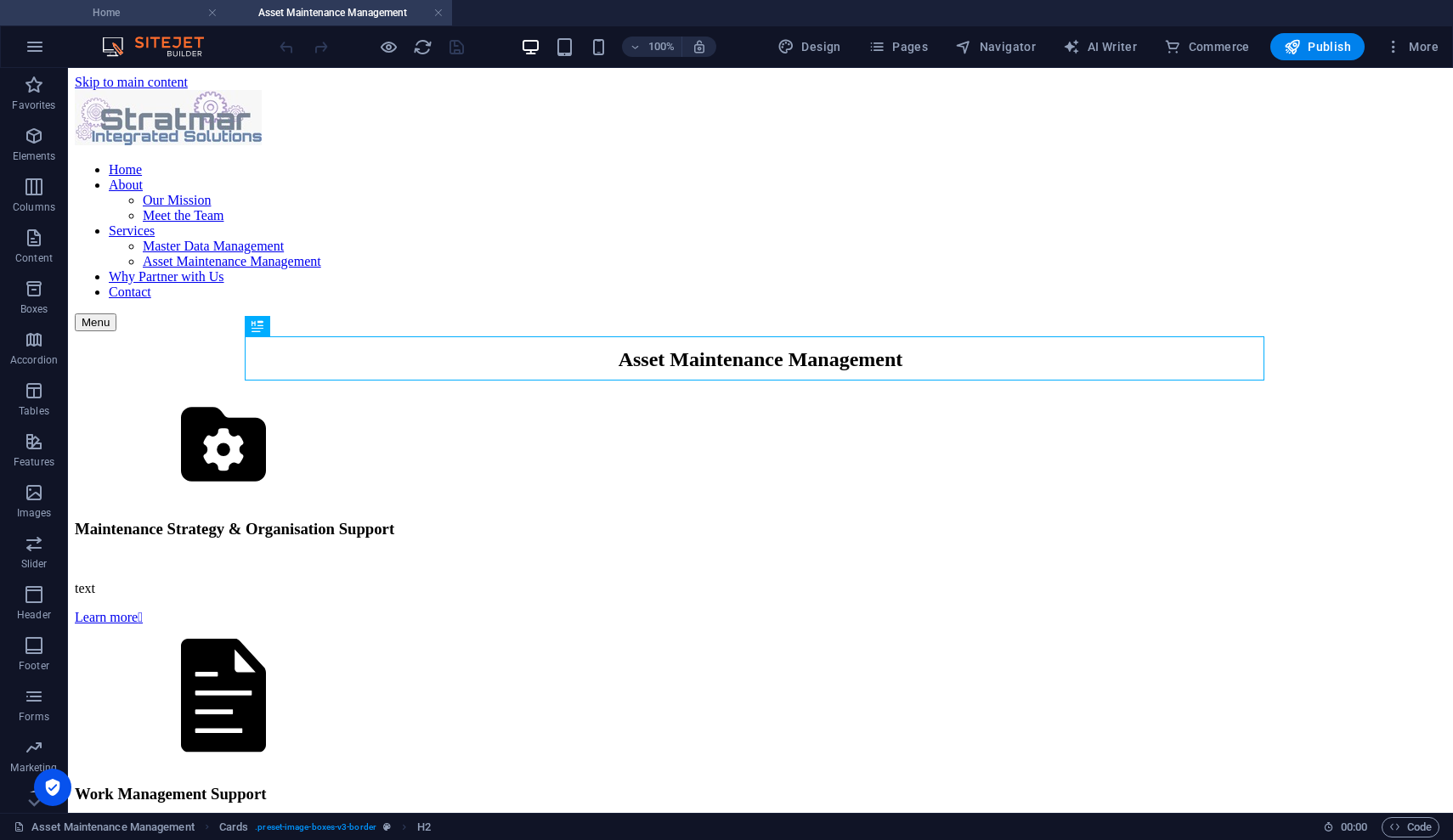 click on "Home" at bounding box center (113, 13) 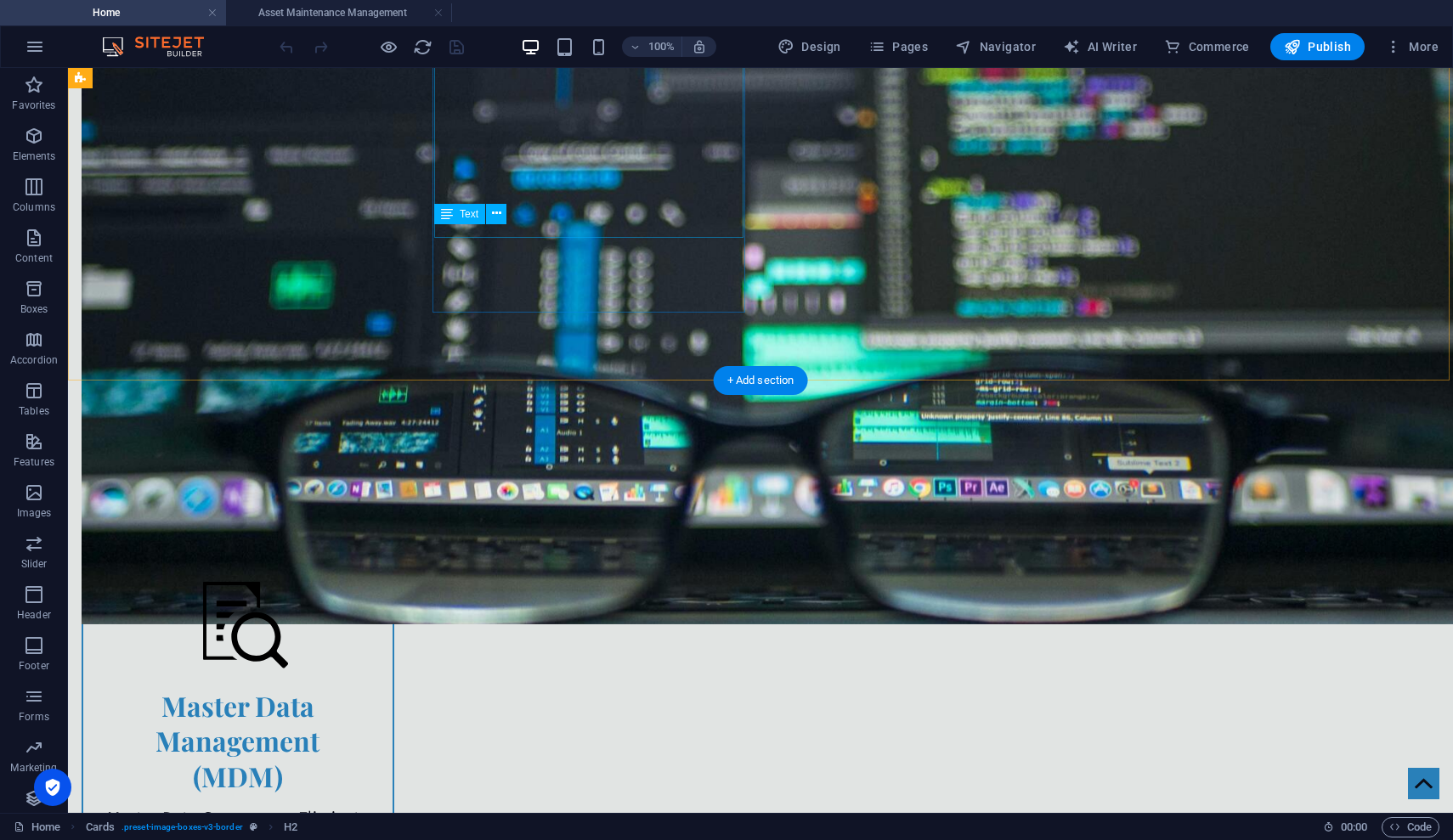 scroll, scrollTop: 1917, scrollLeft: 0, axis: vertical 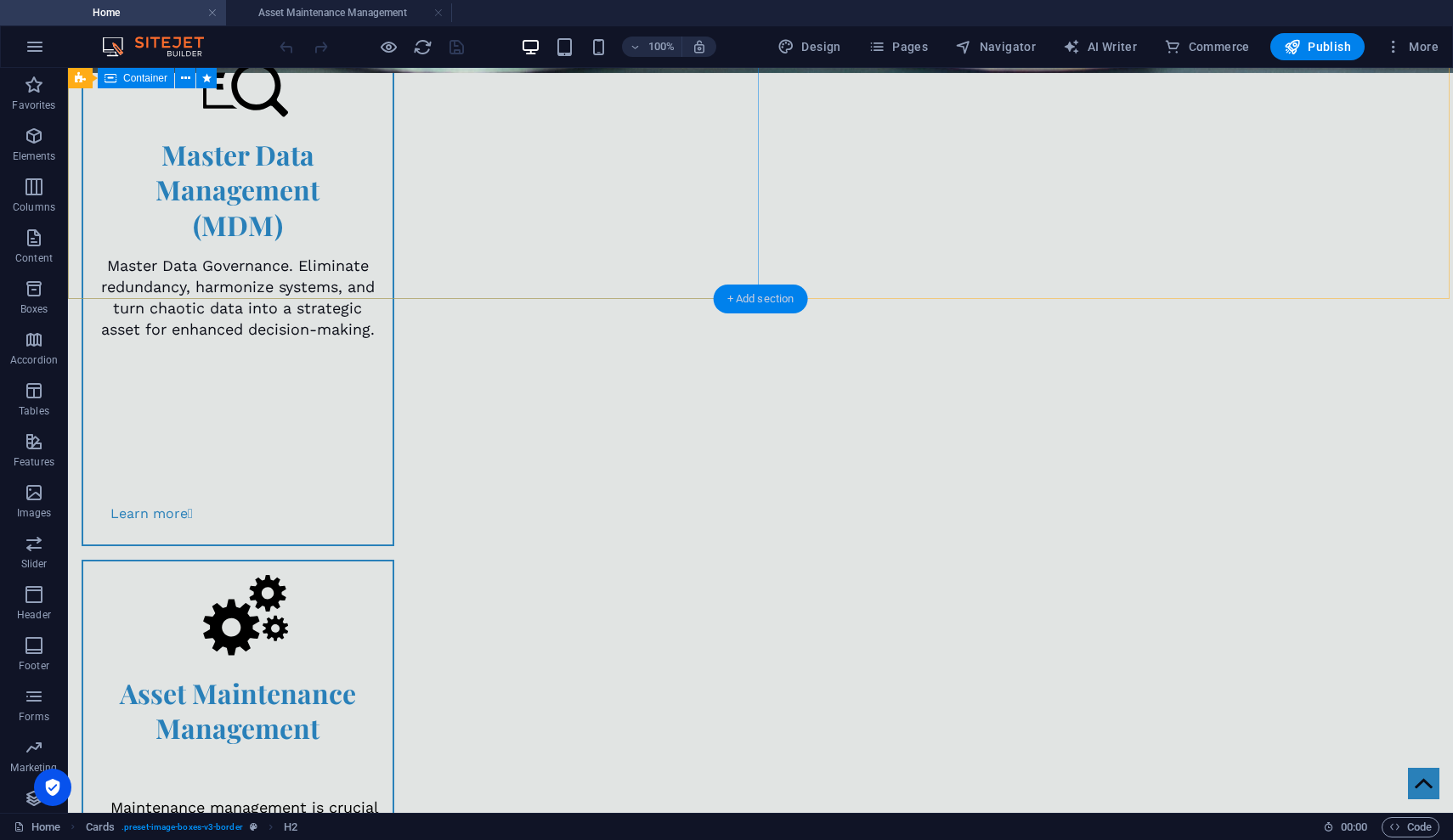 click on "+ Add section" at bounding box center (760, 299) 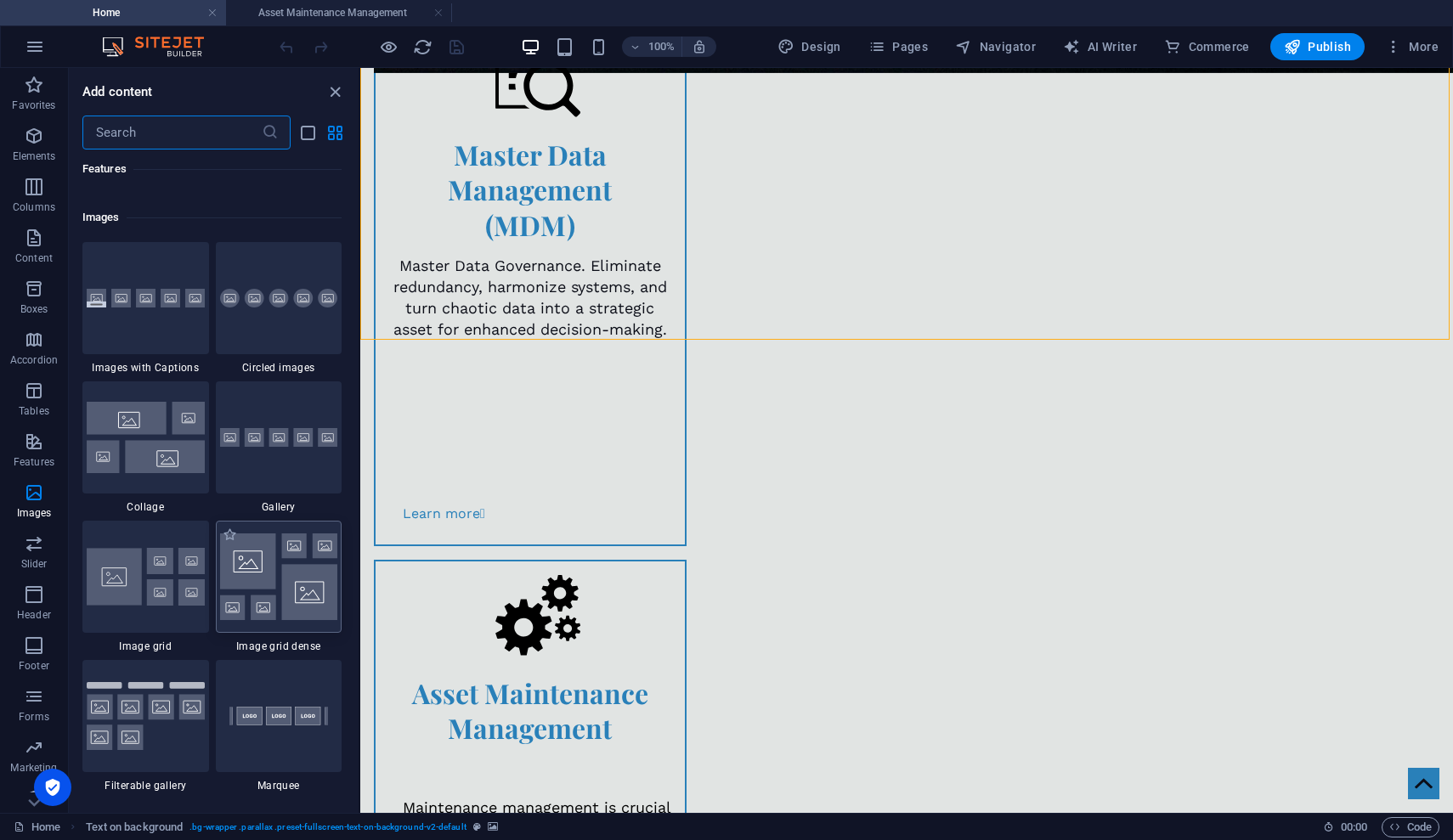 scroll, scrollTop: 8536, scrollLeft: 0, axis: vertical 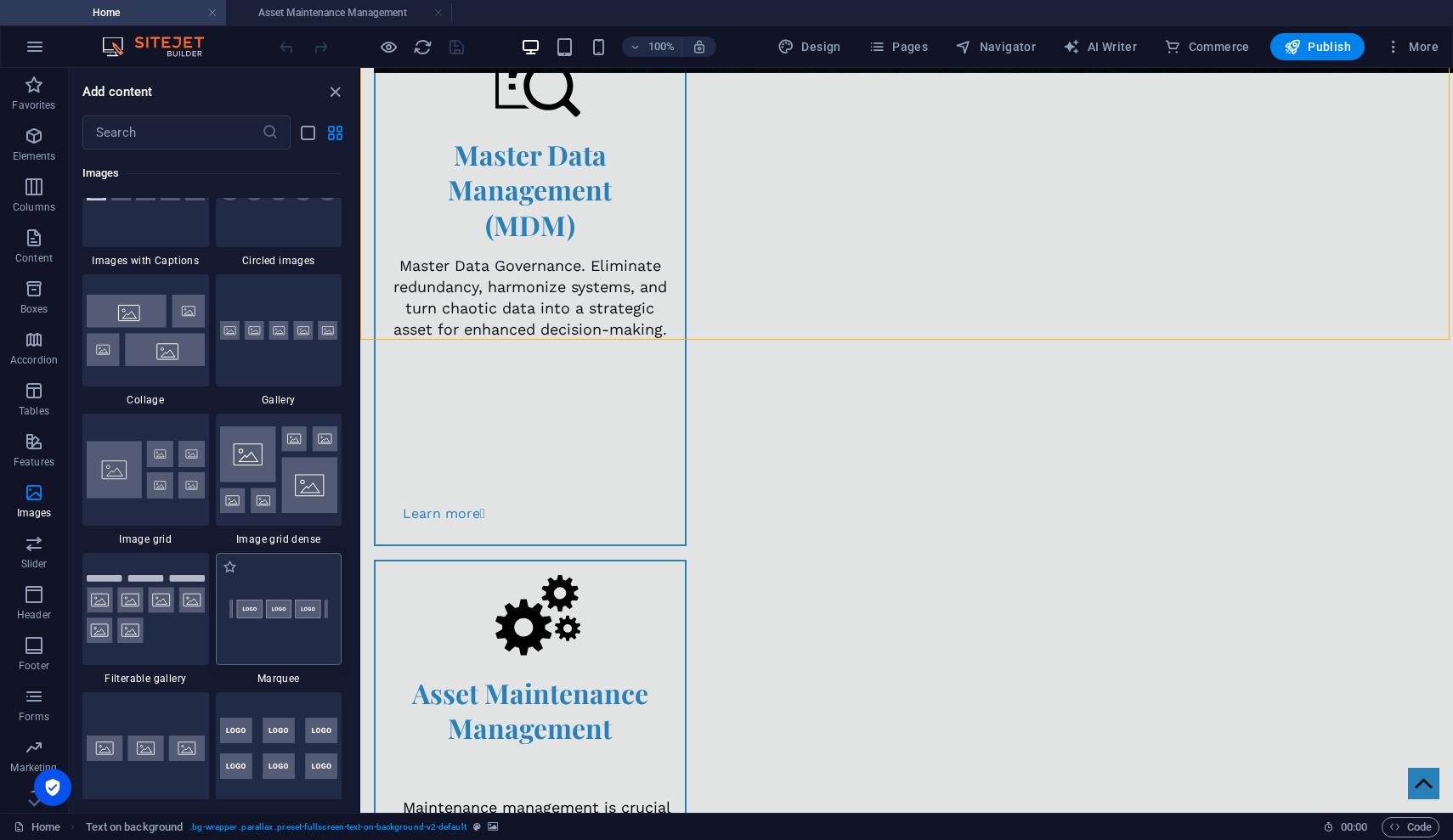 click at bounding box center (279, 609) 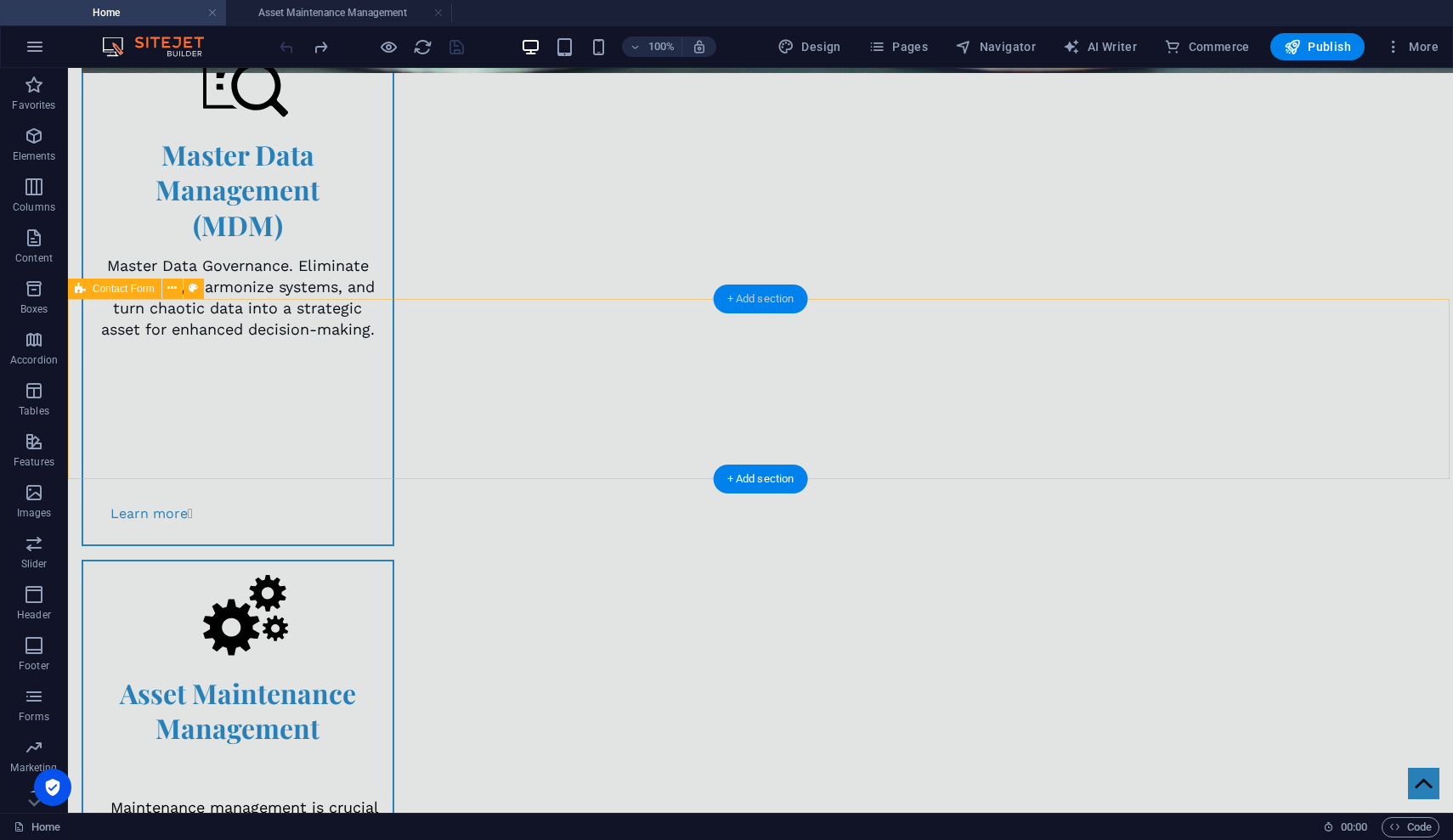 click on "+ Add section" at bounding box center (760, 299) 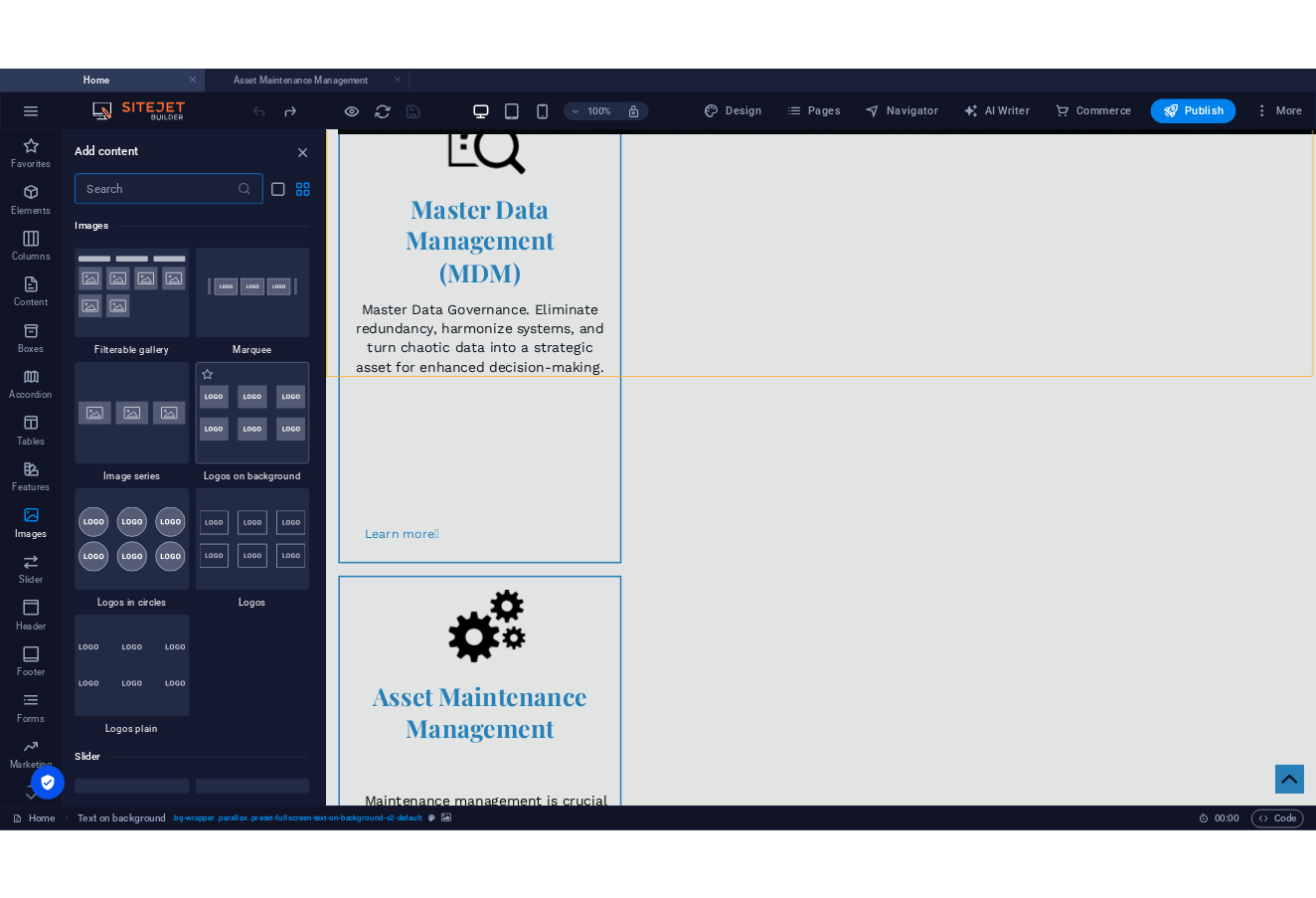 scroll, scrollTop: 10388, scrollLeft: 0, axis: vertical 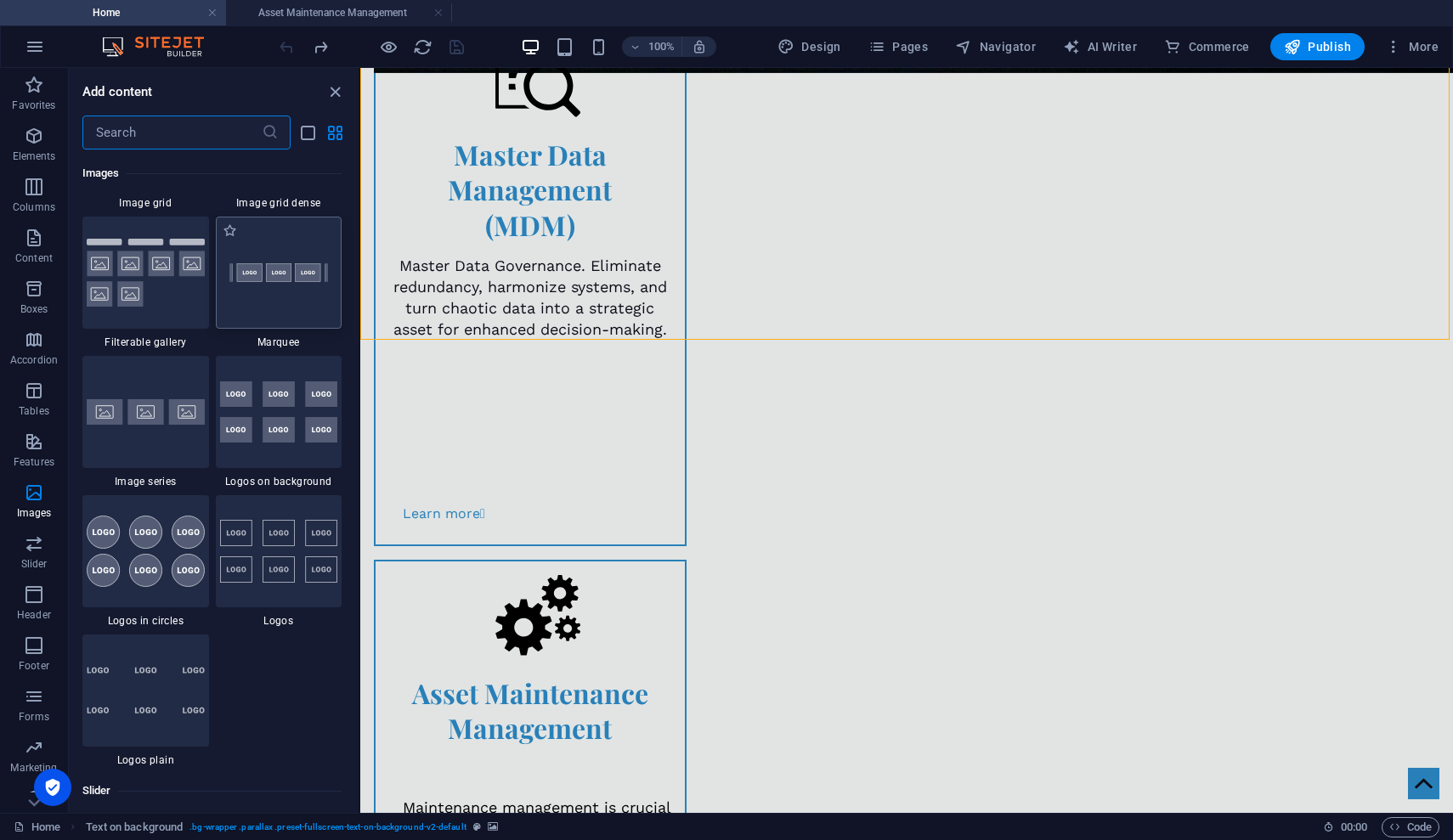 click at bounding box center [279, 273] 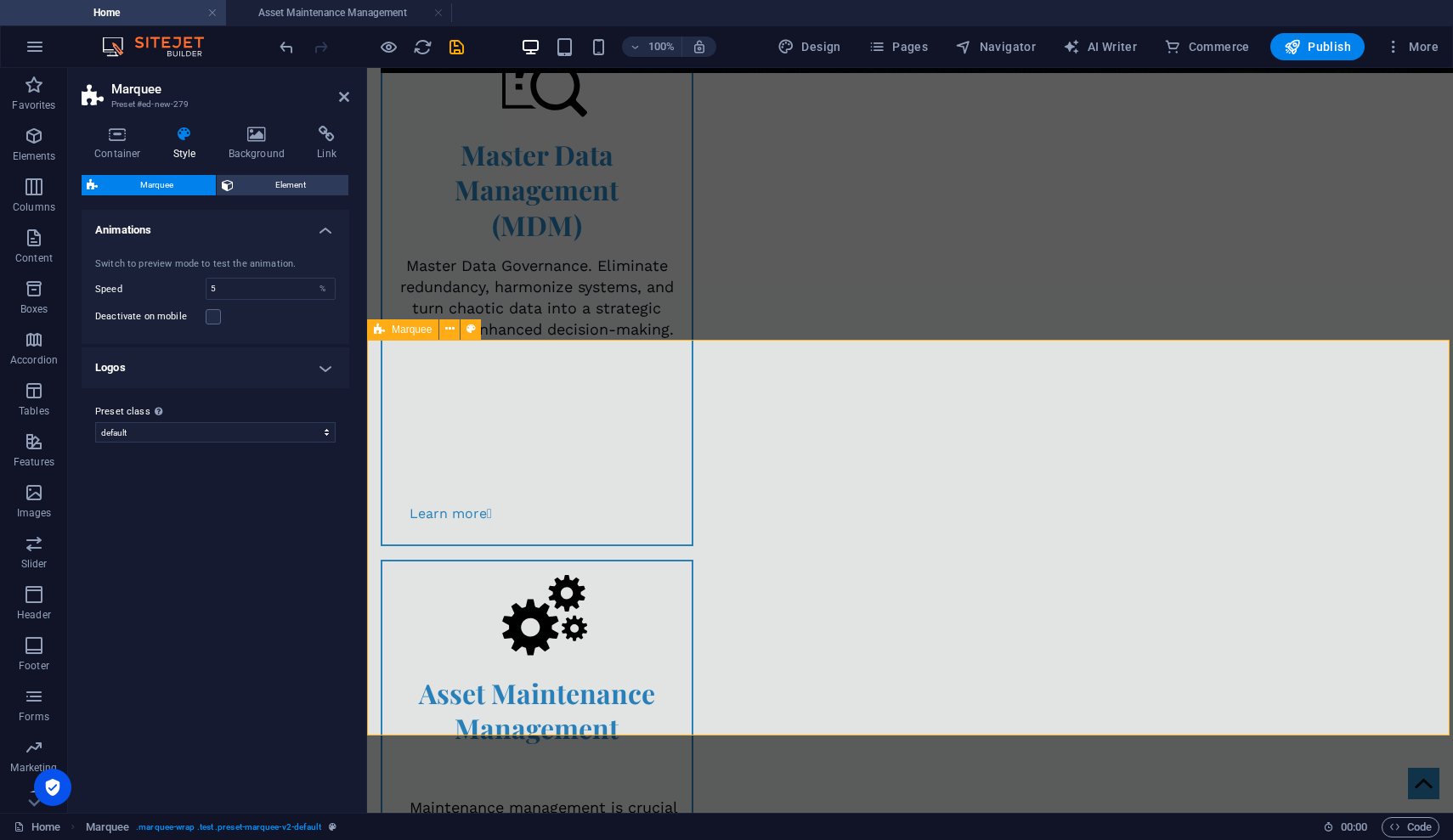 click at bounding box center (379, 330) 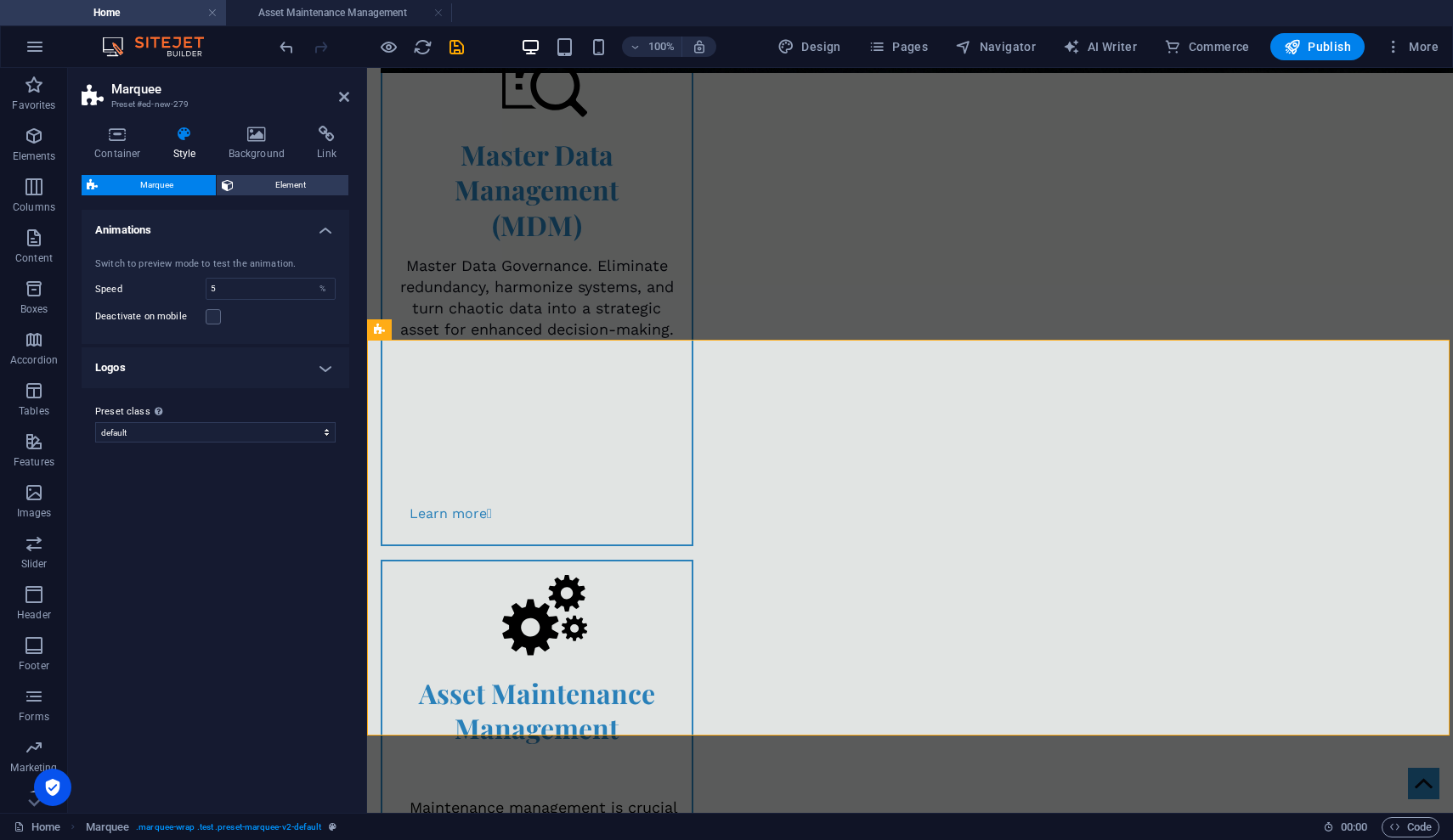 click on "Logos" at bounding box center (215, 368) 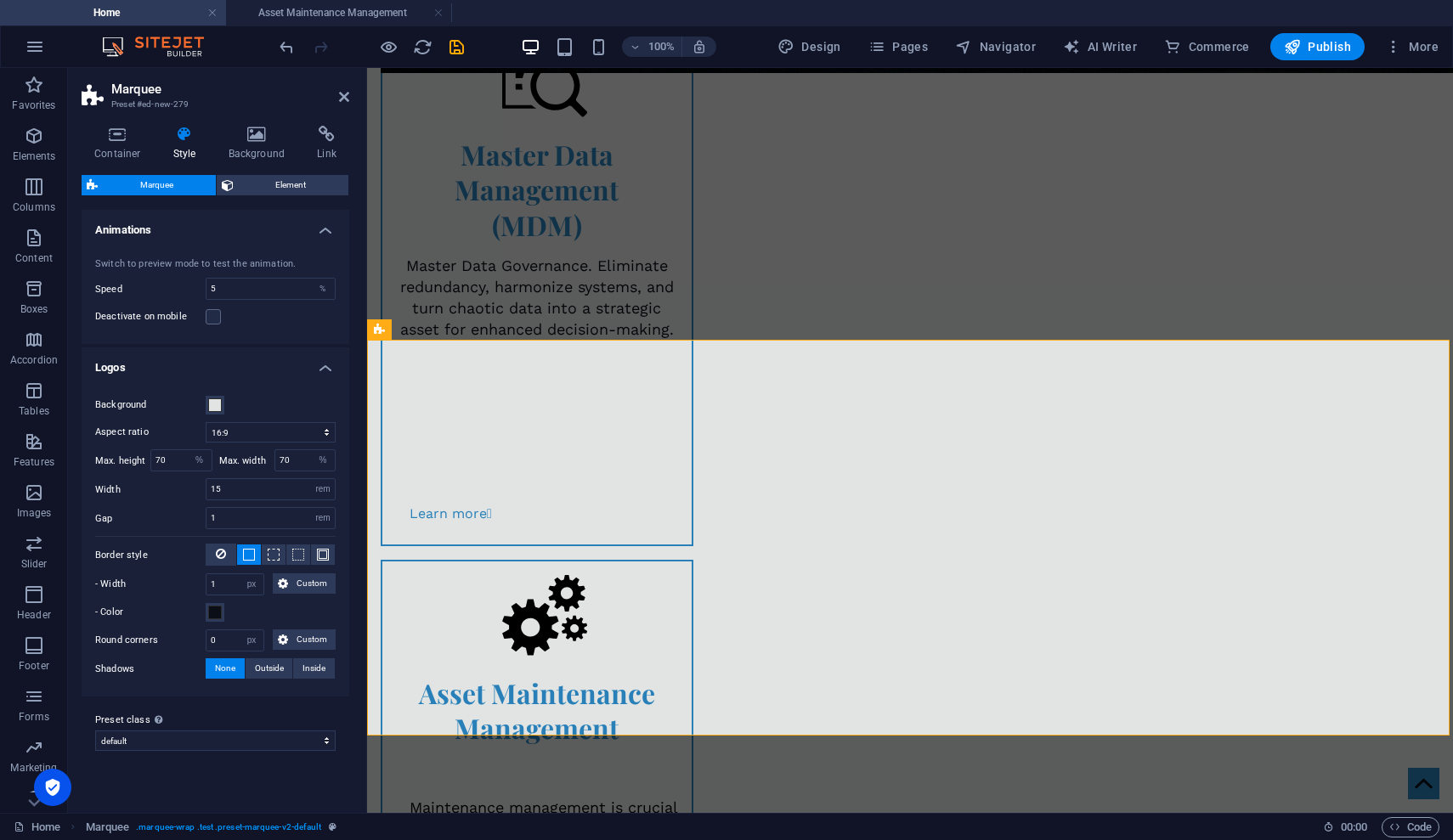 click on "Logos" at bounding box center (215, 363) 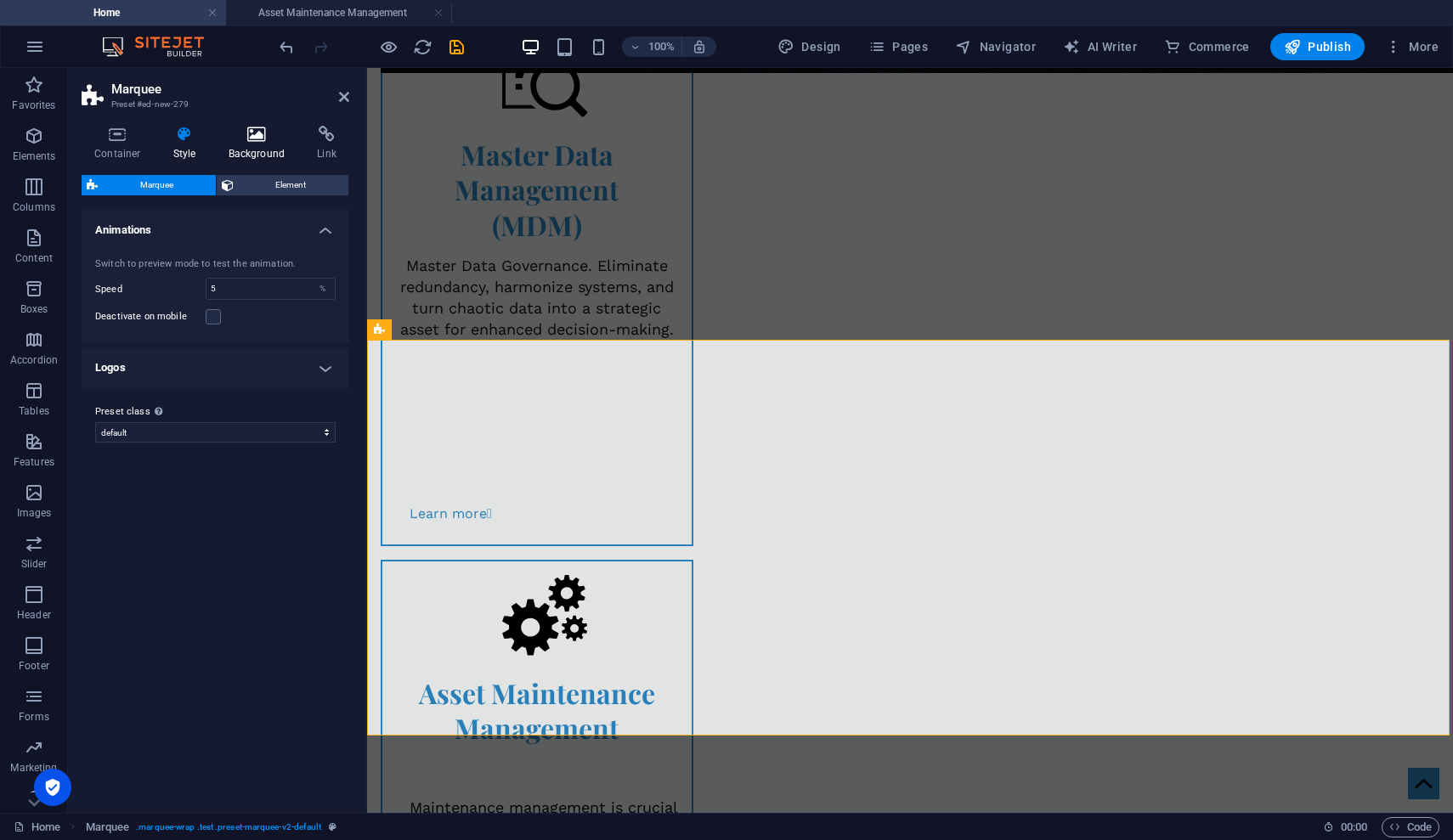 click on "Background" at bounding box center [260, 144] 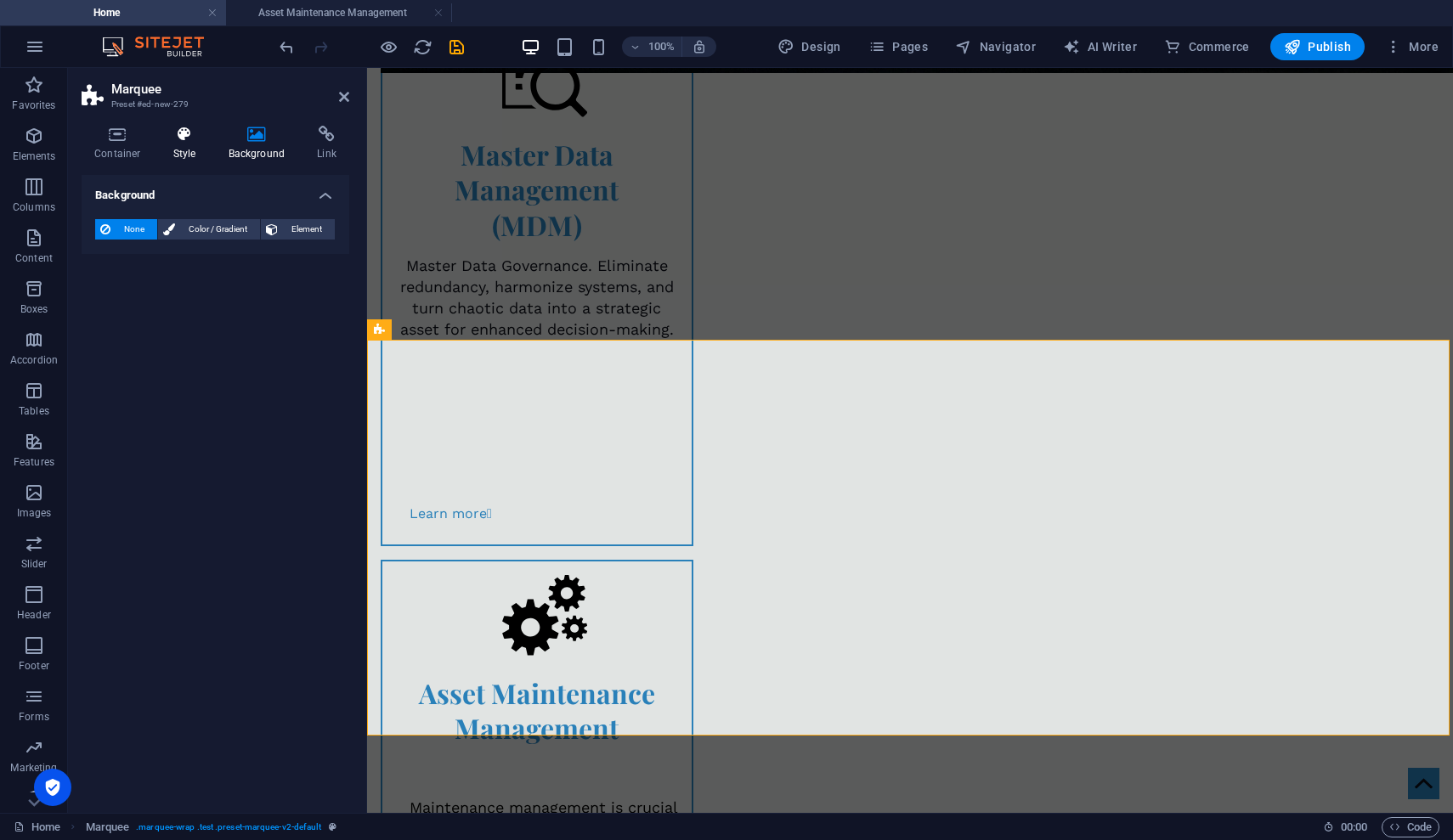 click on "Style" at bounding box center [188, 144] 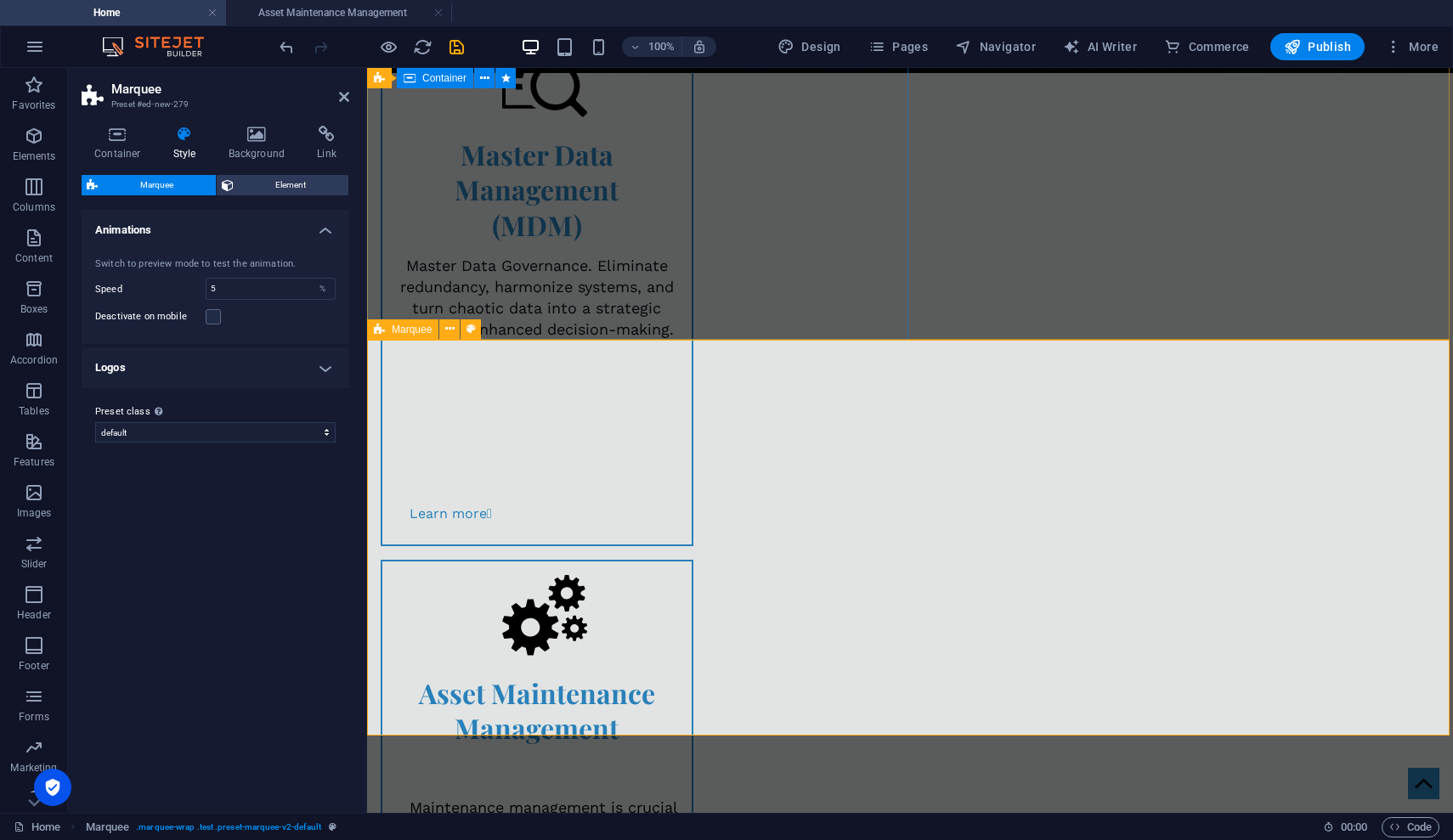 click on "Marquee" at bounding box center (411, 330) 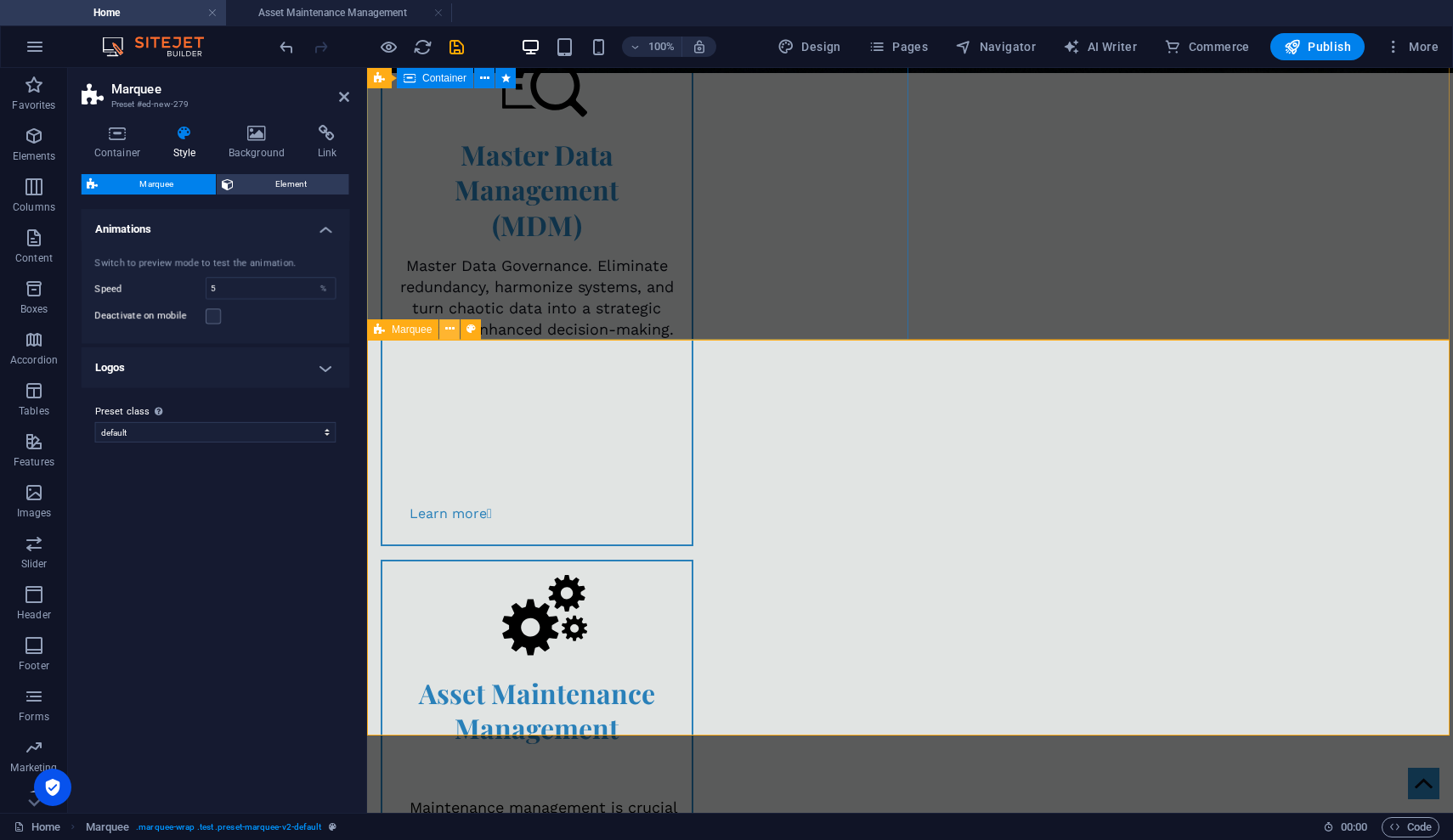 click at bounding box center [449, 329] 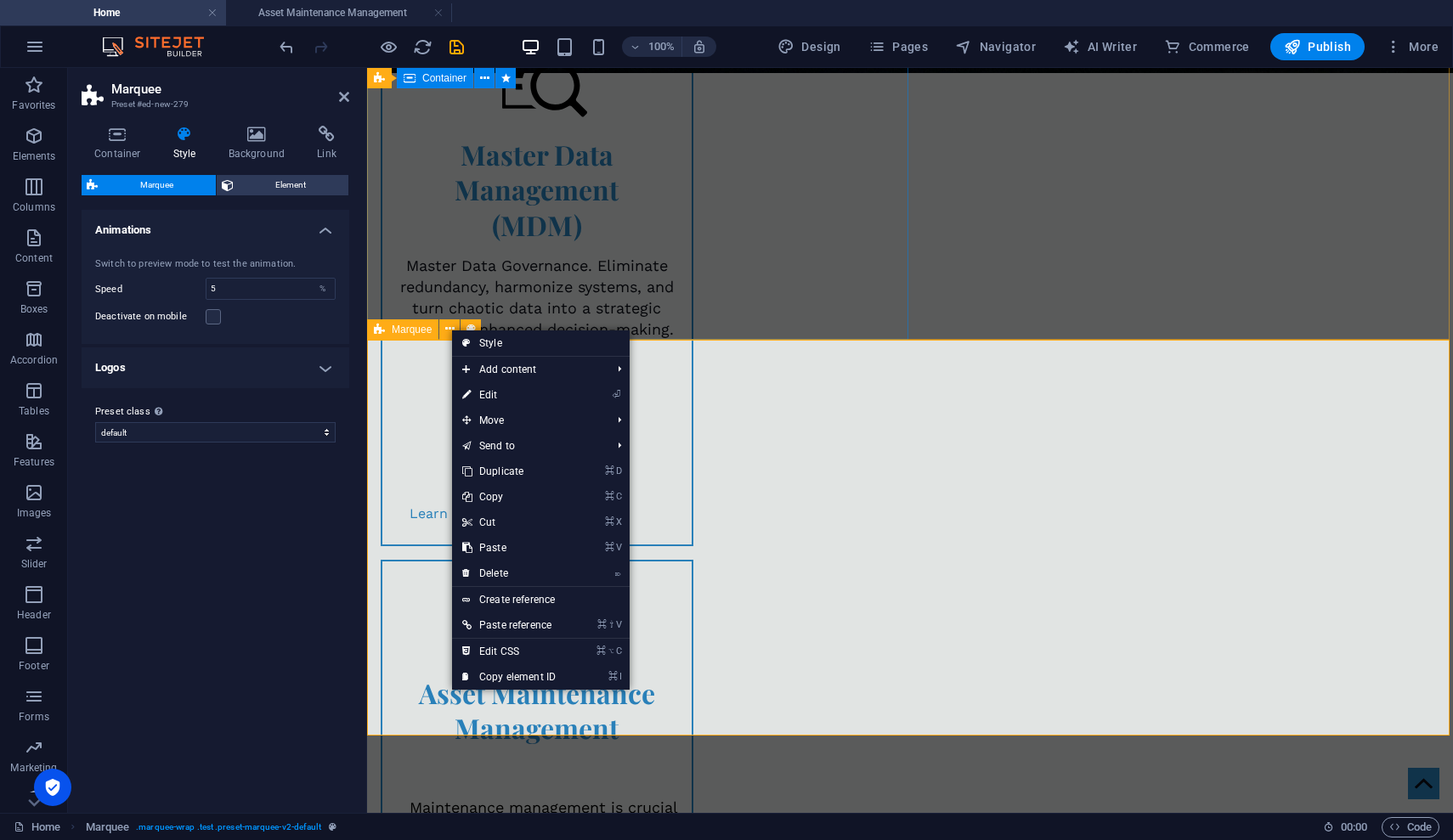 click on "Marquee" at bounding box center [411, 330] 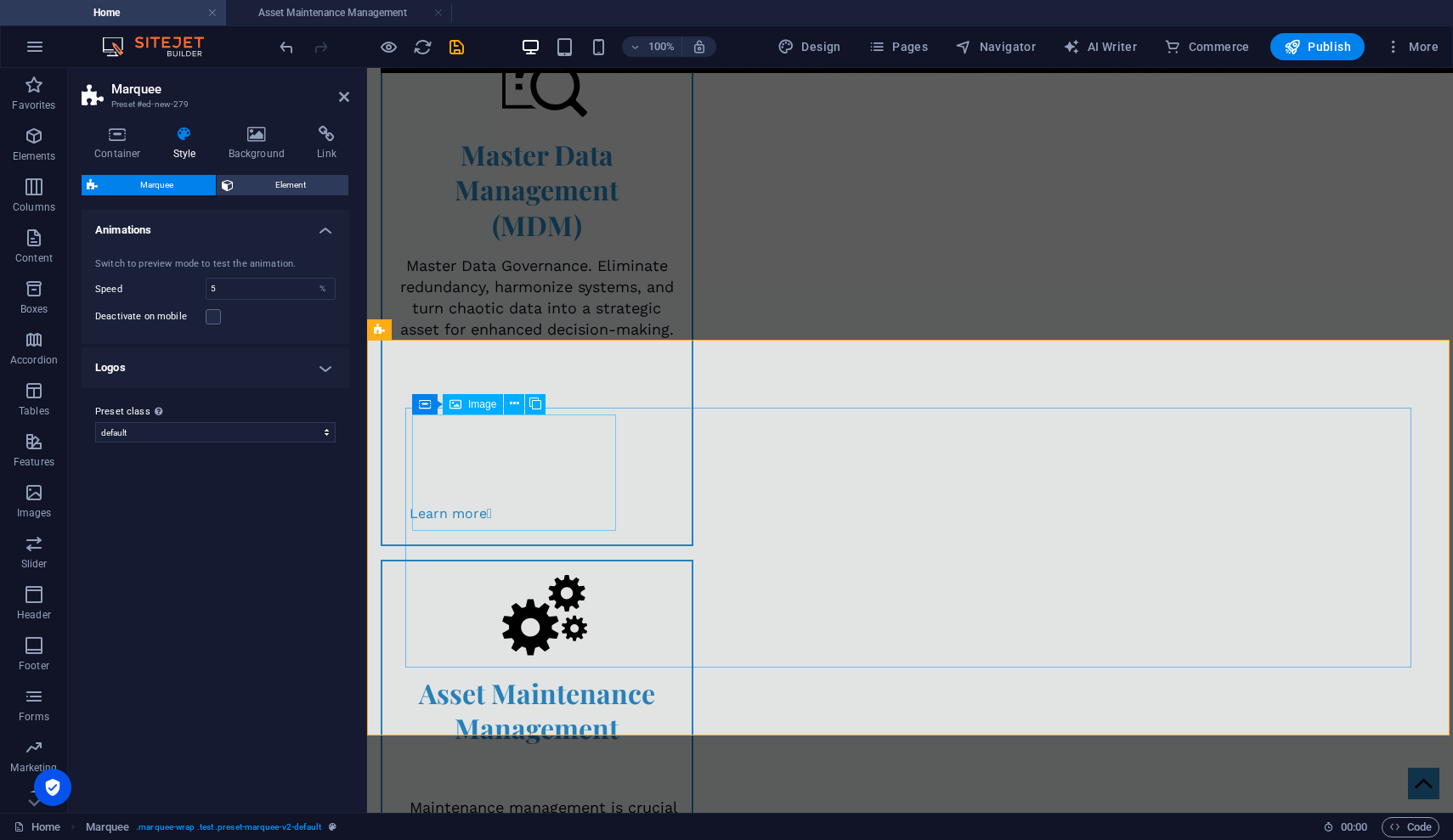 click at bounding box center [516, 2055] 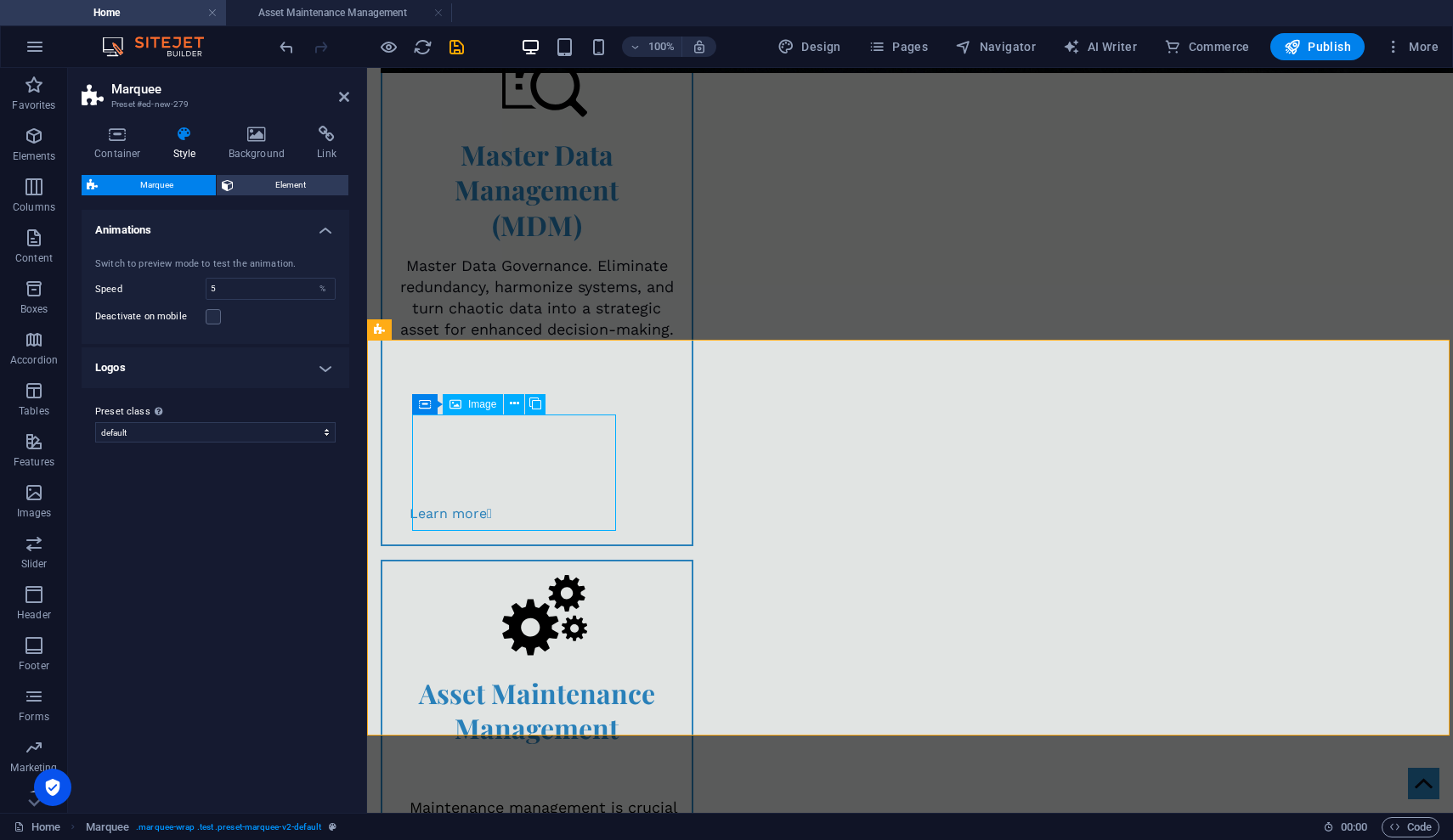 click at bounding box center (516, 2055) 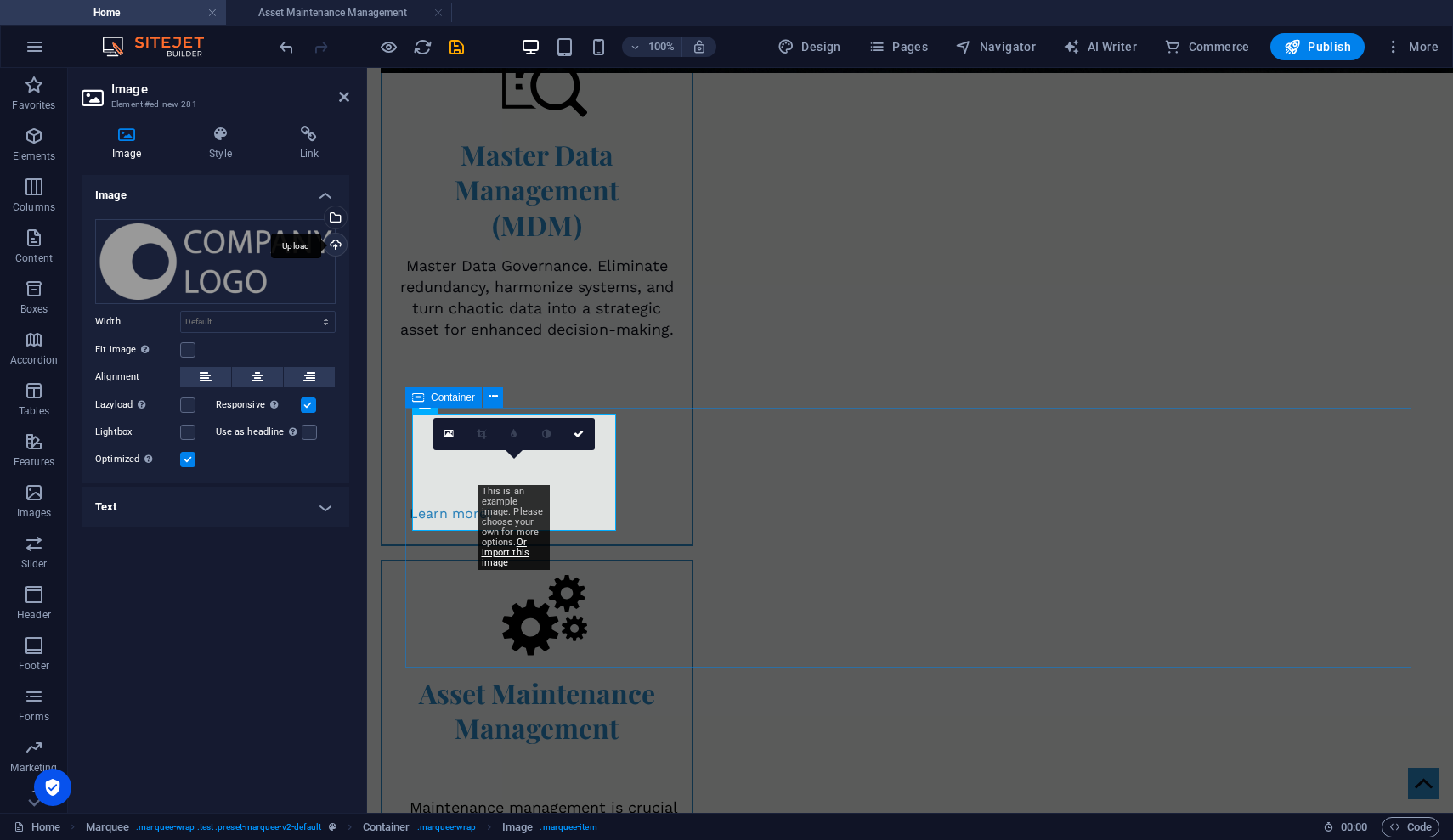 click on "Upload" at bounding box center [334, 246] 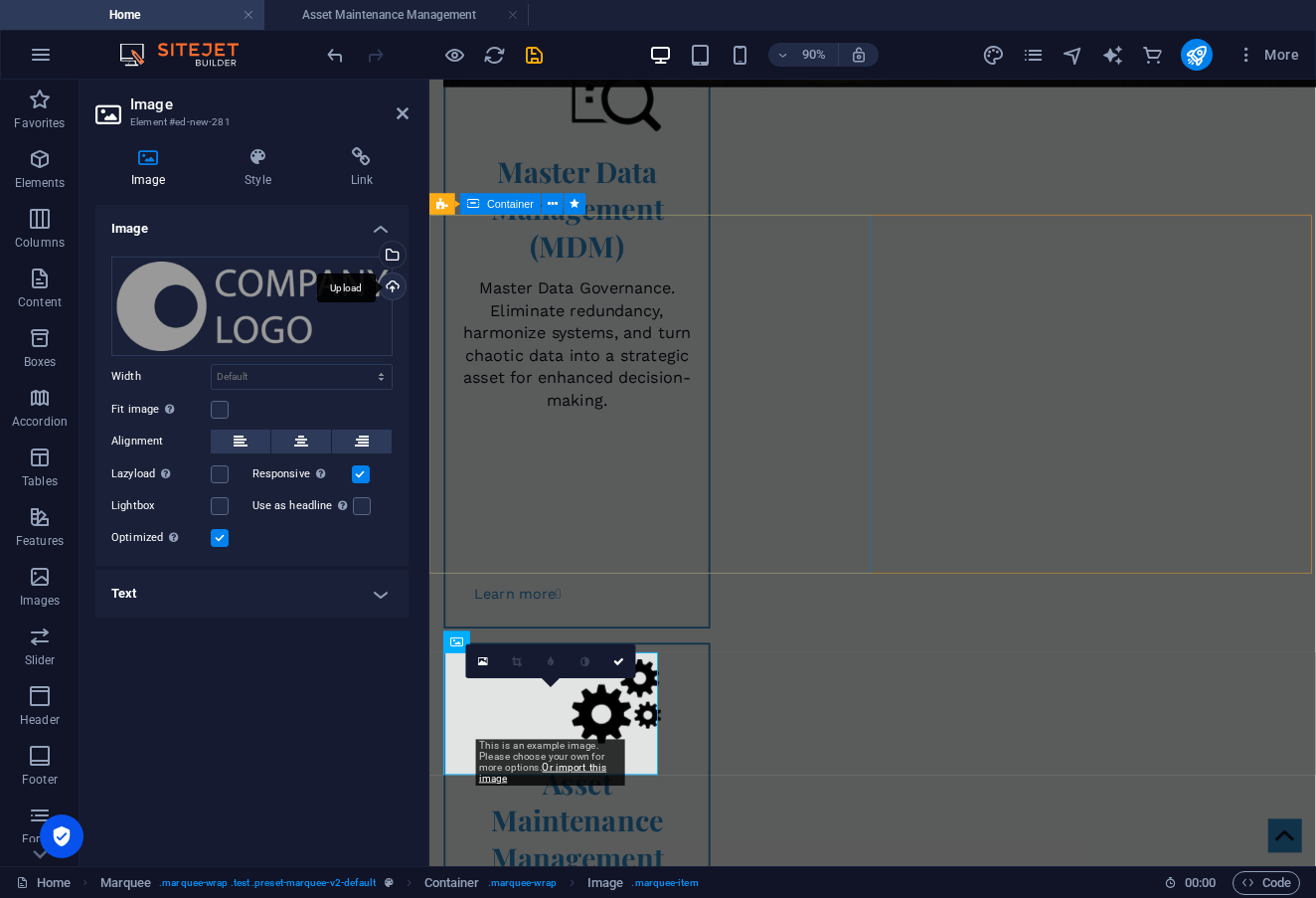click on "Upload" at bounding box center (391, 288) 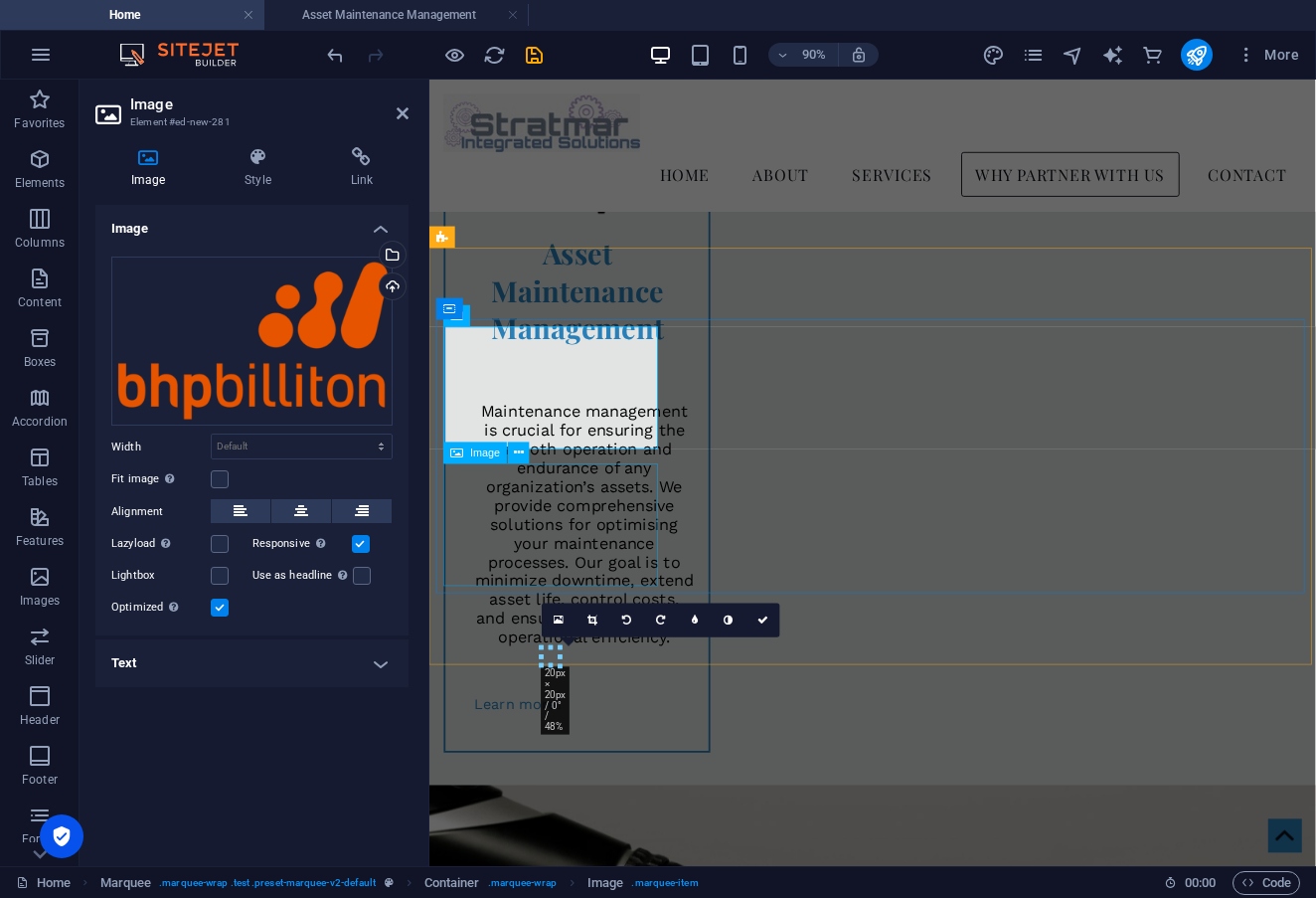 scroll, scrollTop: 2063, scrollLeft: 0, axis: vertical 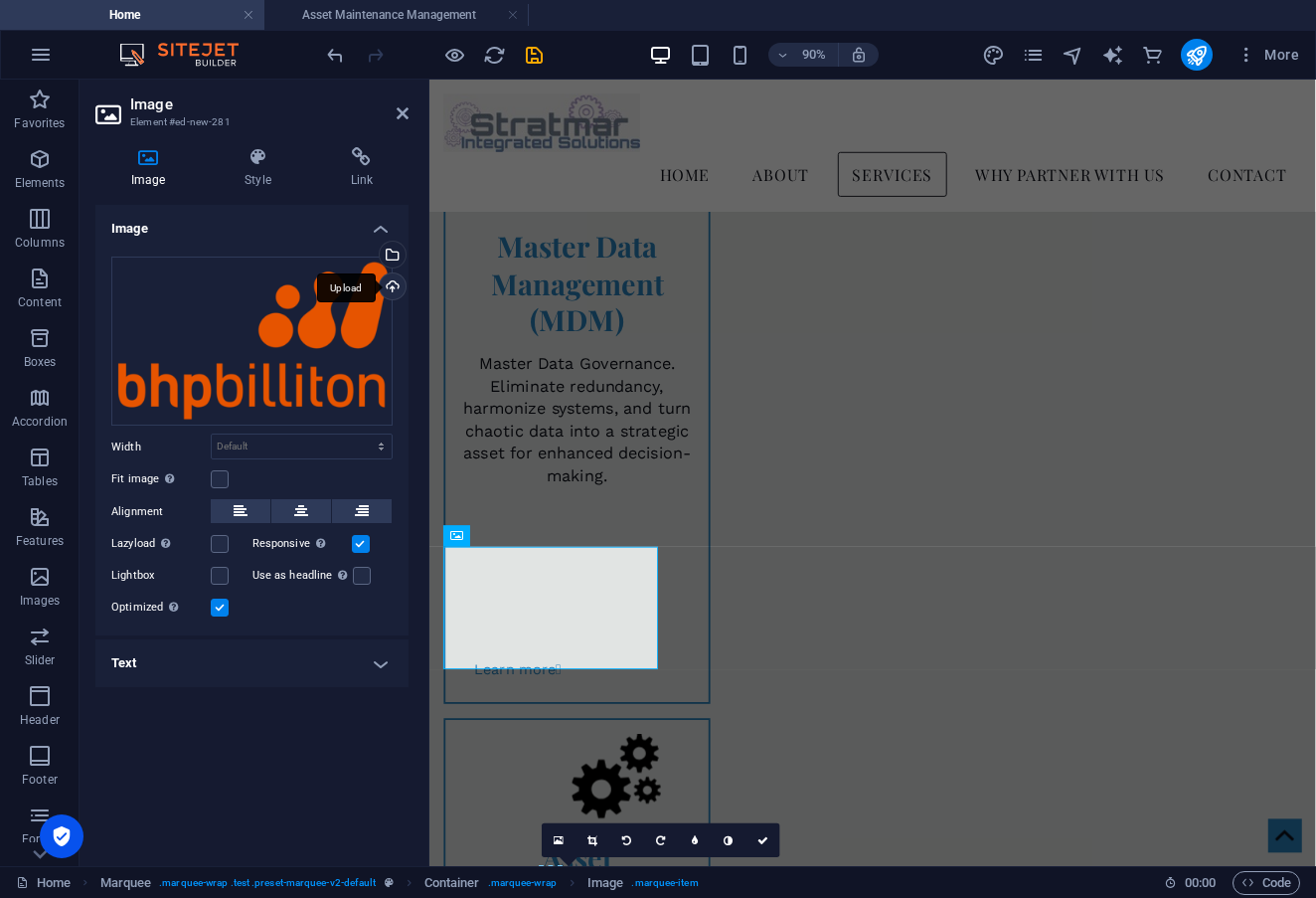 click on "Upload" at bounding box center (391, 288) 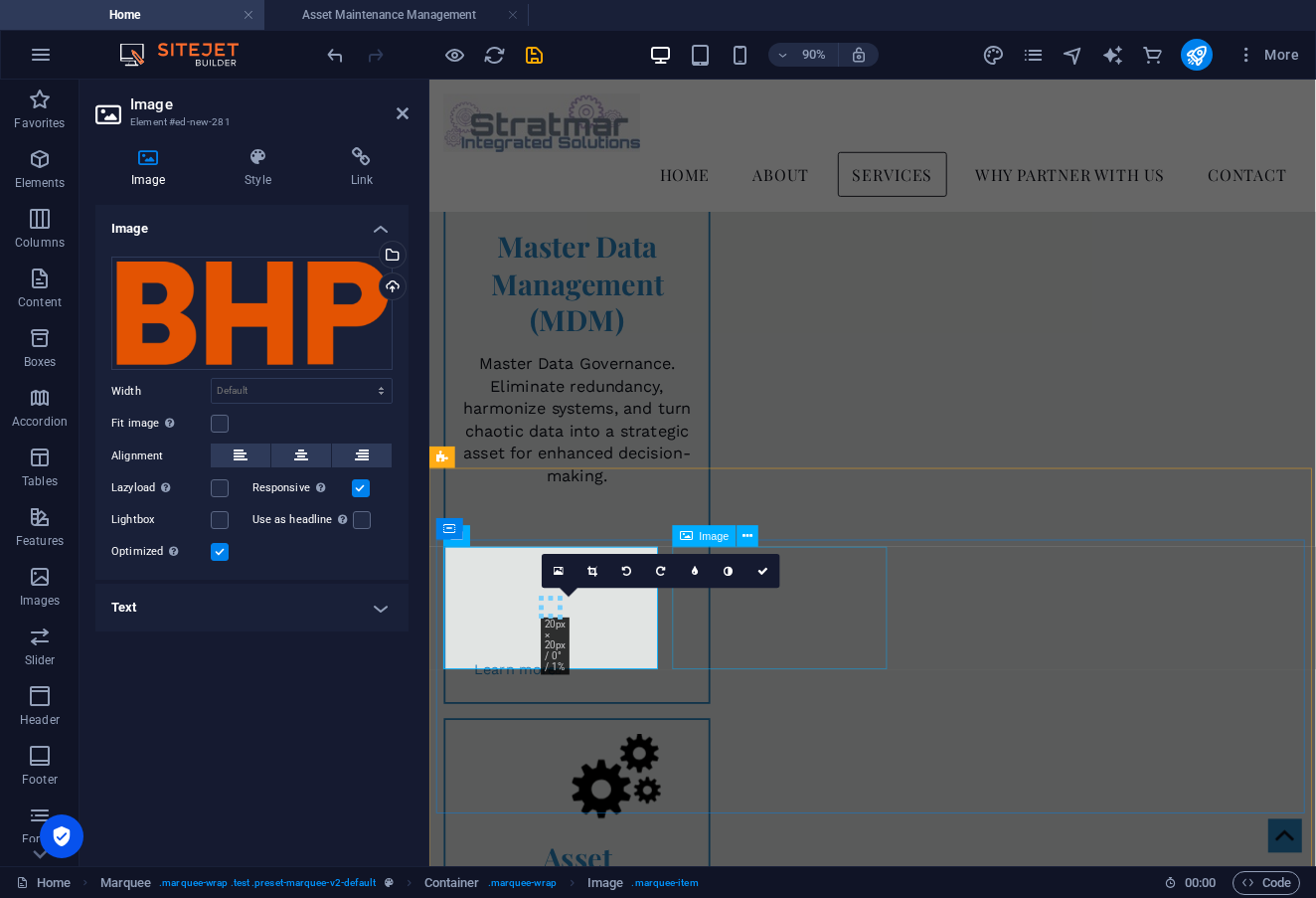 click at bounding box center [565, 2814] 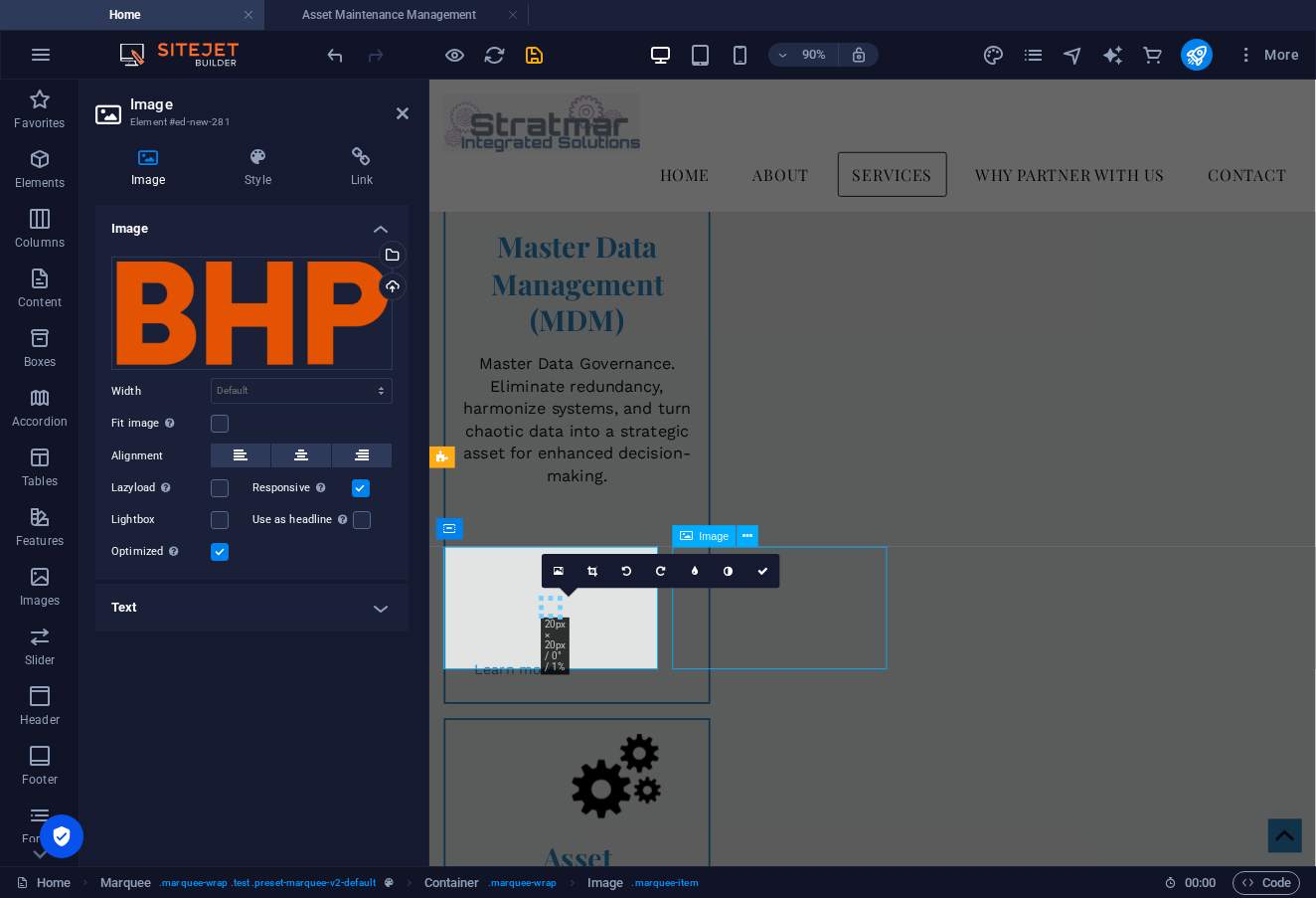click at bounding box center (565, 2814) 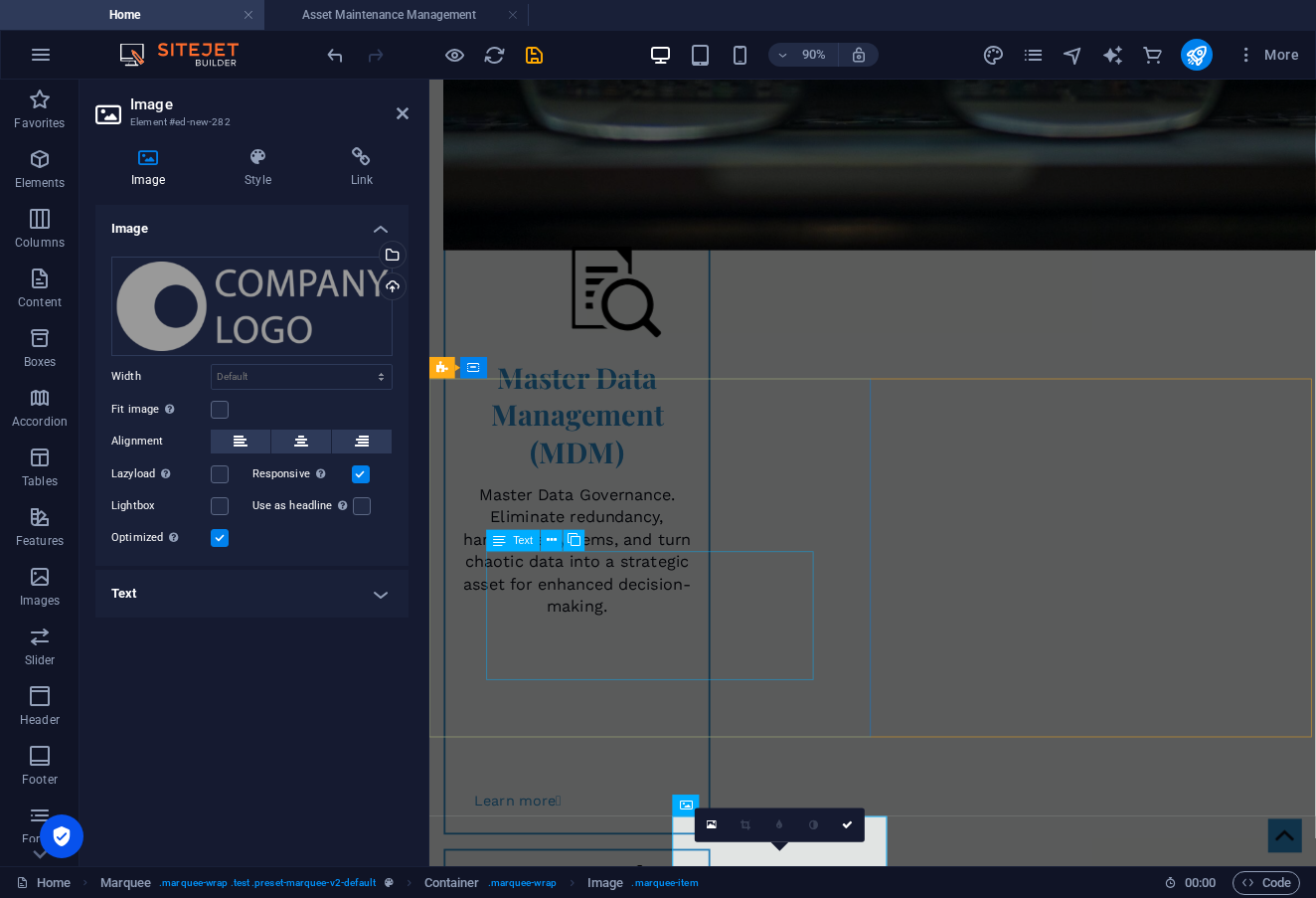 scroll, scrollTop: 2228, scrollLeft: 0, axis: vertical 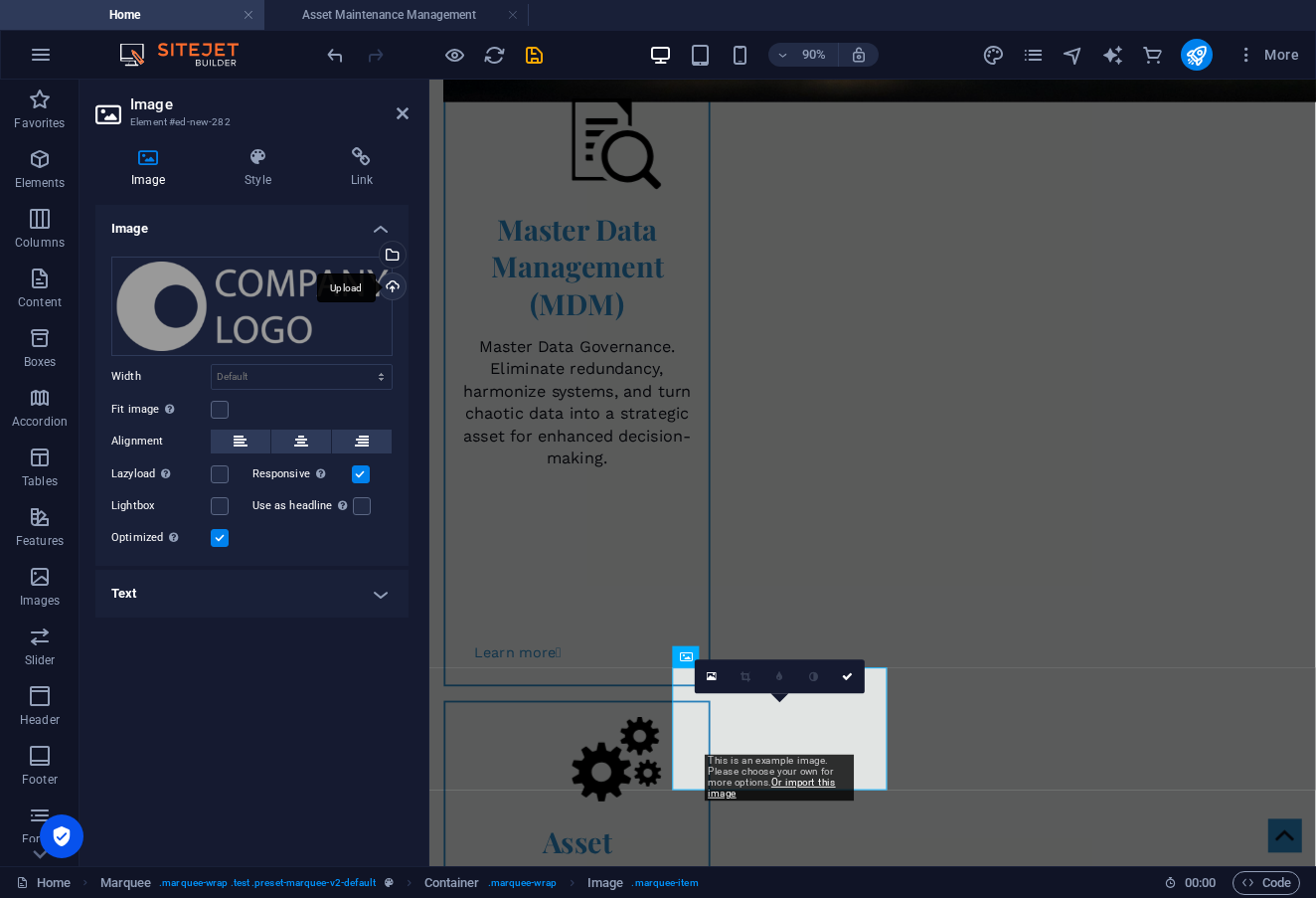 click on "Upload" at bounding box center (391, 288) 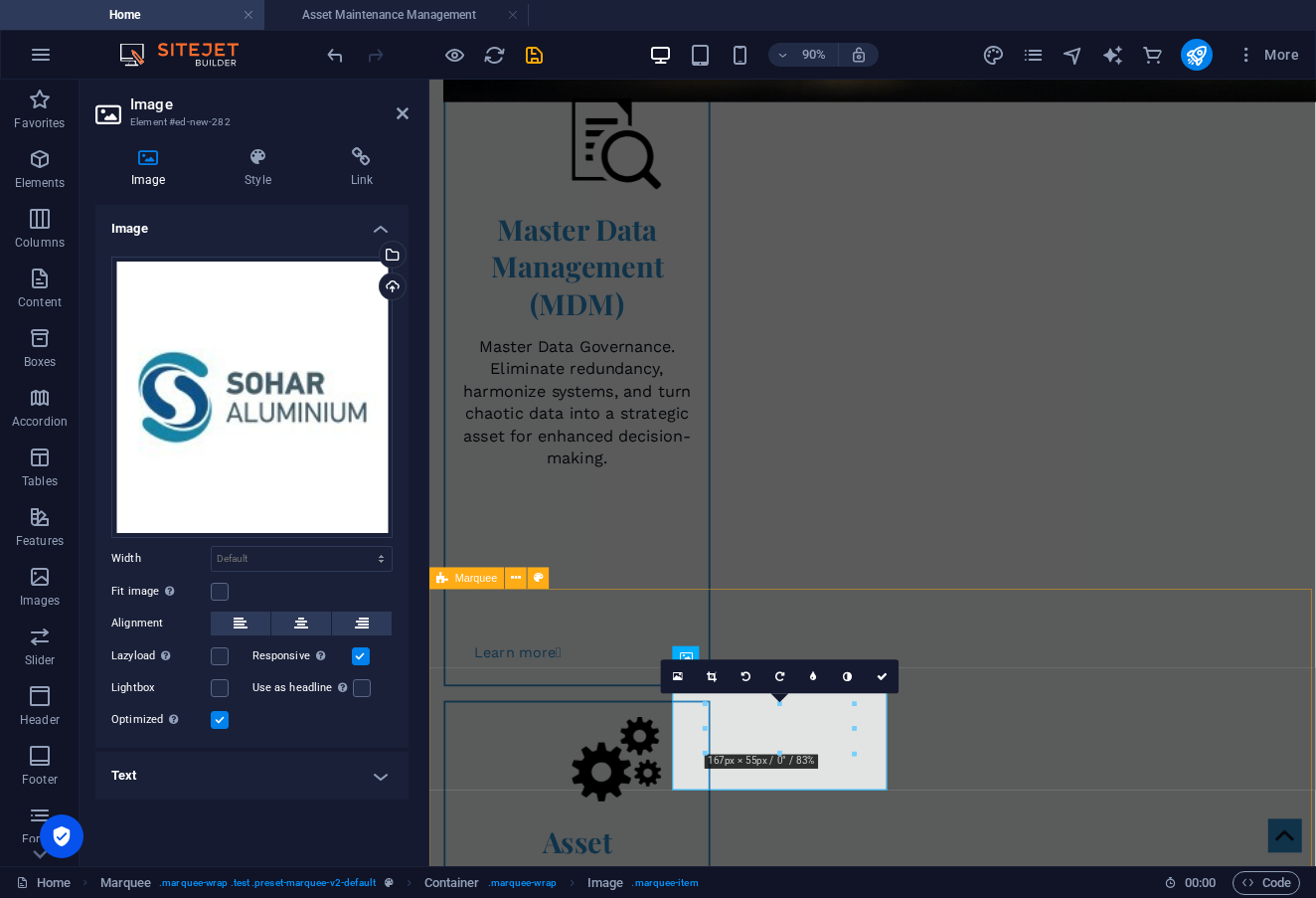 click at bounding box center (921, 2939) 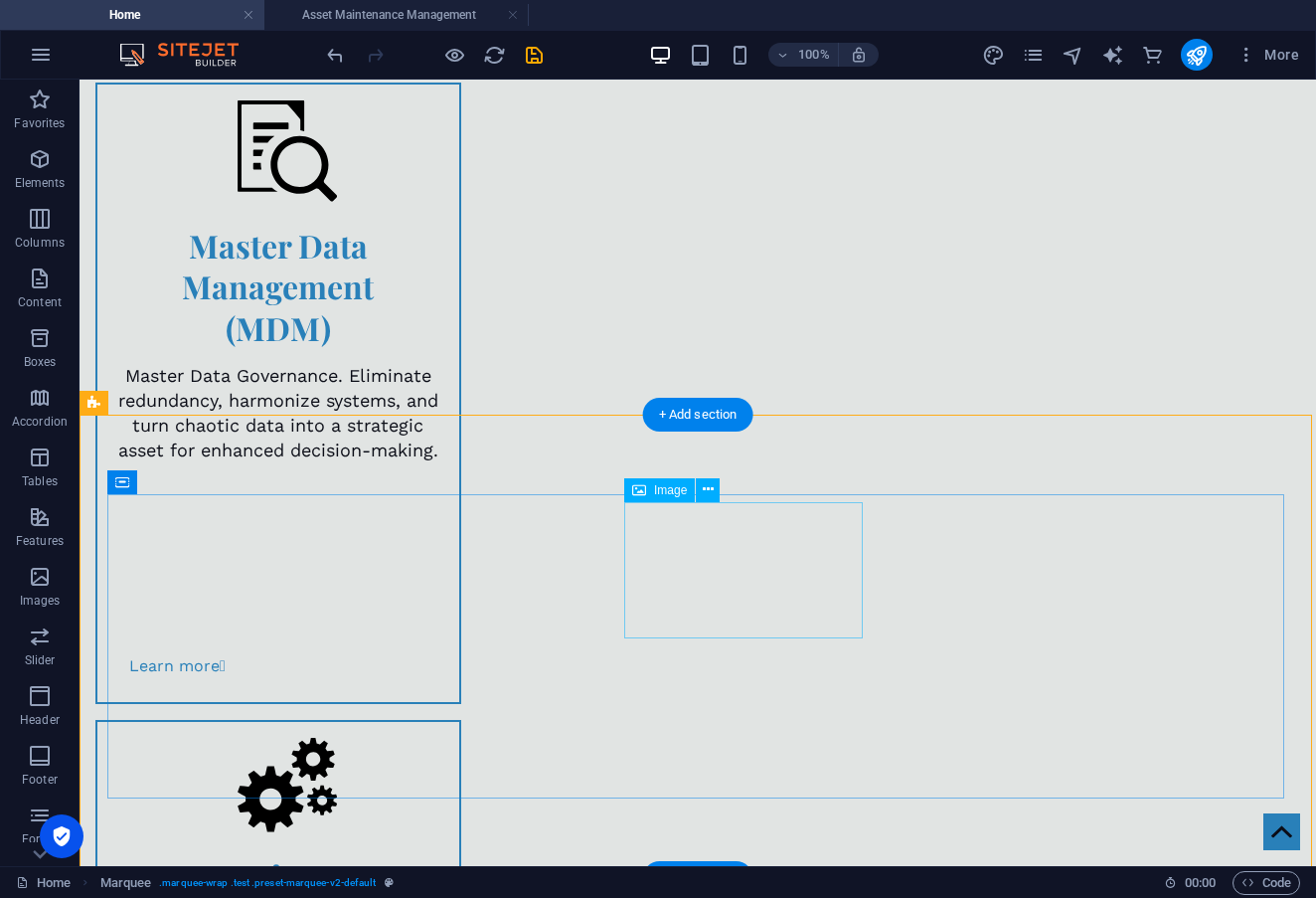 click at bounding box center [237, 2785] 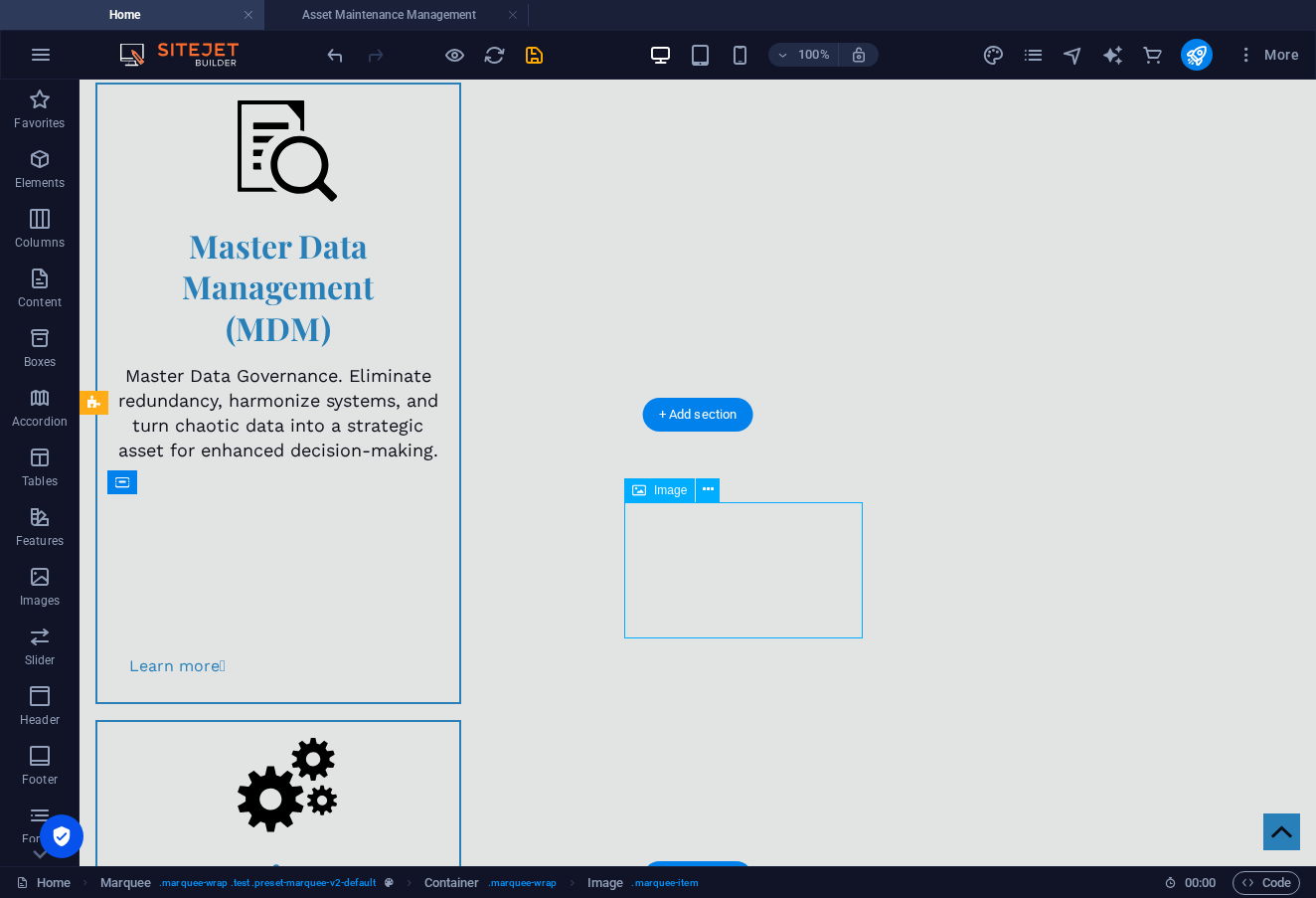 click at bounding box center (237, 2785) 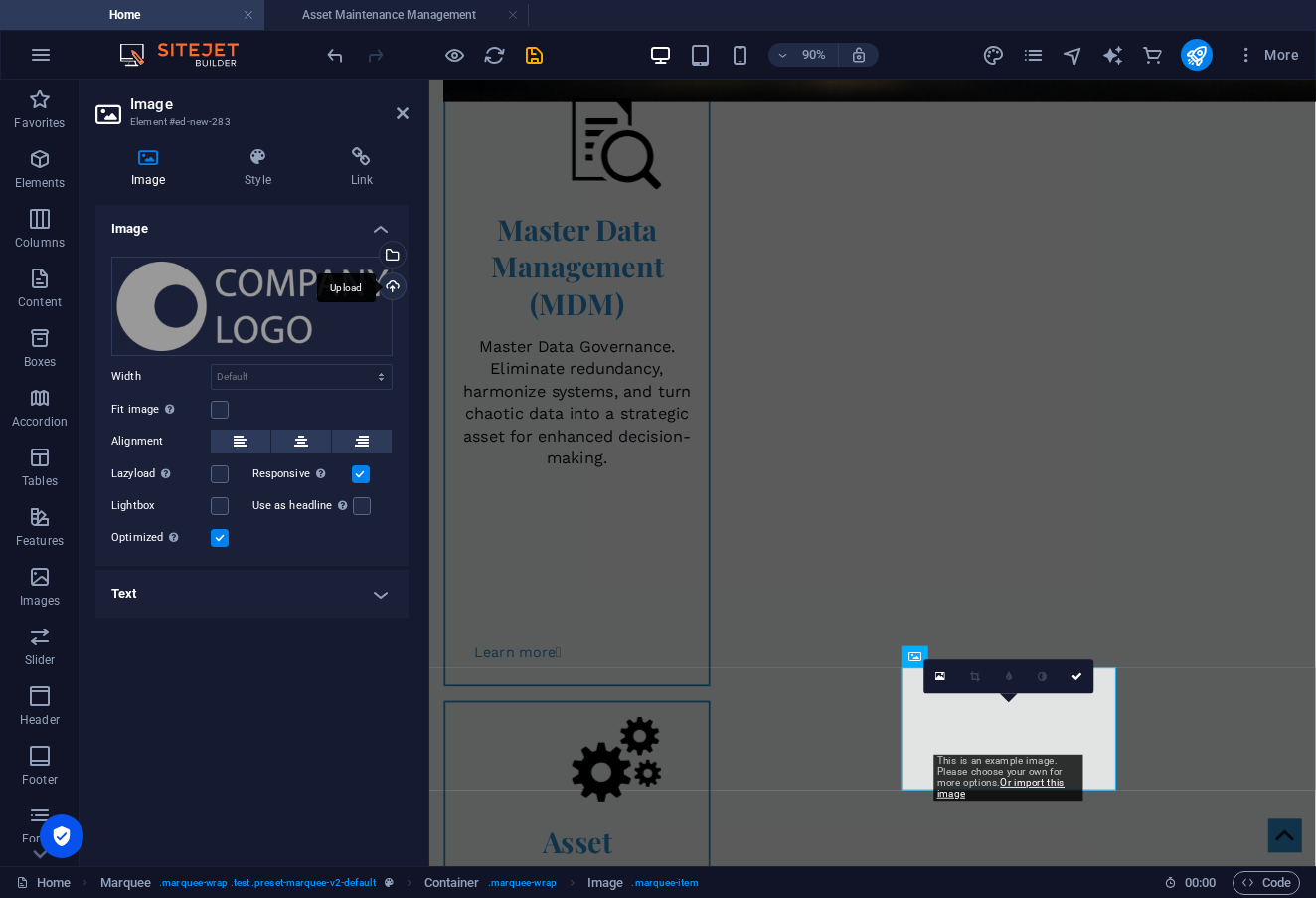 click on "Upload" at bounding box center [391, 288] 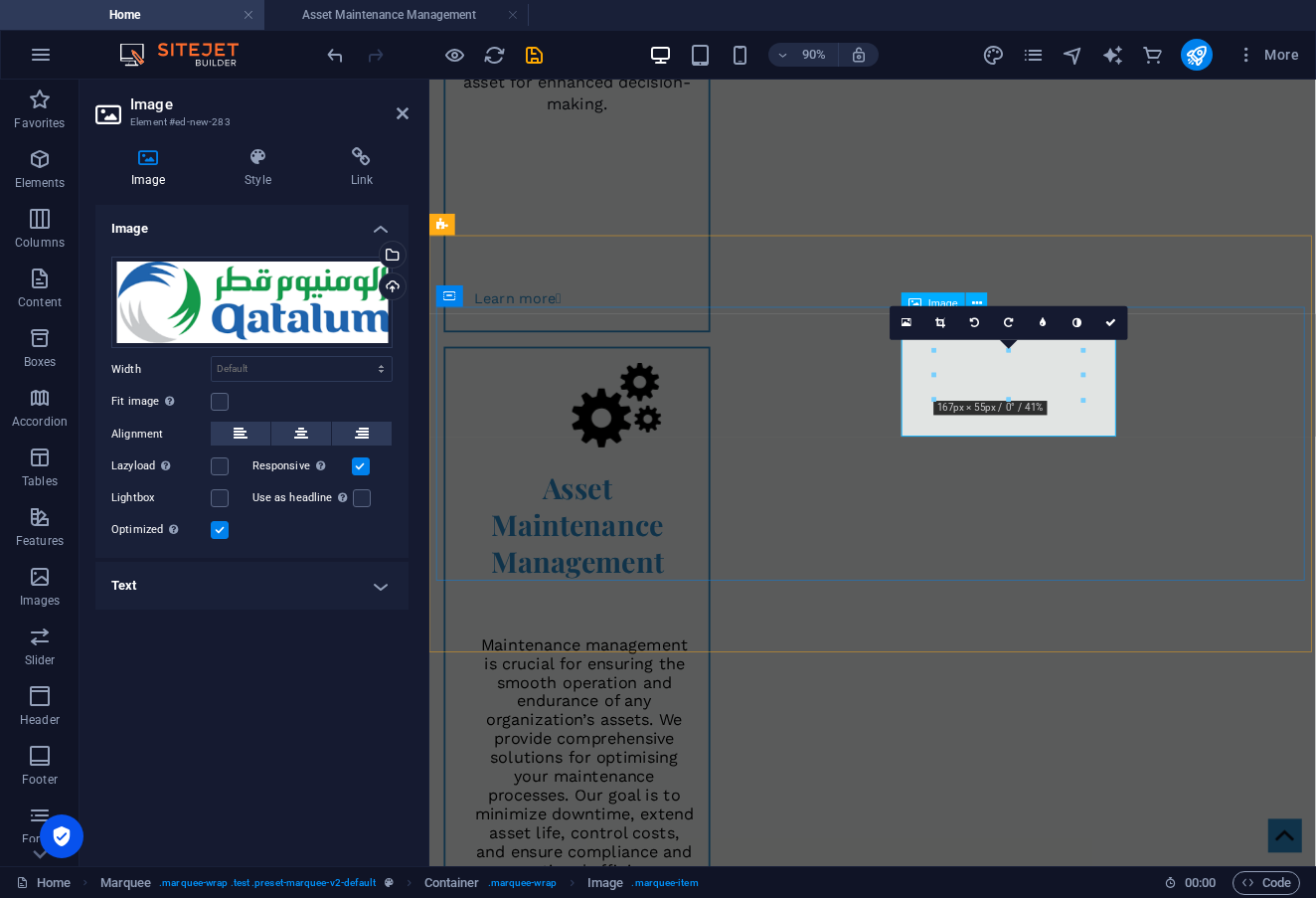 scroll, scrollTop: 2858, scrollLeft: 0, axis: vertical 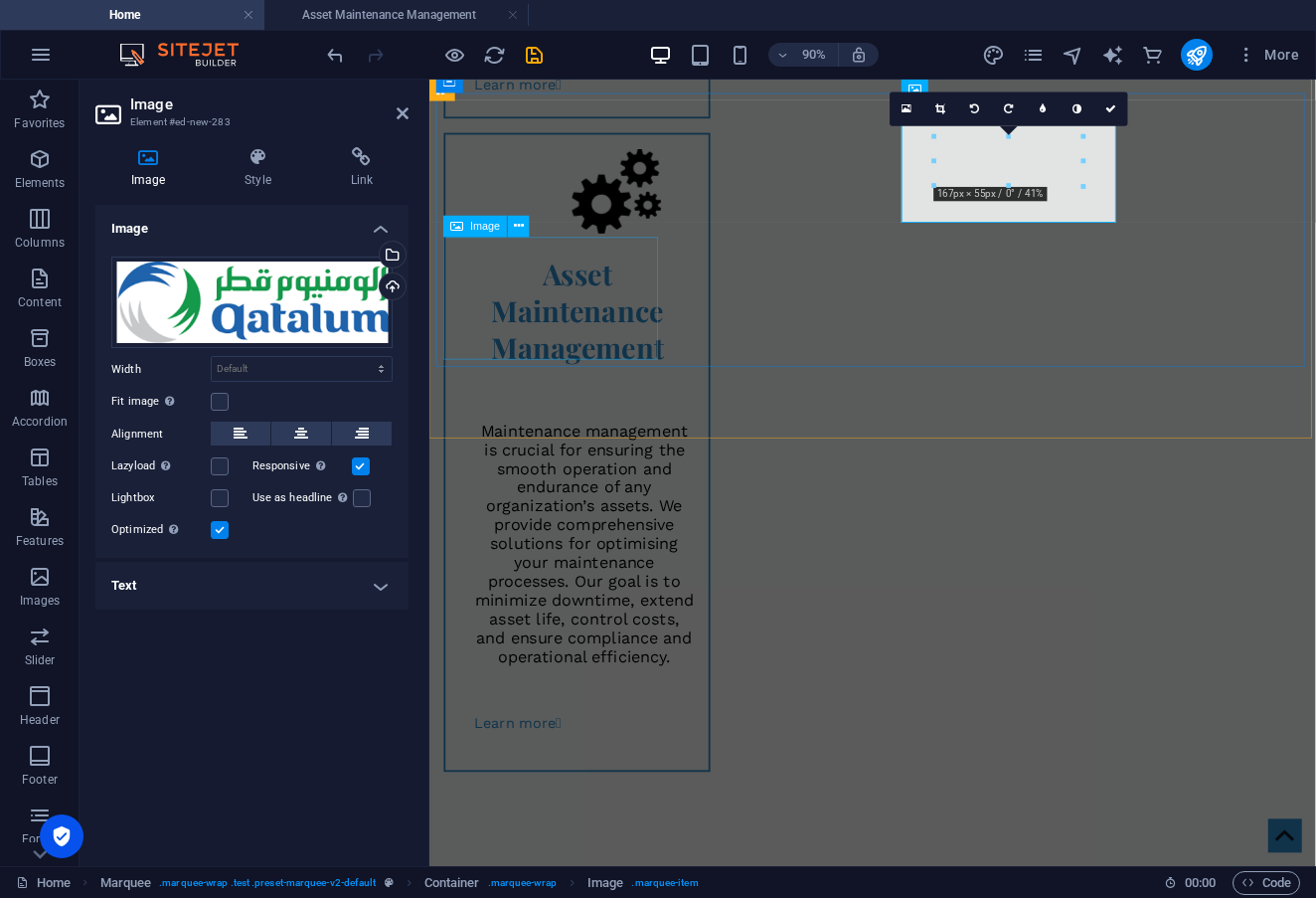 click at bounding box center [565, 2452] 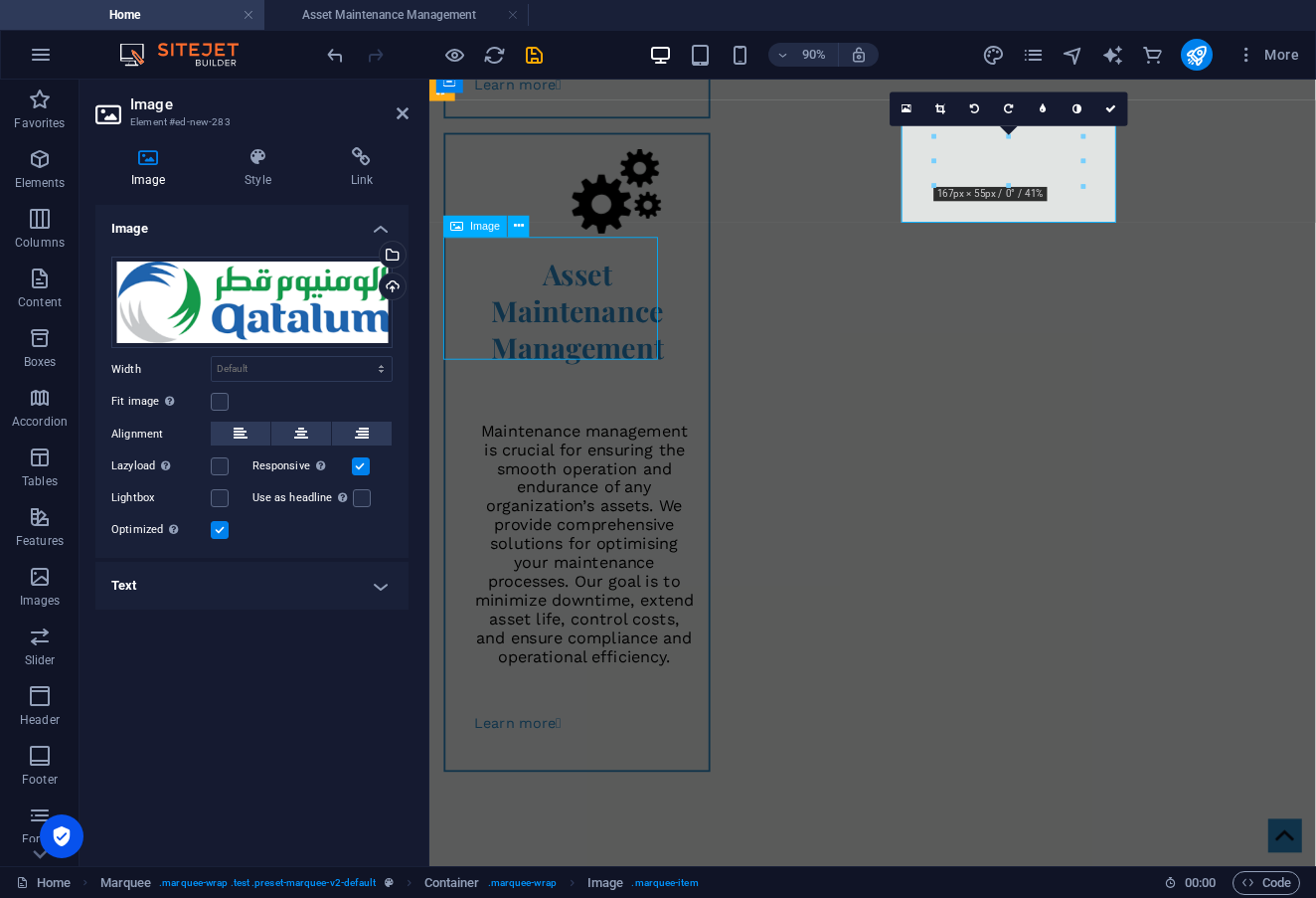 click at bounding box center (565, 2452) 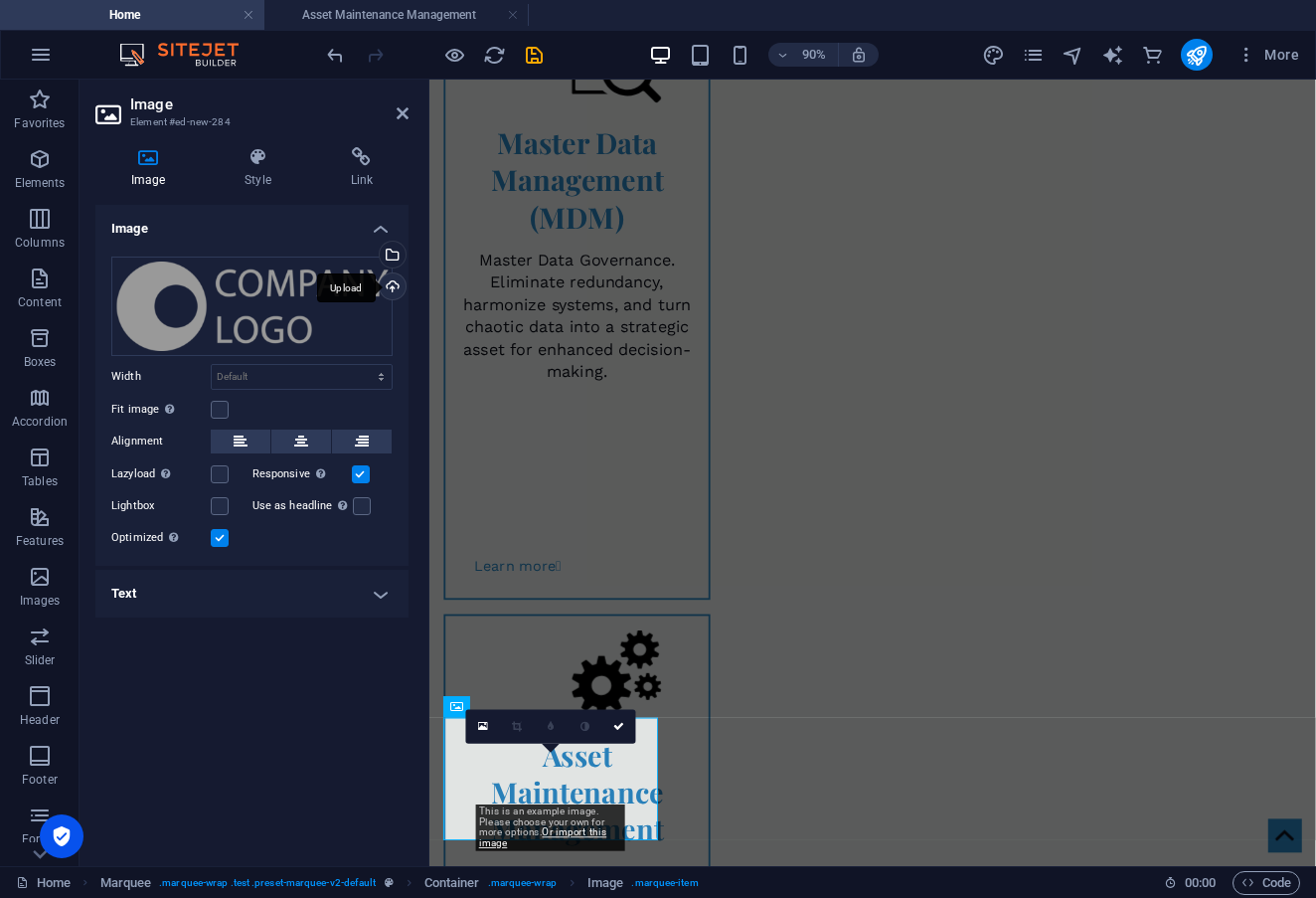click on "Upload" at bounding box center (391, 288) 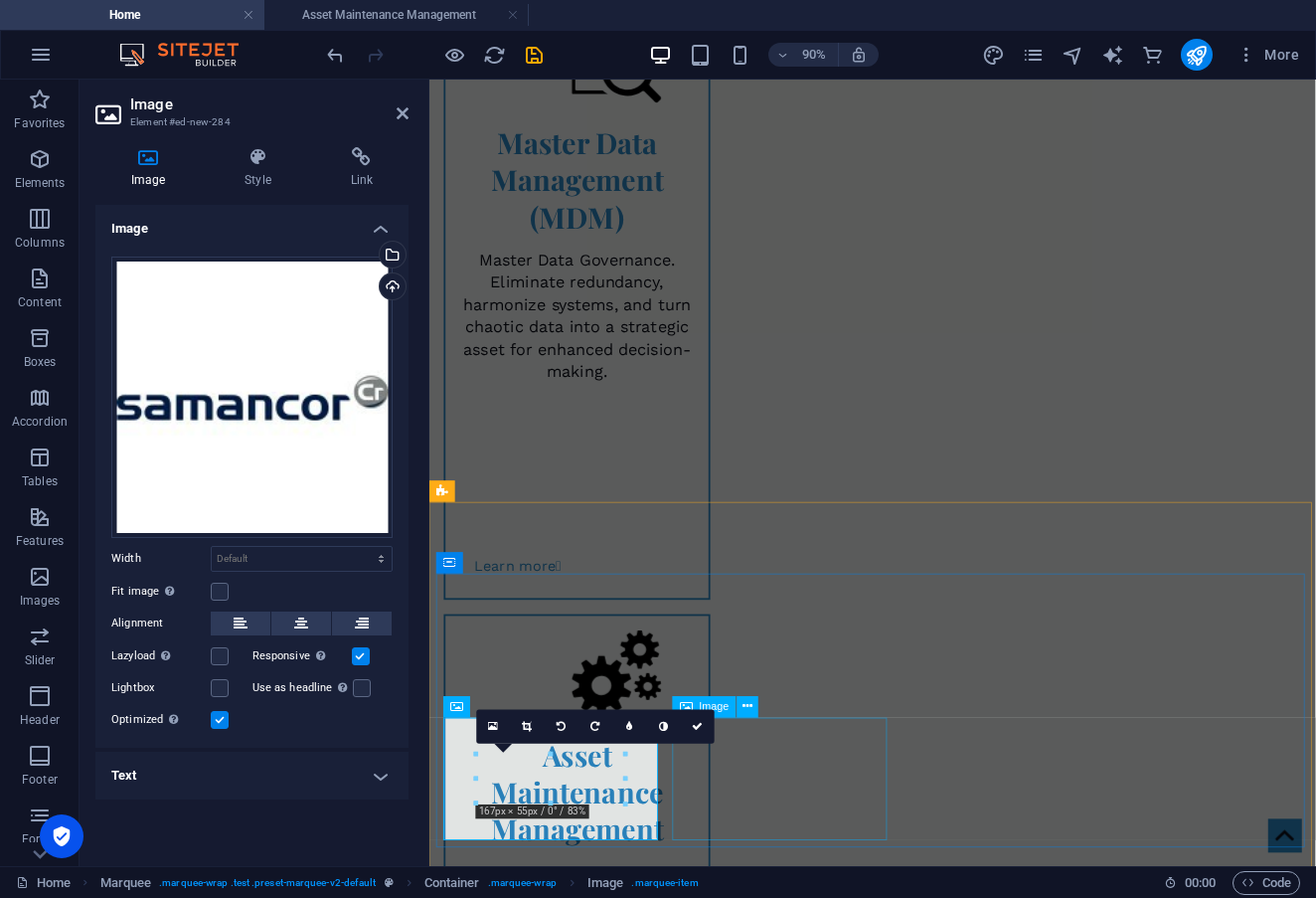 click at bounding box center [565, 3131] 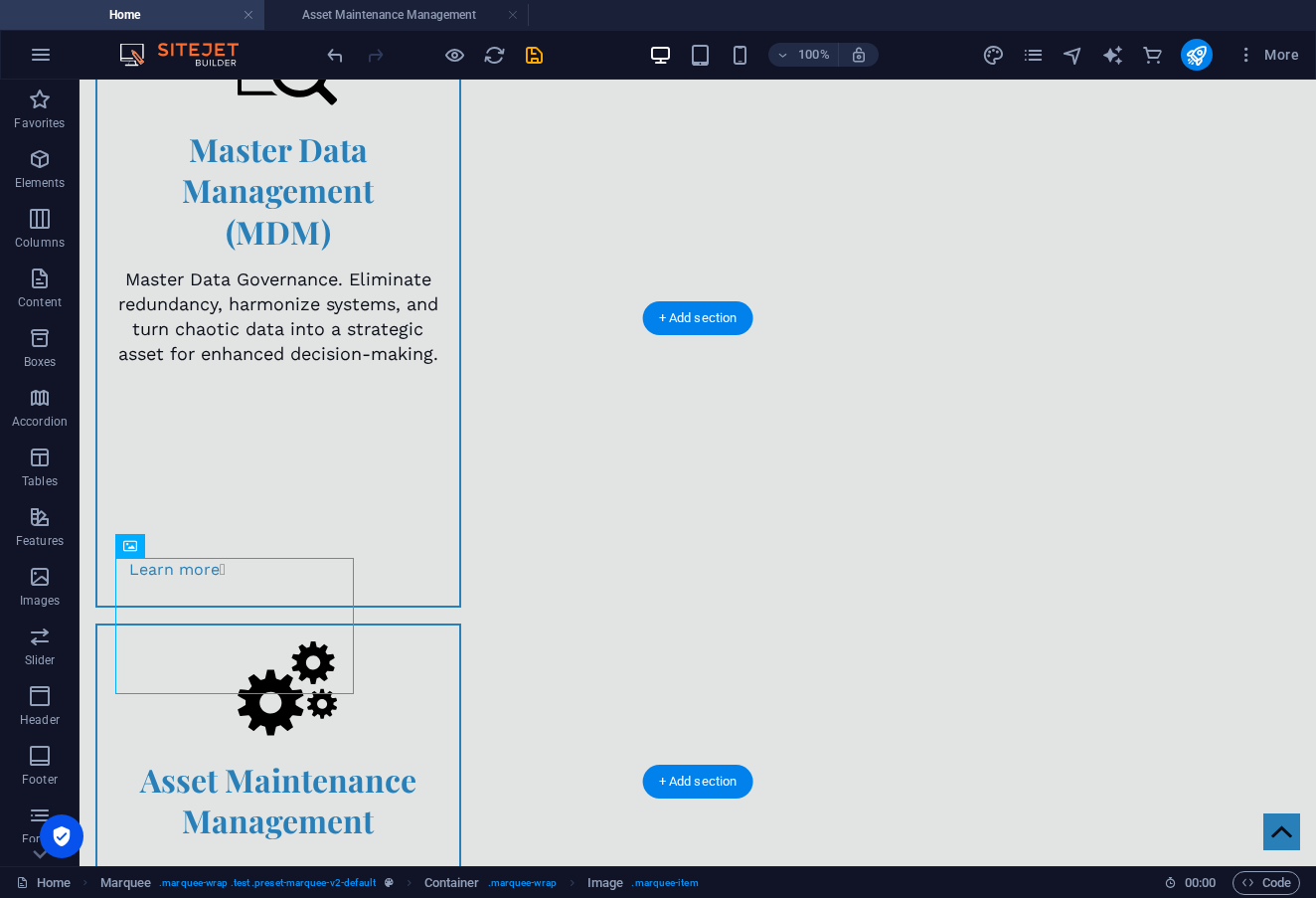 click at bounding box center (237, 2977) 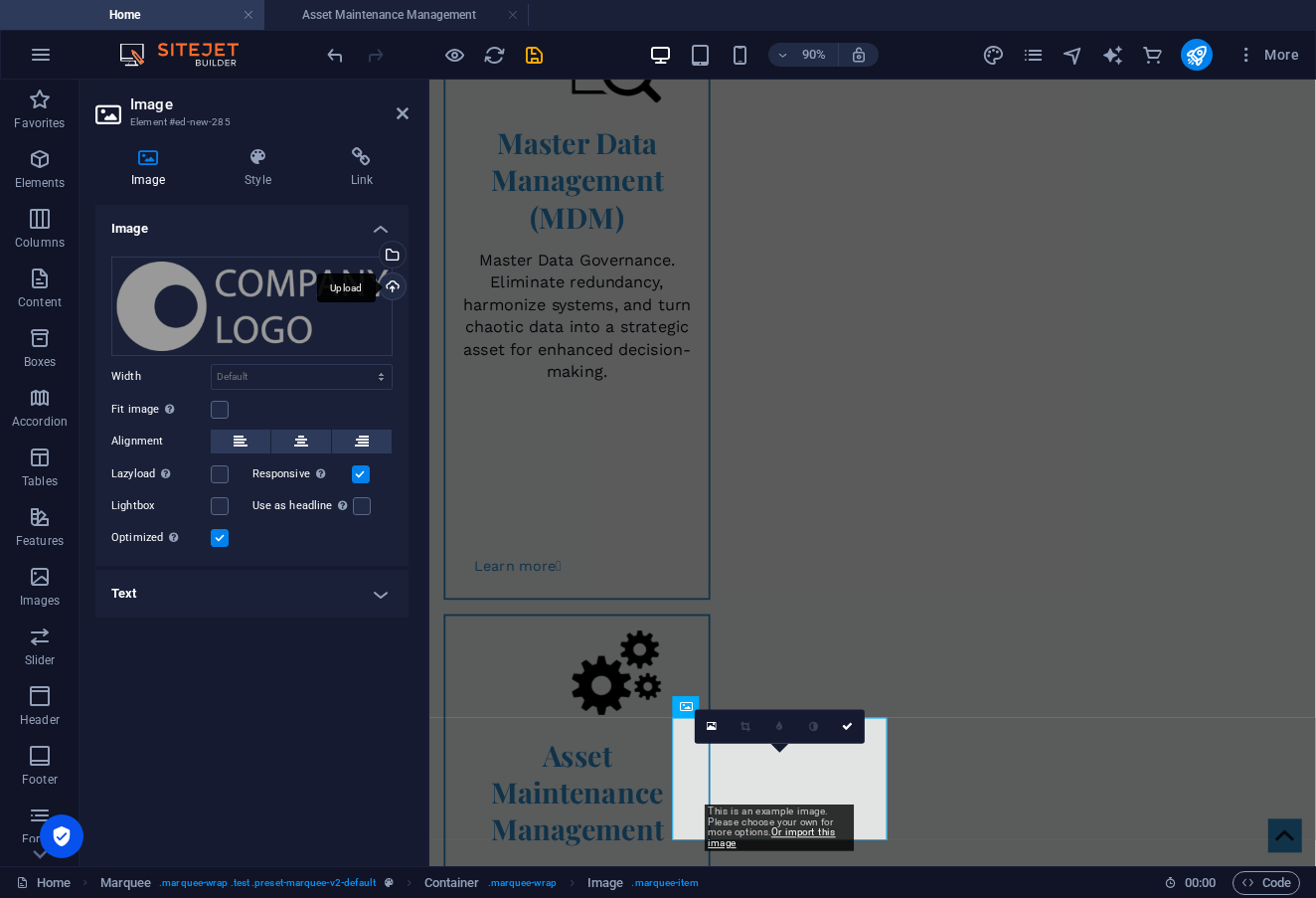 click on "Upload" at bounding box center (391, 288) 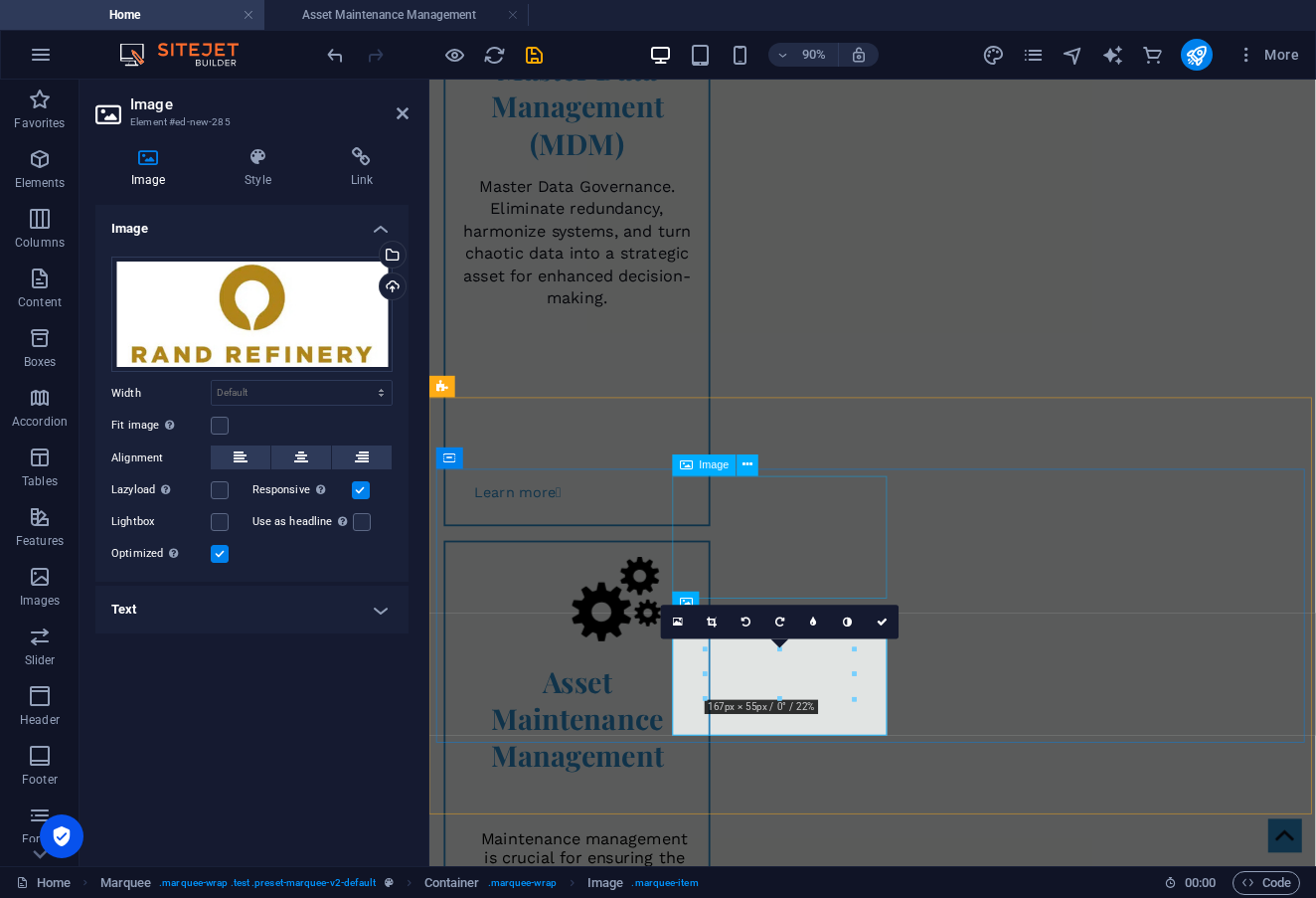 scroll, scrollTop: 2440, scrollLeft: 0, axis: vertical 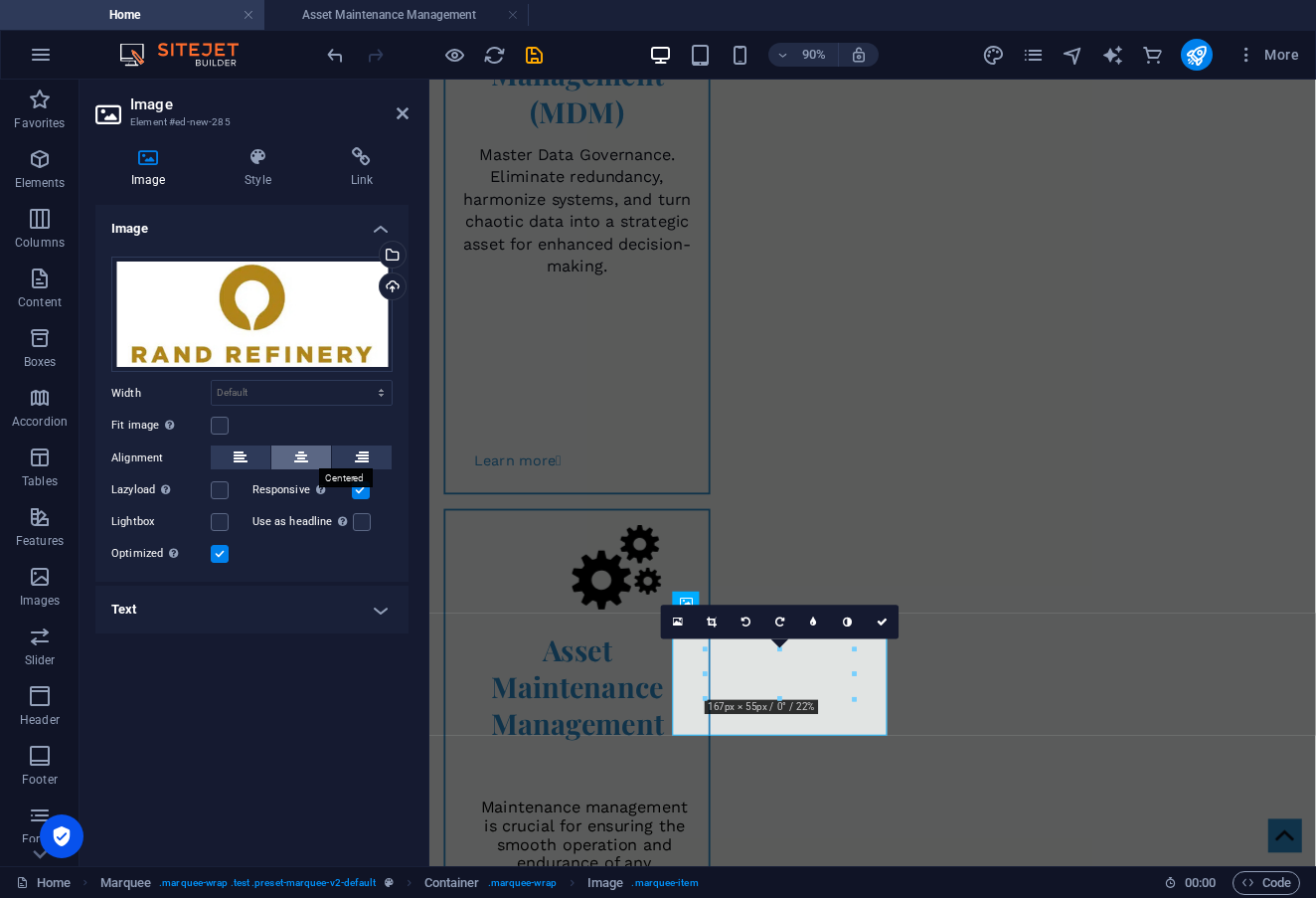 click at bounding box center [301, 457] 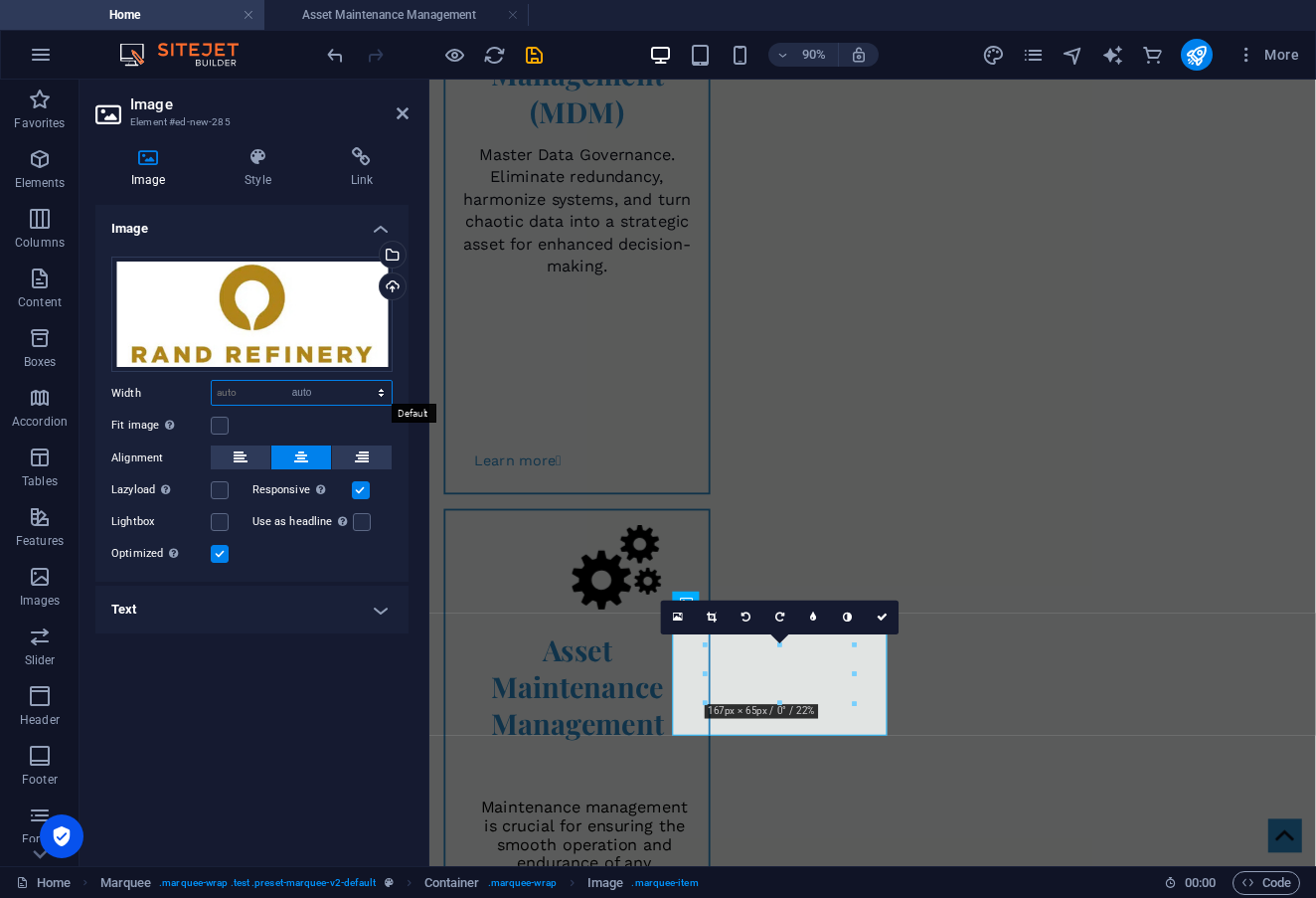select on "DISABLED_OPTION_VALUE" 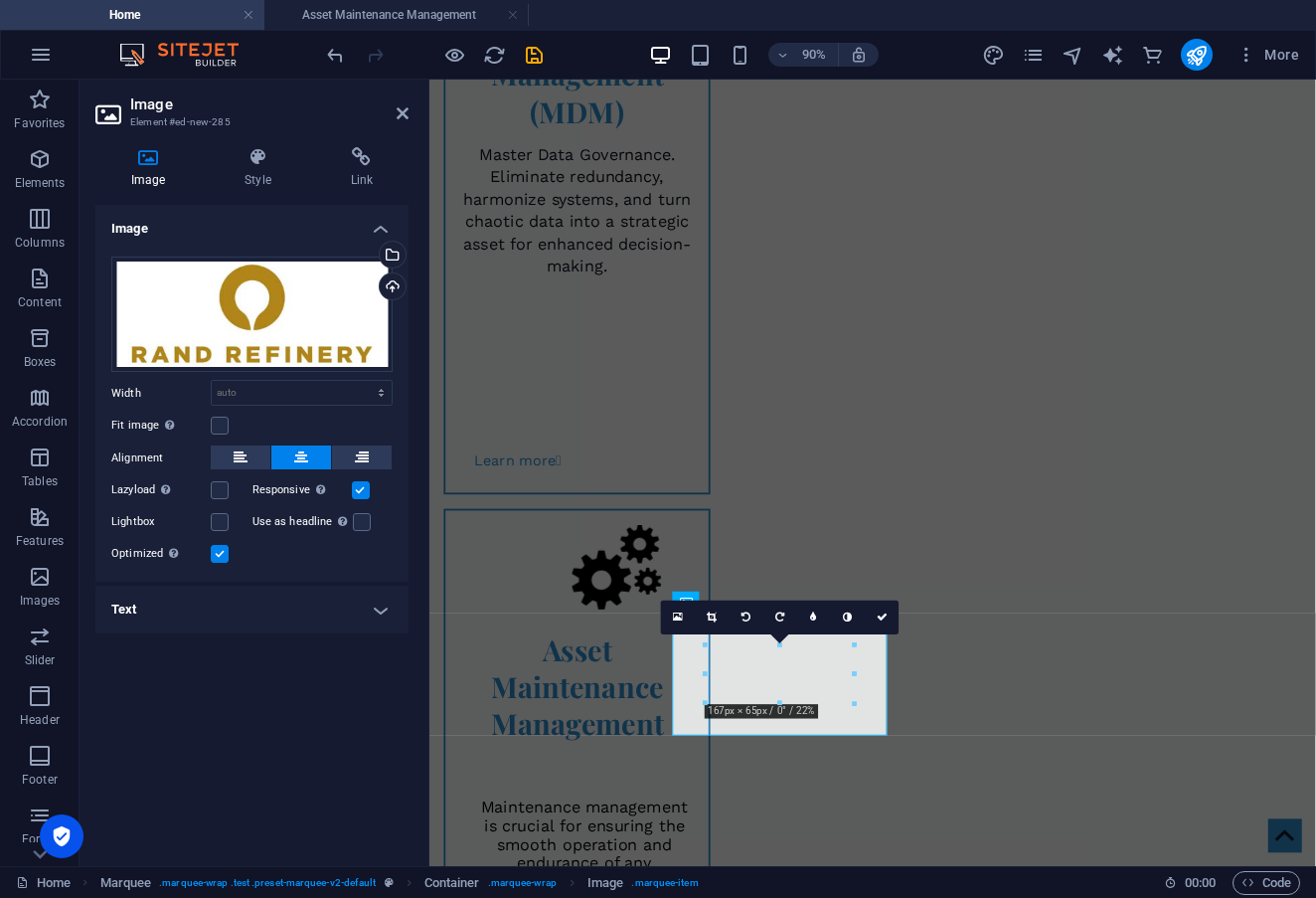 click on "Fit image Automatically fit image to a fixed width and height" at bounding box center (251, 426) 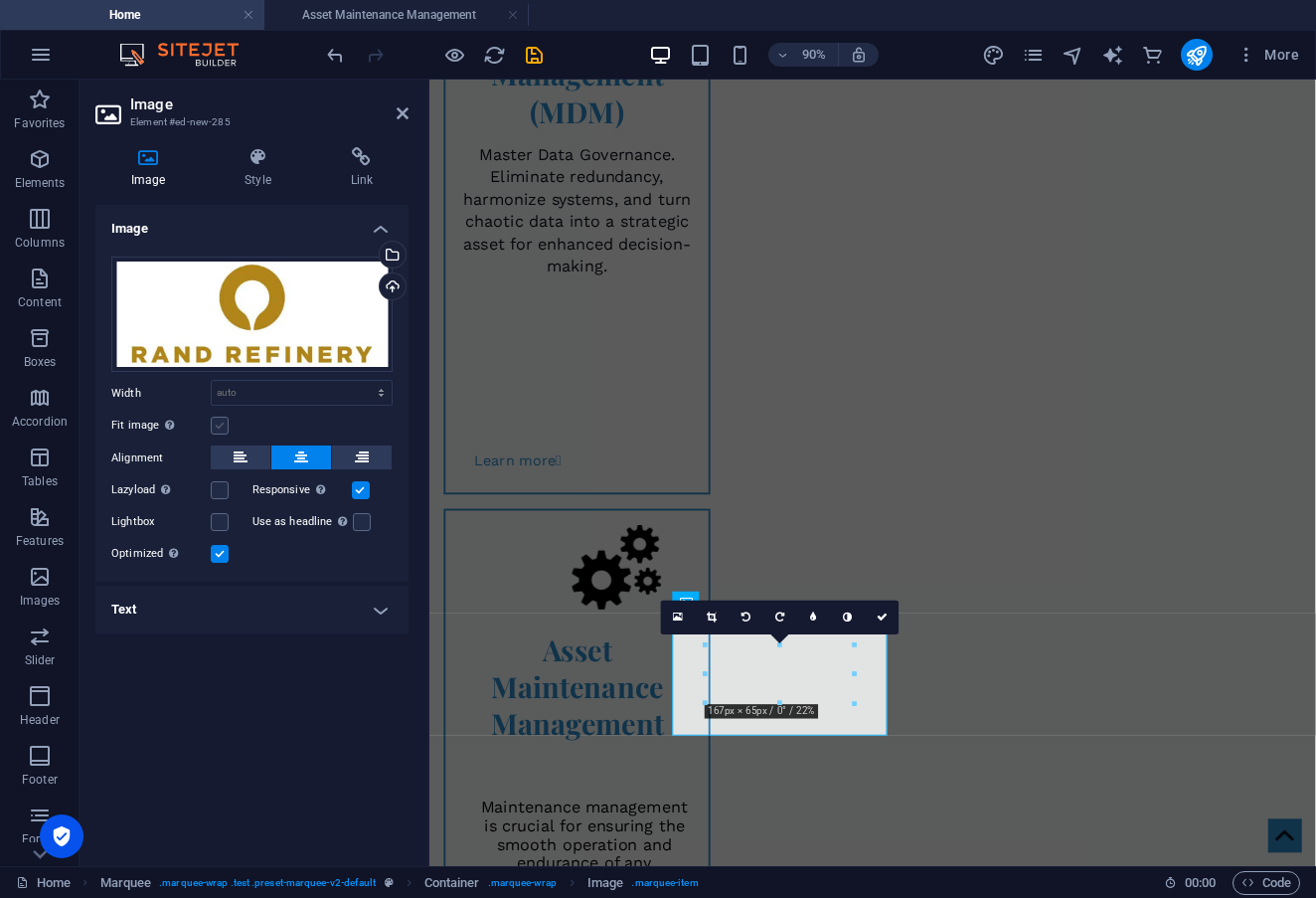click at bounding box center (220, 426) 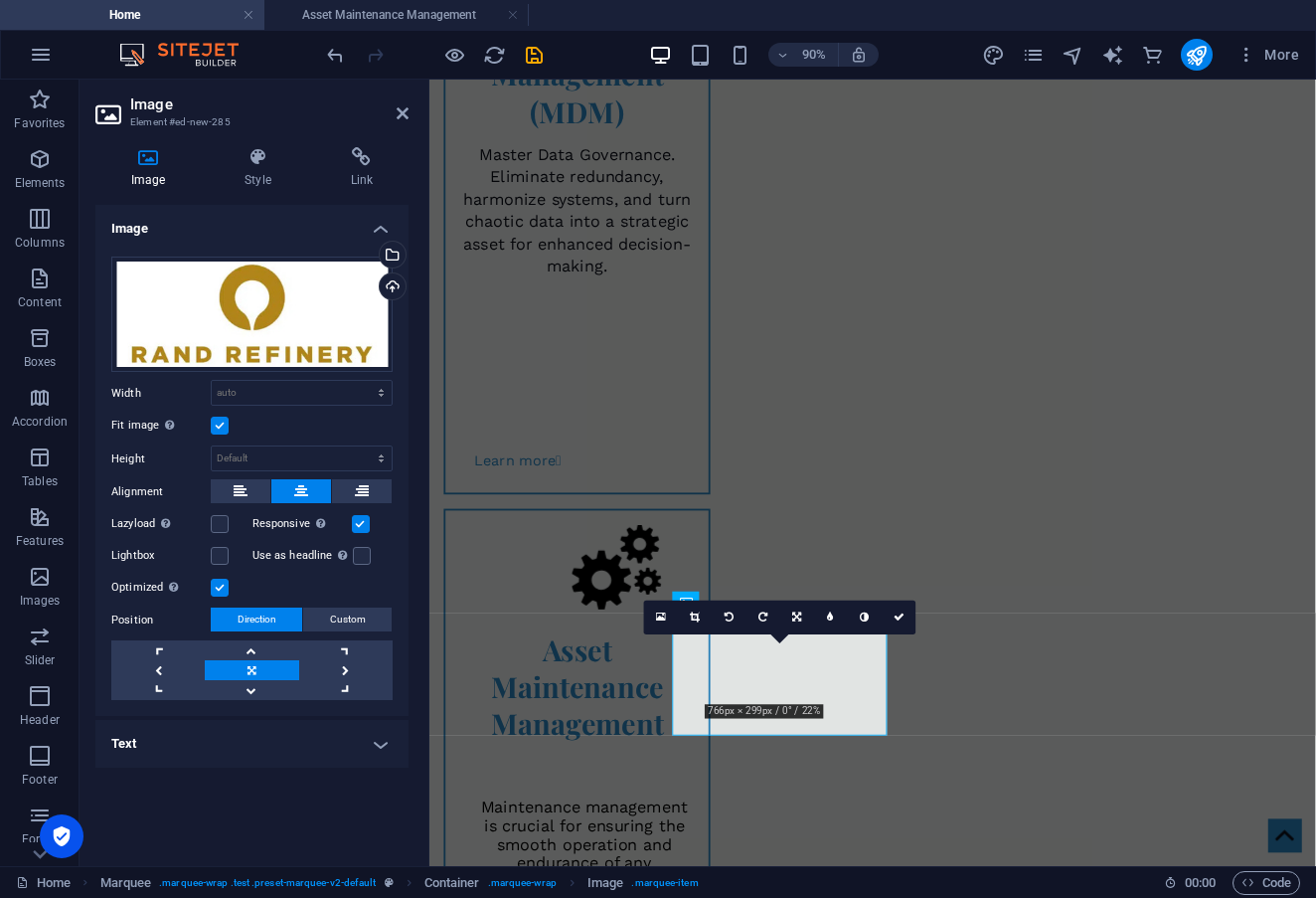 click at bounding box center [220, 426] 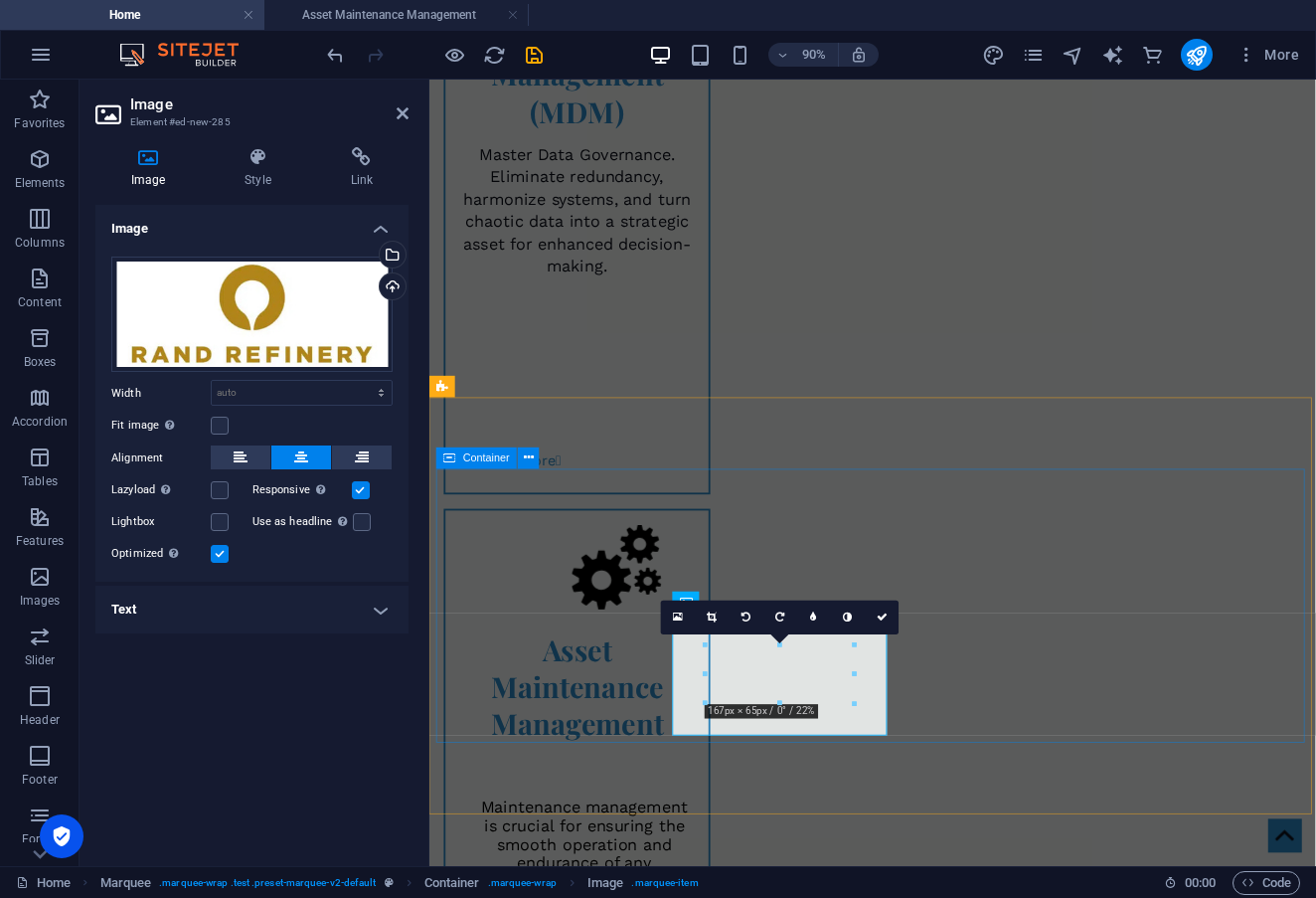 click at bounding box center [921, 2726] 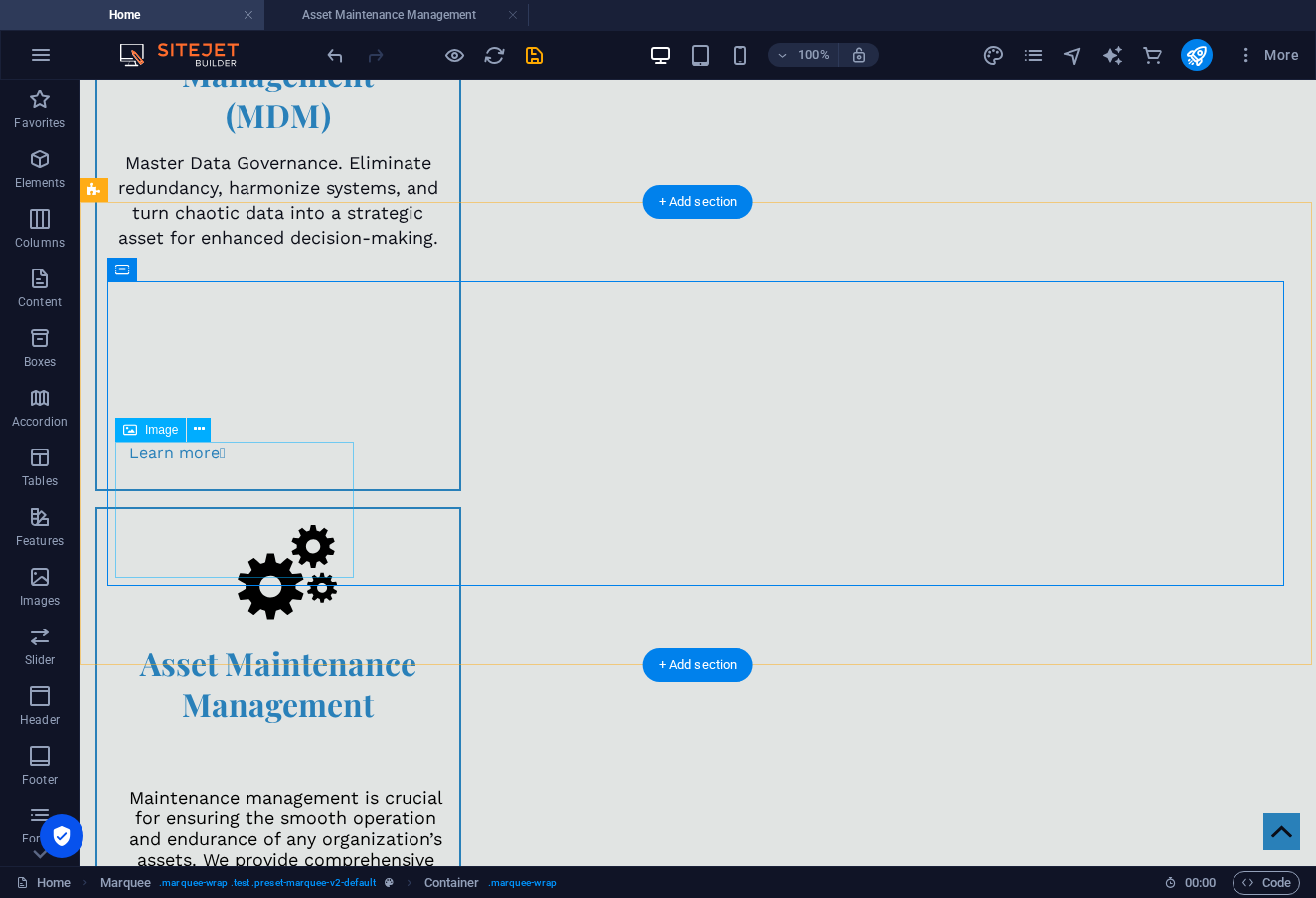 click at bounding box center [237, 2861] 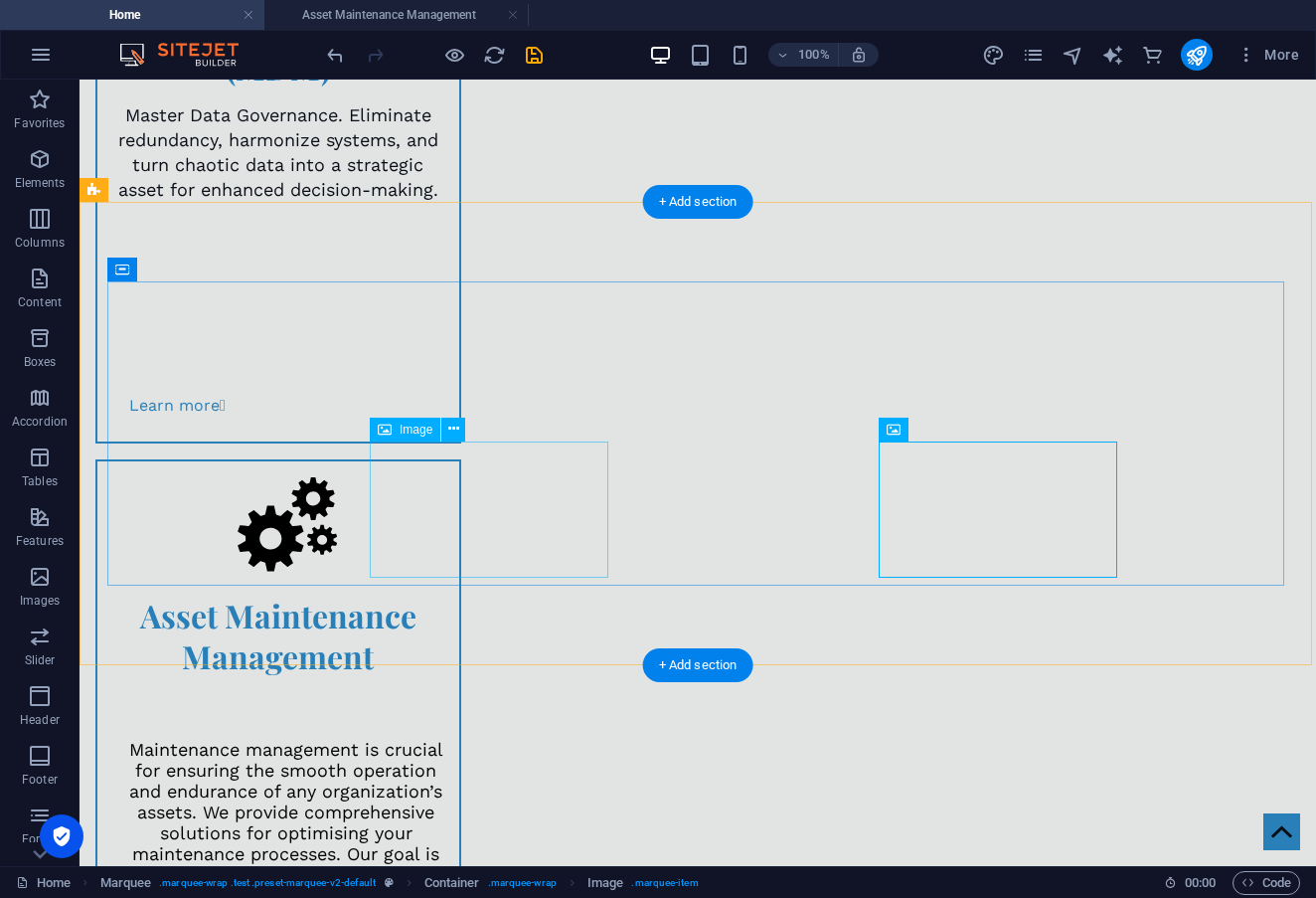 click at bounding box center [237, 2888] 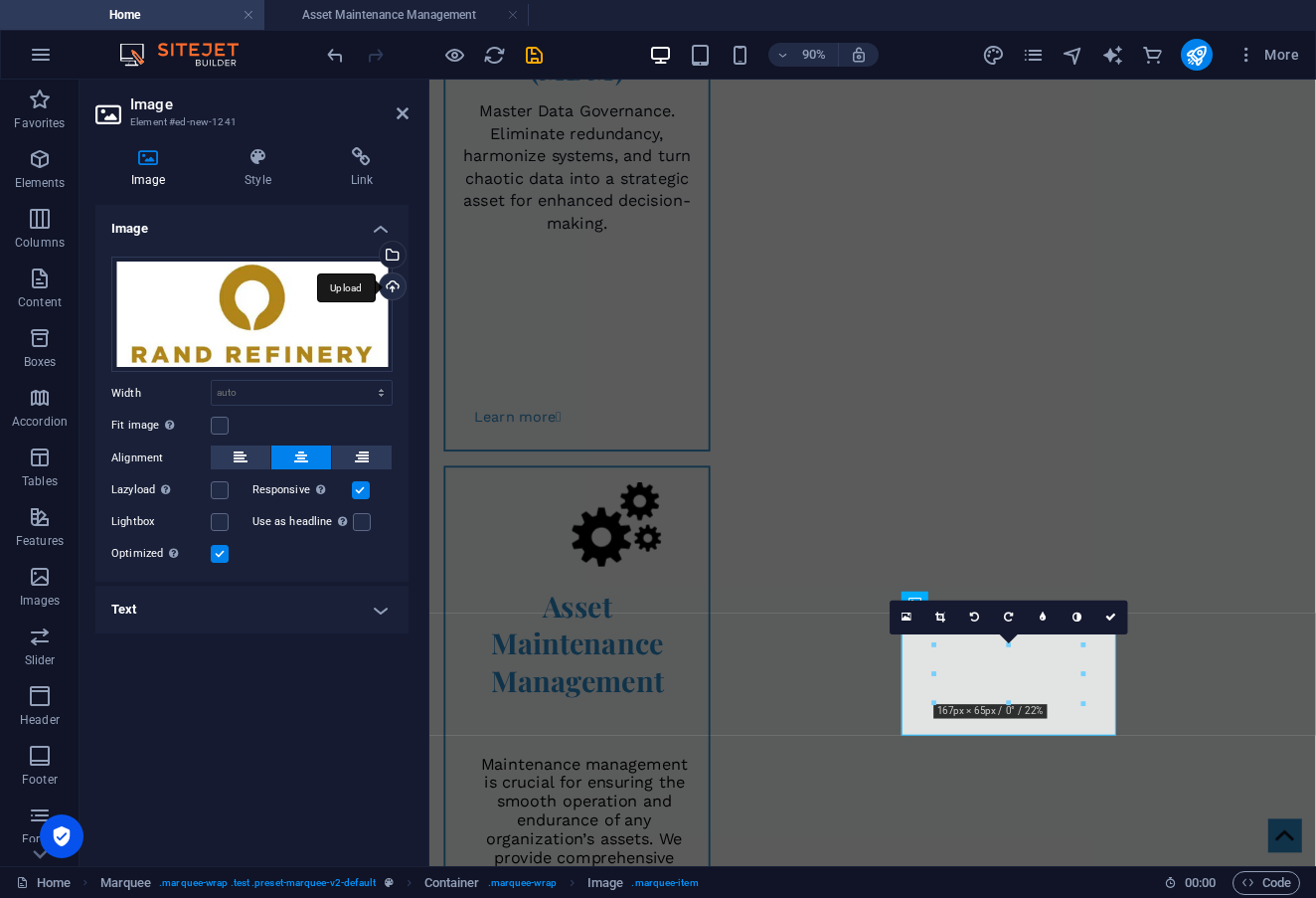 click on "Upload" at bounding box center (391, 288) 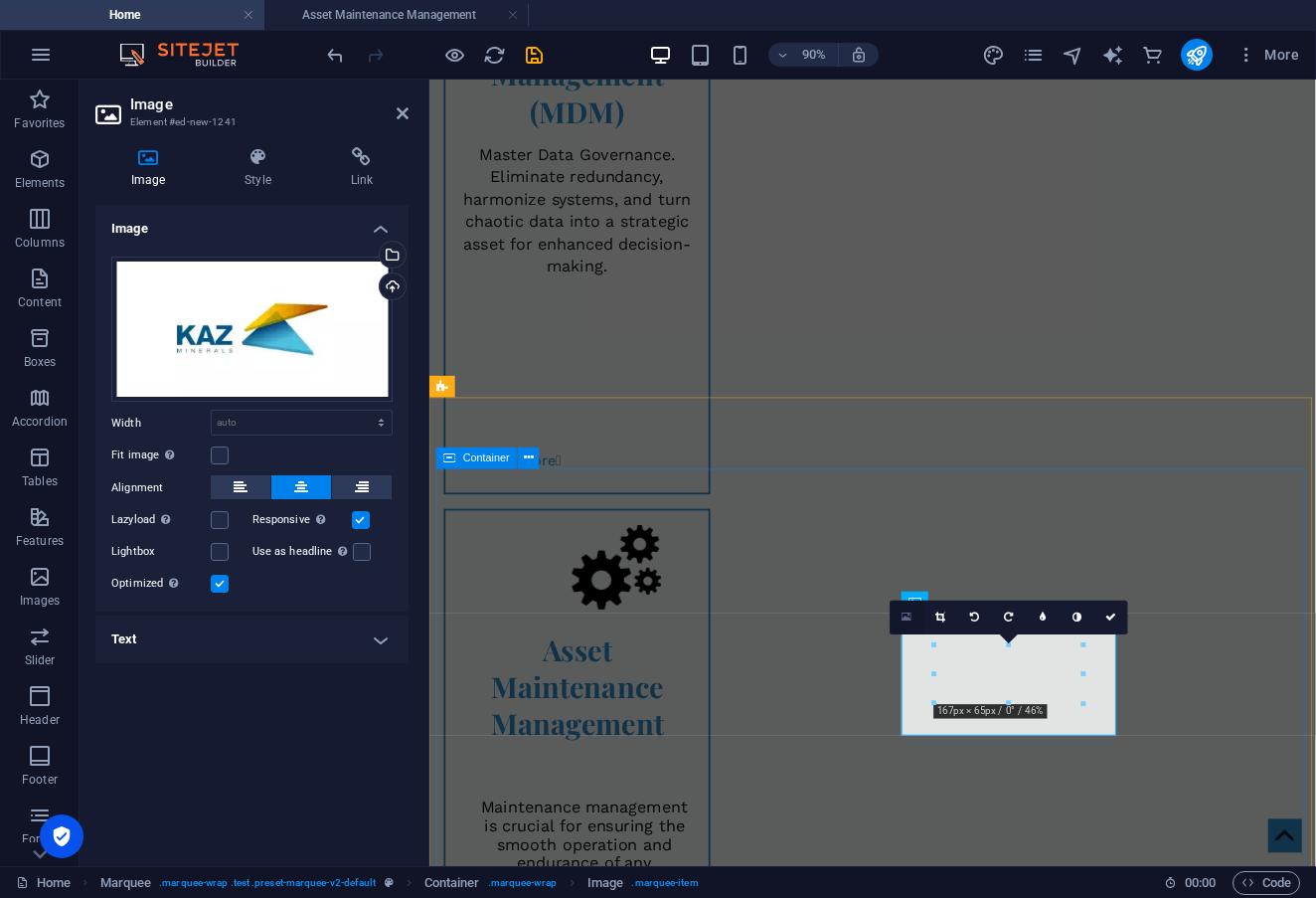 click at bounding box center [907, 617] 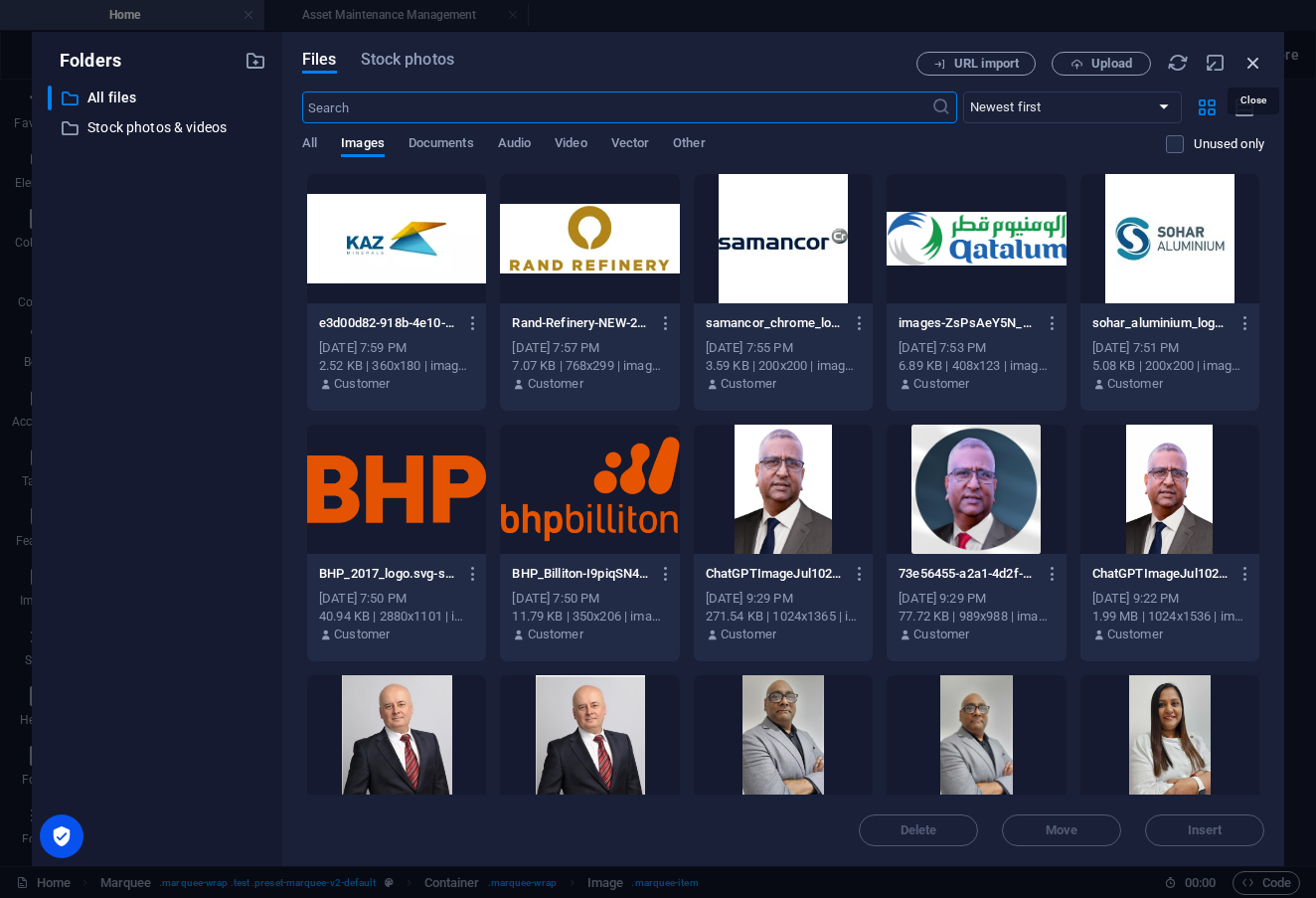 click at bounding box center (1253, 63) 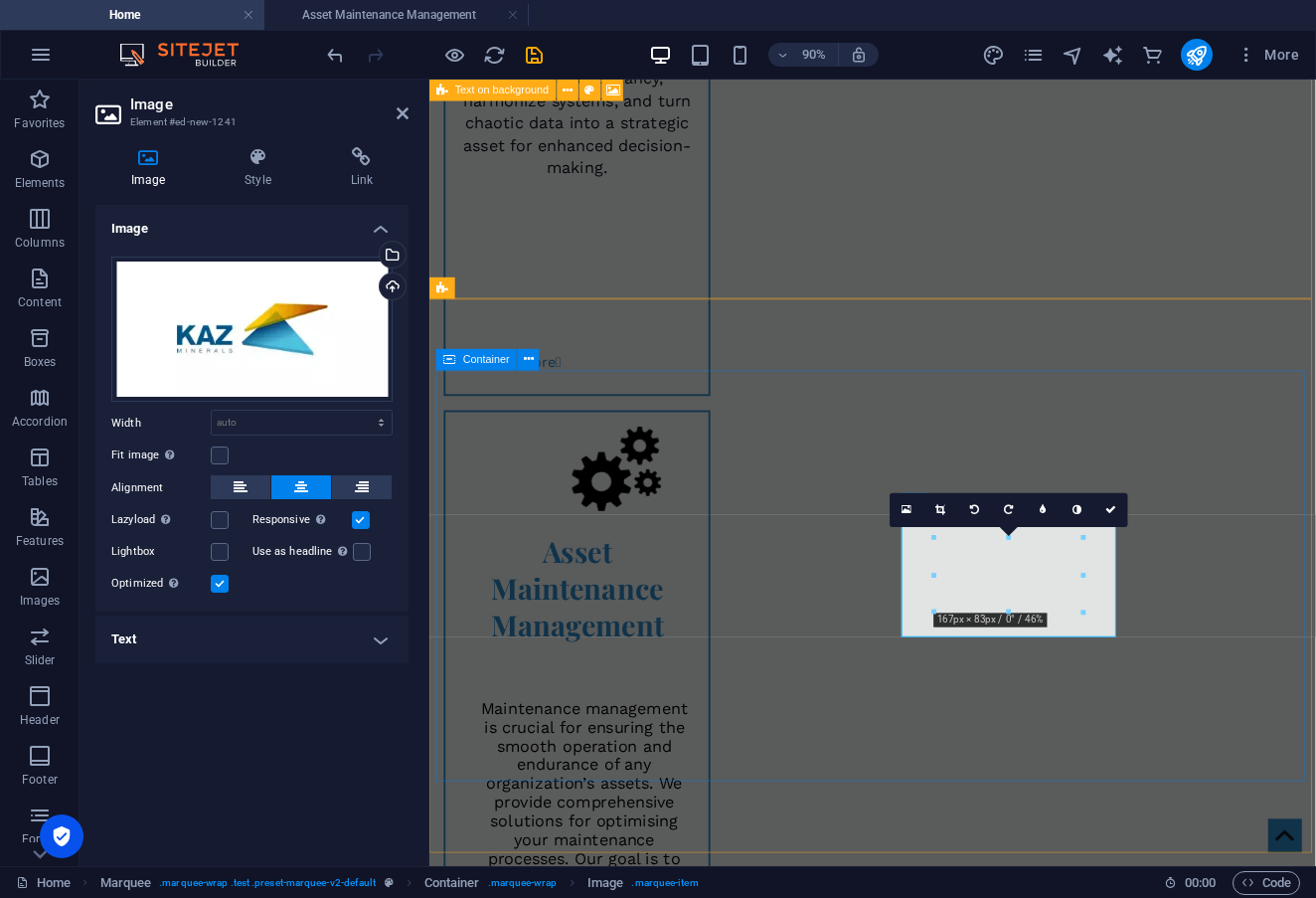scroll, scrollTop: 2588, scrollLeft: 0, axis: vertical 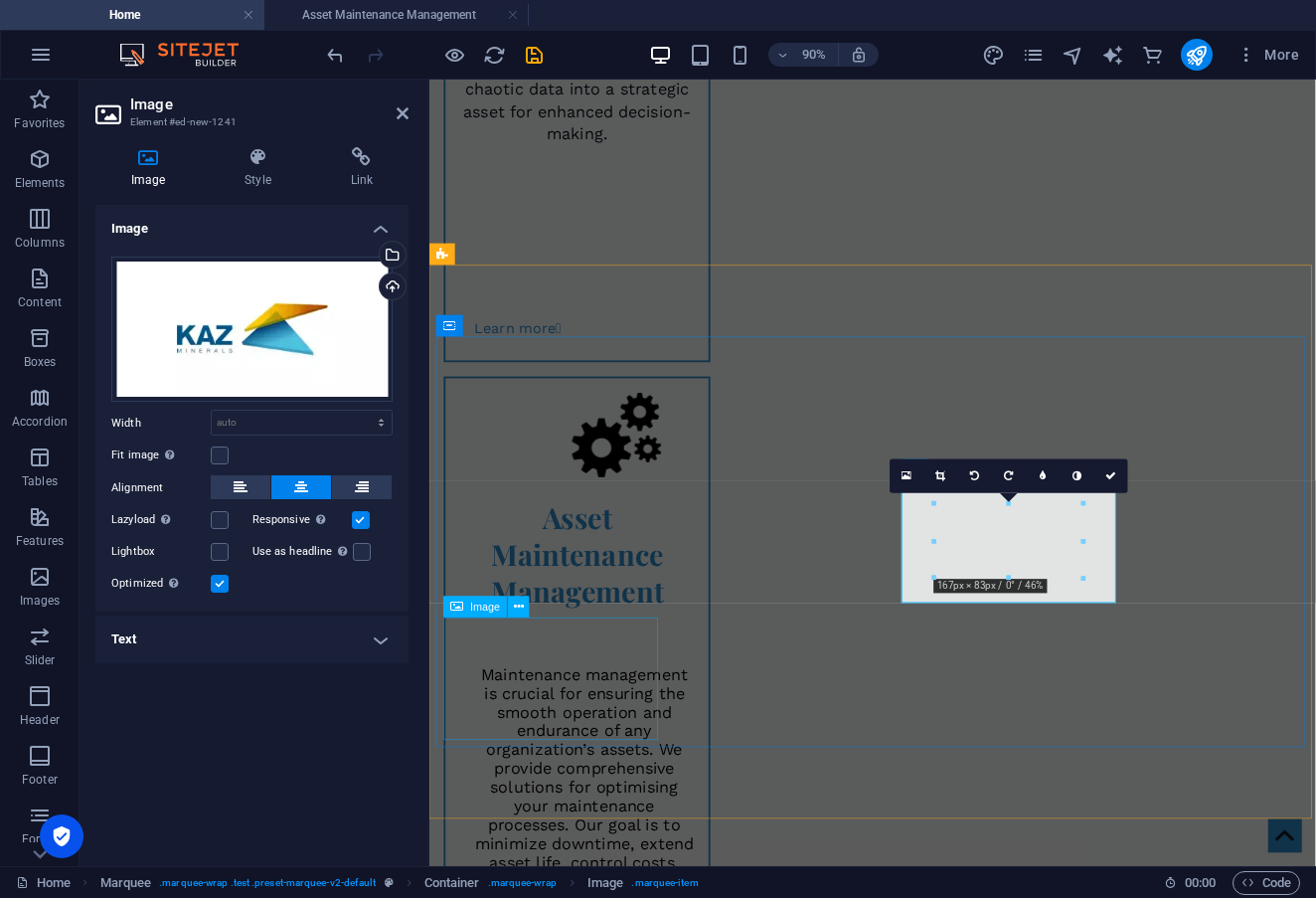 click at bounding box center (565, 3155) 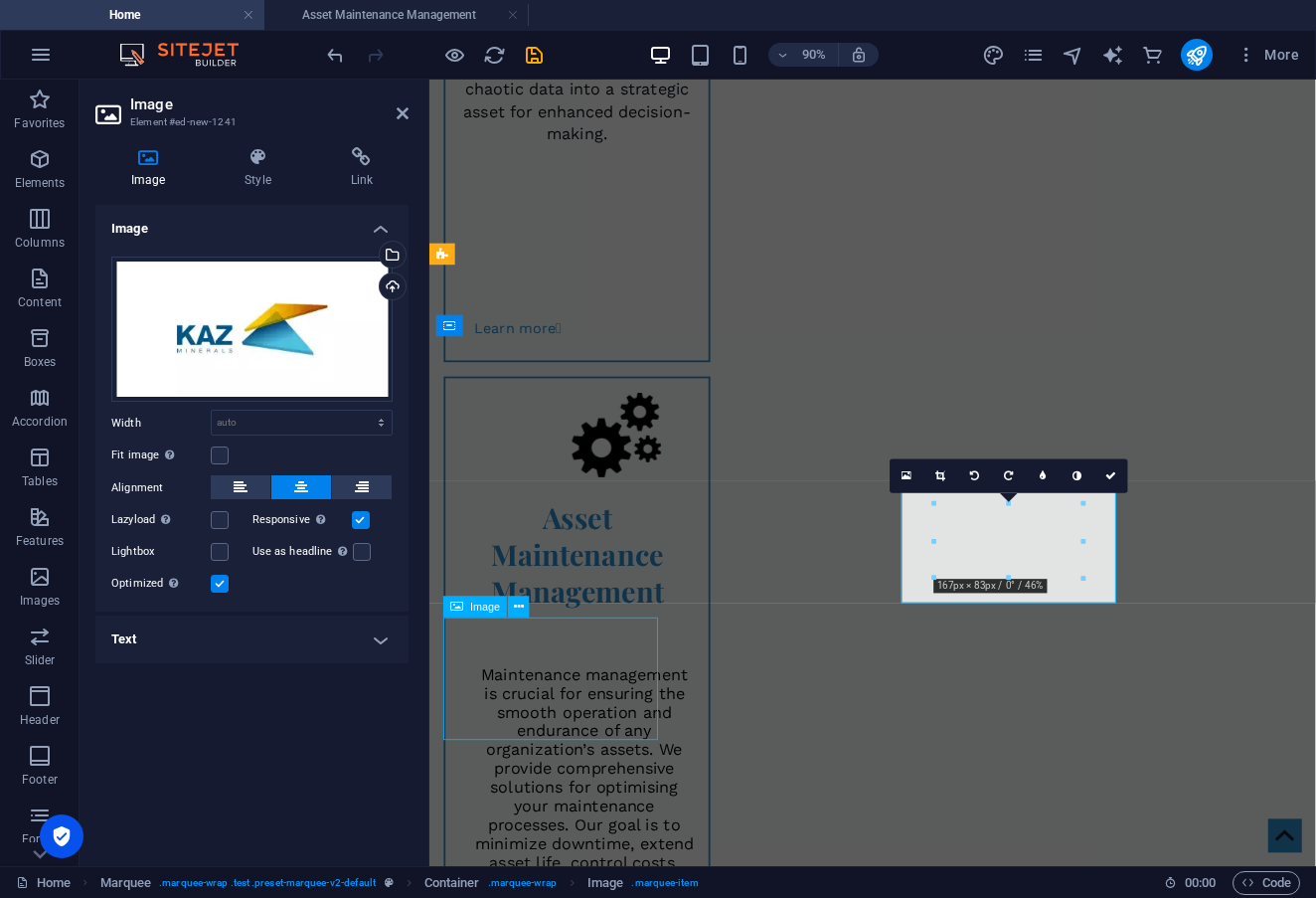 click at bounding box center (565, 3155) 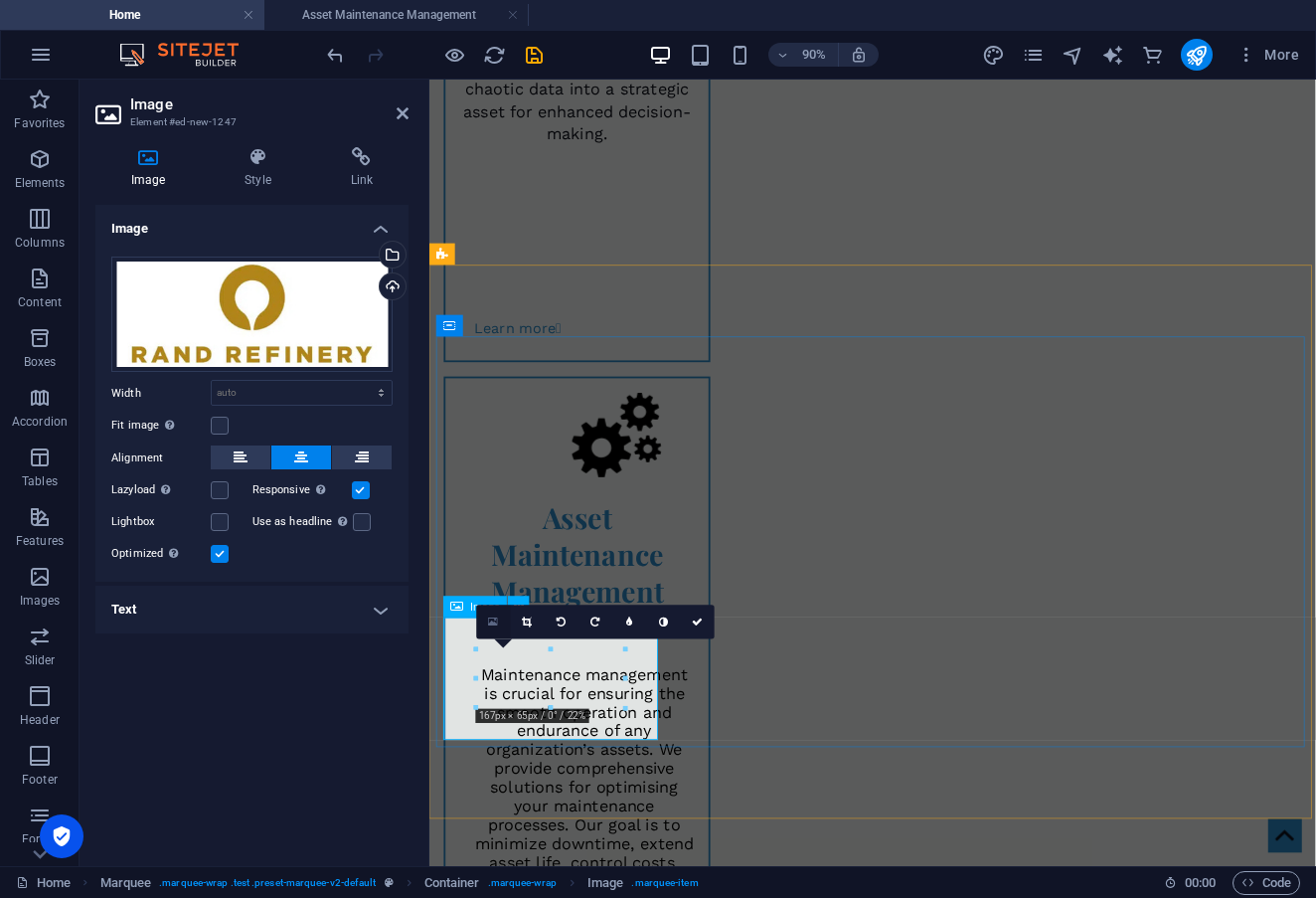 click at bounding box center (493, 622) 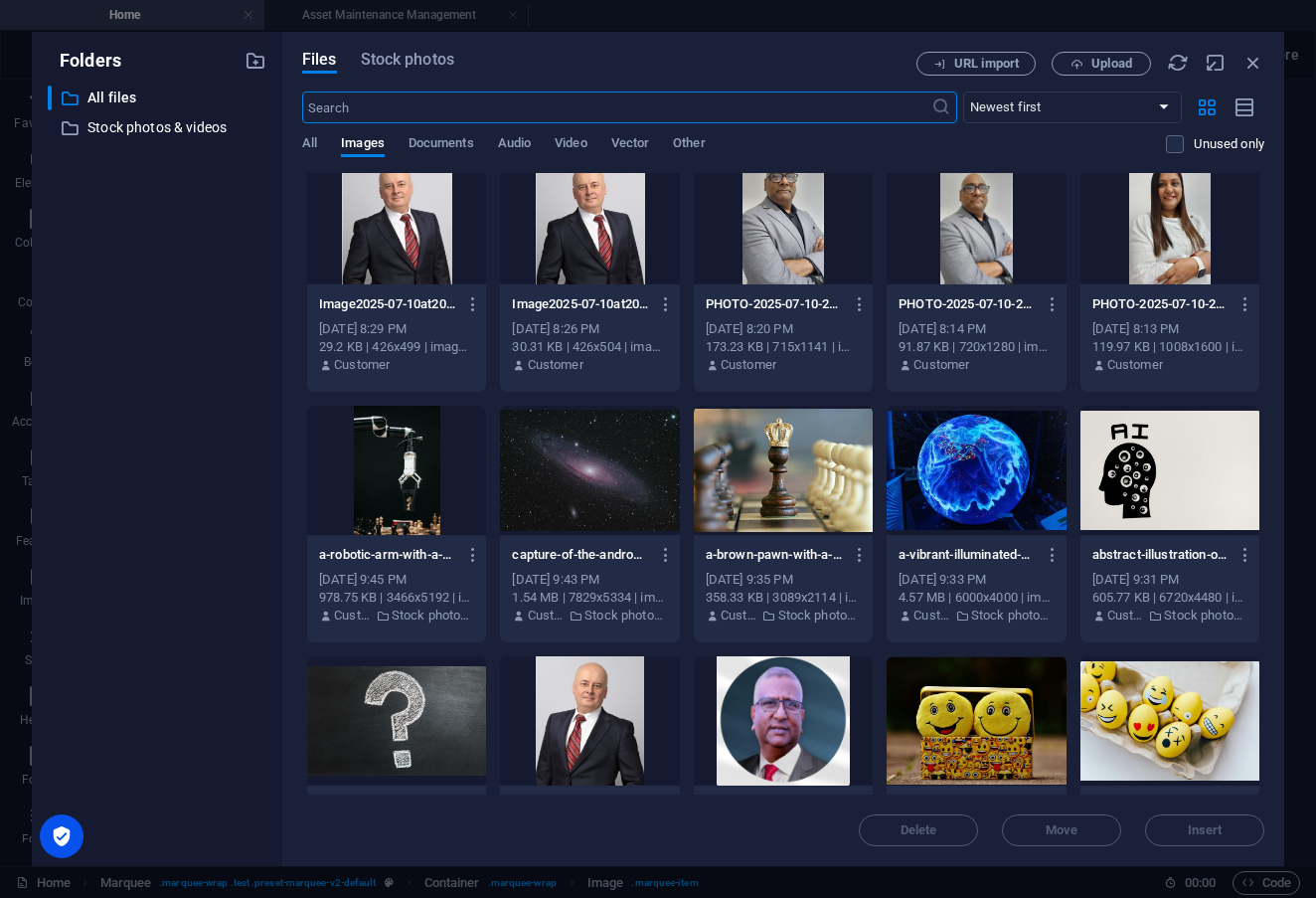 scroll, scrollTop: 0, scrollLeft: 0, axis: both 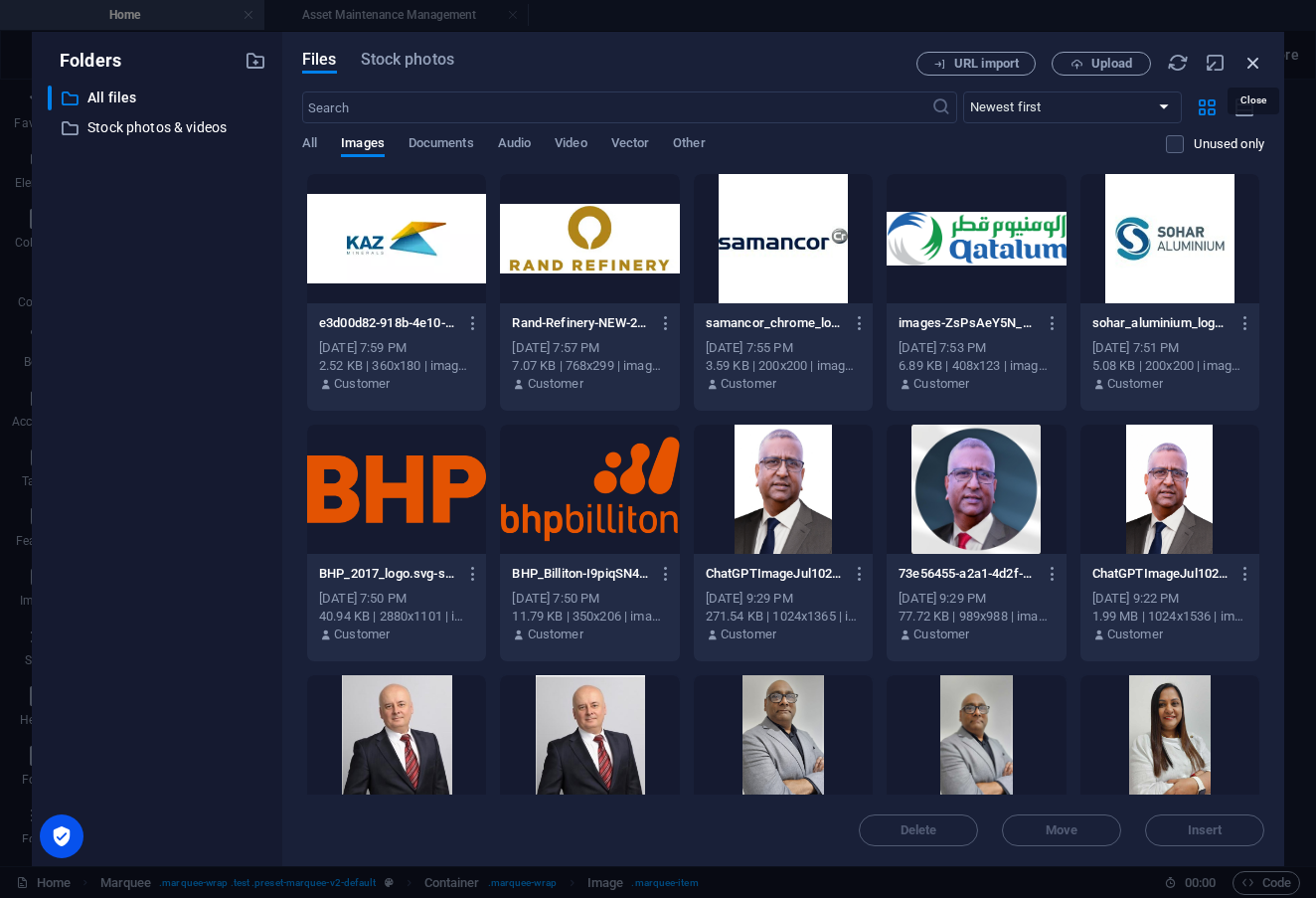 click at bounding box center (1253, 63) 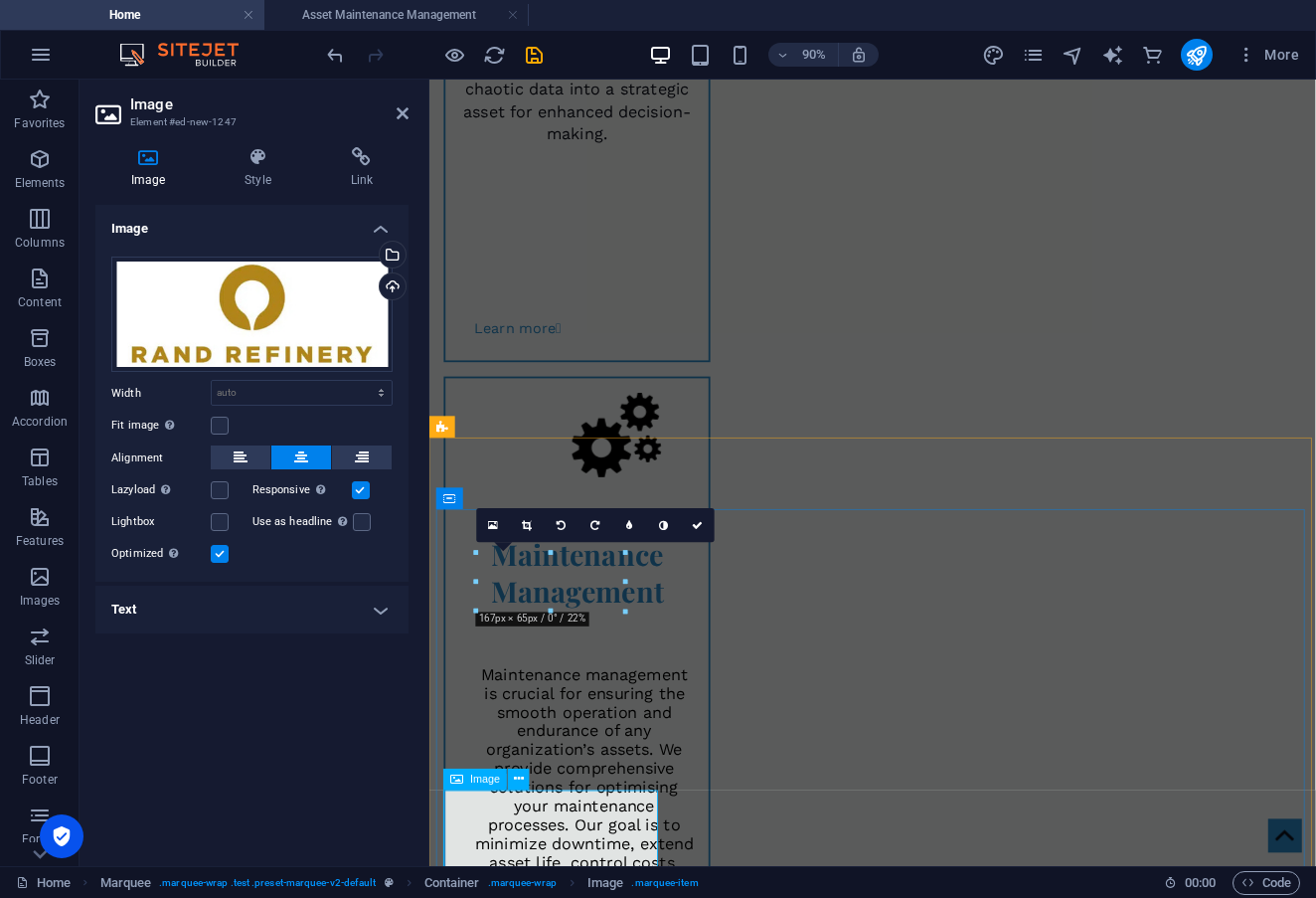 scroll, scrollTop: 2396, scrollLeft: 0, axis: vertical 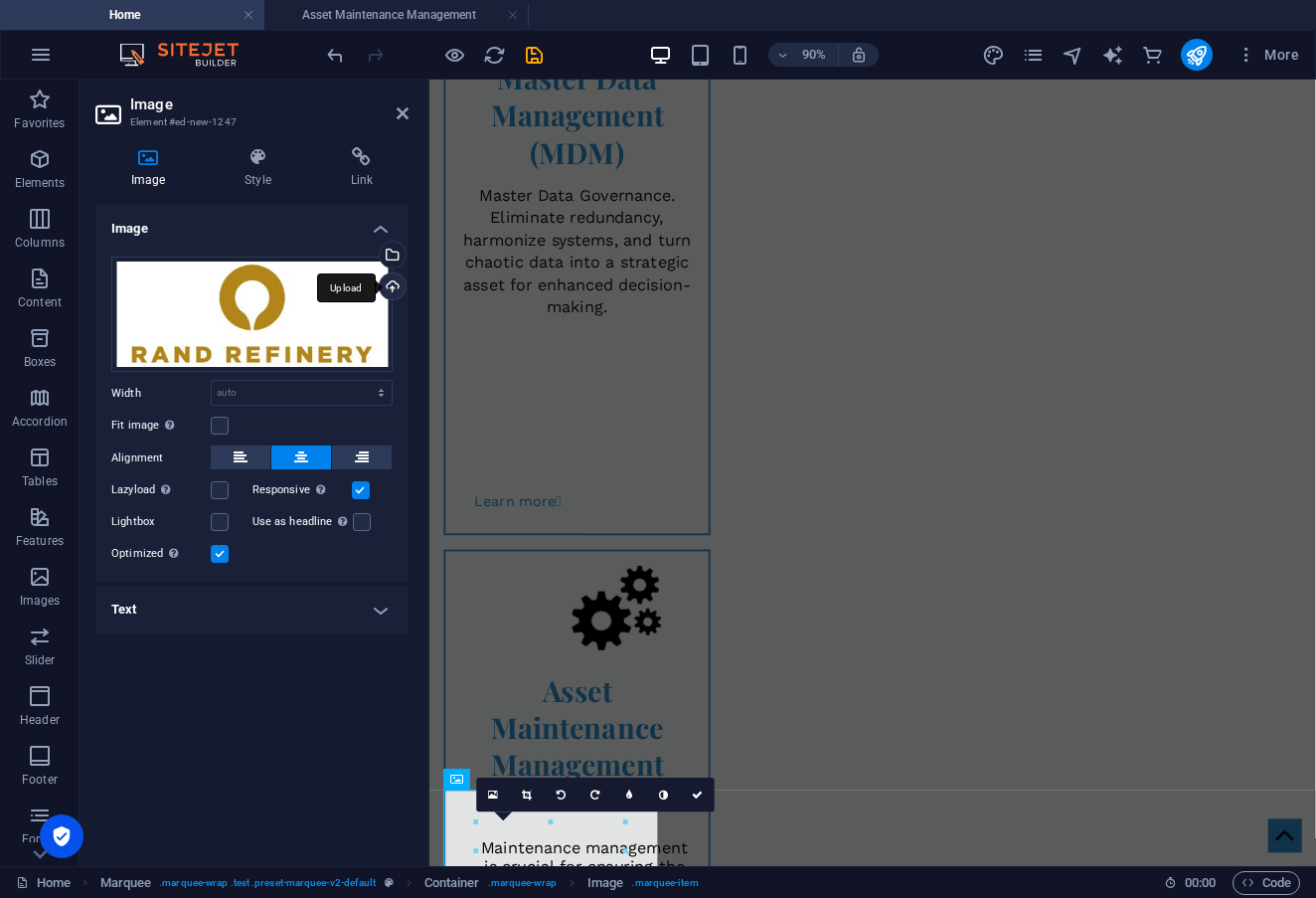 click on "Upload" at bounding box center (391, 288) 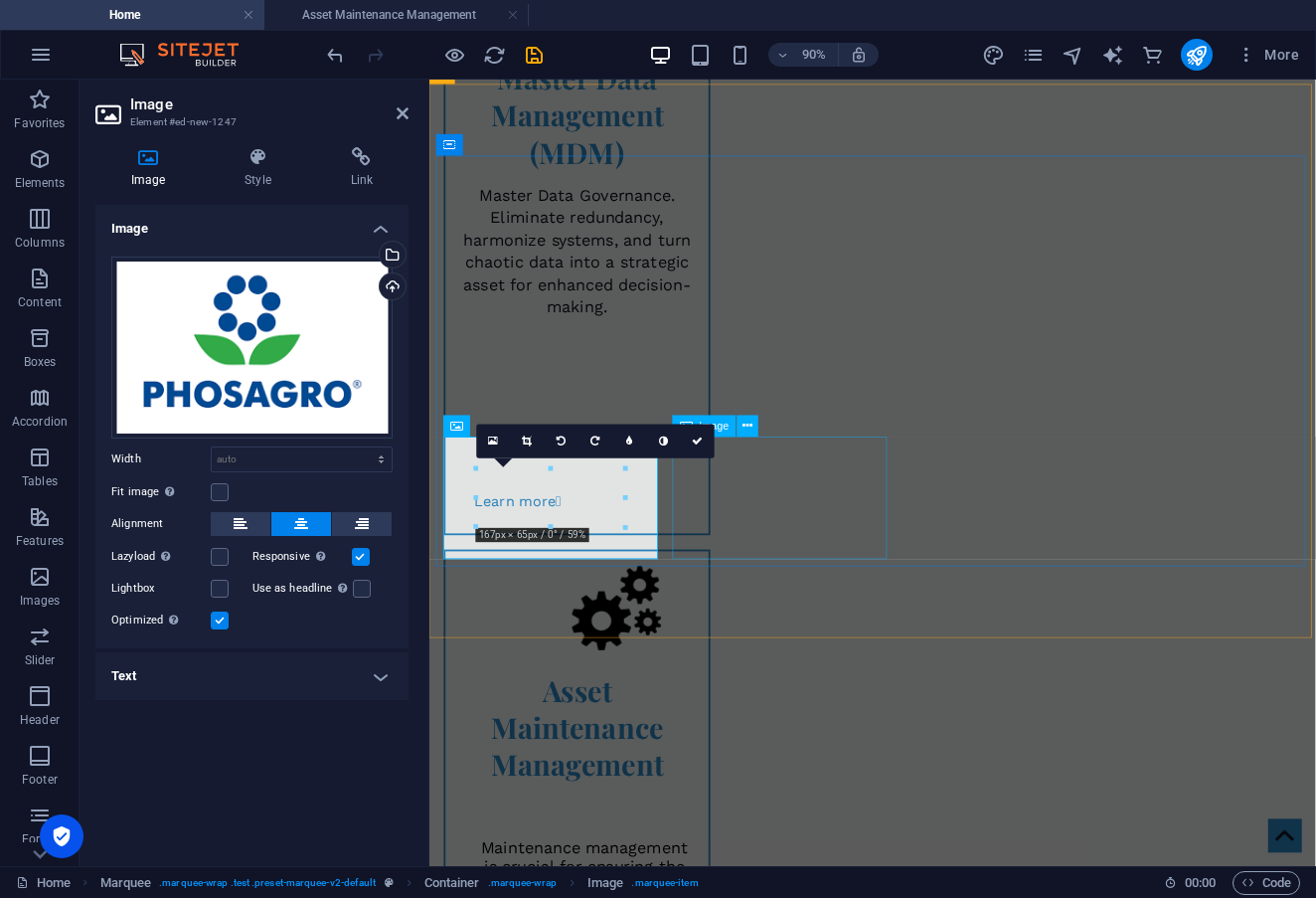 scroll, scrollTop: 2788, scrollLeft: 0, axis: vertical 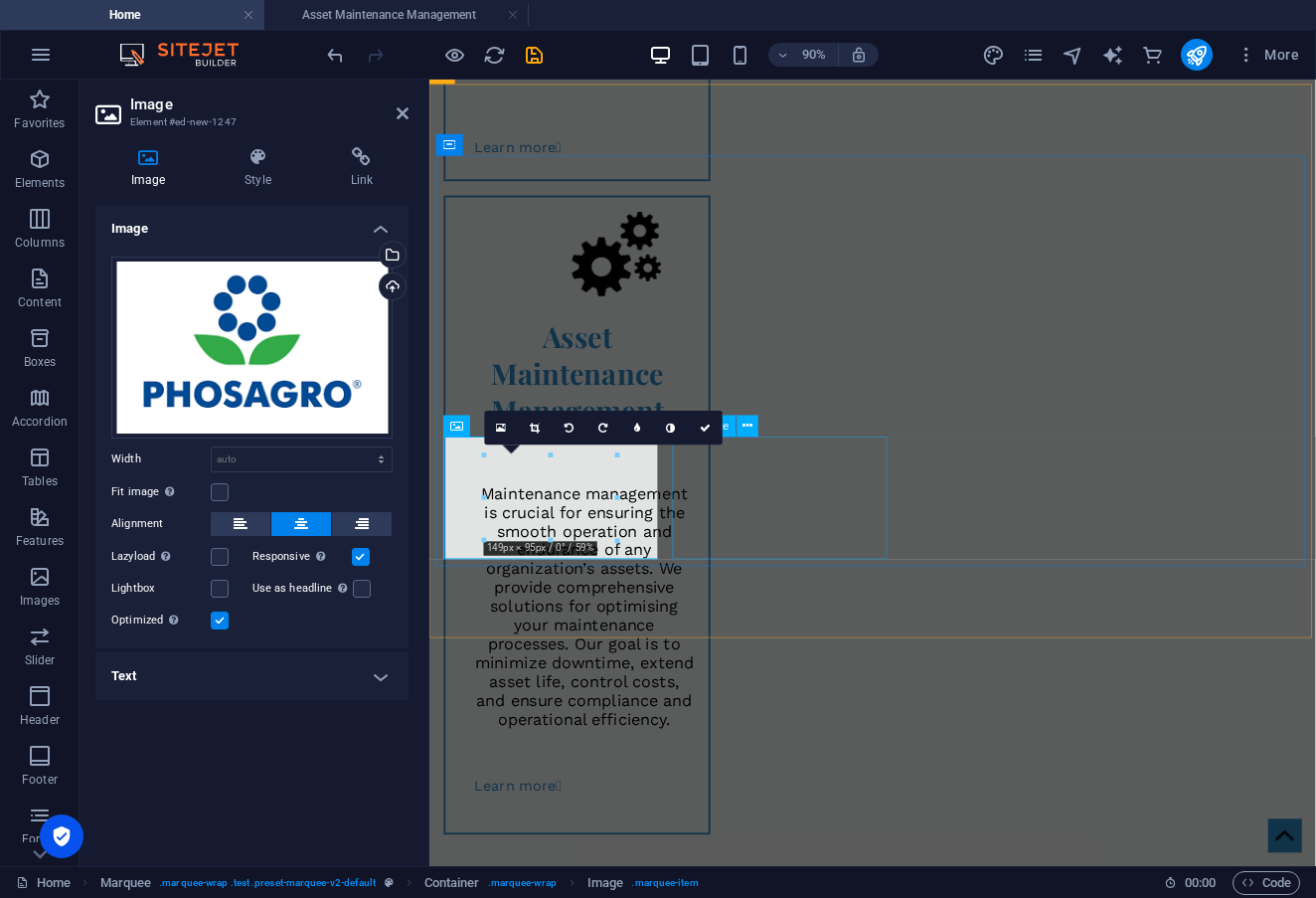 click at bounding box center (565, 3099) 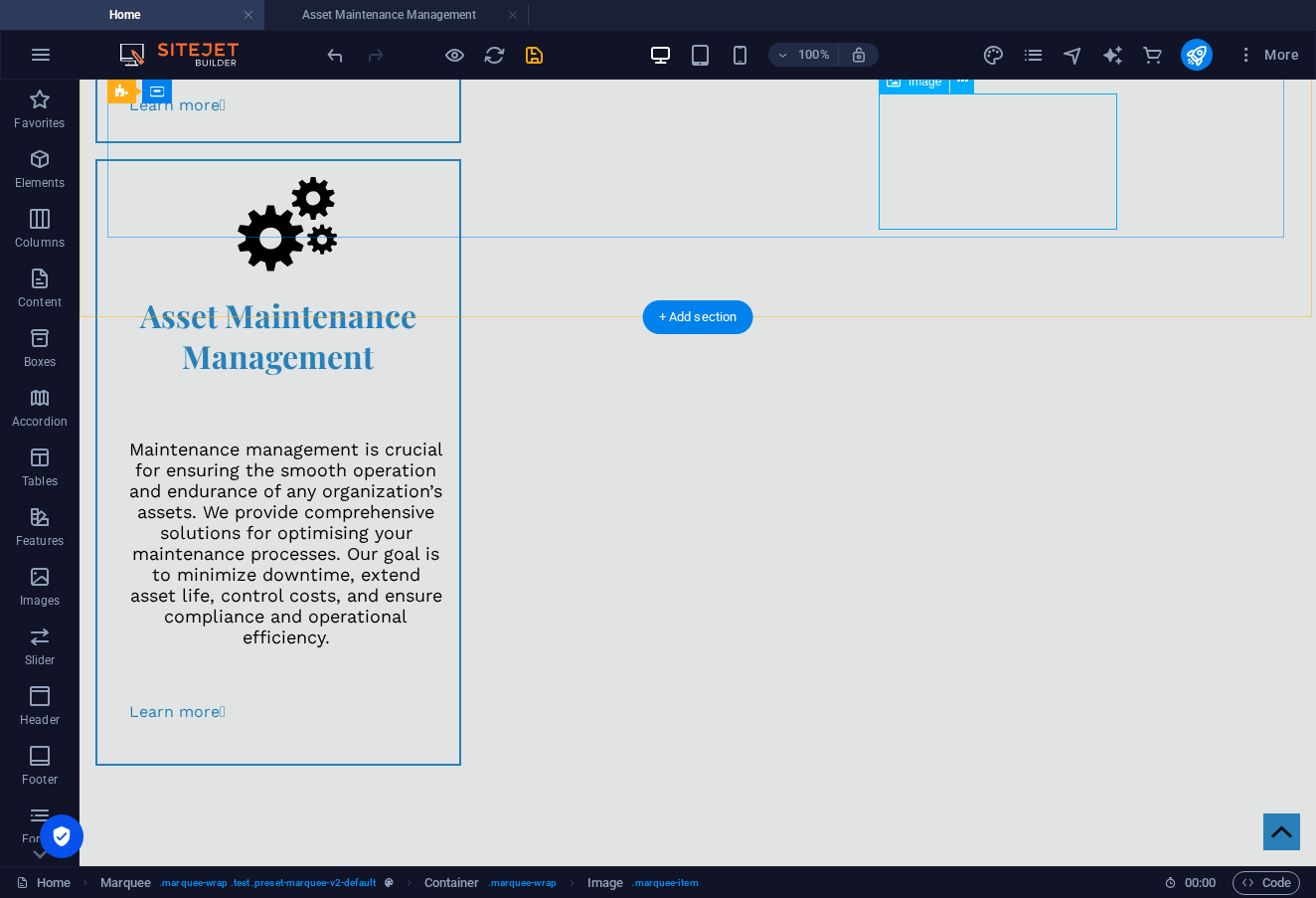 click at bounding box center [237, 2946] 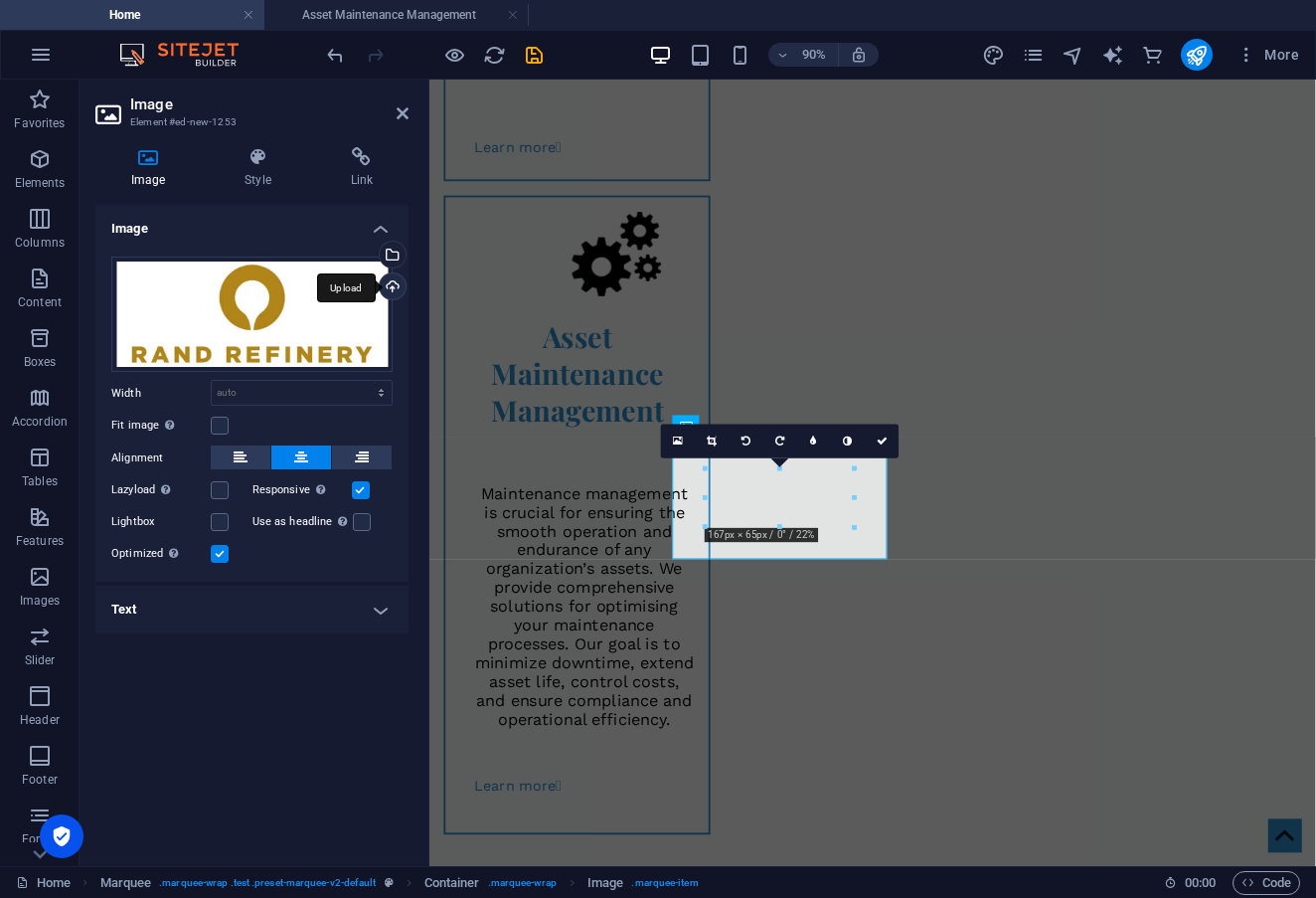 click on "Upload" at bounding box center [391, 288] 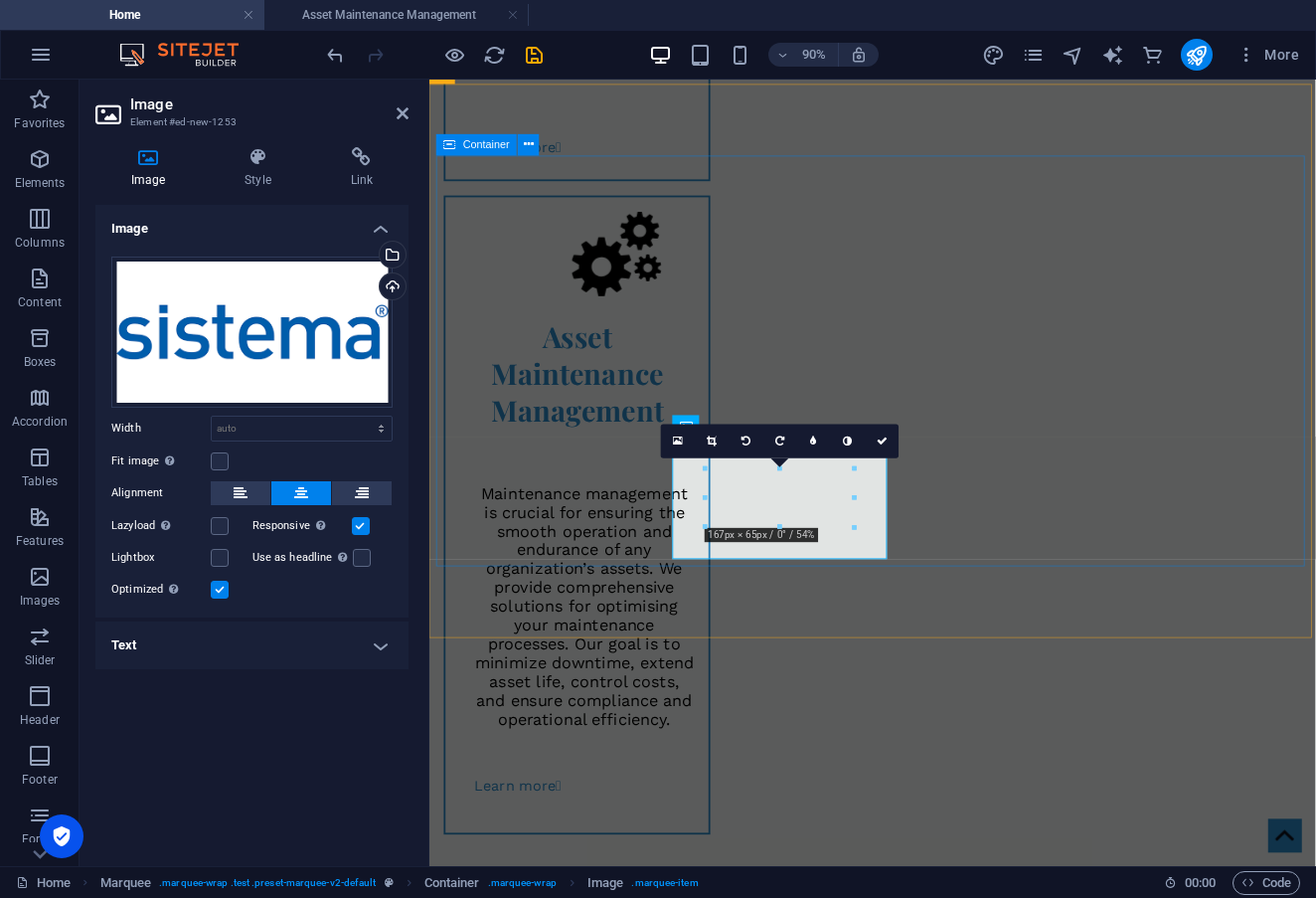 click at bounding box center (921, 2595) 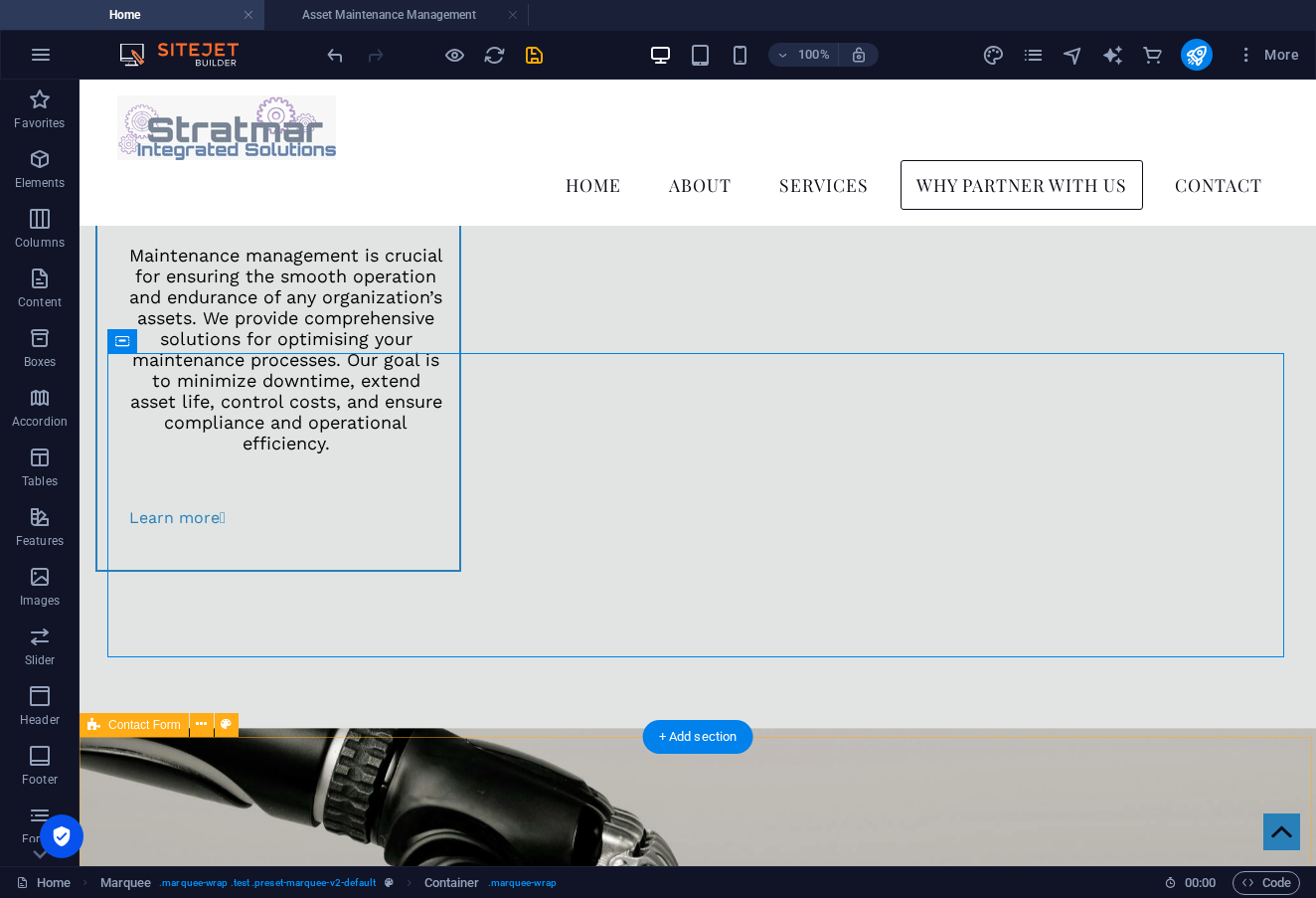 scroll, scrollTop: 2134, scrollLeft: 0, axis: vertical 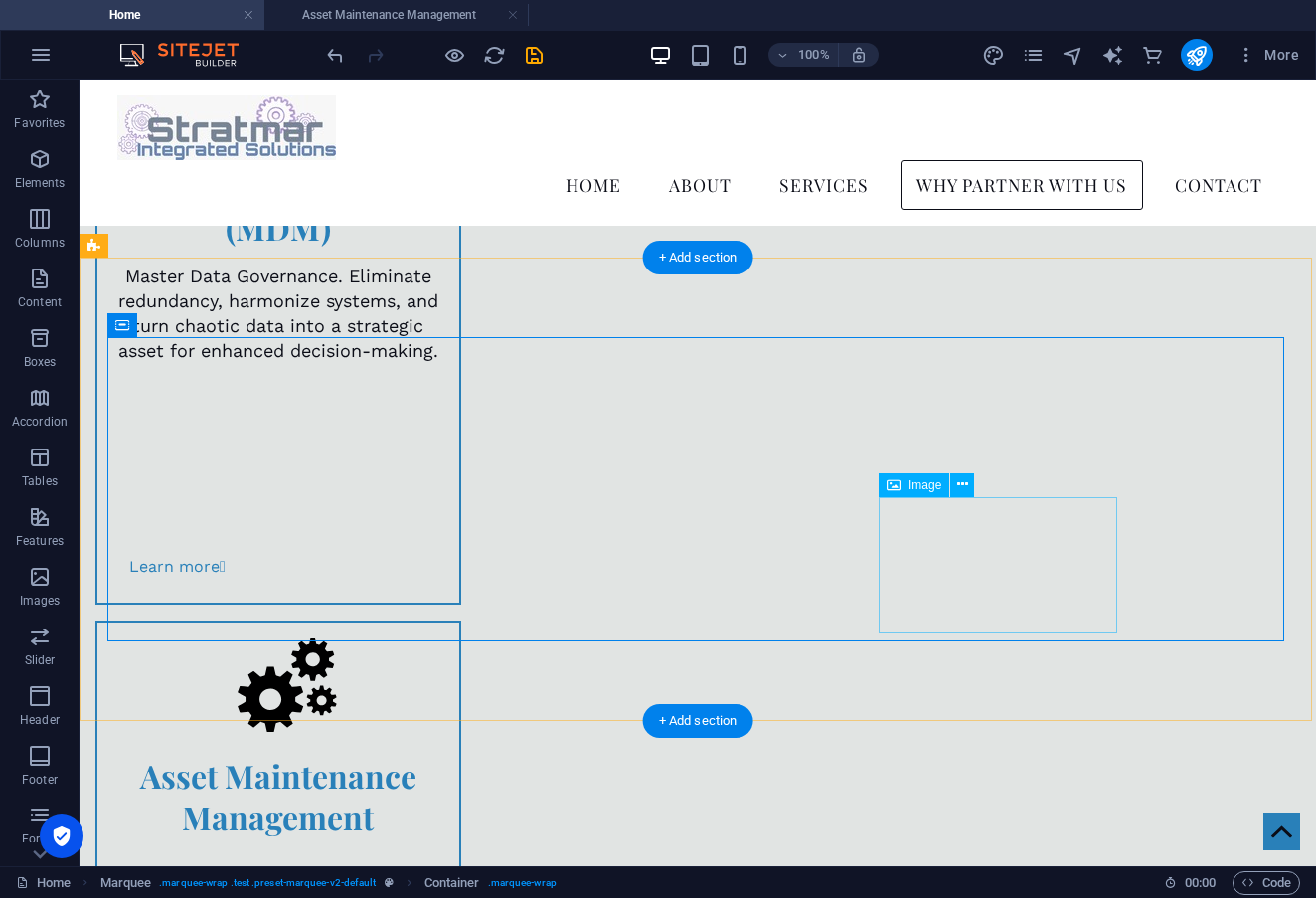 click at bounding box center (237, 3336) 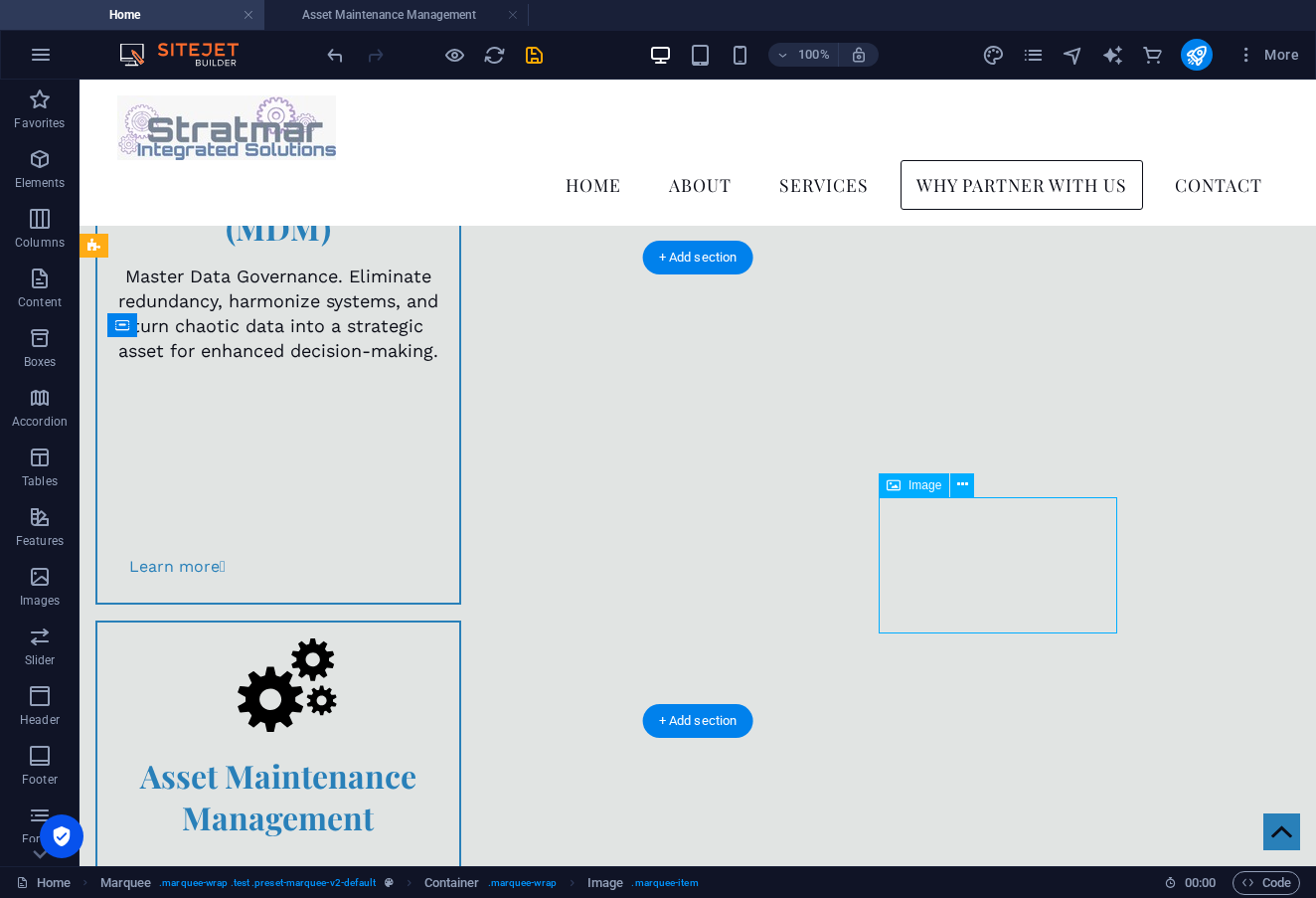click at bounding box center (237, 3336) 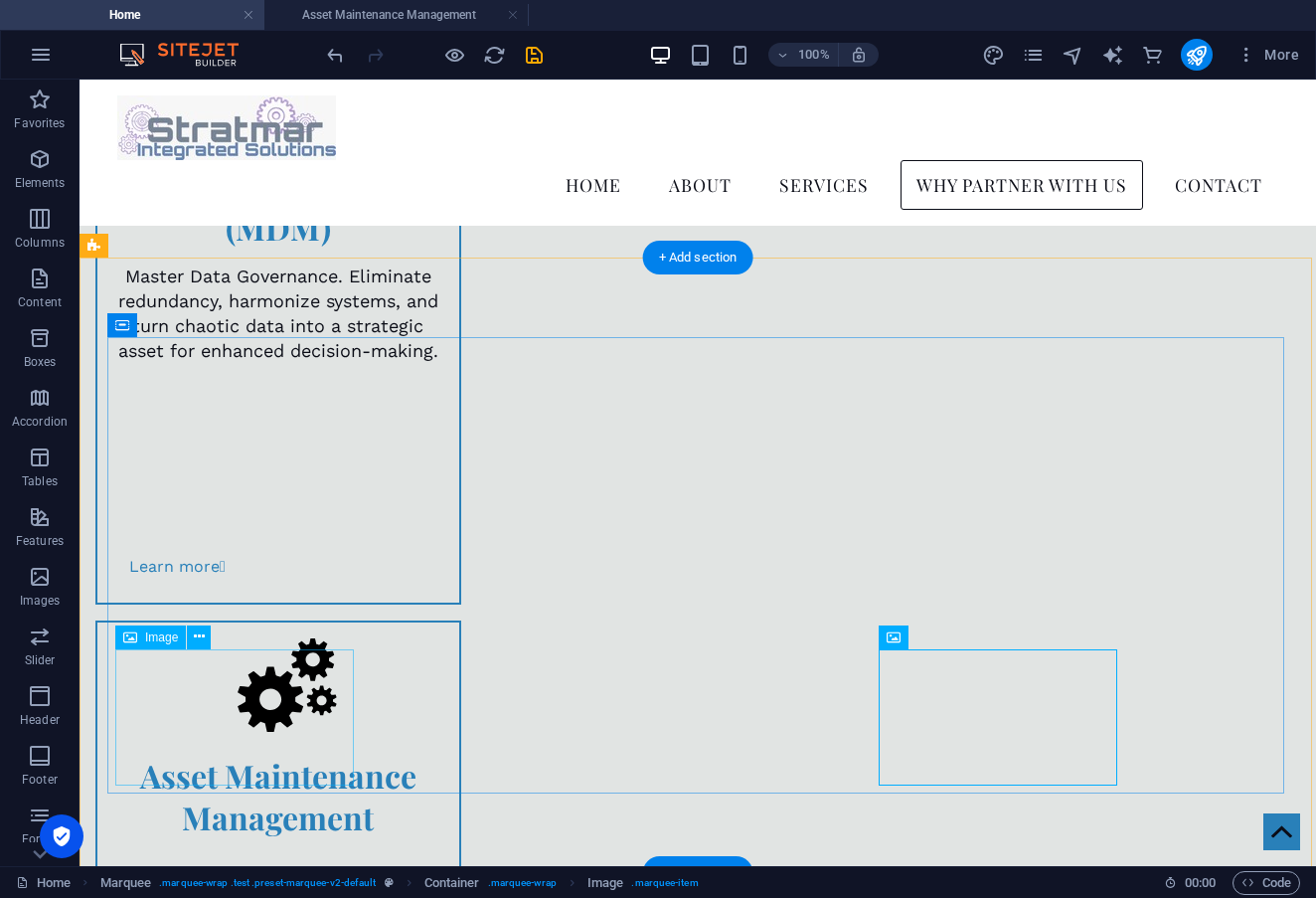 click at bounding box center [237, 3481] 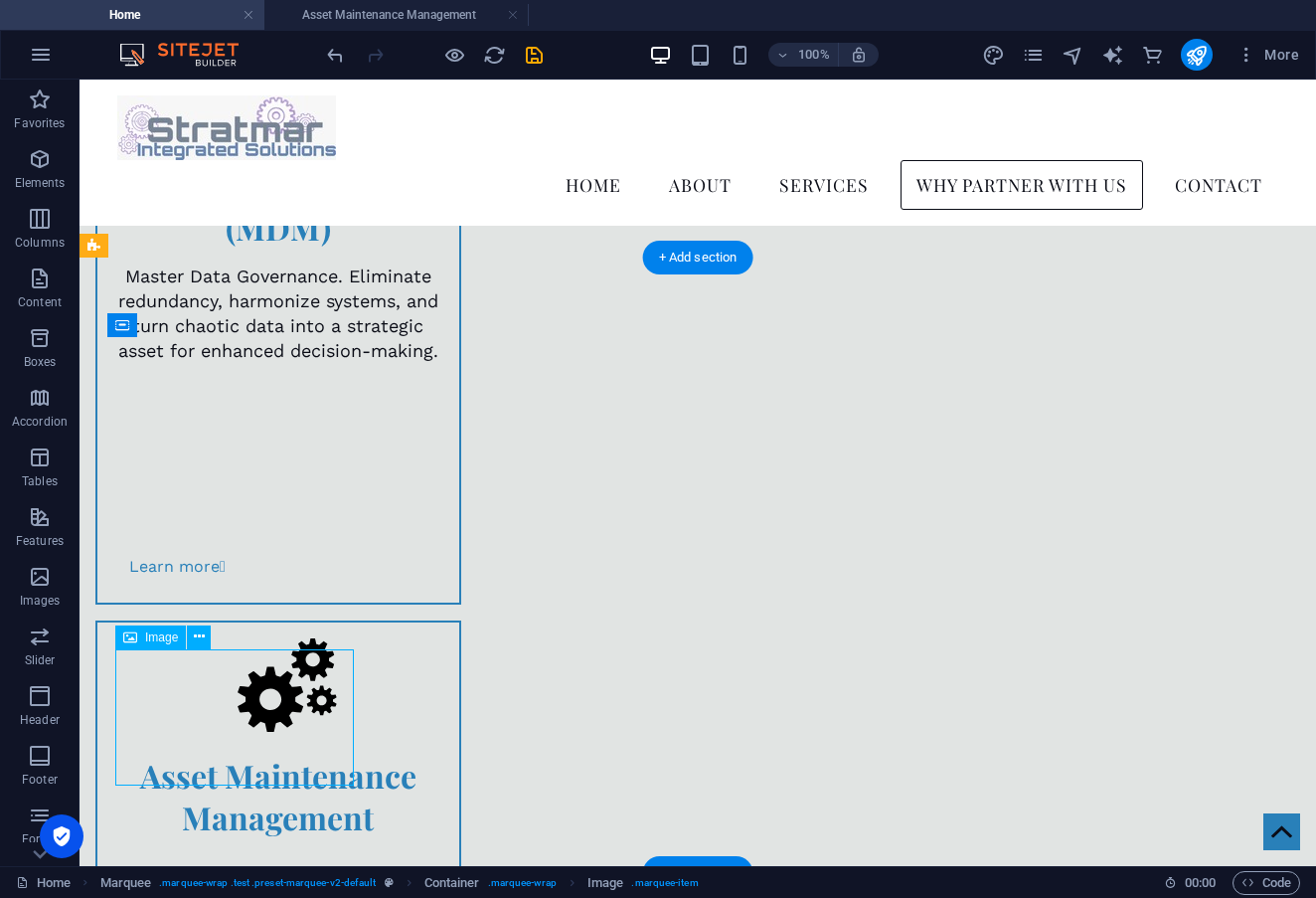 click at bounding box center [237, 3481] 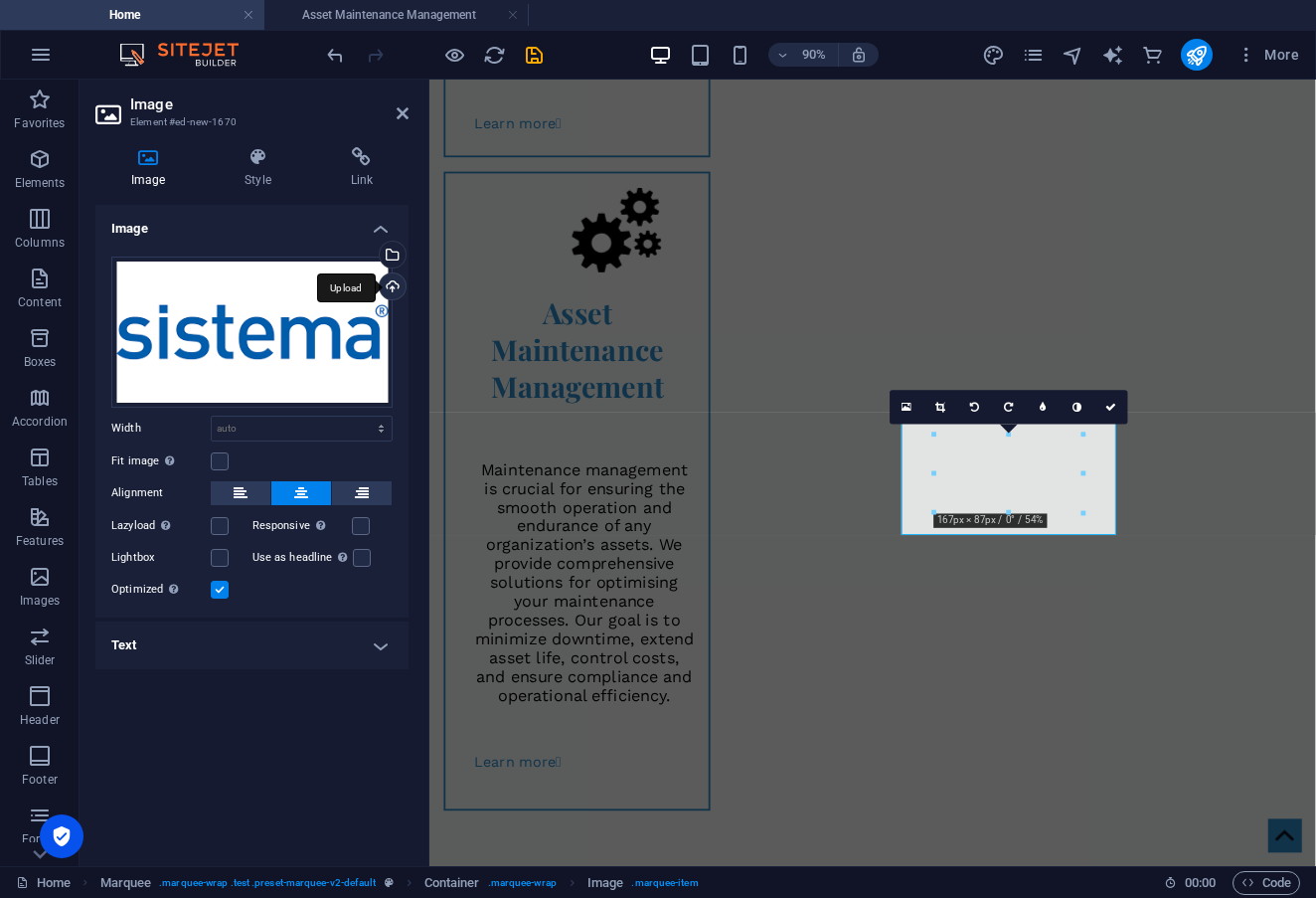 click on "Upload" at bounding box center [391, 288] 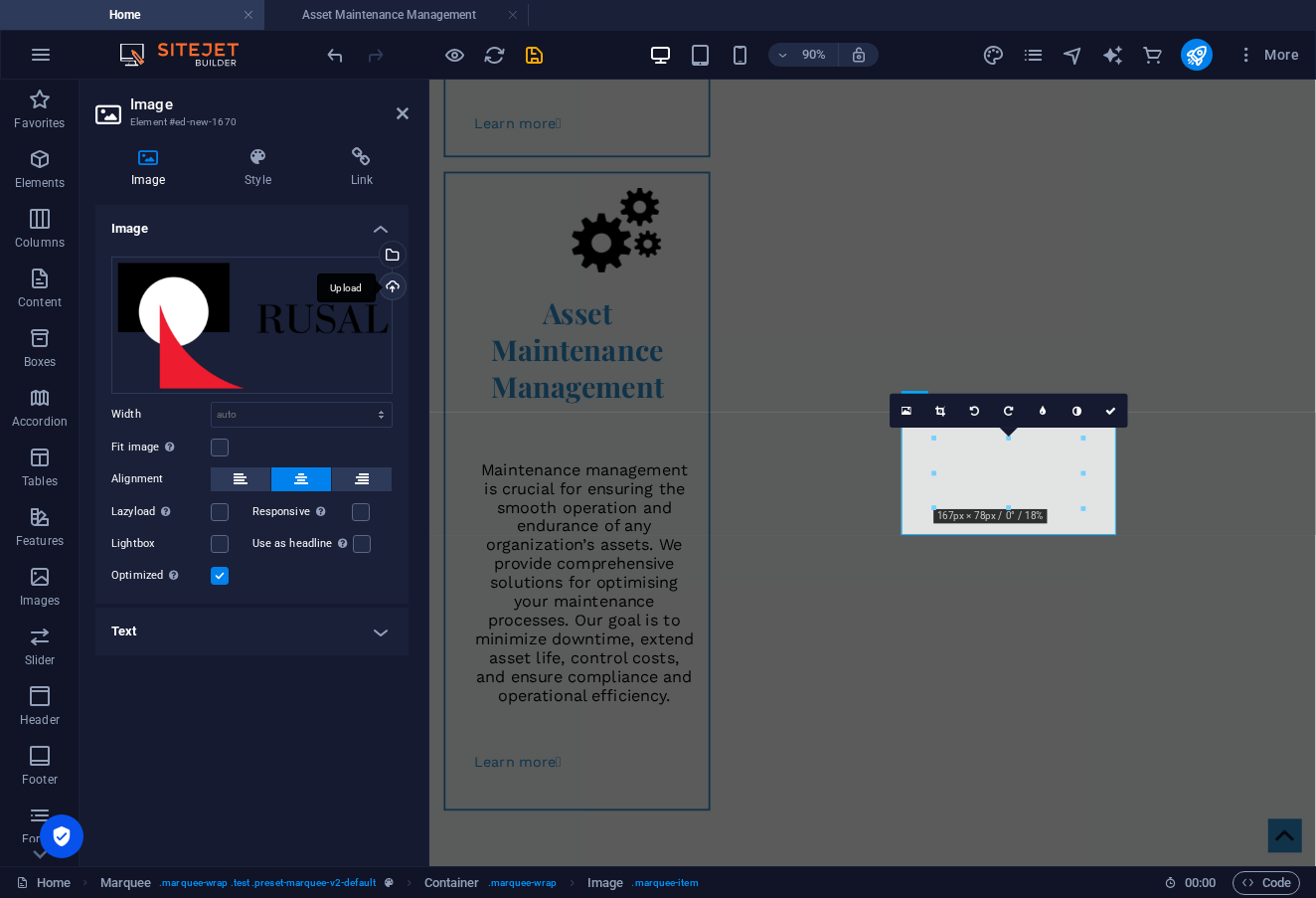 click on "Upload" at bounding box center (391, 288) 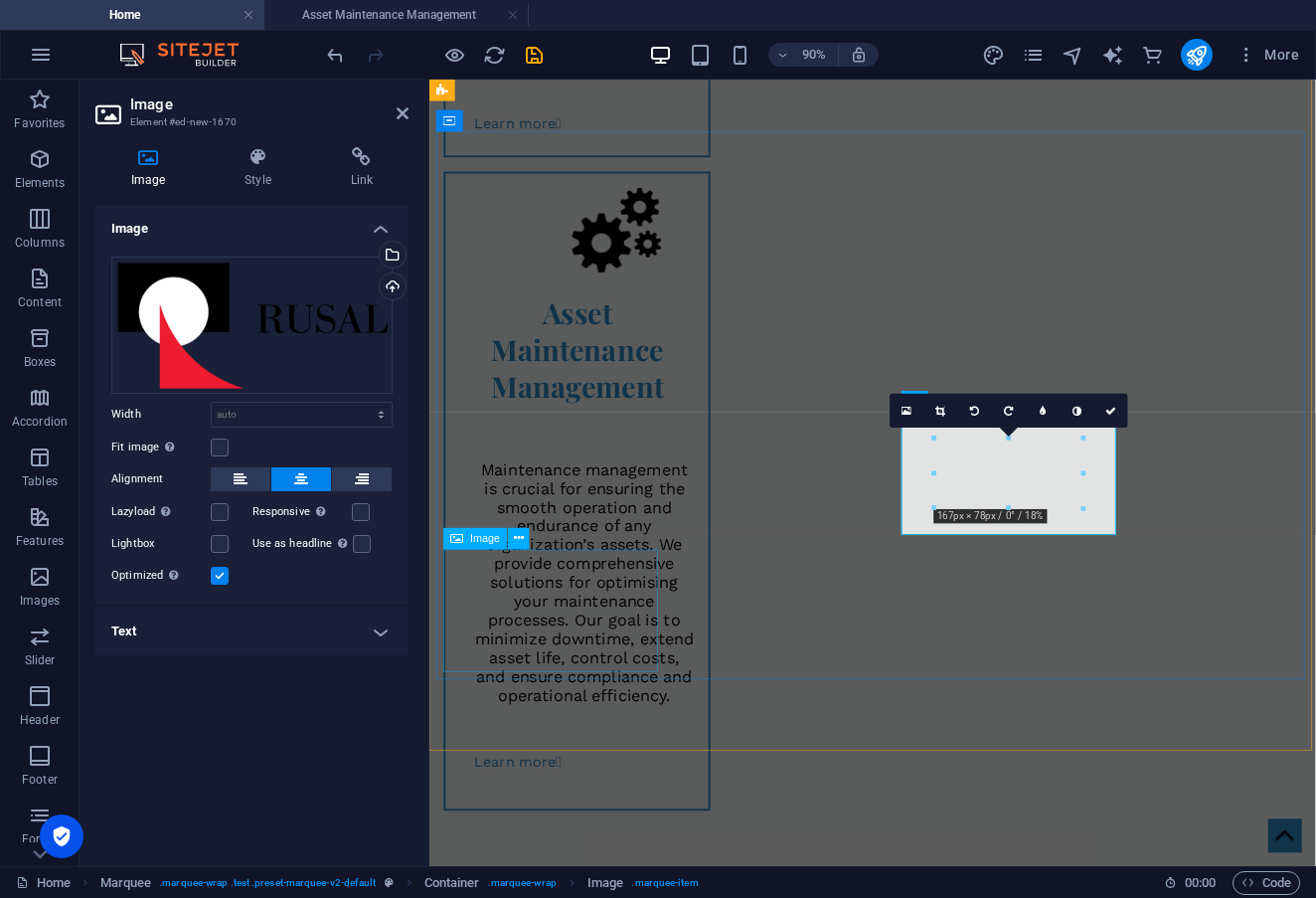 click at bounding box center [565, 3360] 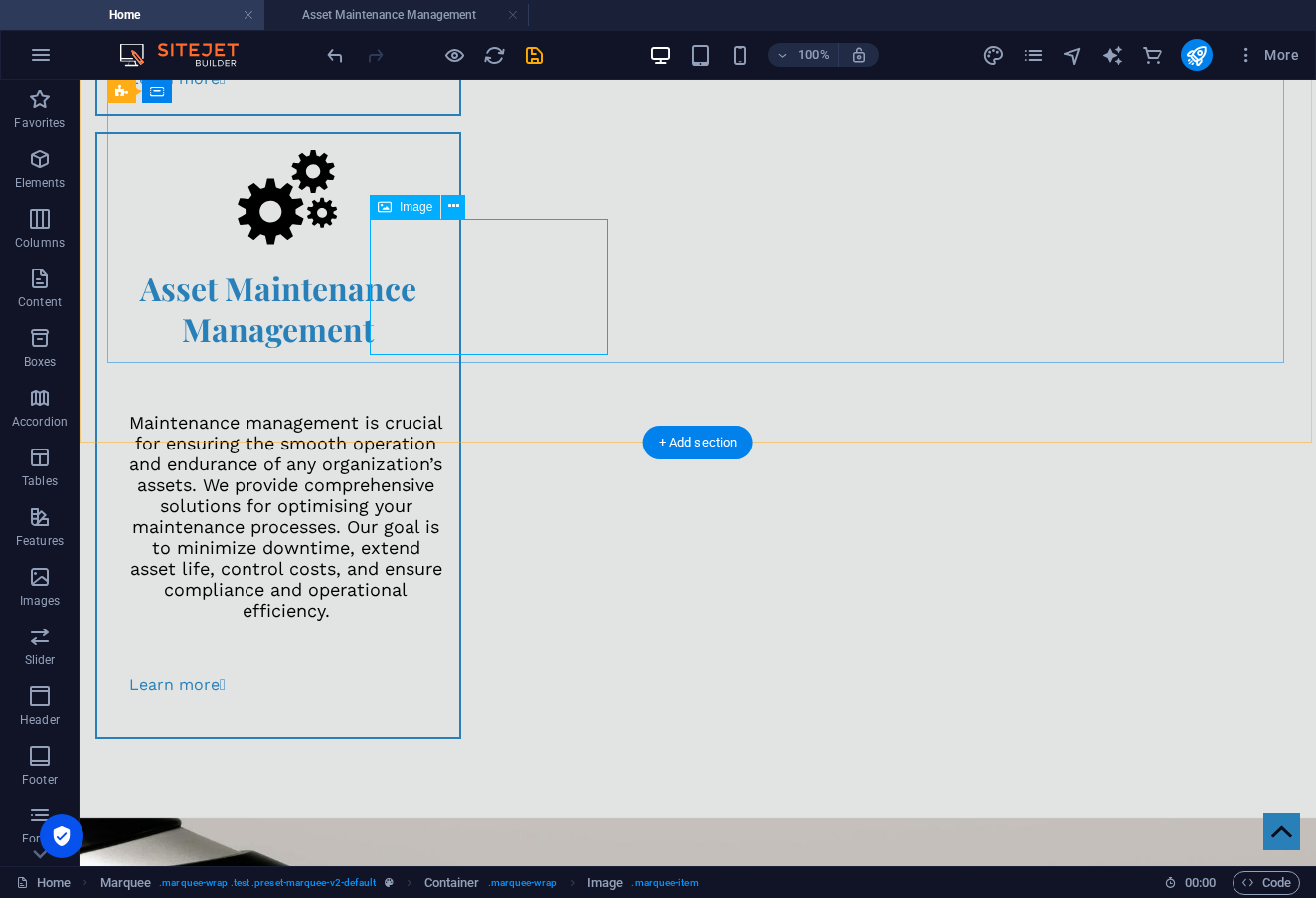 click at bounding box center [237, 3207] 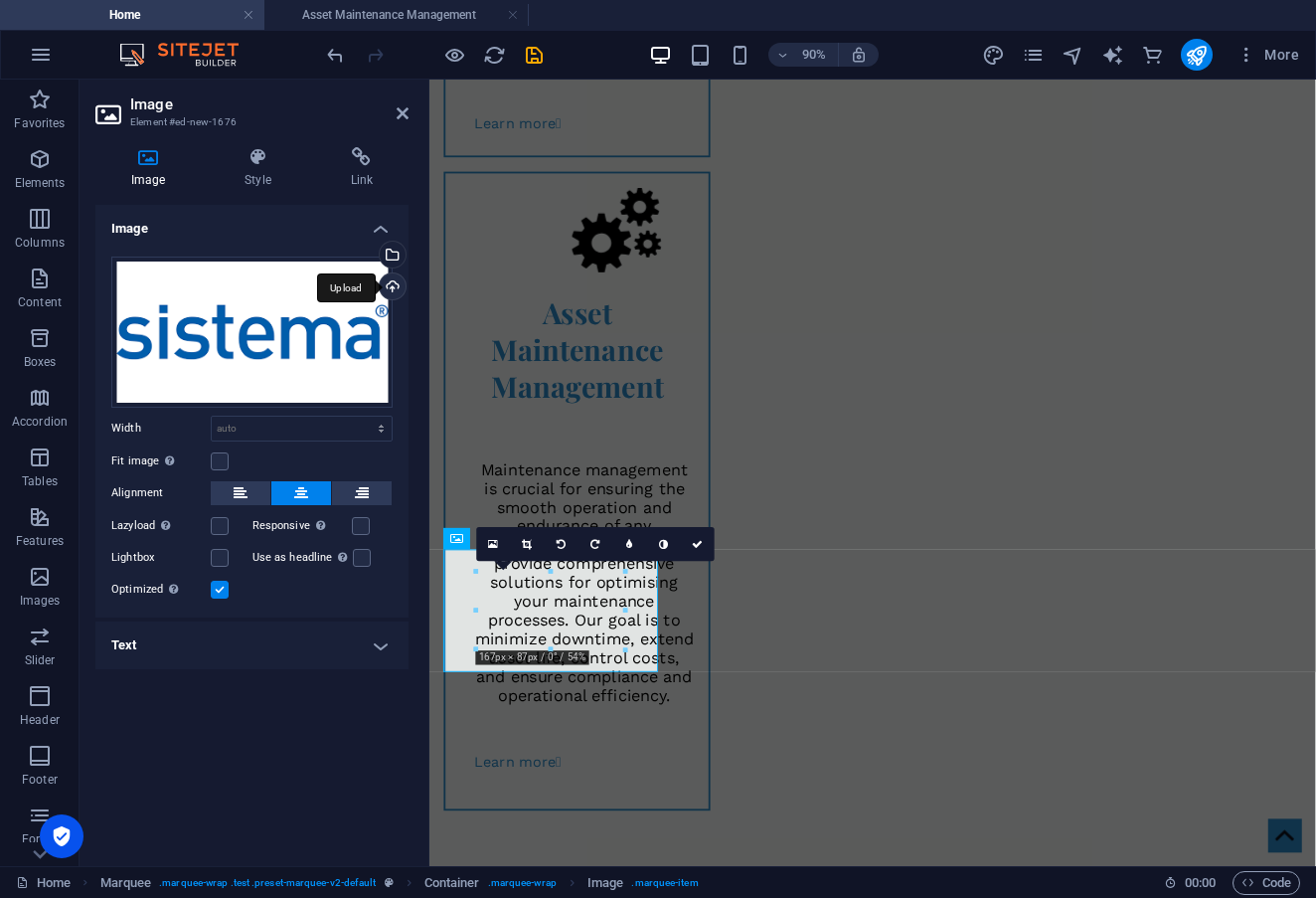 click on "Upload" at bounding box center (391, 288) 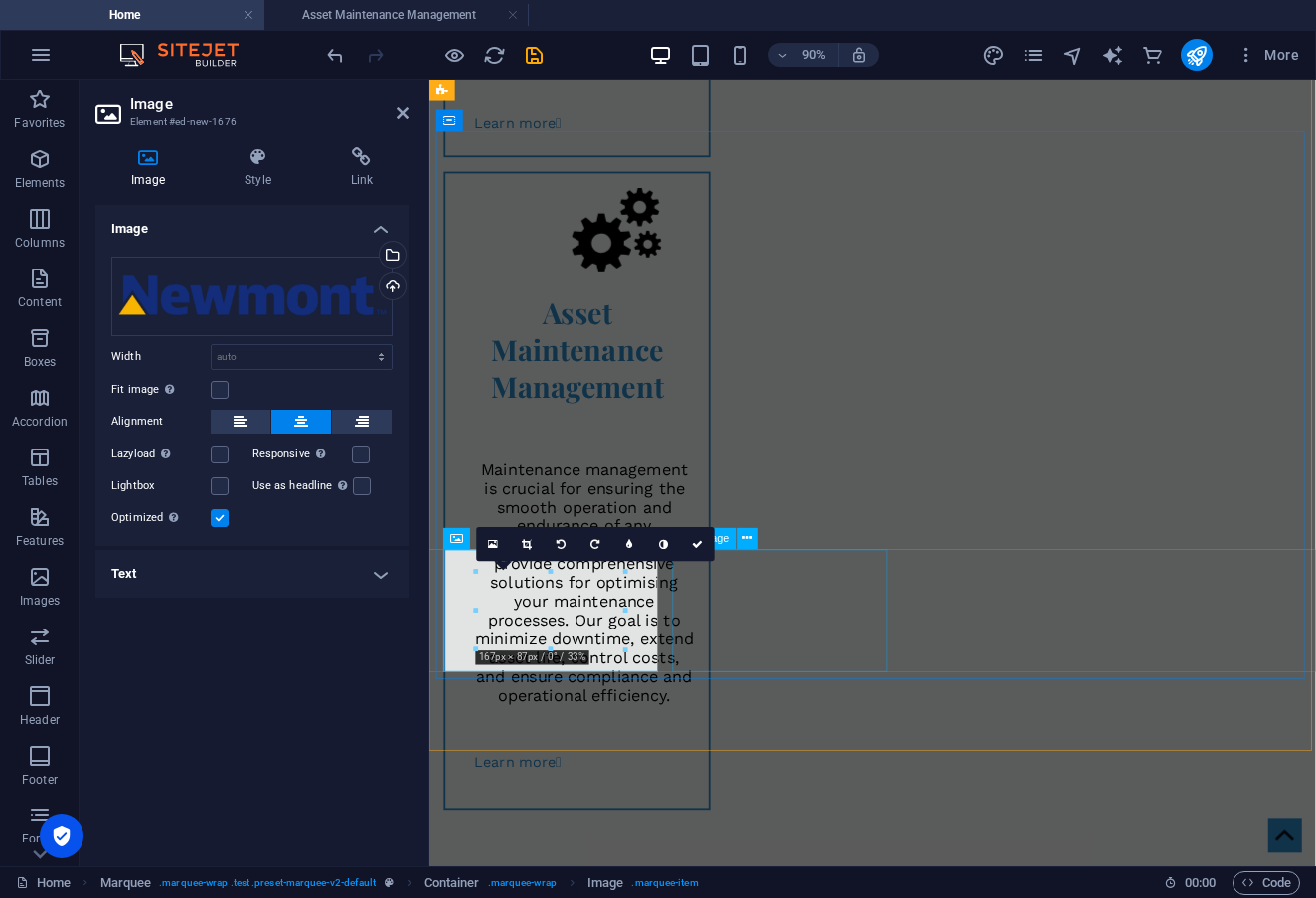 click at bounding box center [565, 3504] 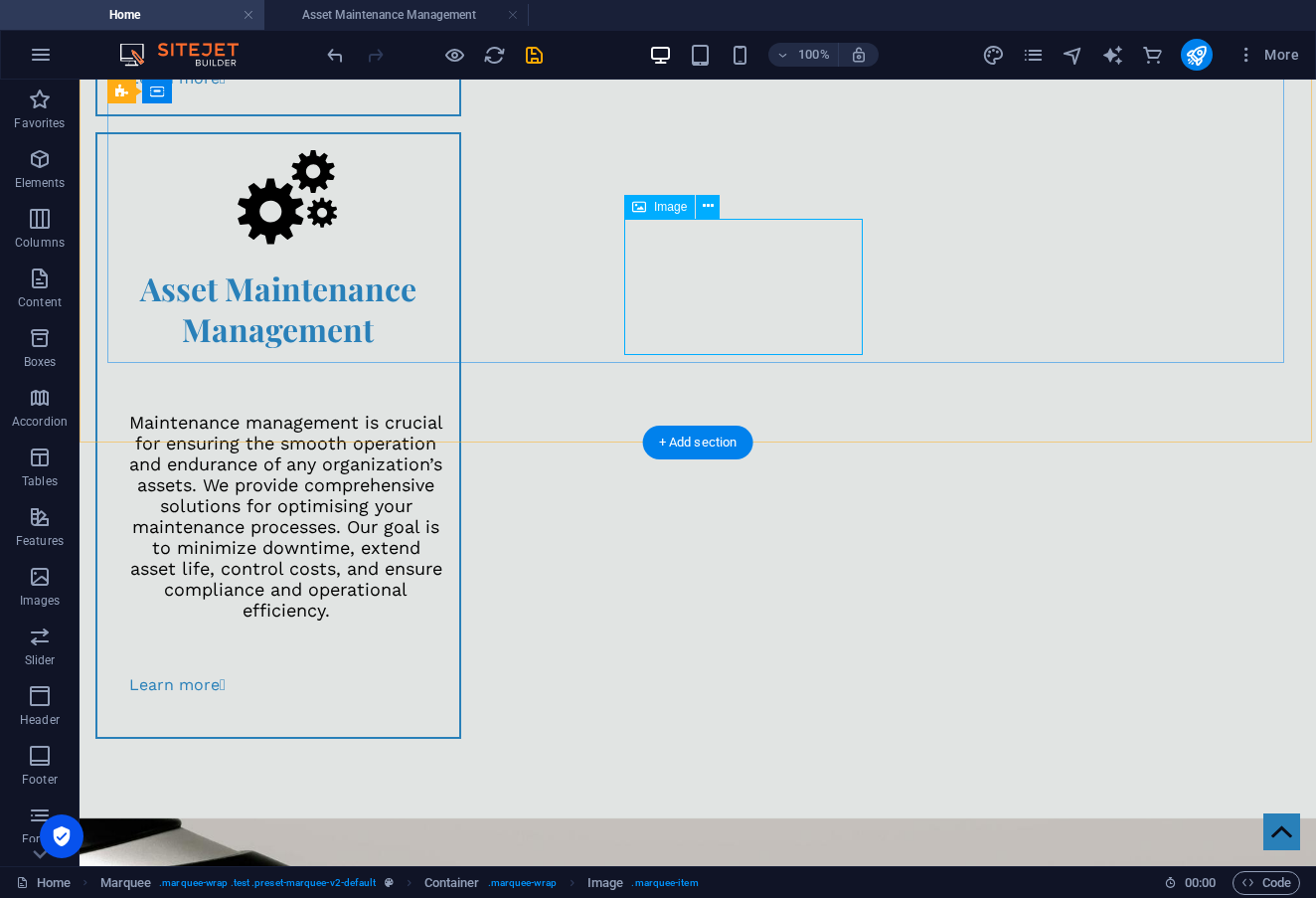 click at bounding box center [237, 3351] 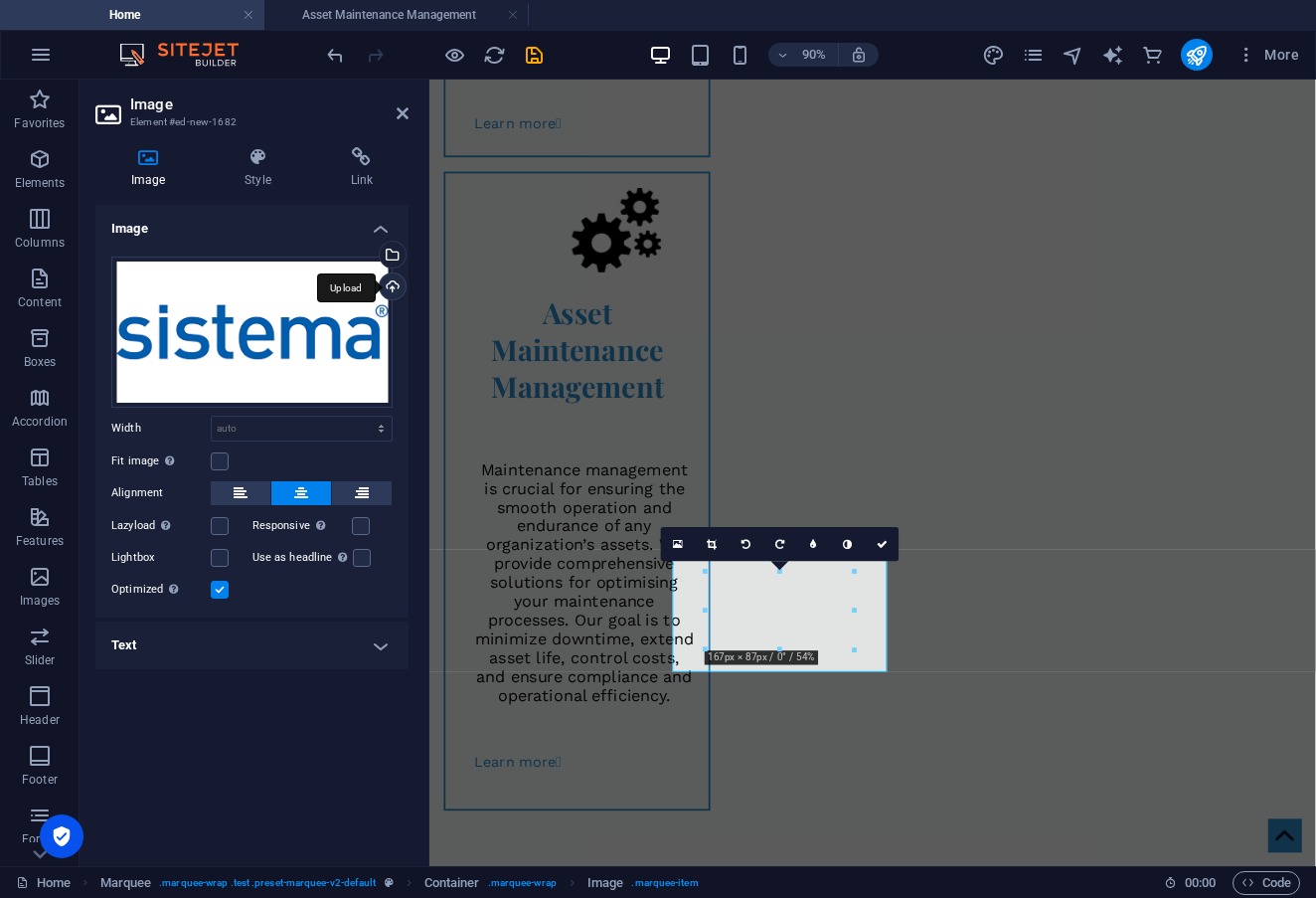 click on "Upload" at bounding box center [391, 288] 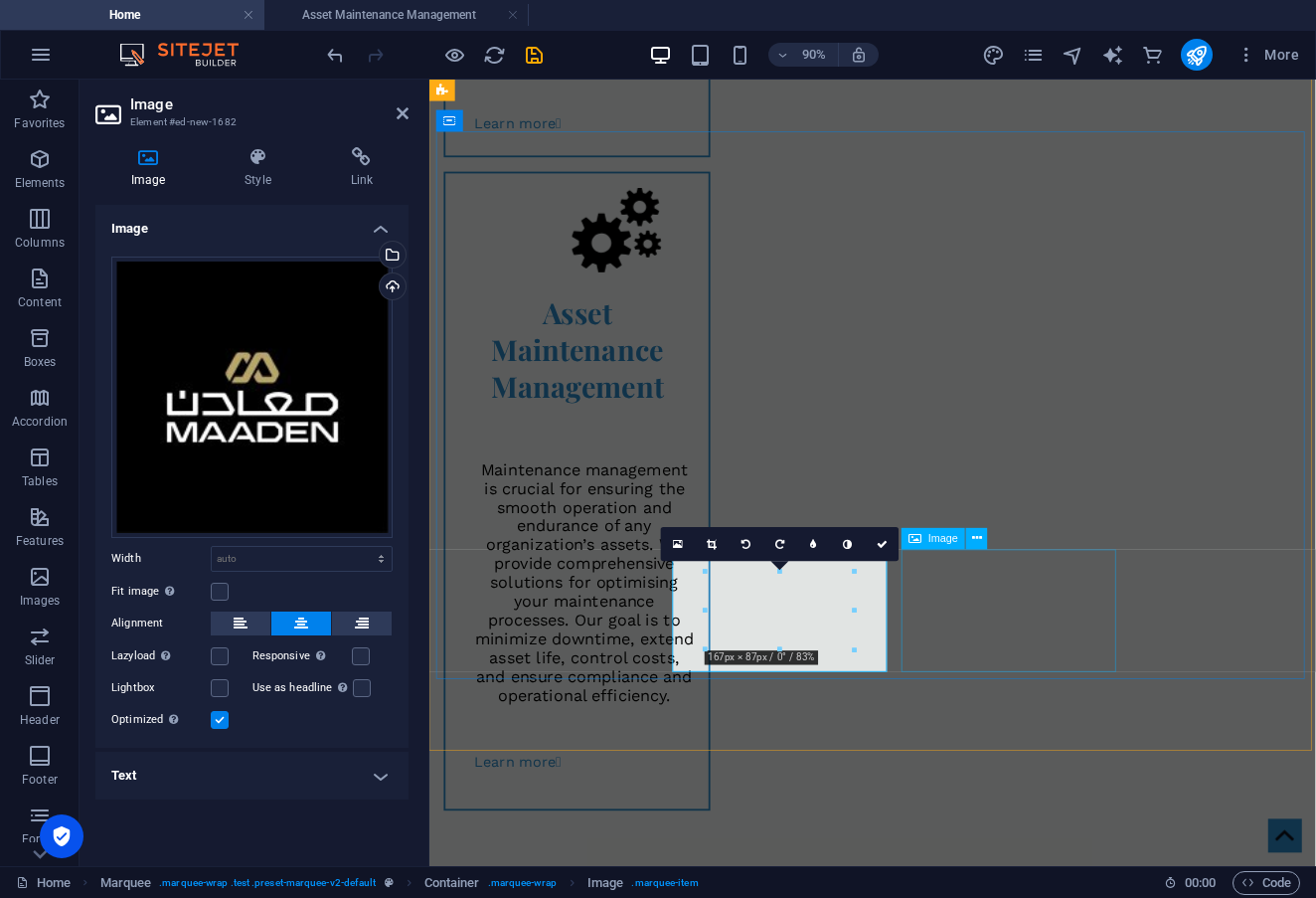 click at bounding box center (565, 3649) 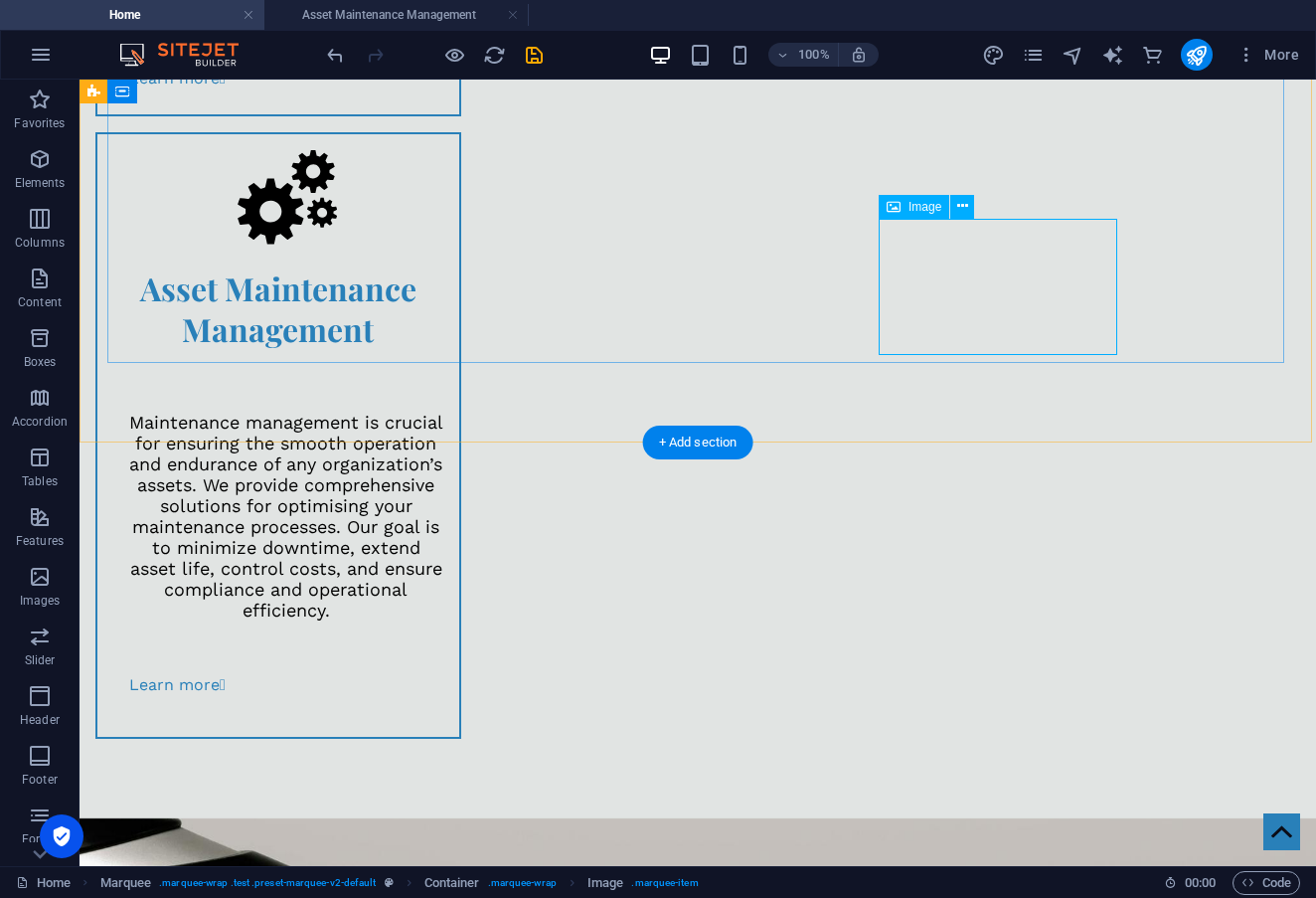 click at bounding box center [237, 3496] 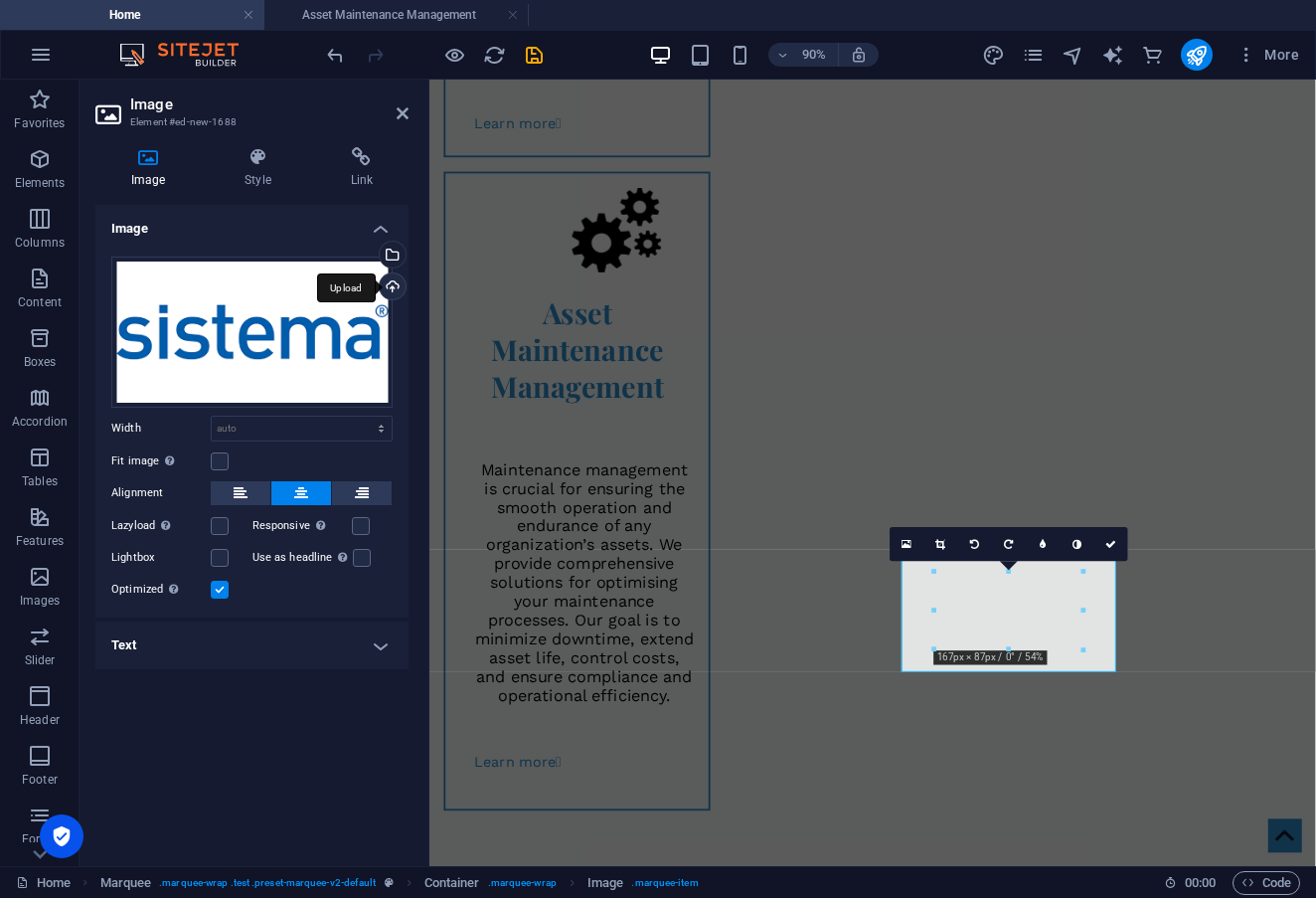 click on "Upload" at bounding box center [391, 288] 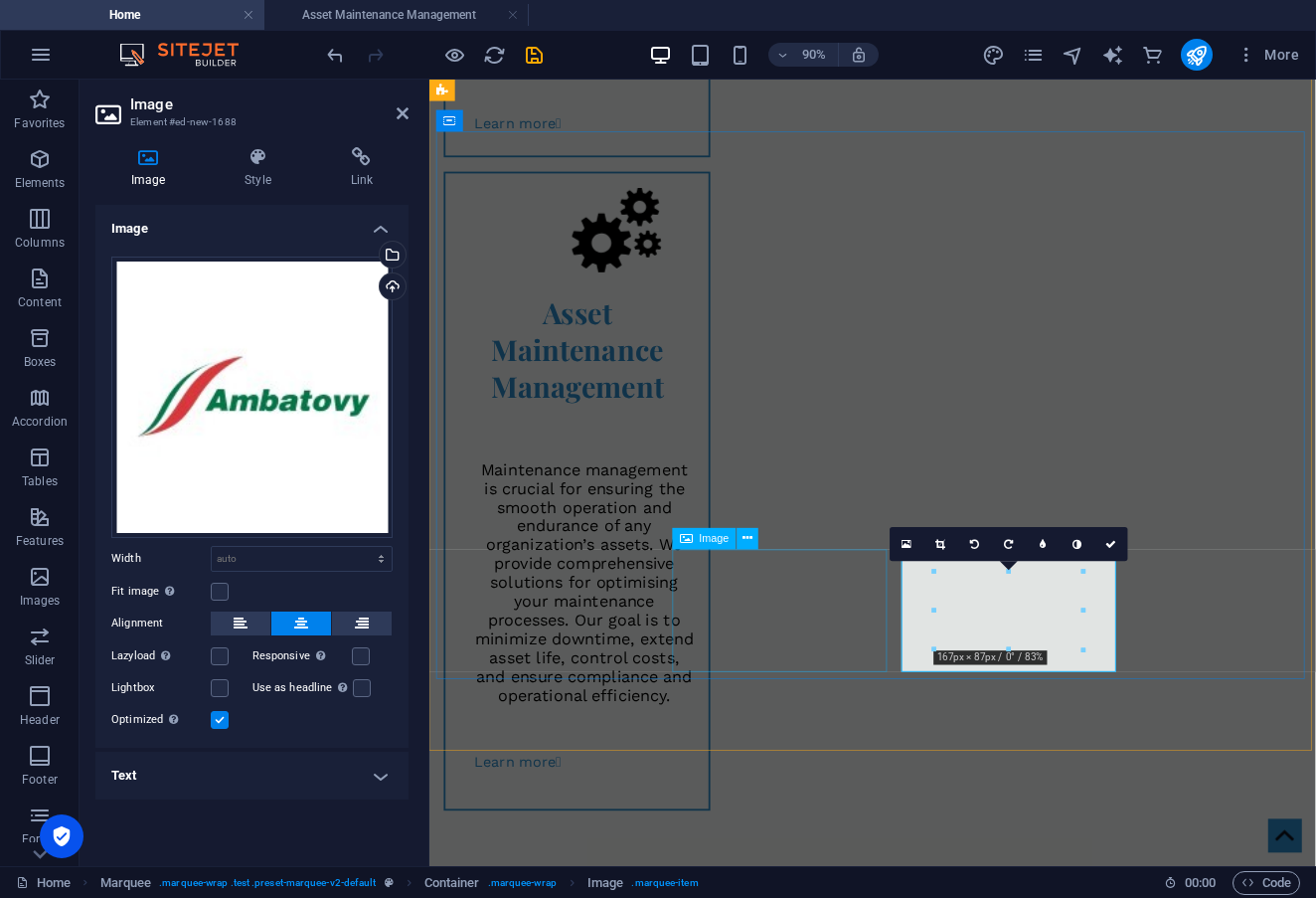 click at bounding box center (565, 3504) 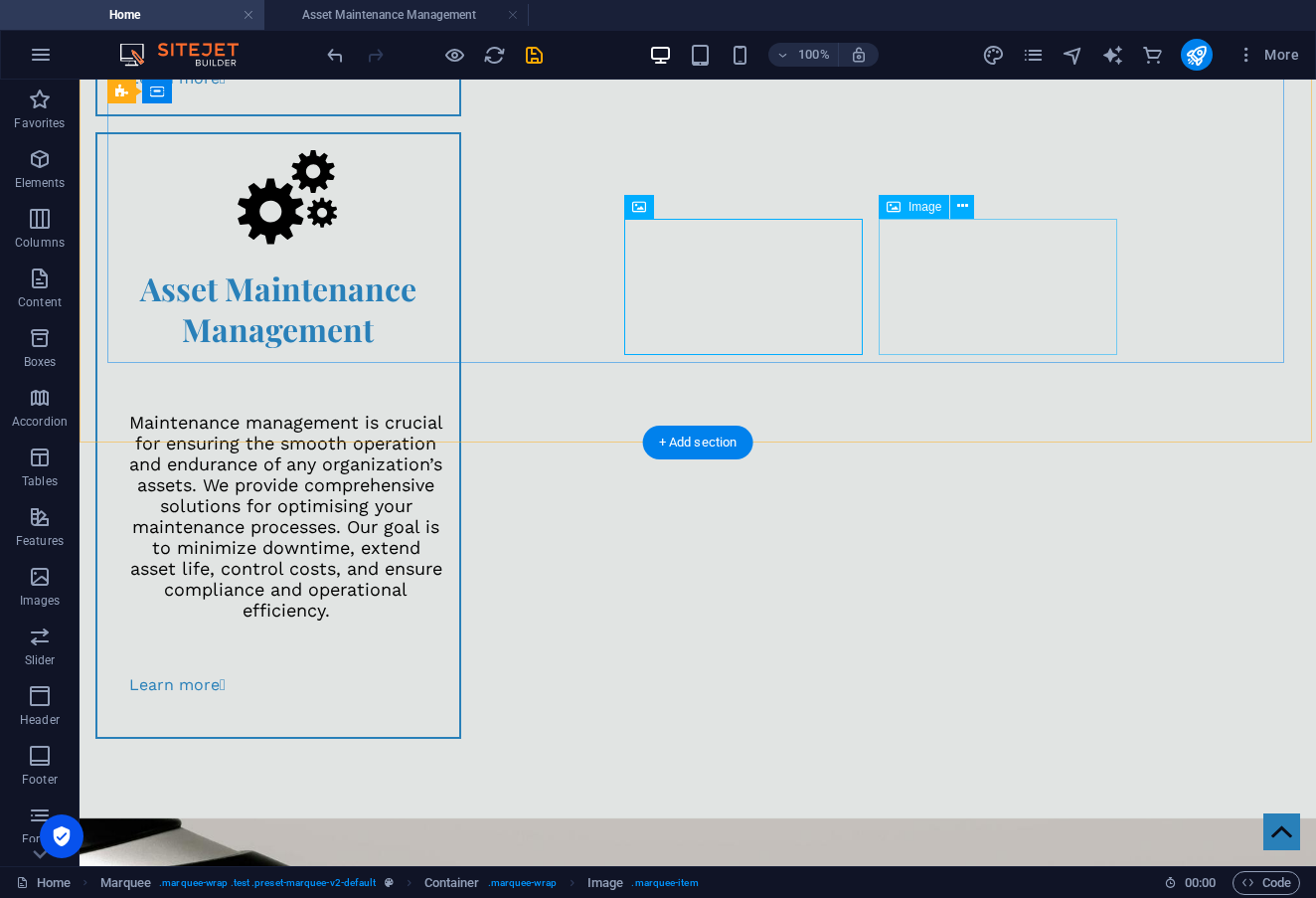 click at bounding box center [237, 3496] 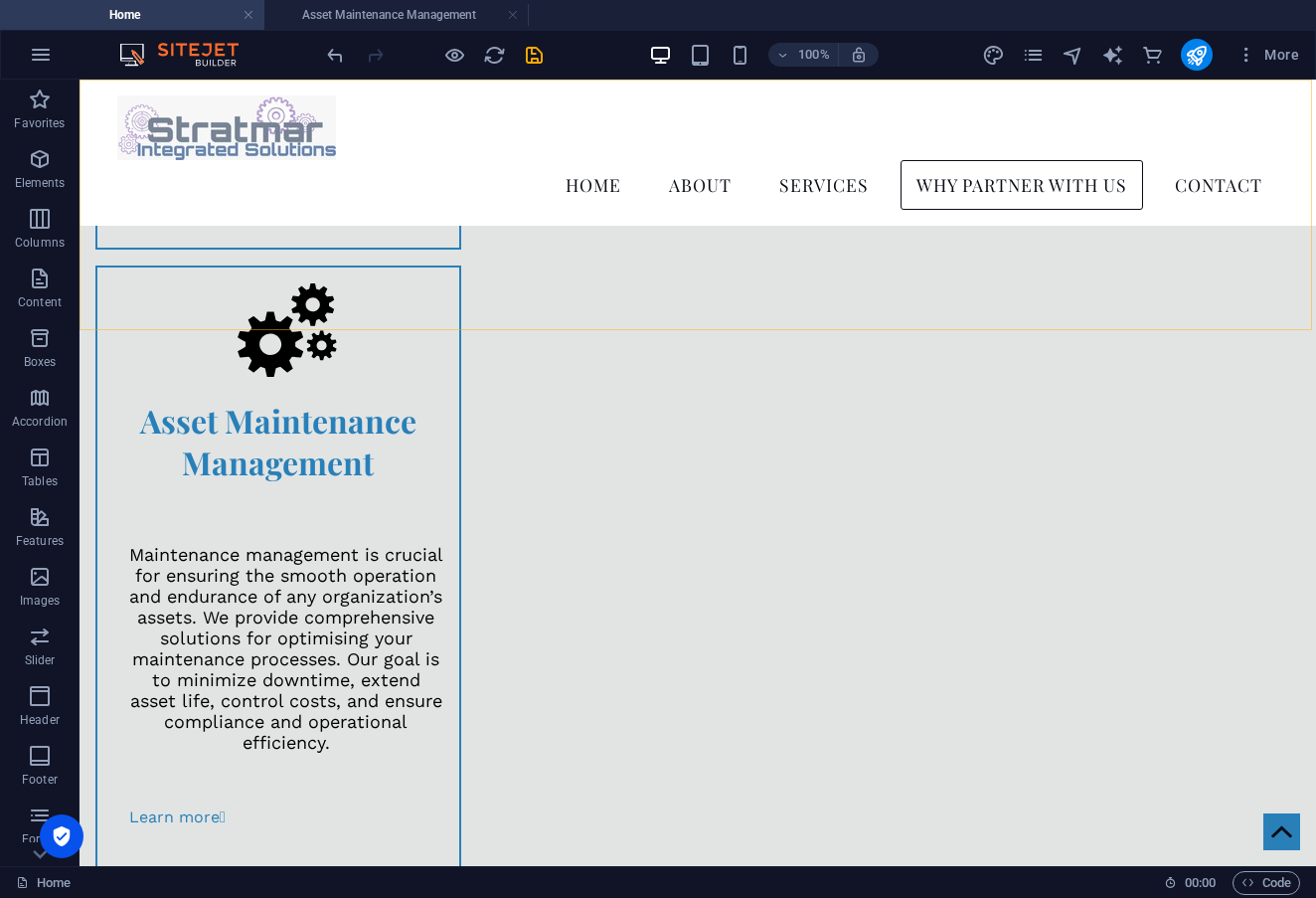 scroll, scrollTop: 2294, scrollLeft: 0, axis: vertical 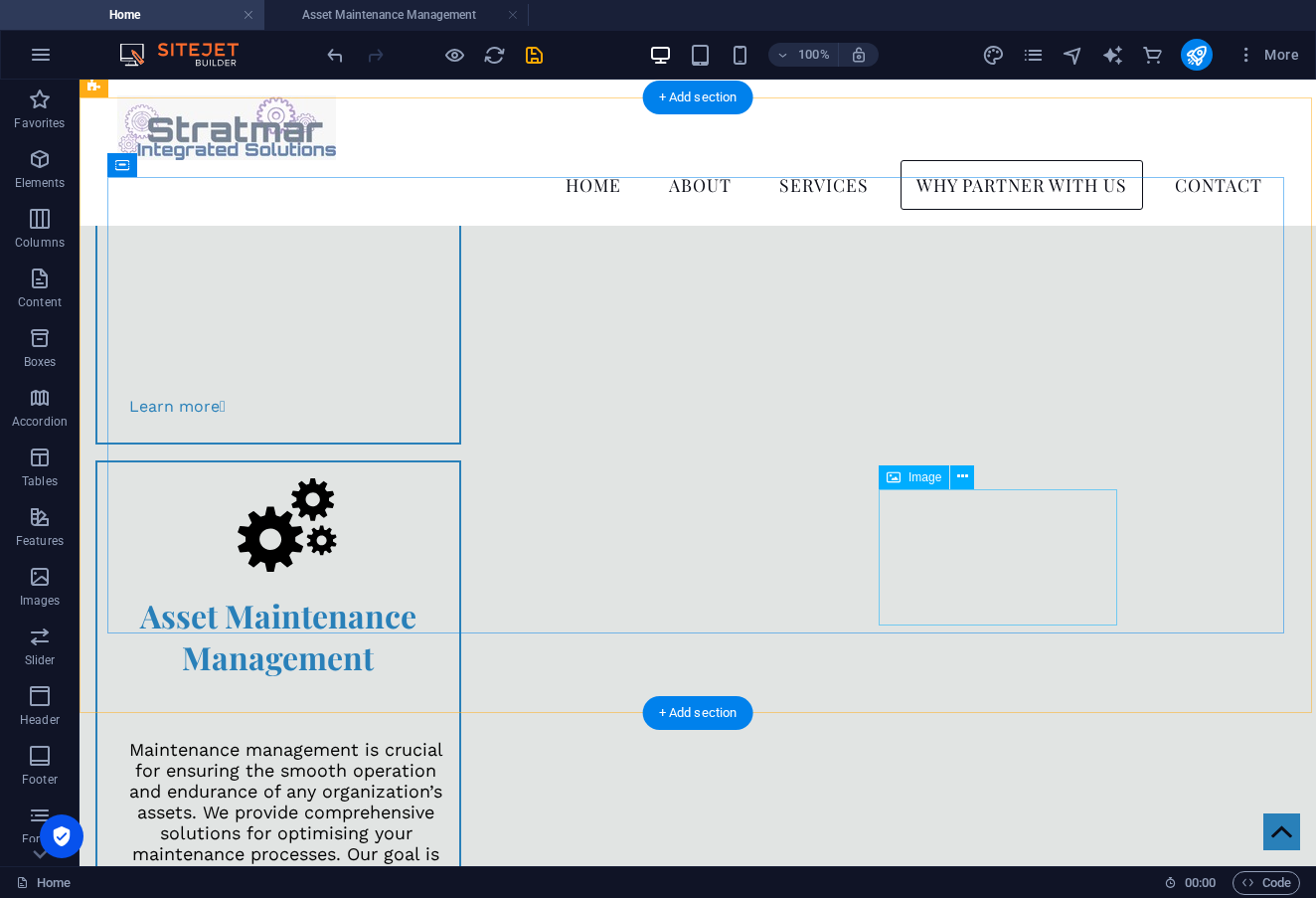 click at bounding box center (237, 3753) 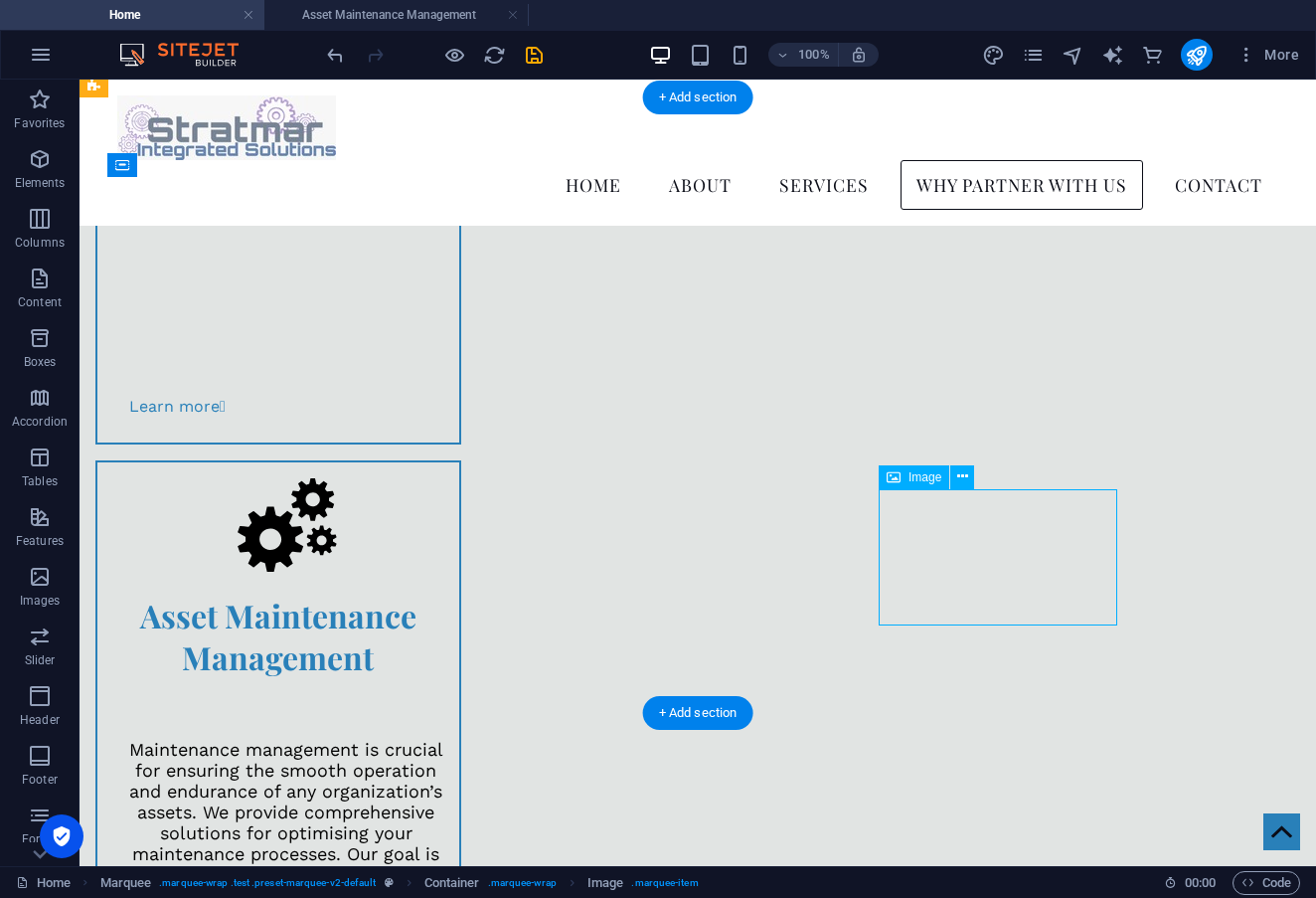 click at bounding box center (237, 3753) 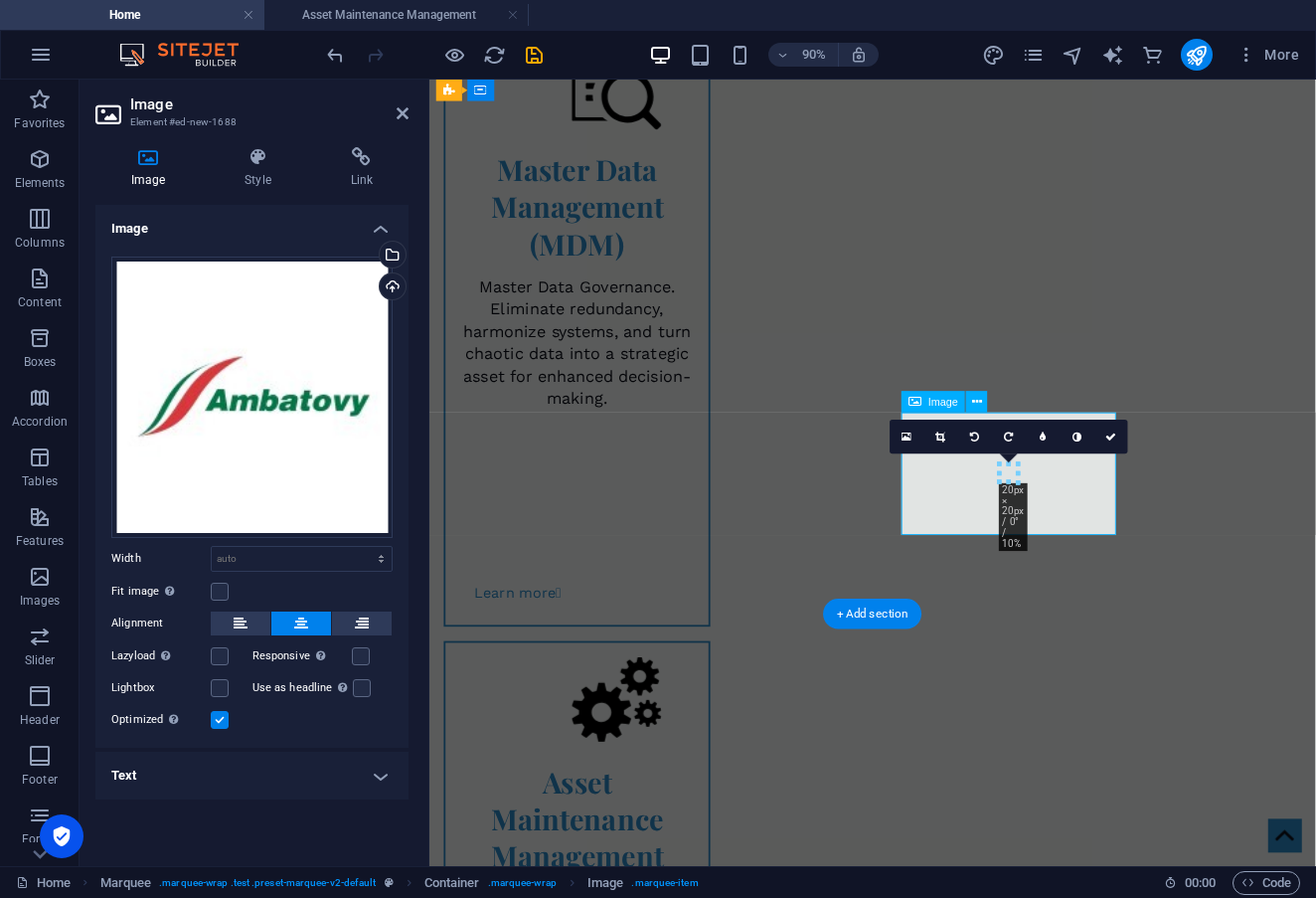 scroll, scrollTop: 2967, scrollLeft: 0, axis: vertical 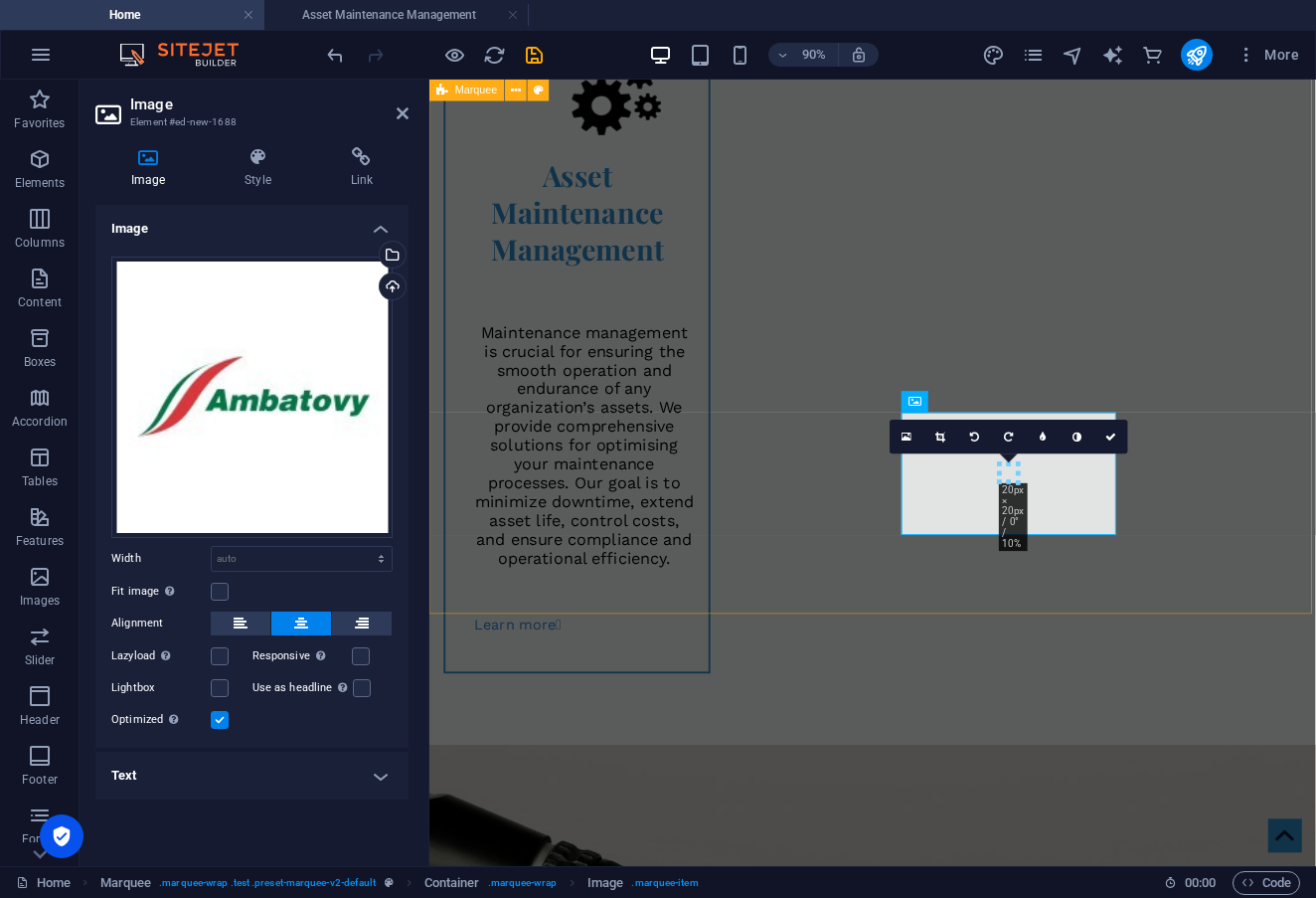click at bounding box center (921, 2704) 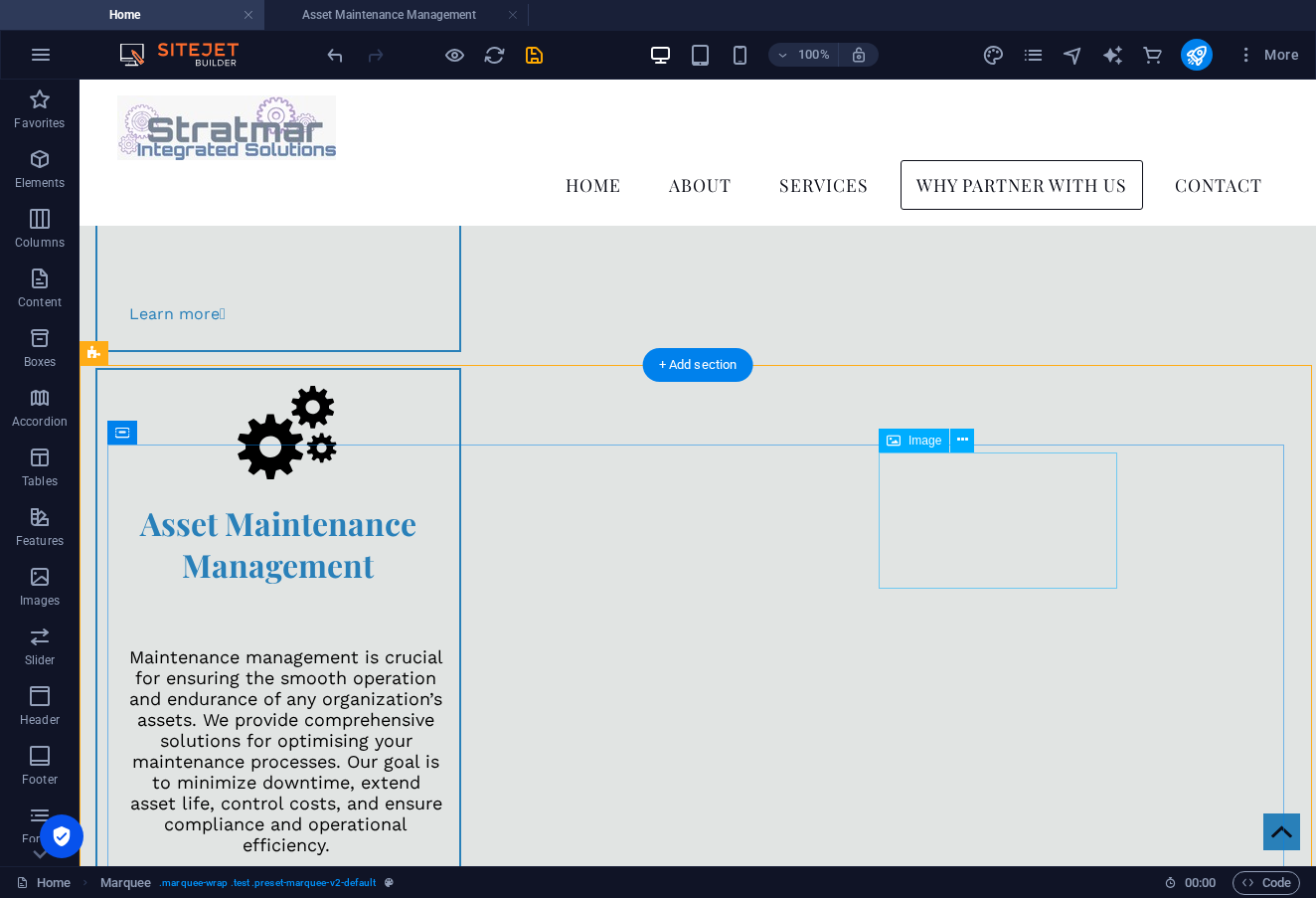 scroll, scrollTop: 2621, scrollLeft: 0, axis: vertical 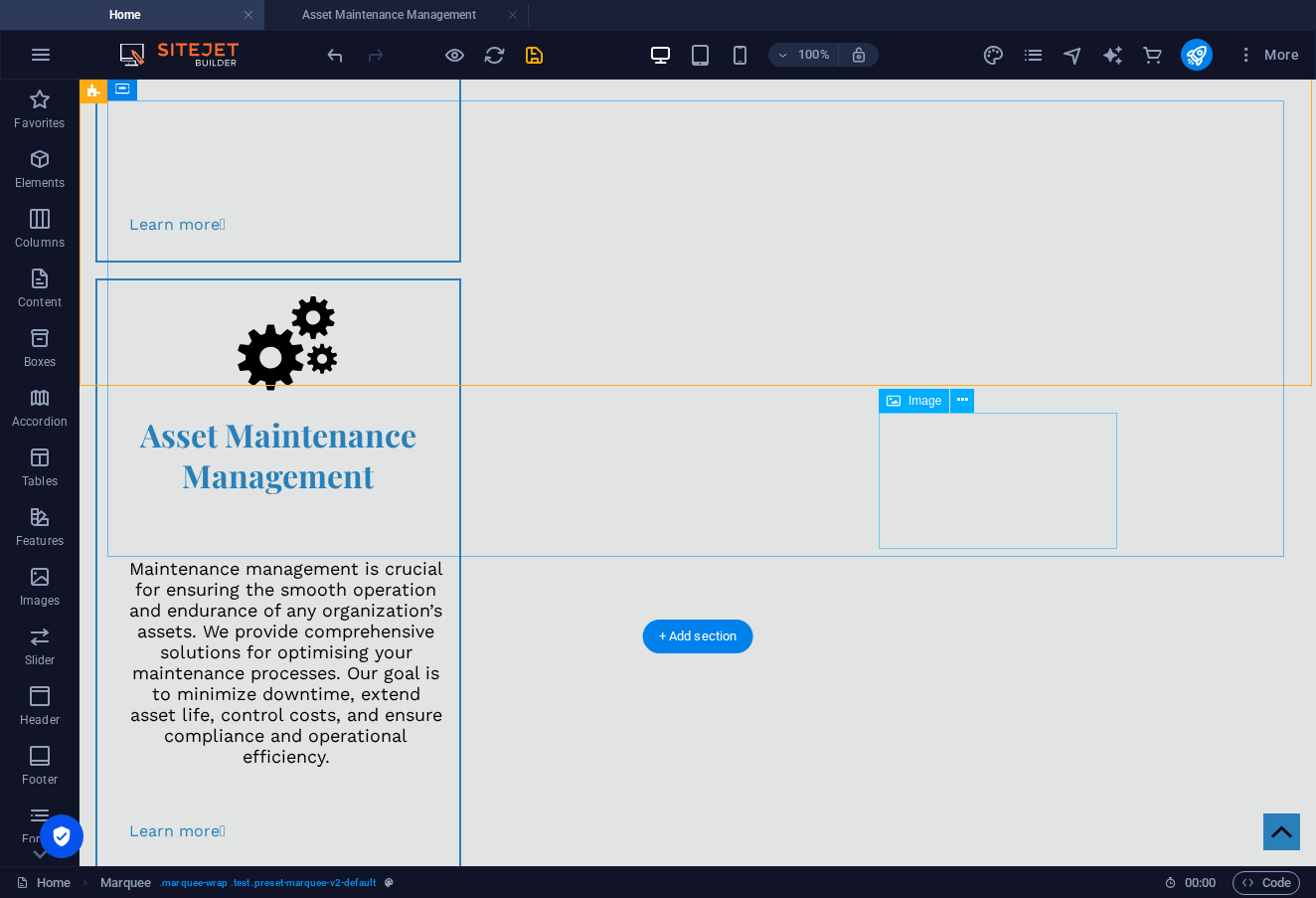 click at bounding box center (237, 3572) 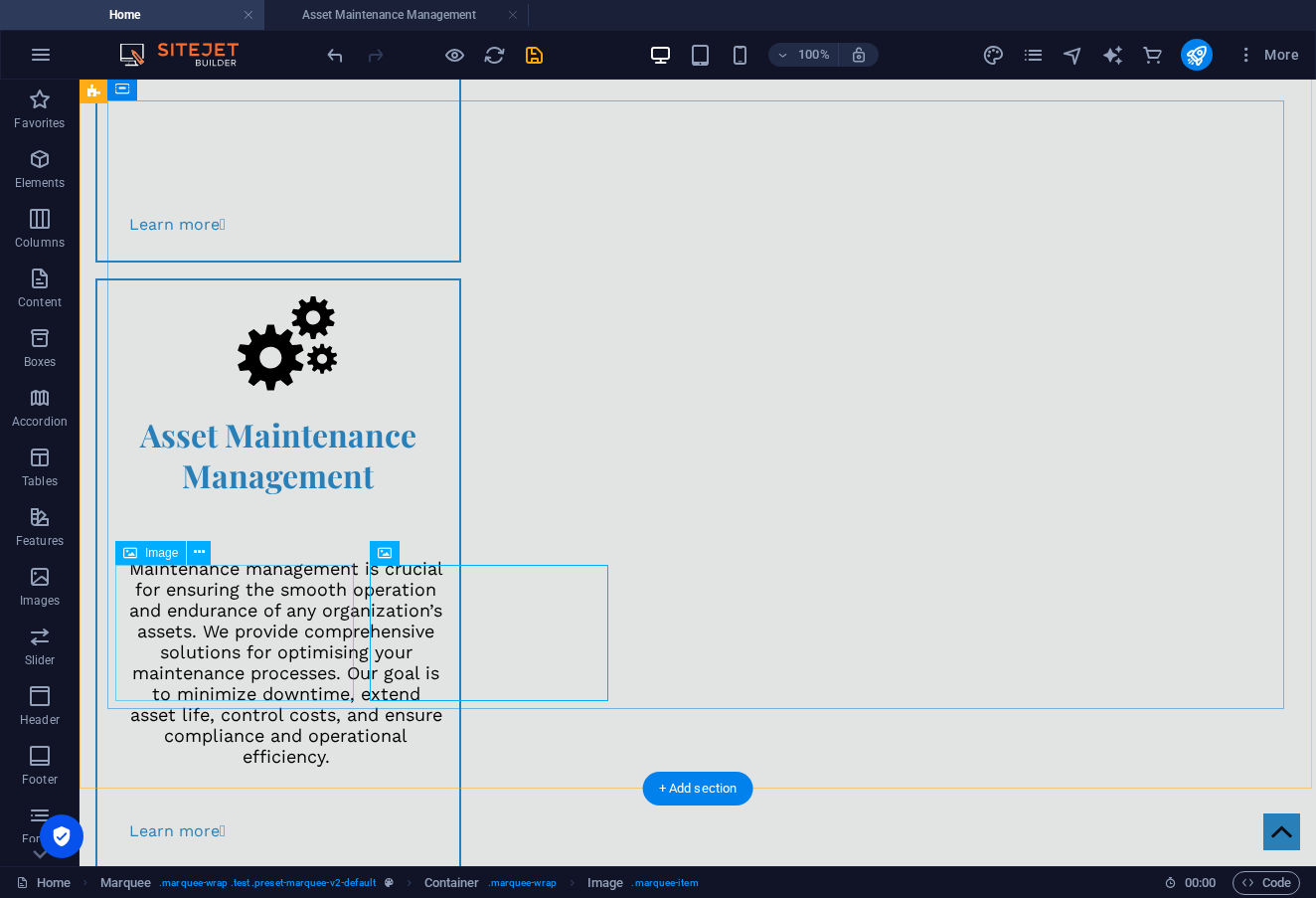click at bounding box center (237, 3716) 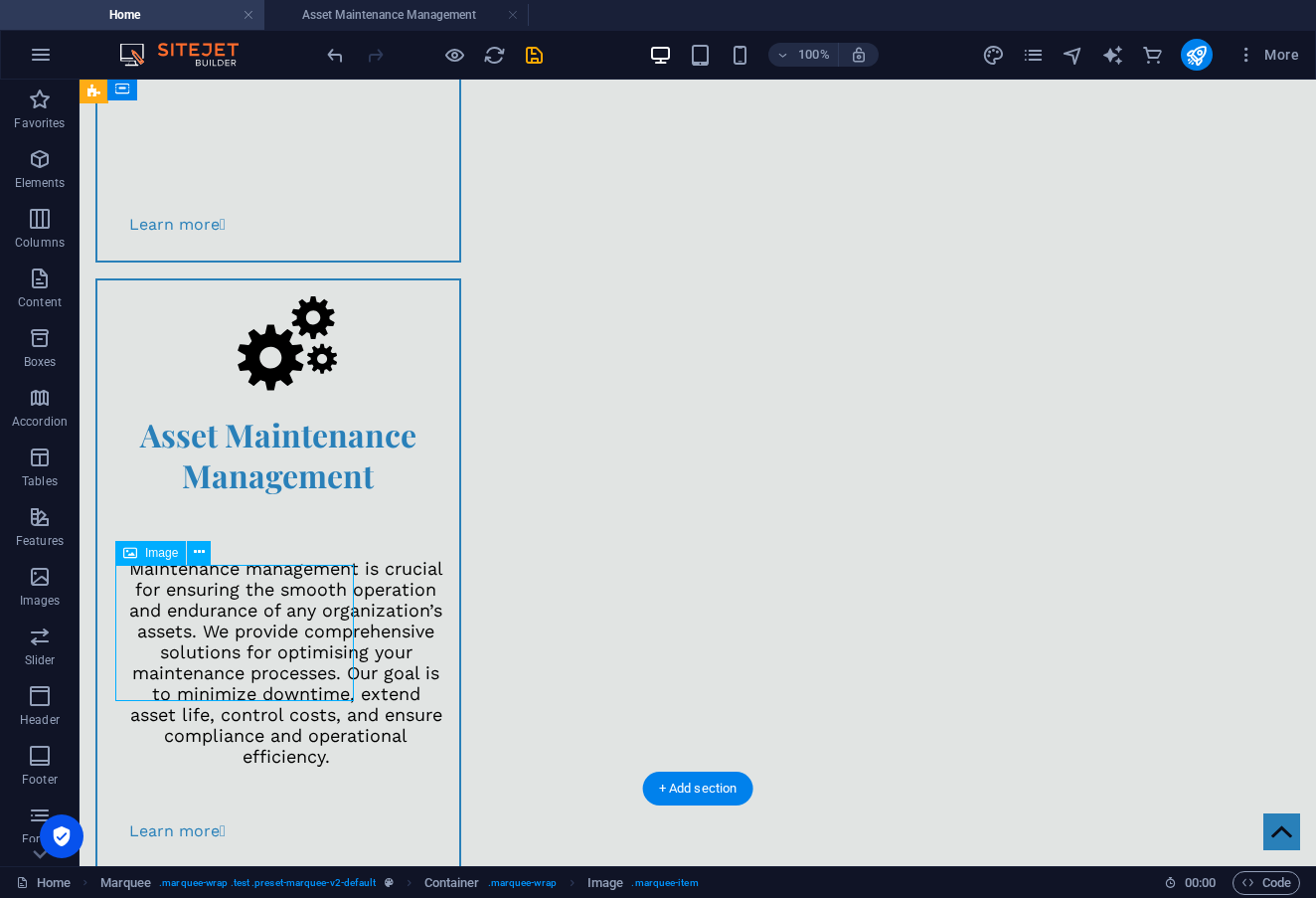 click at bounding box center (237, 3716) 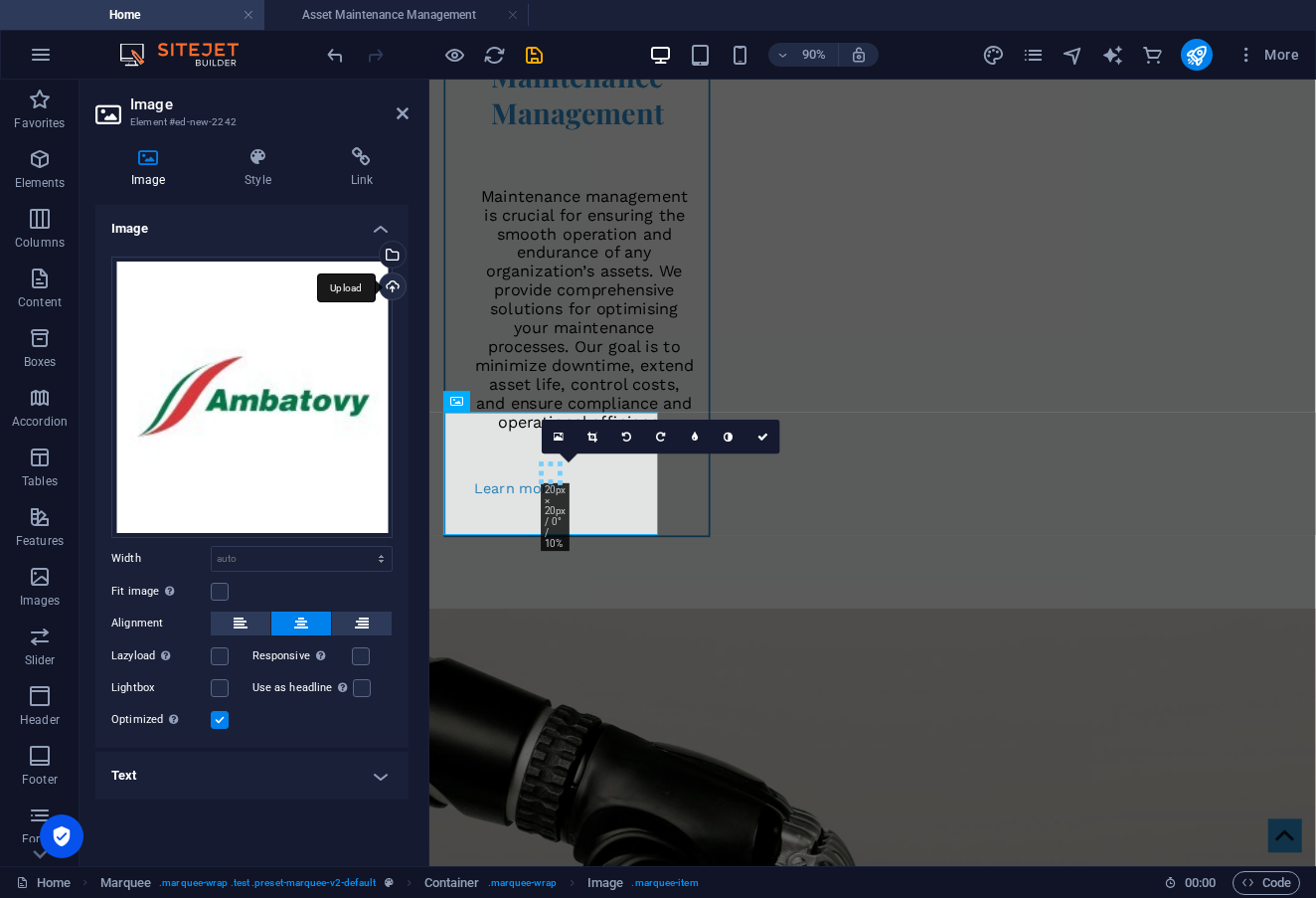 click on "Upload" at bounding box center [391, 288] 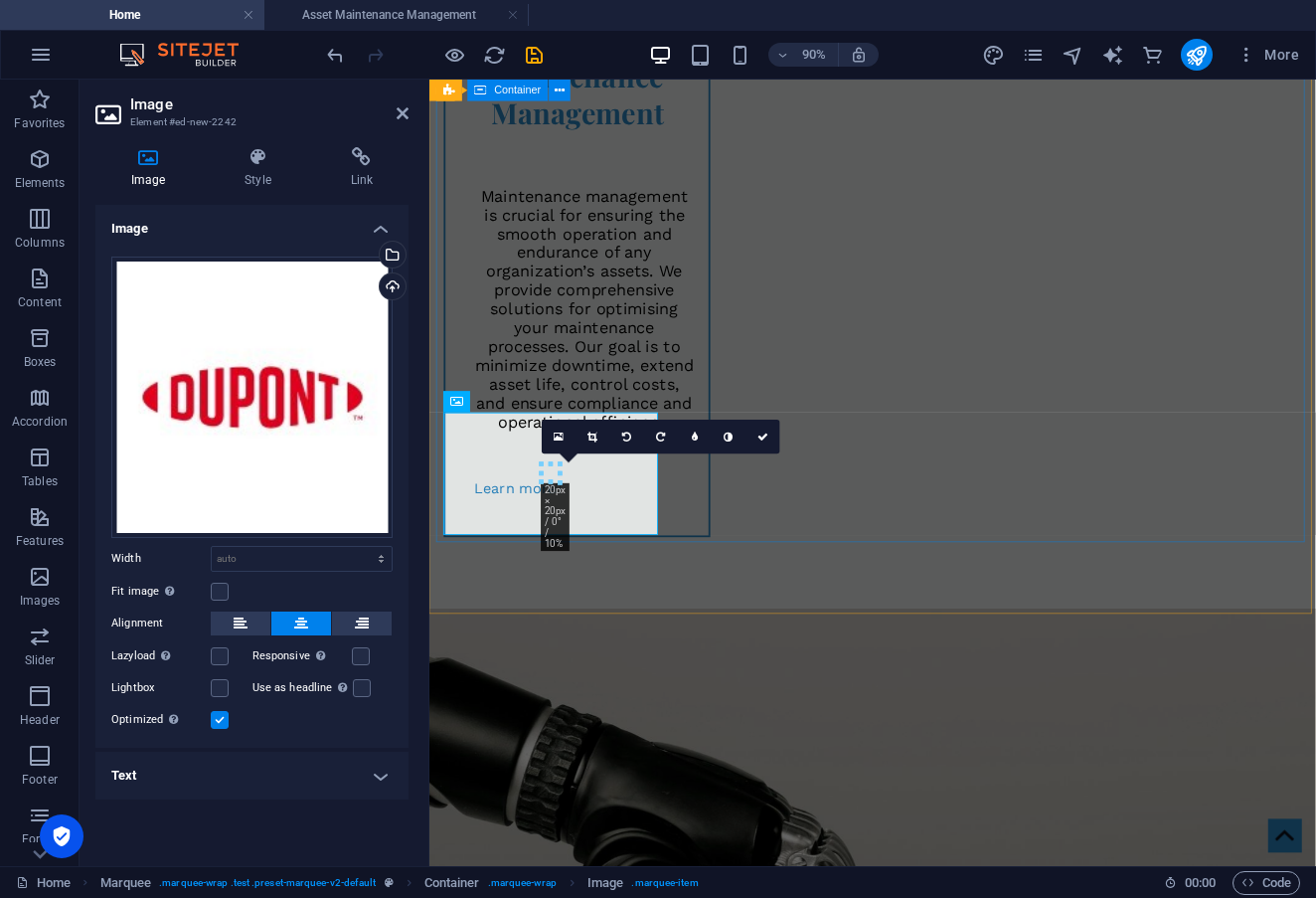 click at bounding box center [921, 2696] 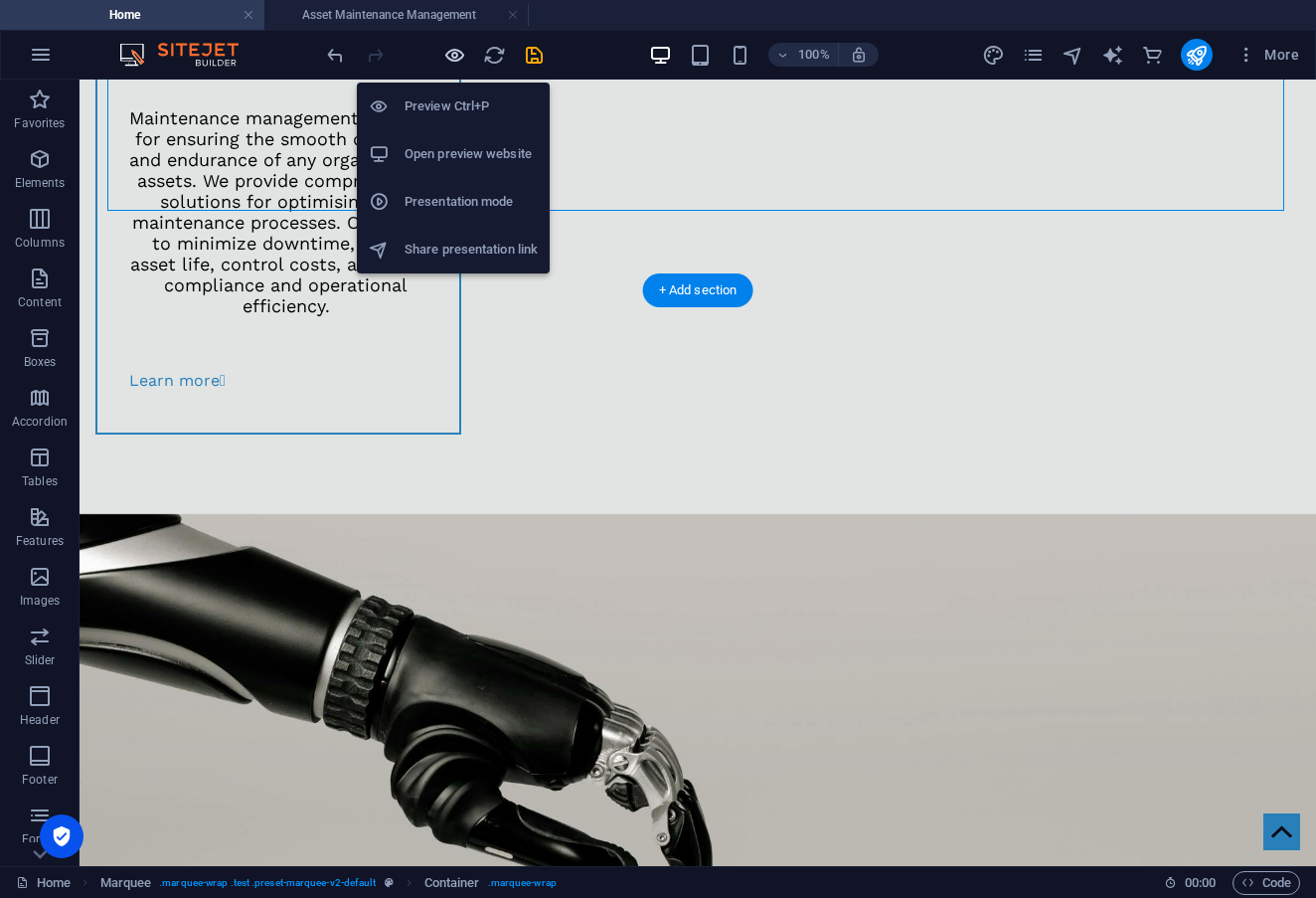 click at bounding box center [454, 55] 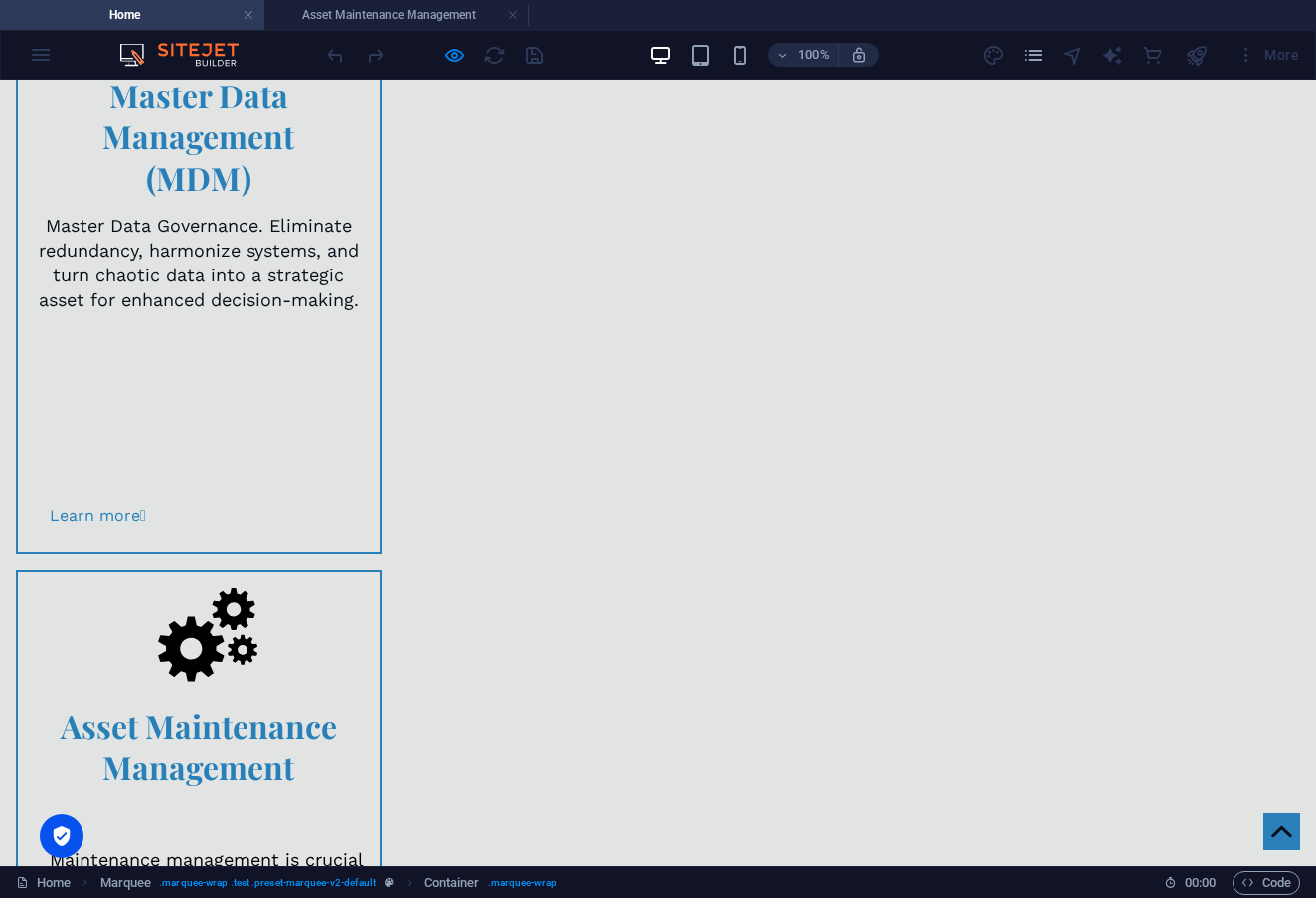 type 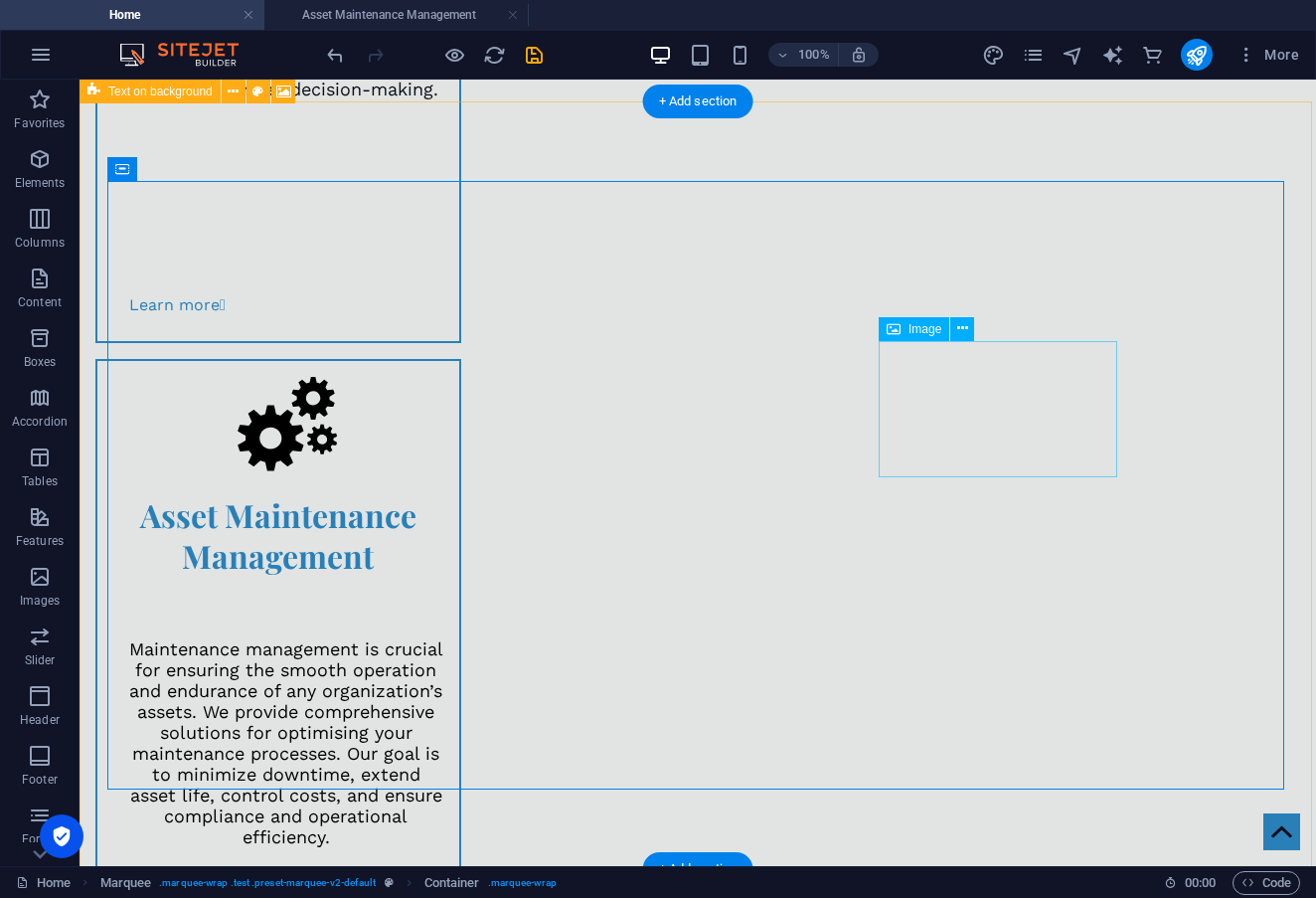 scroll, scrollTop: 2585, scrollLeft: 0, axis: vertical 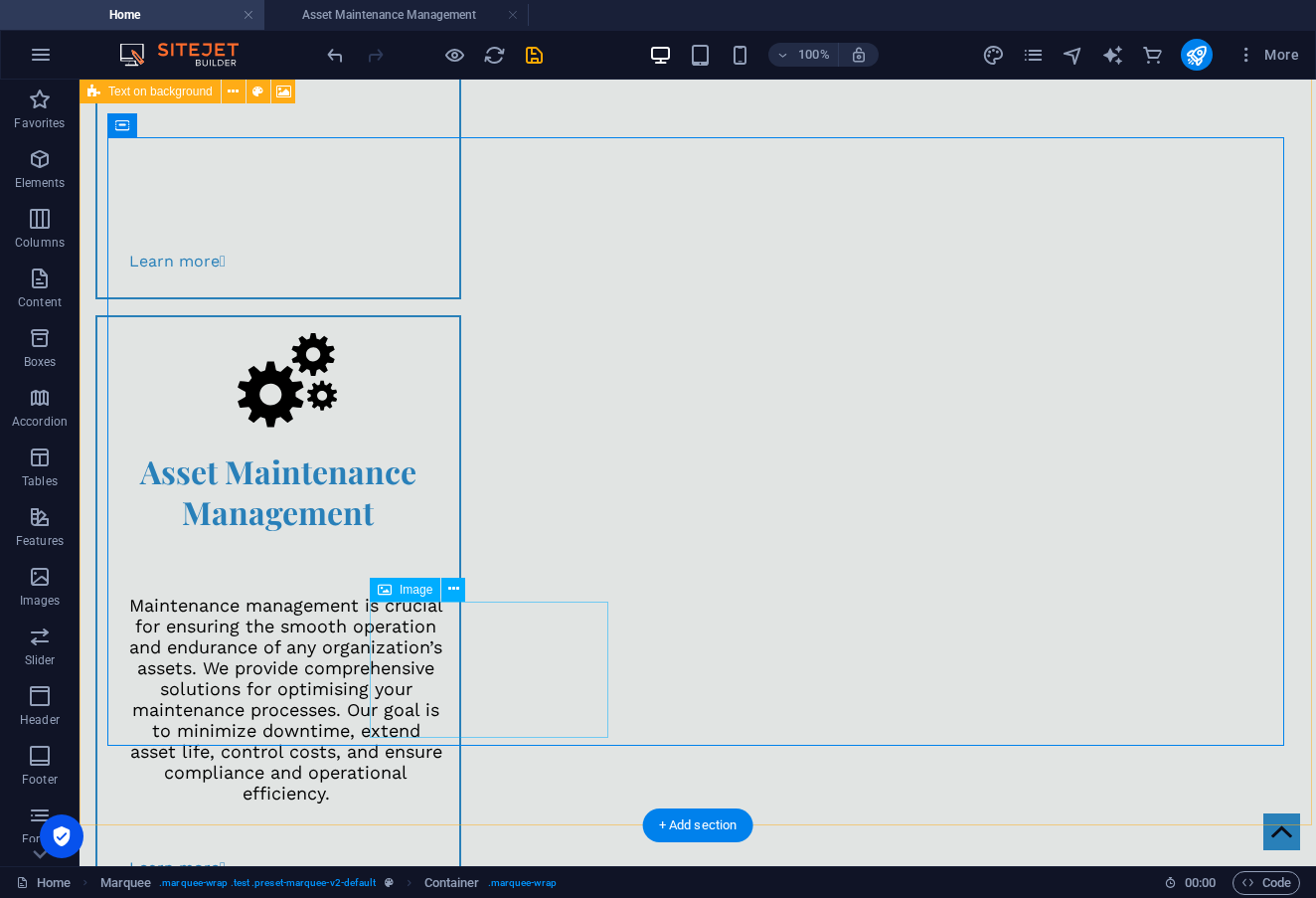 click at bounding box center [218, 2884] 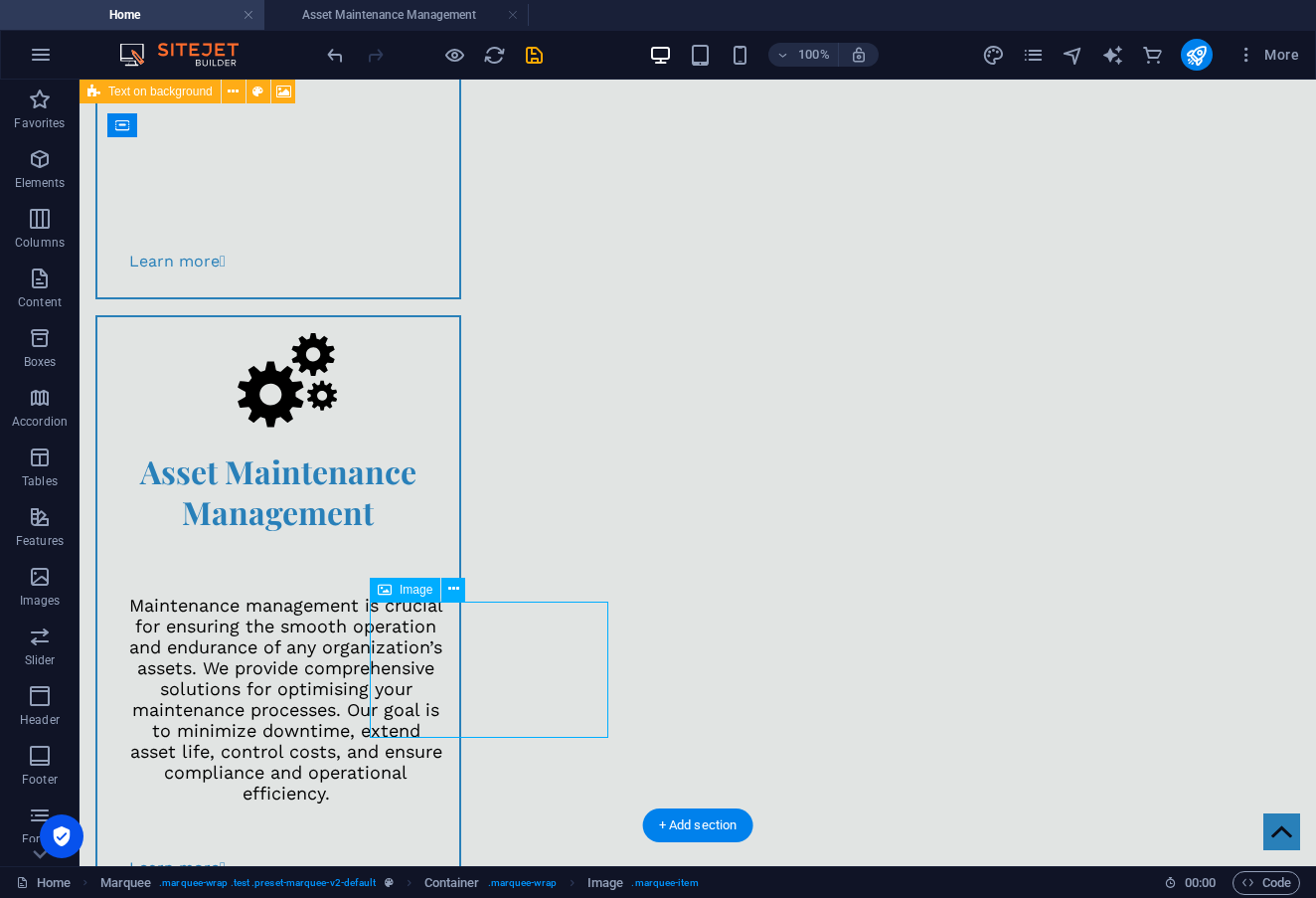 click at bounding box center (-61, 2884) 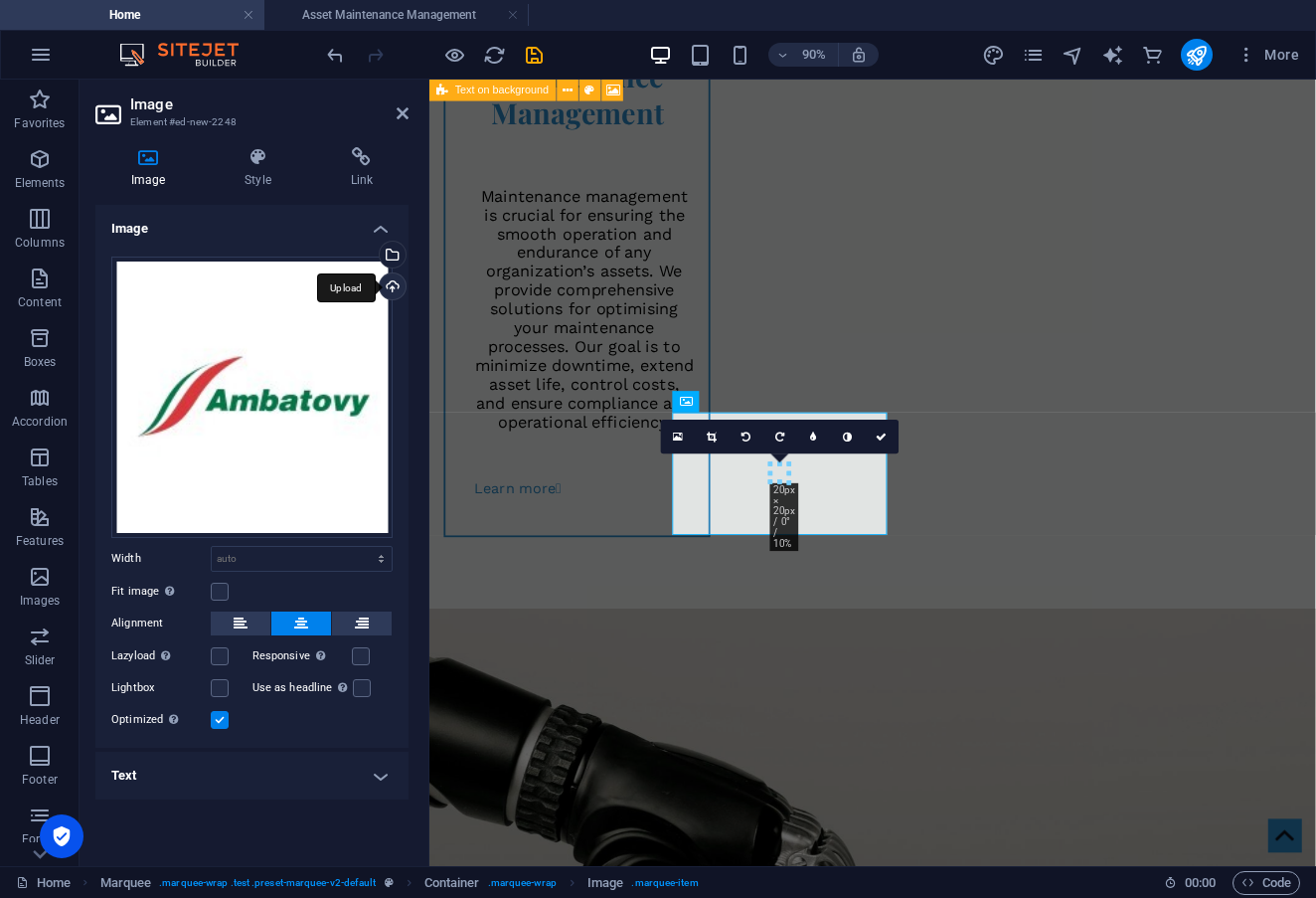 click on "Upload" at bounding box center [391, 288] 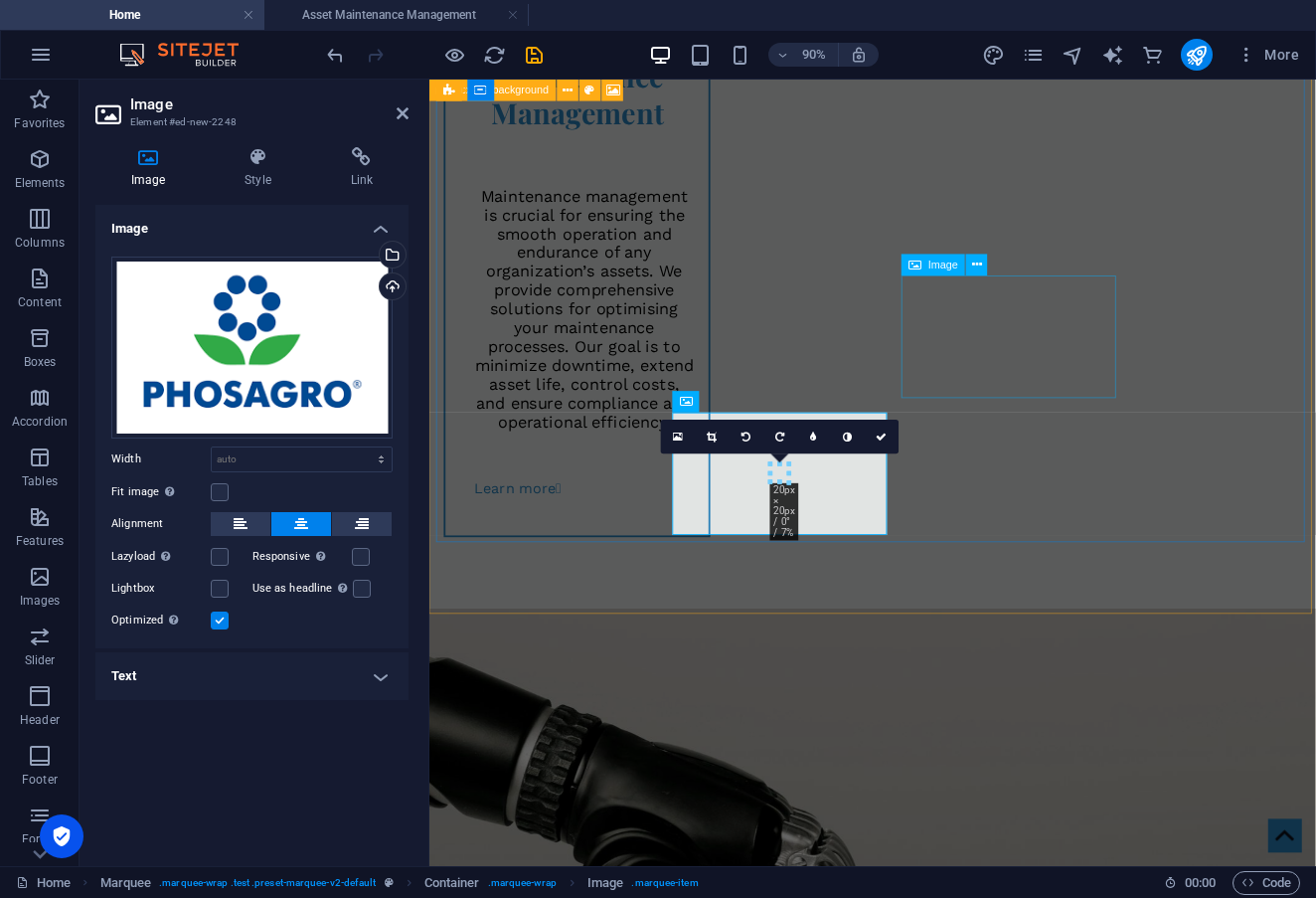 click at bounding box center (444, 2331) 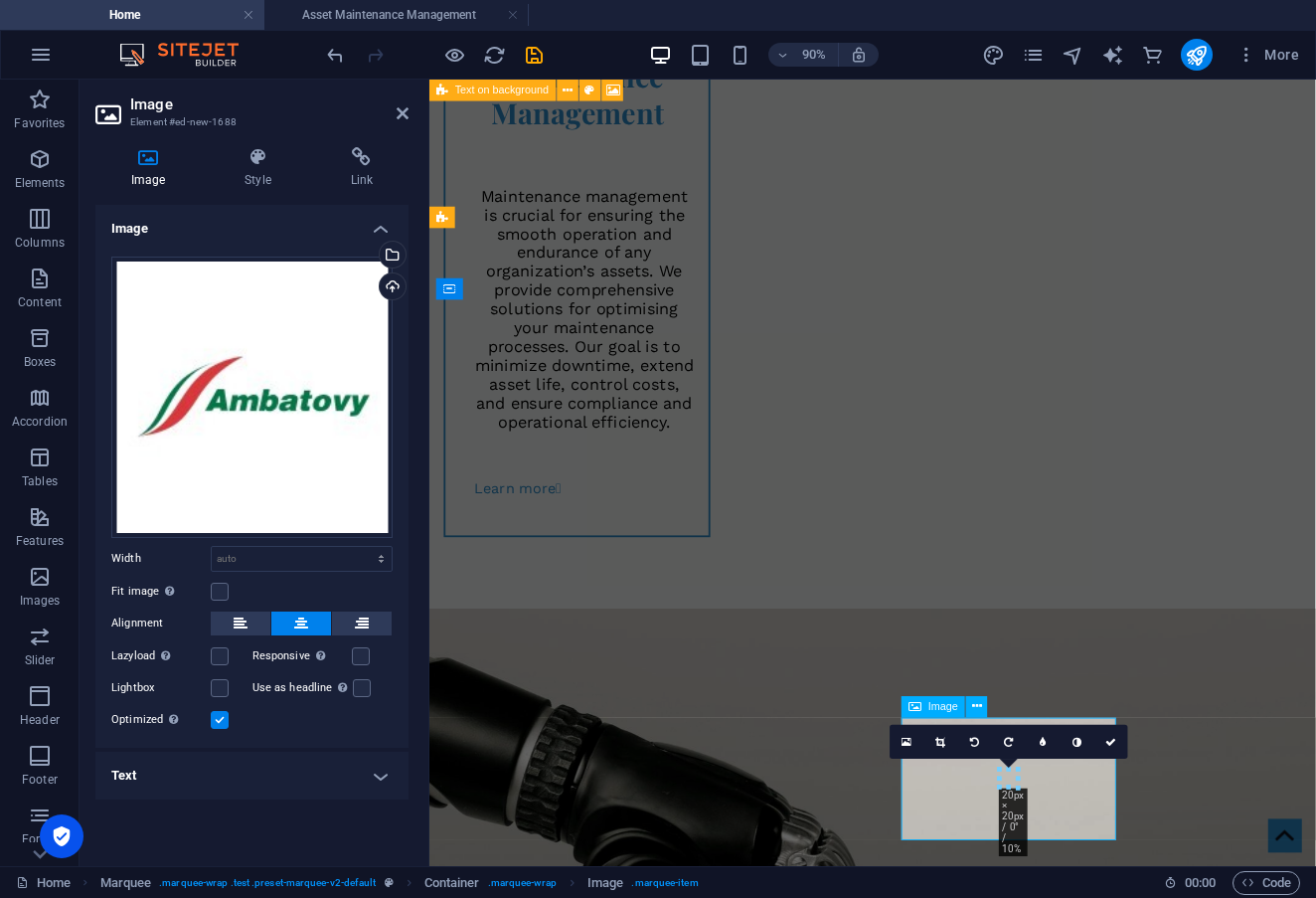 scroll, scrollTop: 2628, scrollLeft: 0, axis: vertical 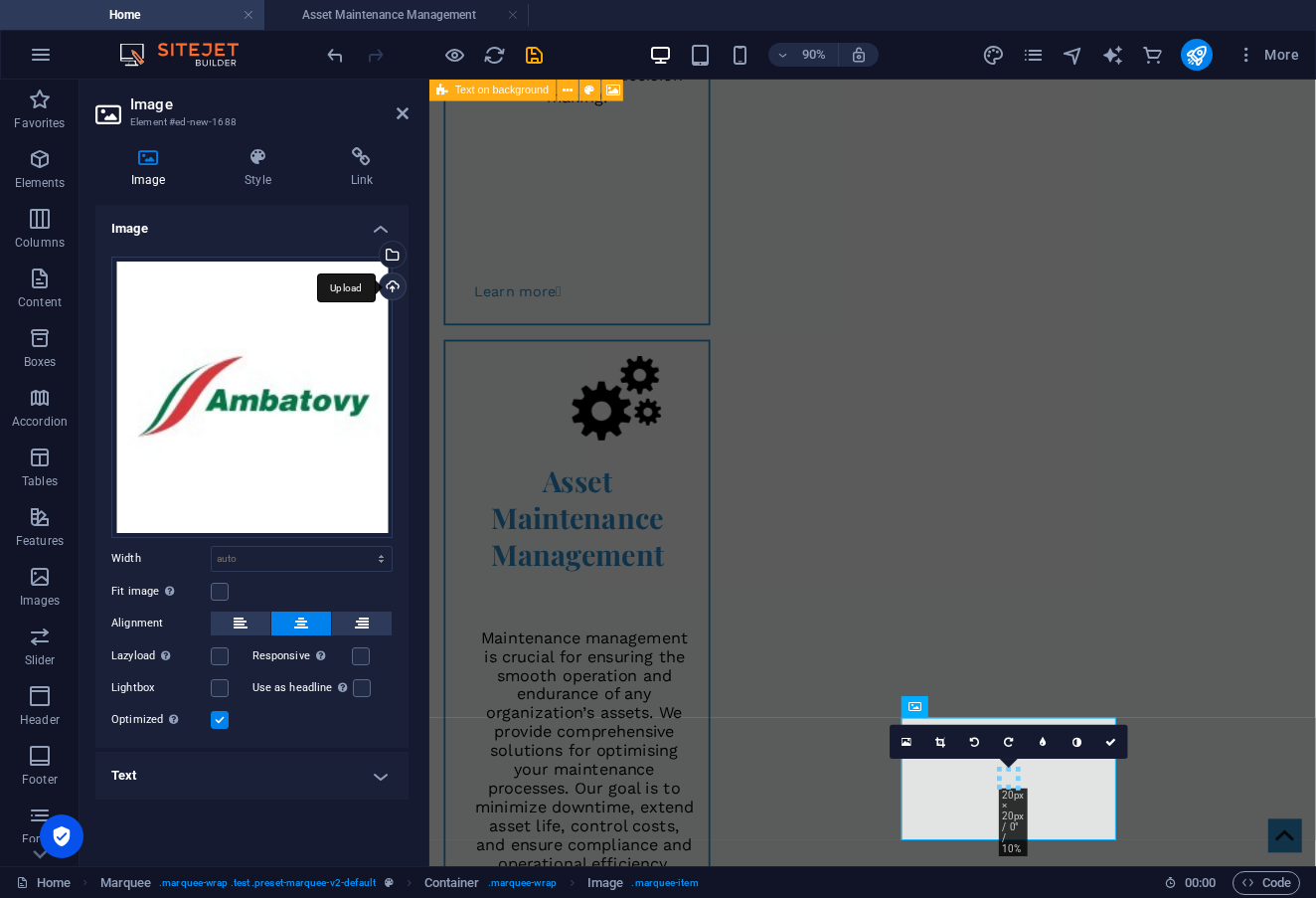 click on "Upload" at bounding box center [391, 288] 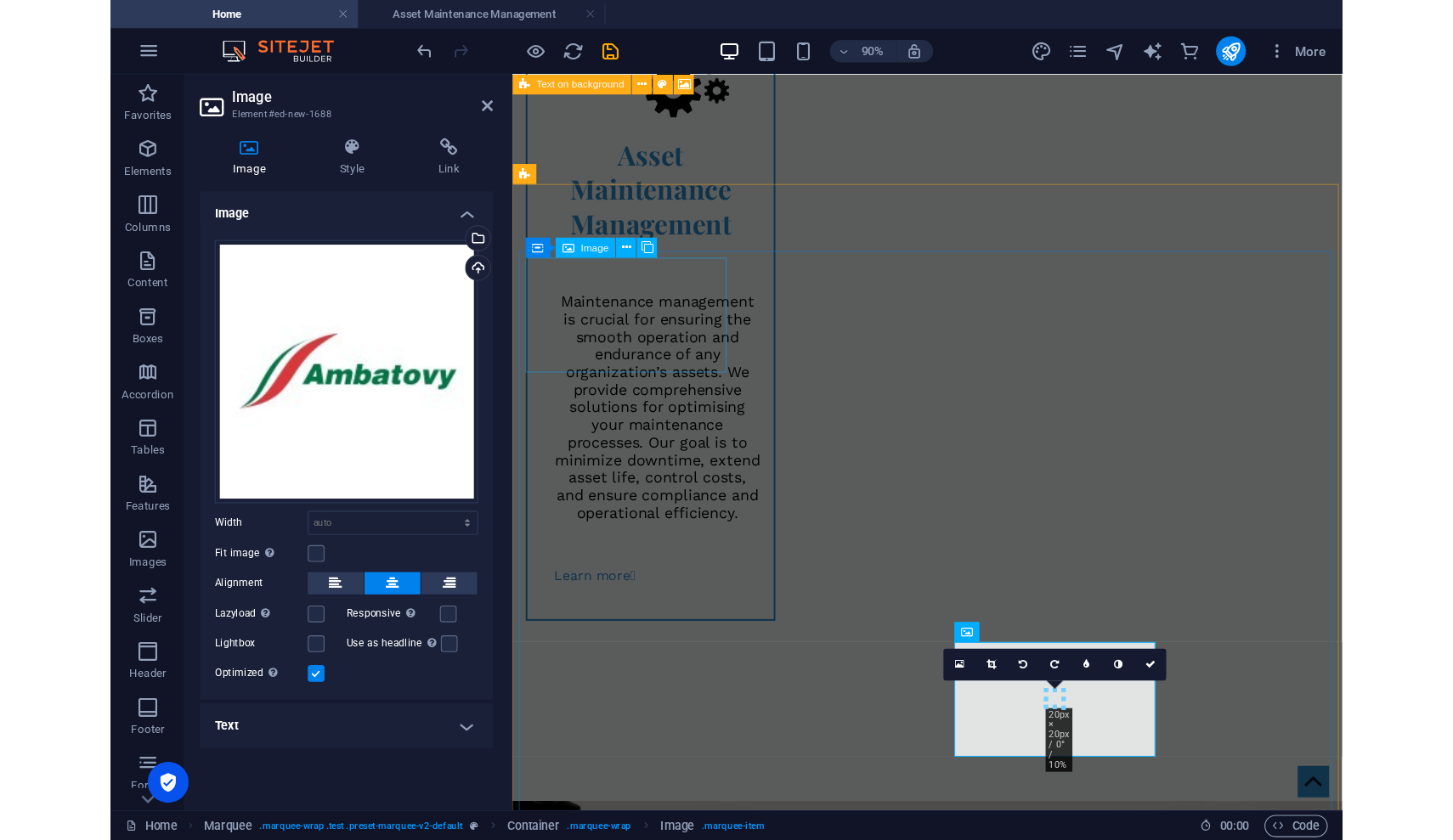 scroll, scrollTop: 2710, scrollLeft: 0, axis: vertical 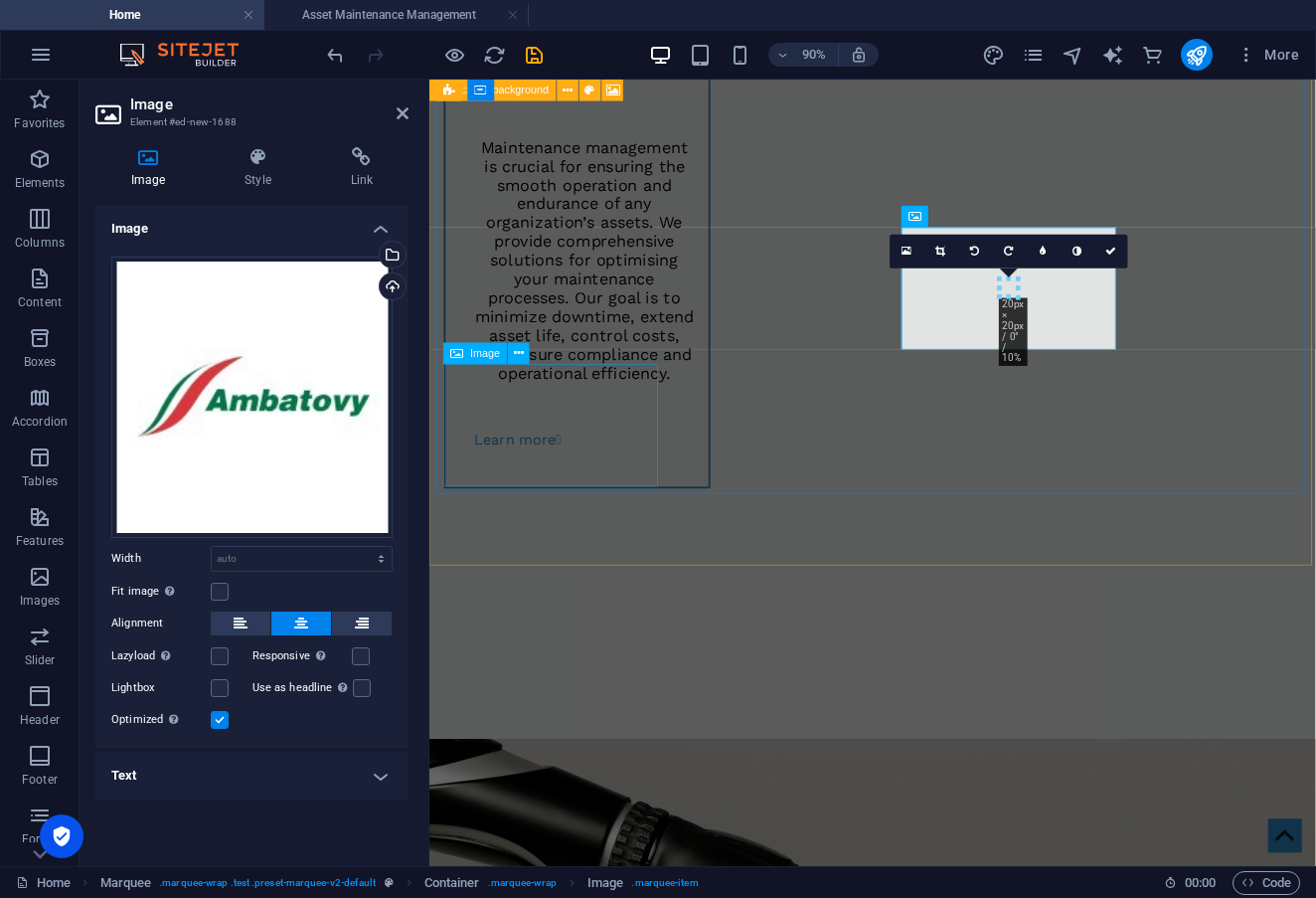 click at bounding box center (553, 2422) 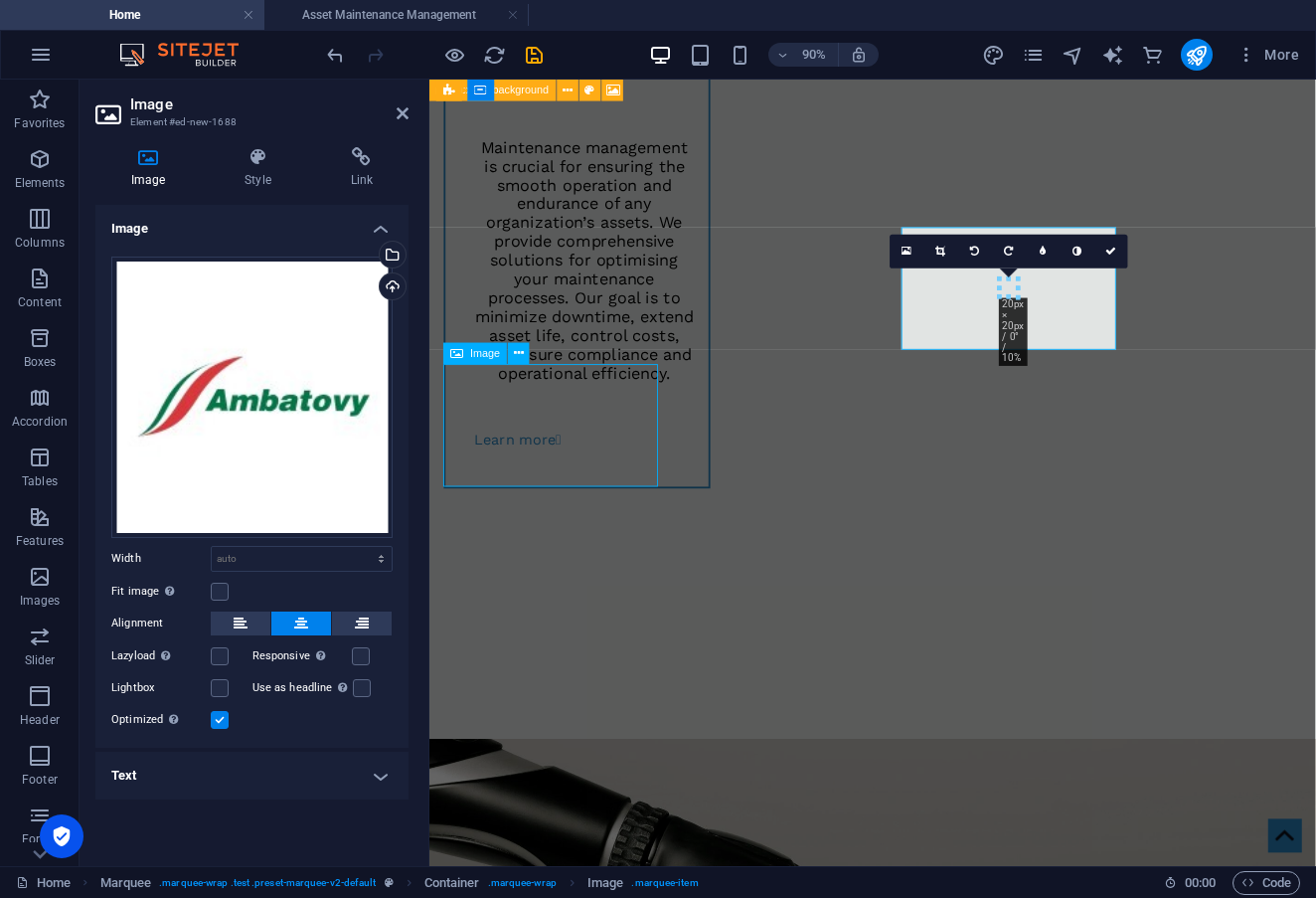 click at bounding box center (486, 2422) 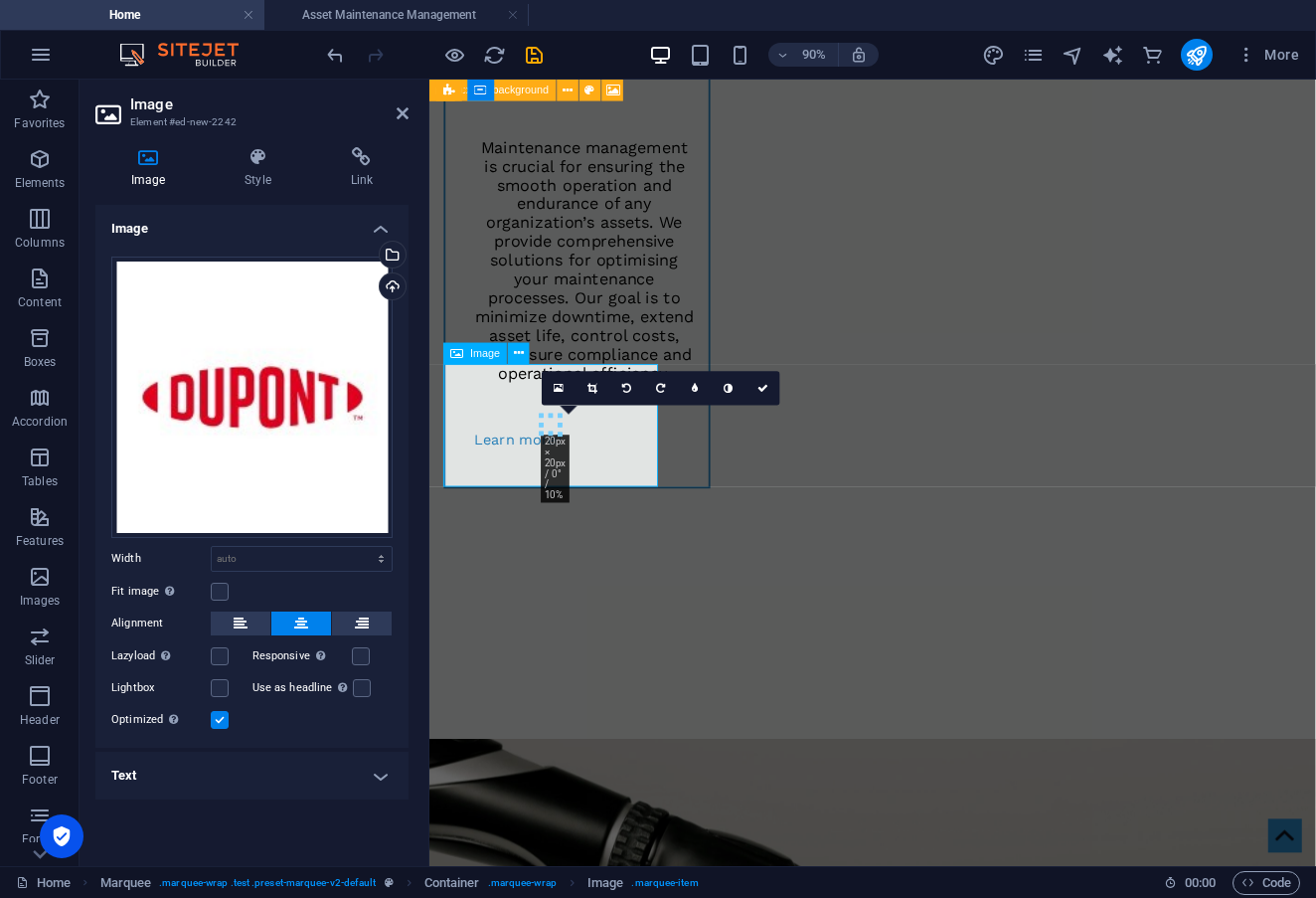 click at bounding box center [543, 2422] 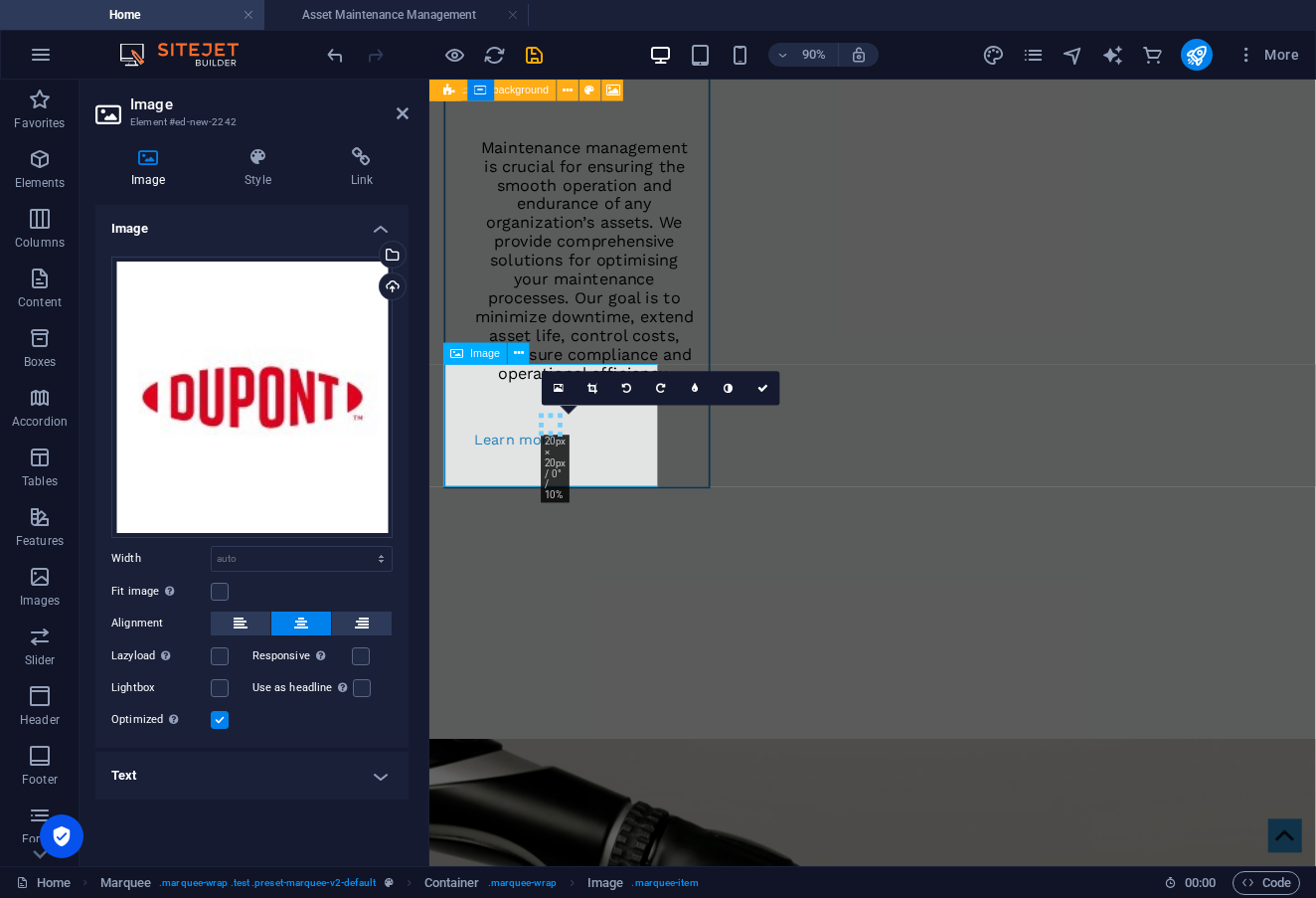 click at bounding box center [550, 2422] 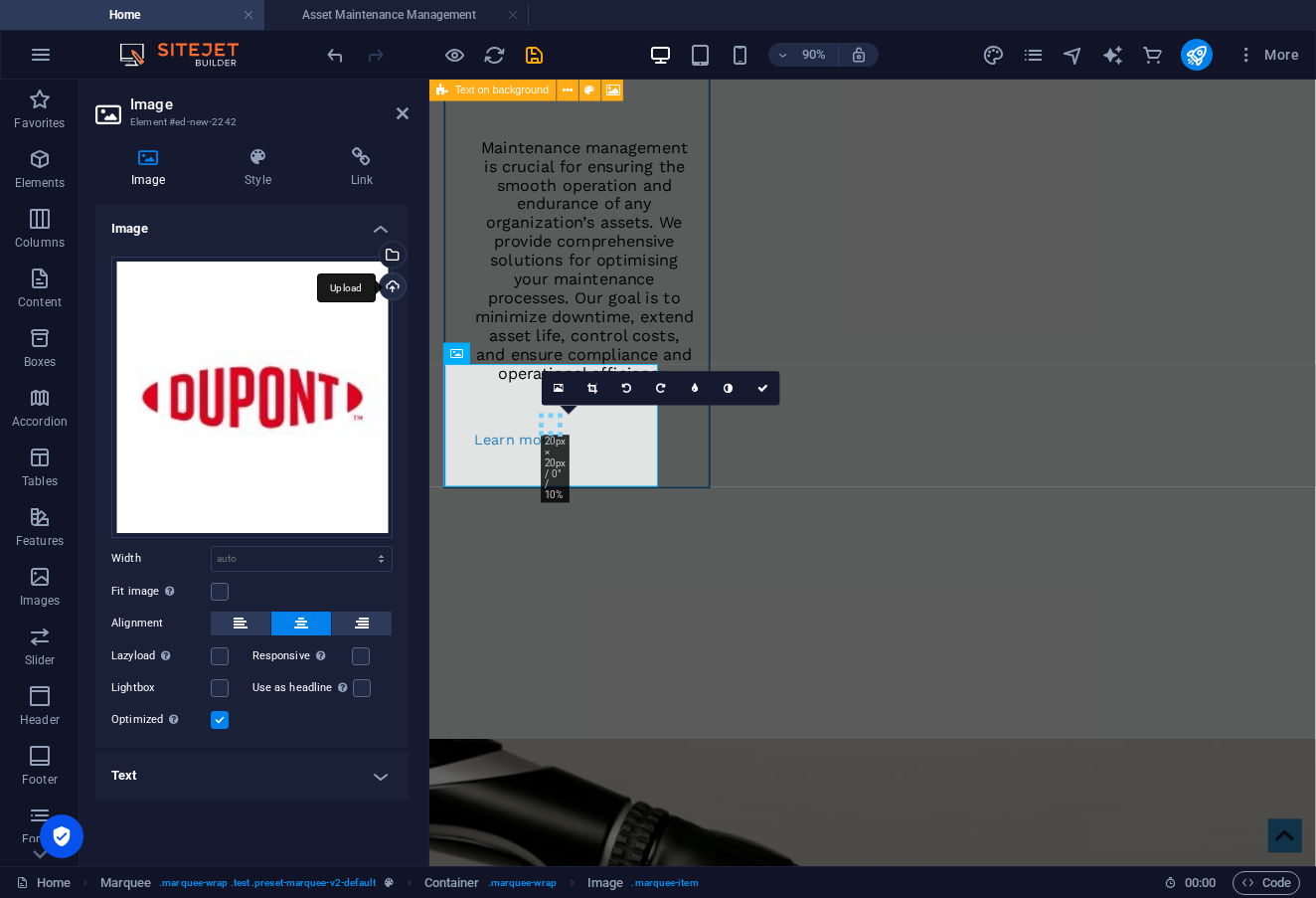 click on "Upload" at bounding box center [391, 288] 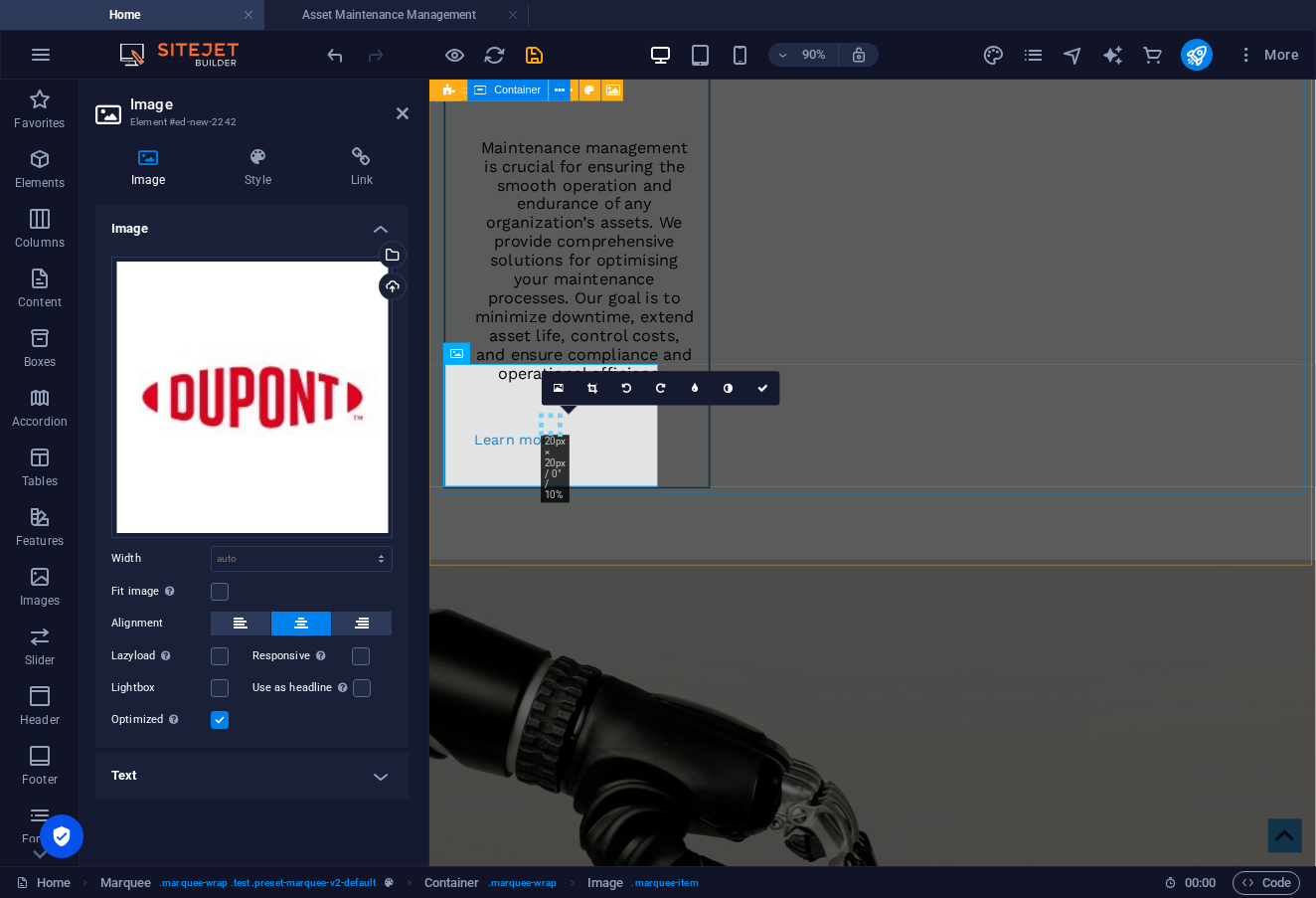 click at bounding box center [690, 1629] 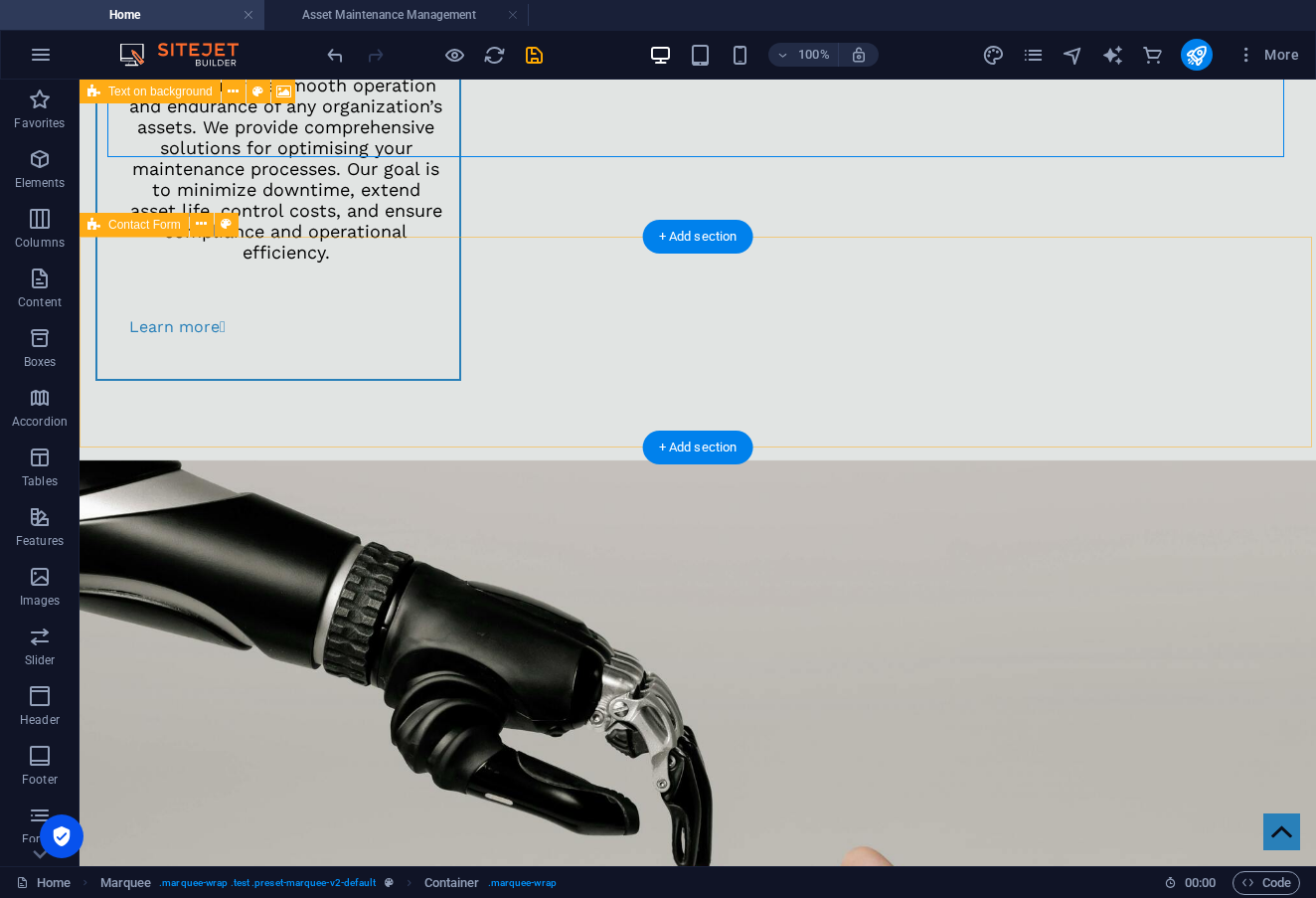 click on "Contact Us" at bounding box center [698, 3687] 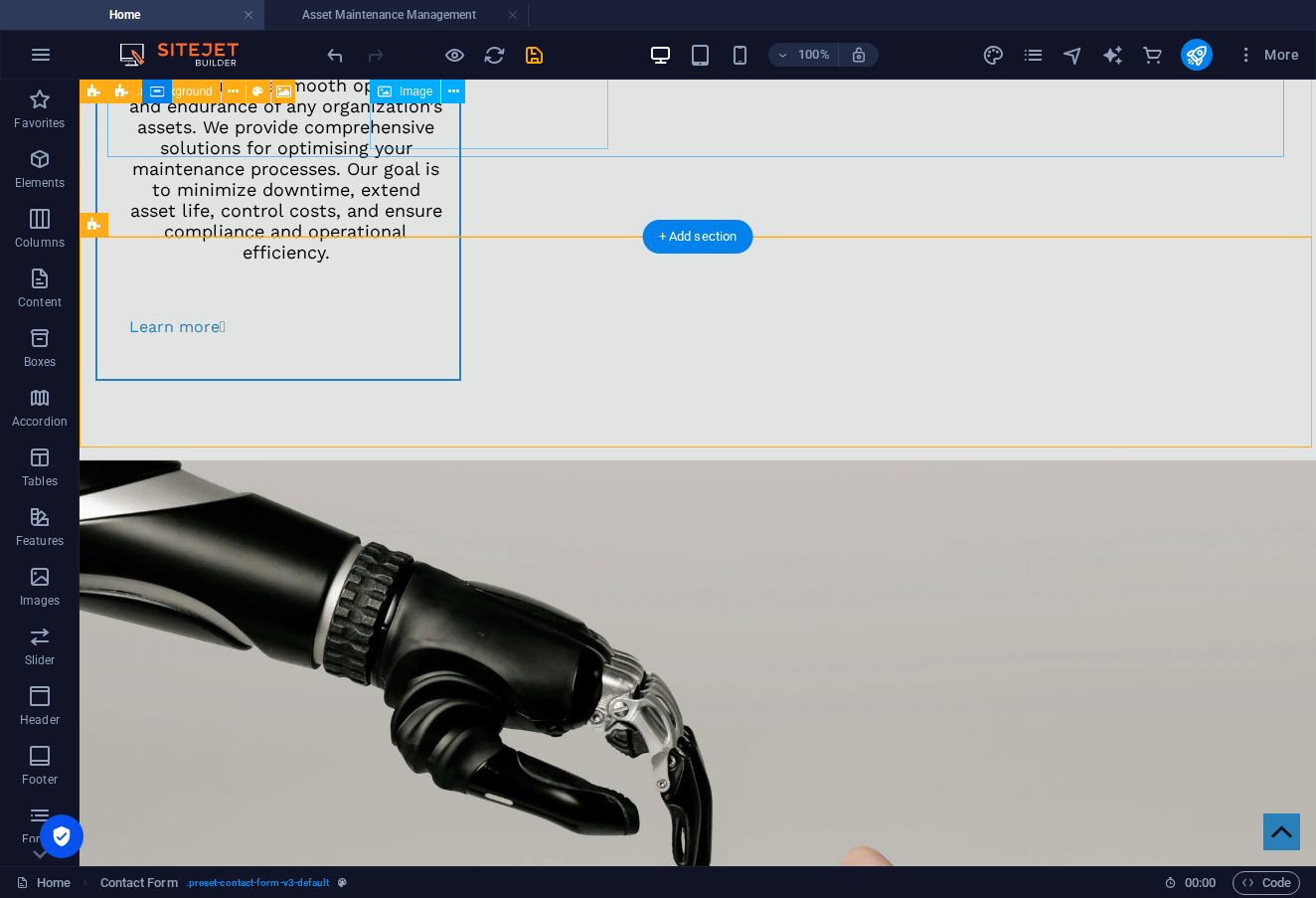 click at bounding box center [195, 2413] 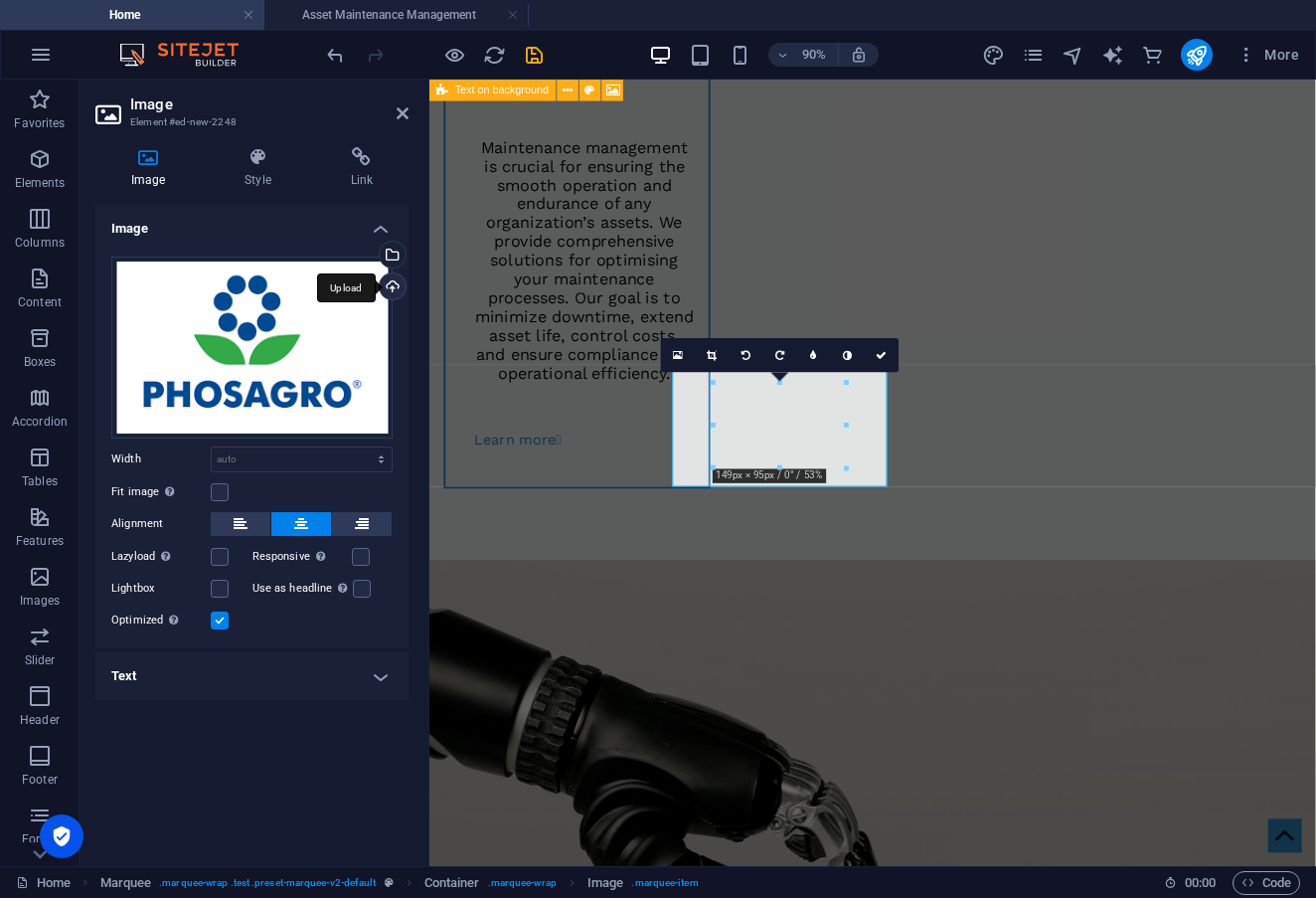click on "Upload" at bounding box center (391, 288) 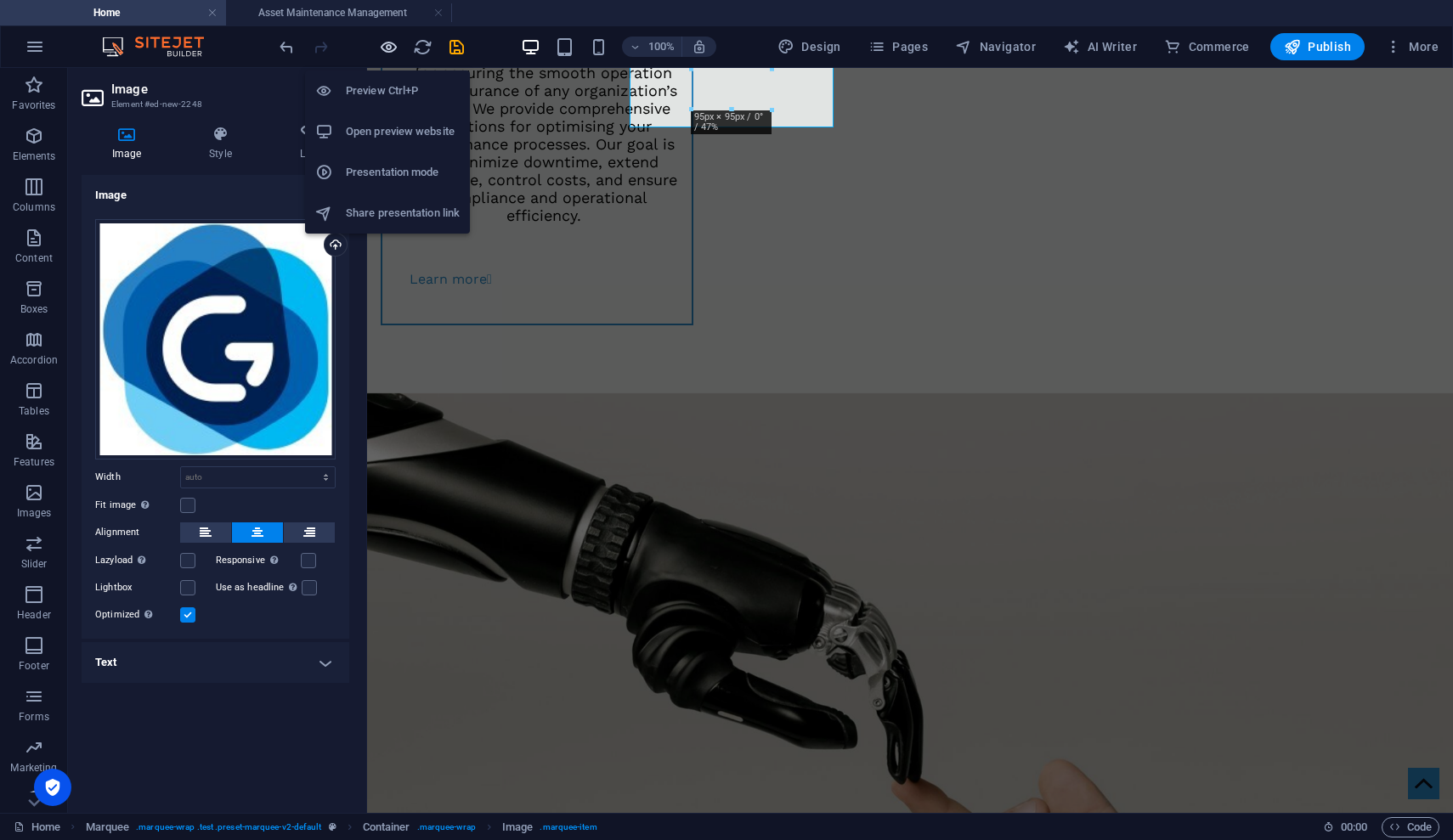 click at bounding box center [388, 47] 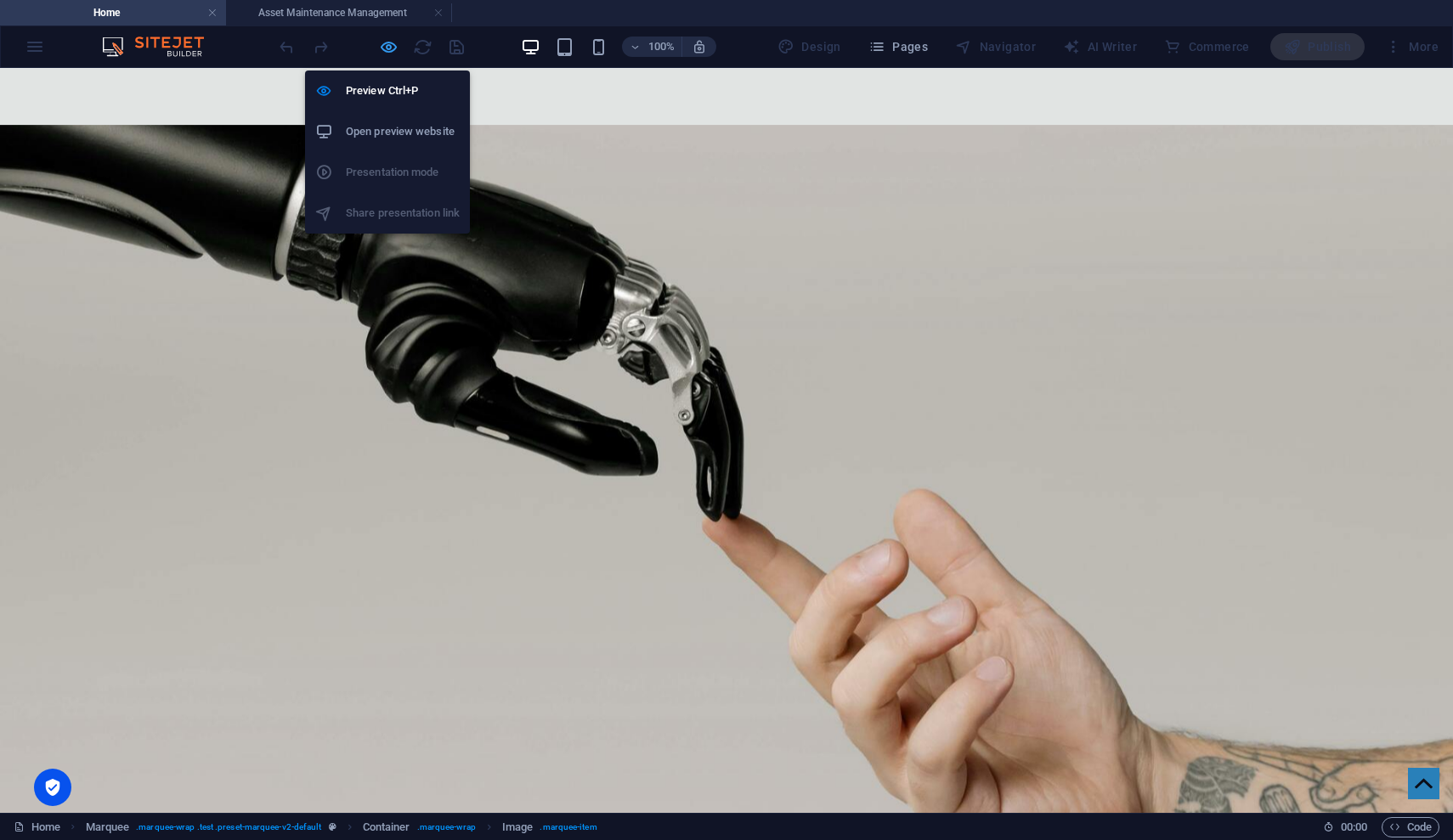 scroll, scrollTop: 1790, scrollLeft: 0, axis: vertical 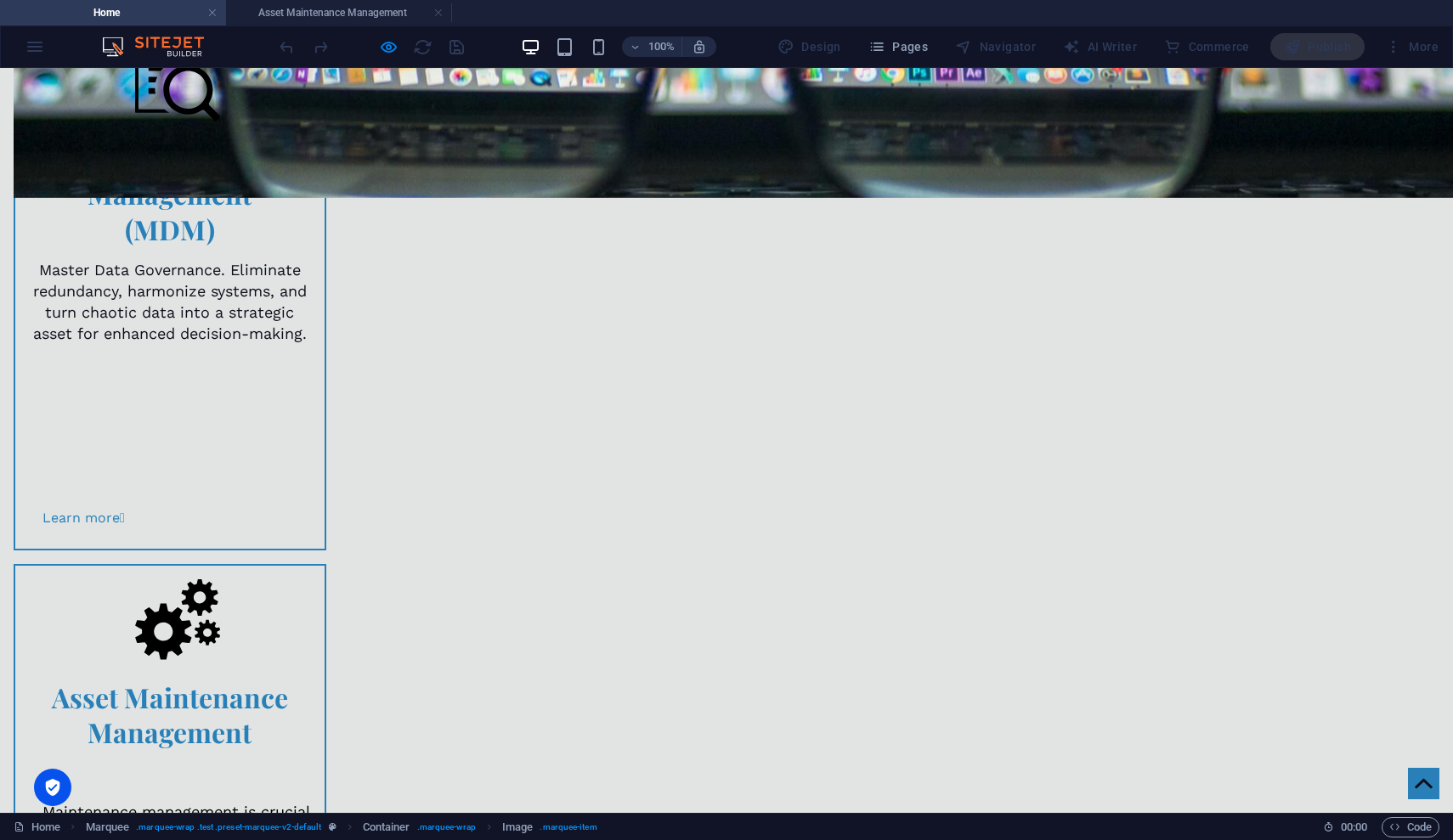 click at bounding box center (371, 47) 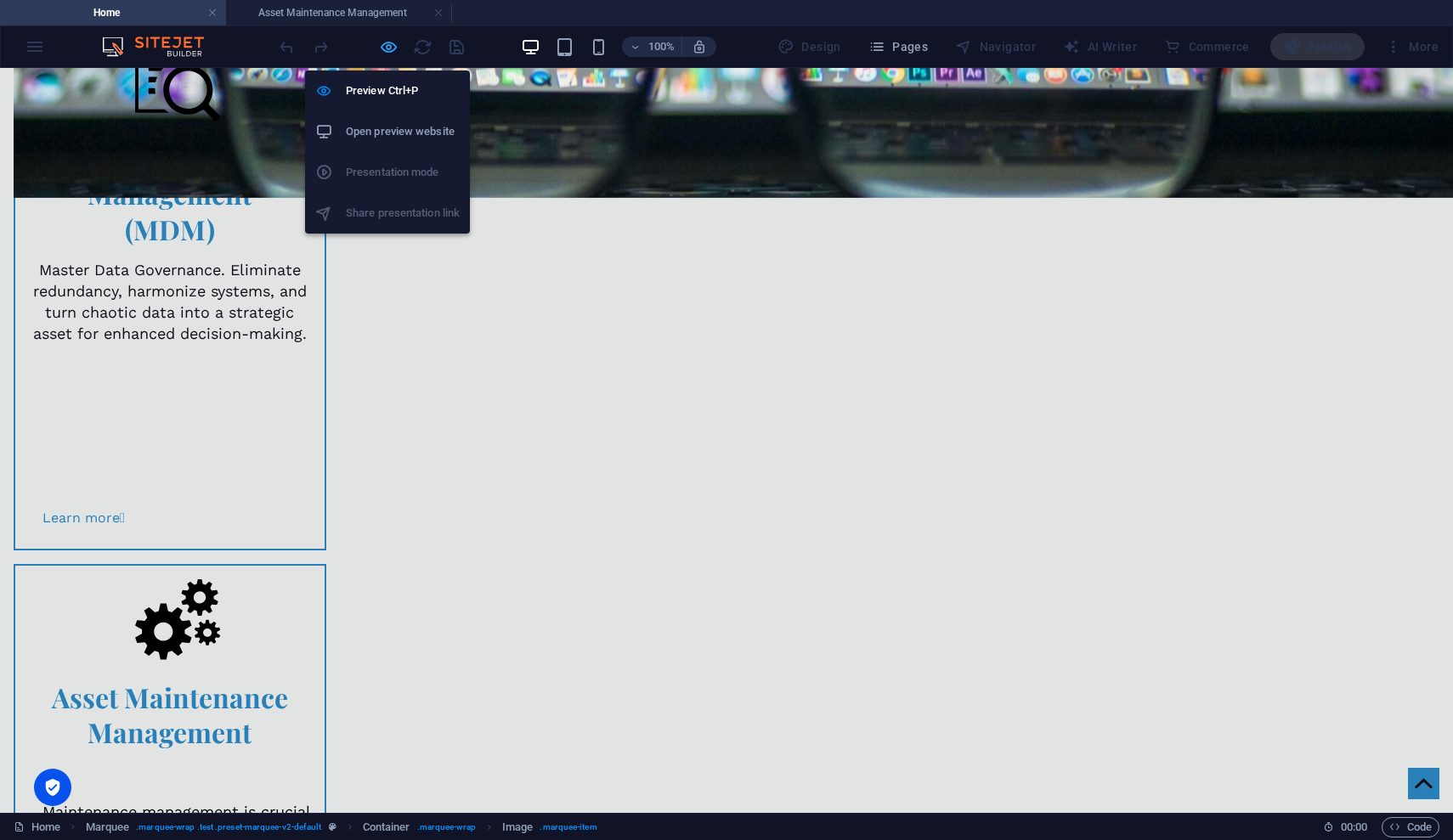 click at bounding box center [388, 47] 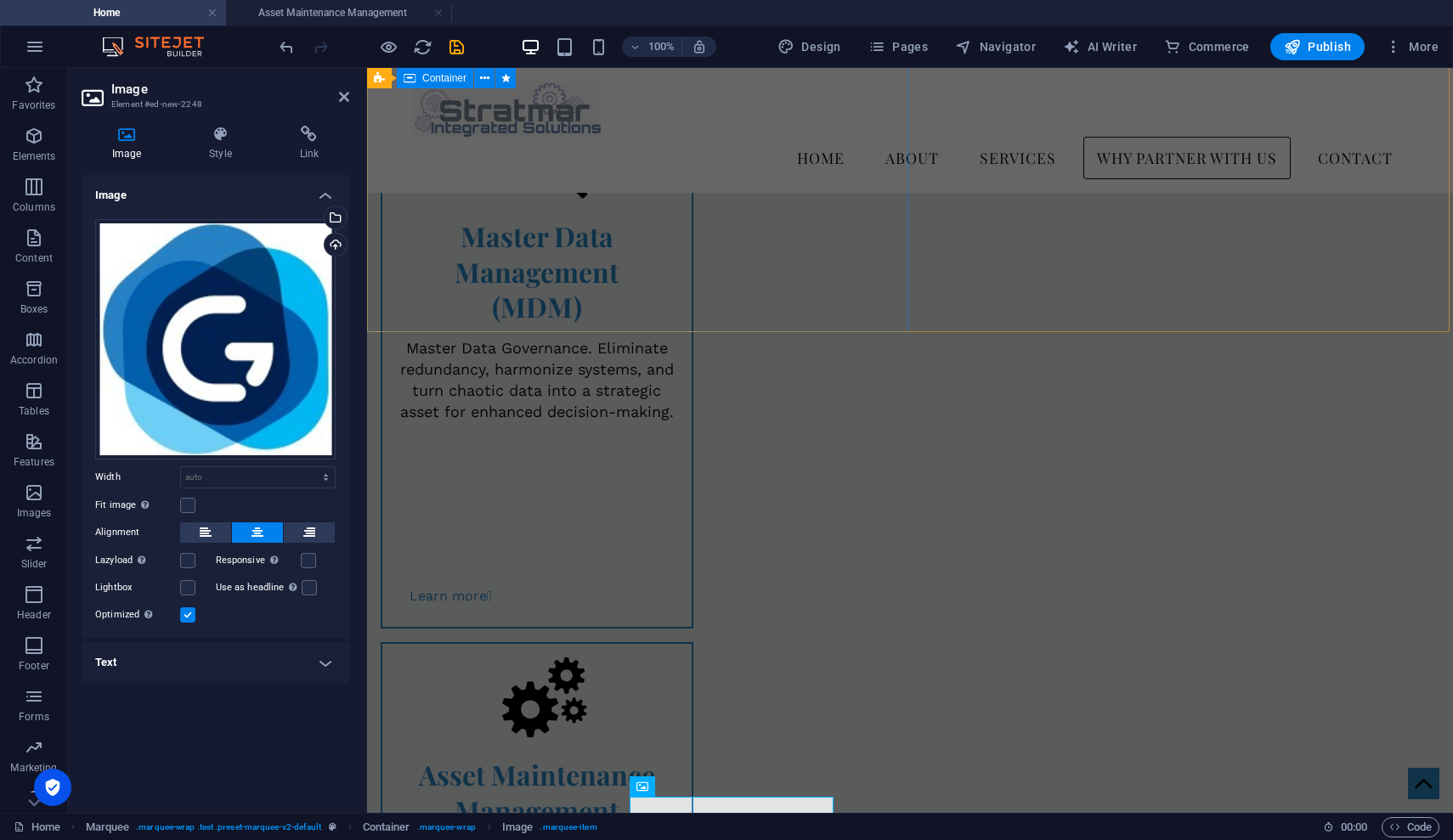 scroll, scrollTop: 1537, scrollLeft: 0, axis: vertical 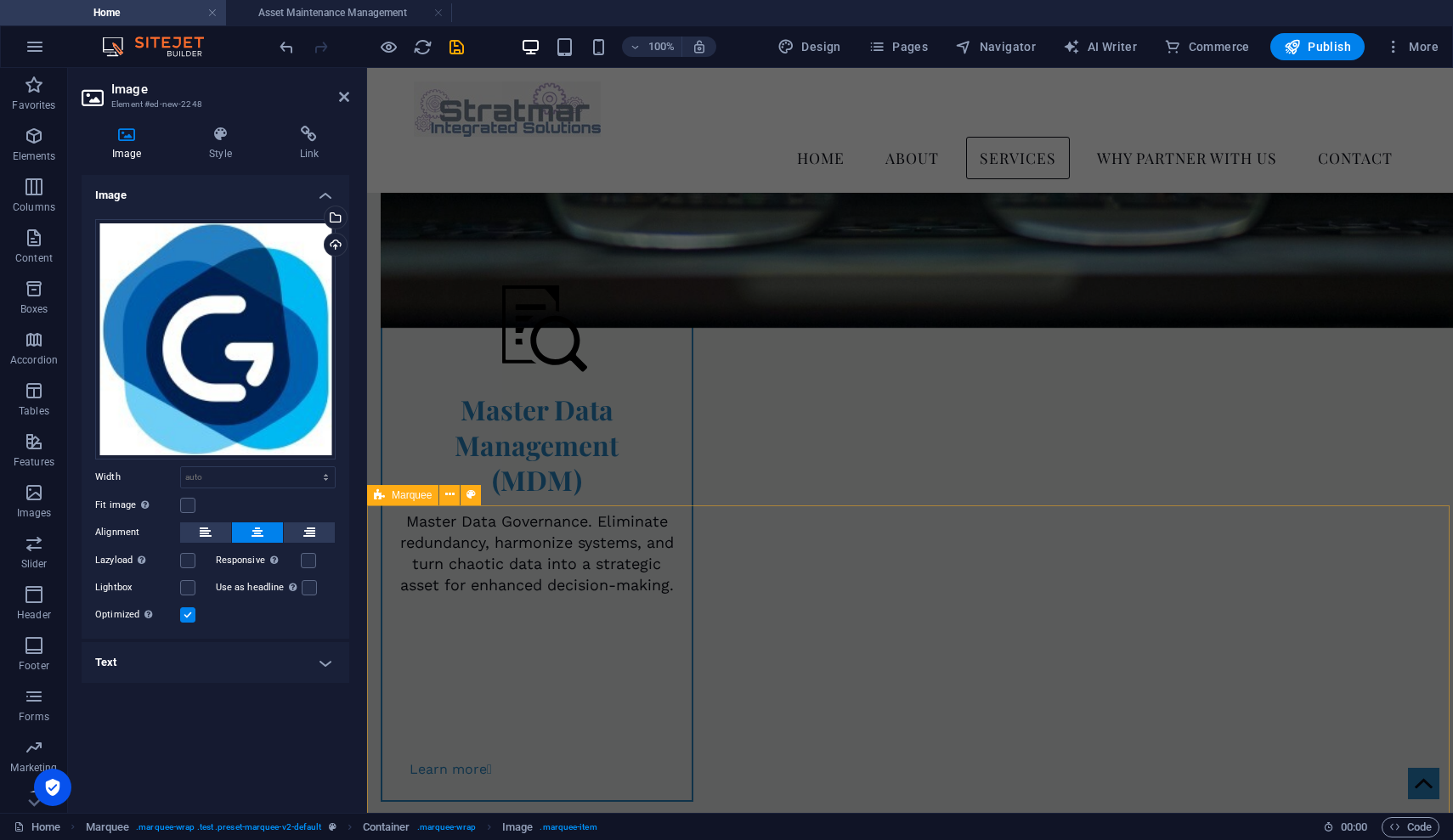 click at bounding box center (910, 3110) 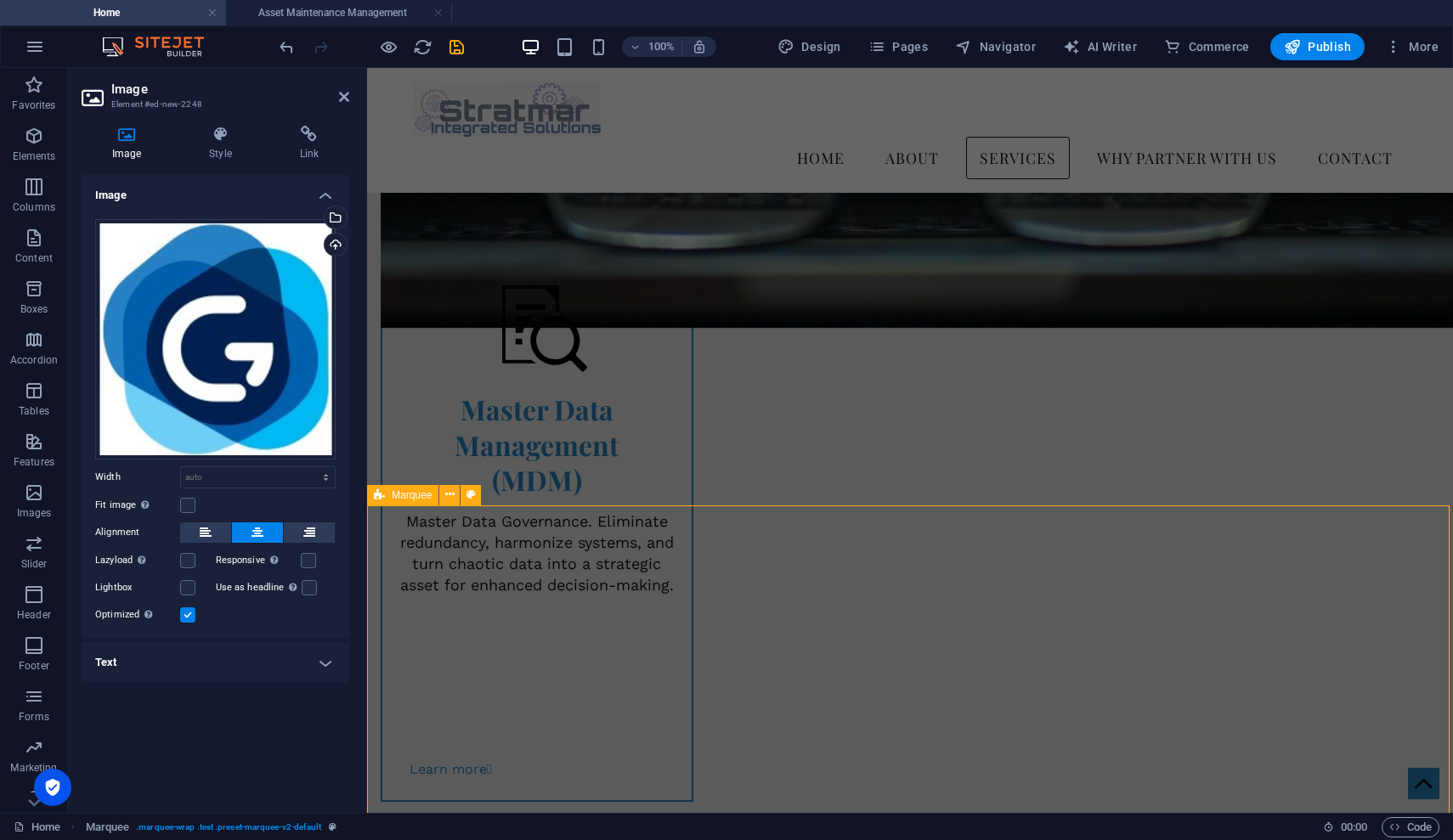 click on "Home About Our Mission Meet the Team Services Master Data Management Asset Maintenance Management Why Partner with Us Contact Menu Please Note: This website is under construction Contact  [EMAIL_ADDRESS][DOMAIN_NAME]  or [PHONE_NUMBER] for assistance. Stratmar Integrated Solutions Empowering Operational Excellence through Data, Innovation, and Strategic Consulting About Welcome to Stratmar Integrated Solutions, where we specialize in delivering expert AI consultancy services tailored to optimizing maintenance operations and enhancing system efficiency. Our mission is to empower businesses with cutting-edge solutions, ensuring reliability, sustainability, and reduced operational costs. Let Stratmar Integrated Solutions be your trusted partner in advancing maintenance excellence. Our Mission Meet the Team Drop content here or  Add elements  Paste clipboard Services Master Data Management (MDM)   Learn more    Asset Maintenance Management     Learn more    Why partner with us?   Contact Us Address 2191    |" at bounding box center [910, 2243] 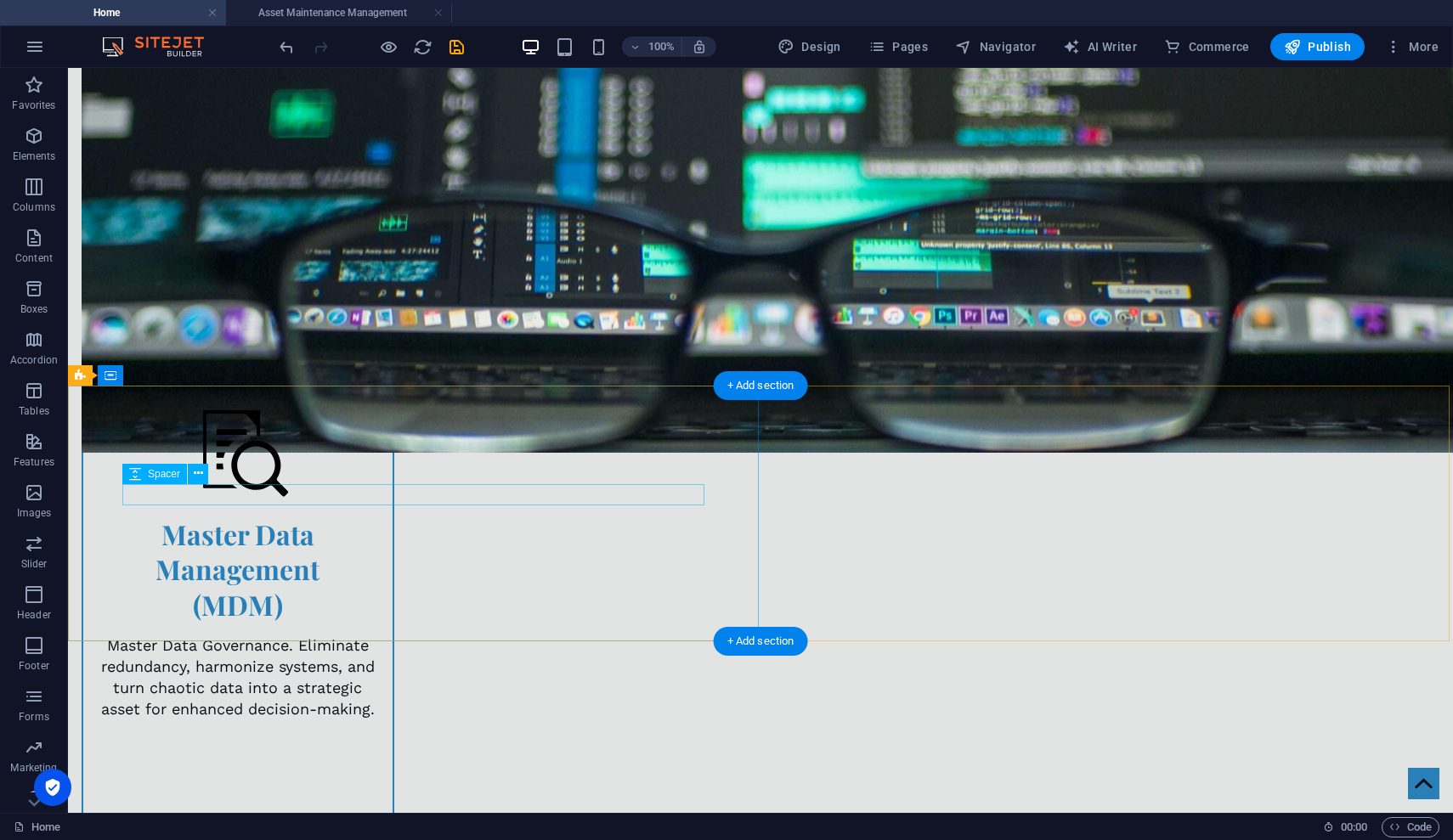 scroll, scrollTop: 1704, scrollLeft: 0, axis: vertical 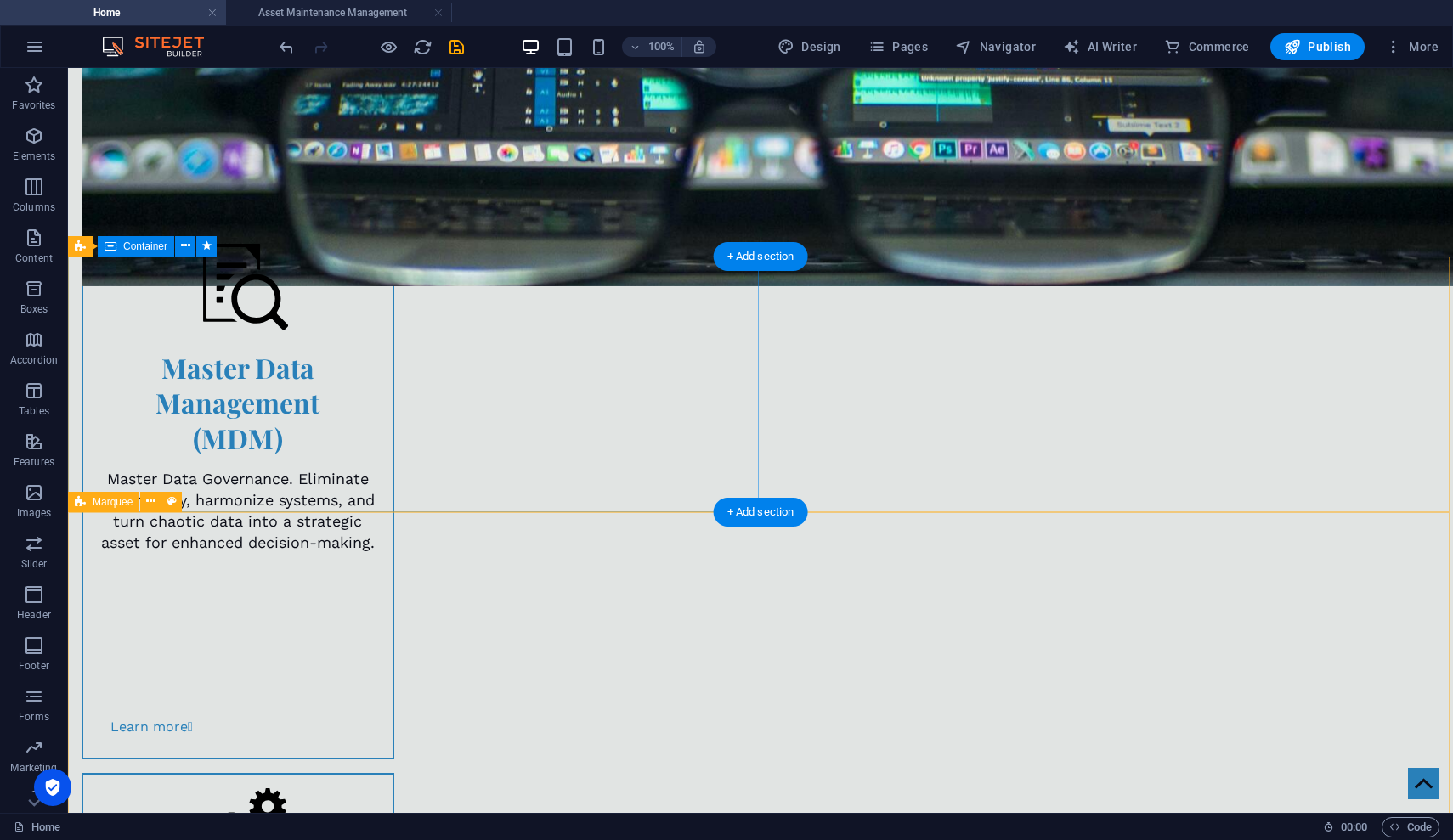 click on "Marquee" at bounding box center [112, 502] 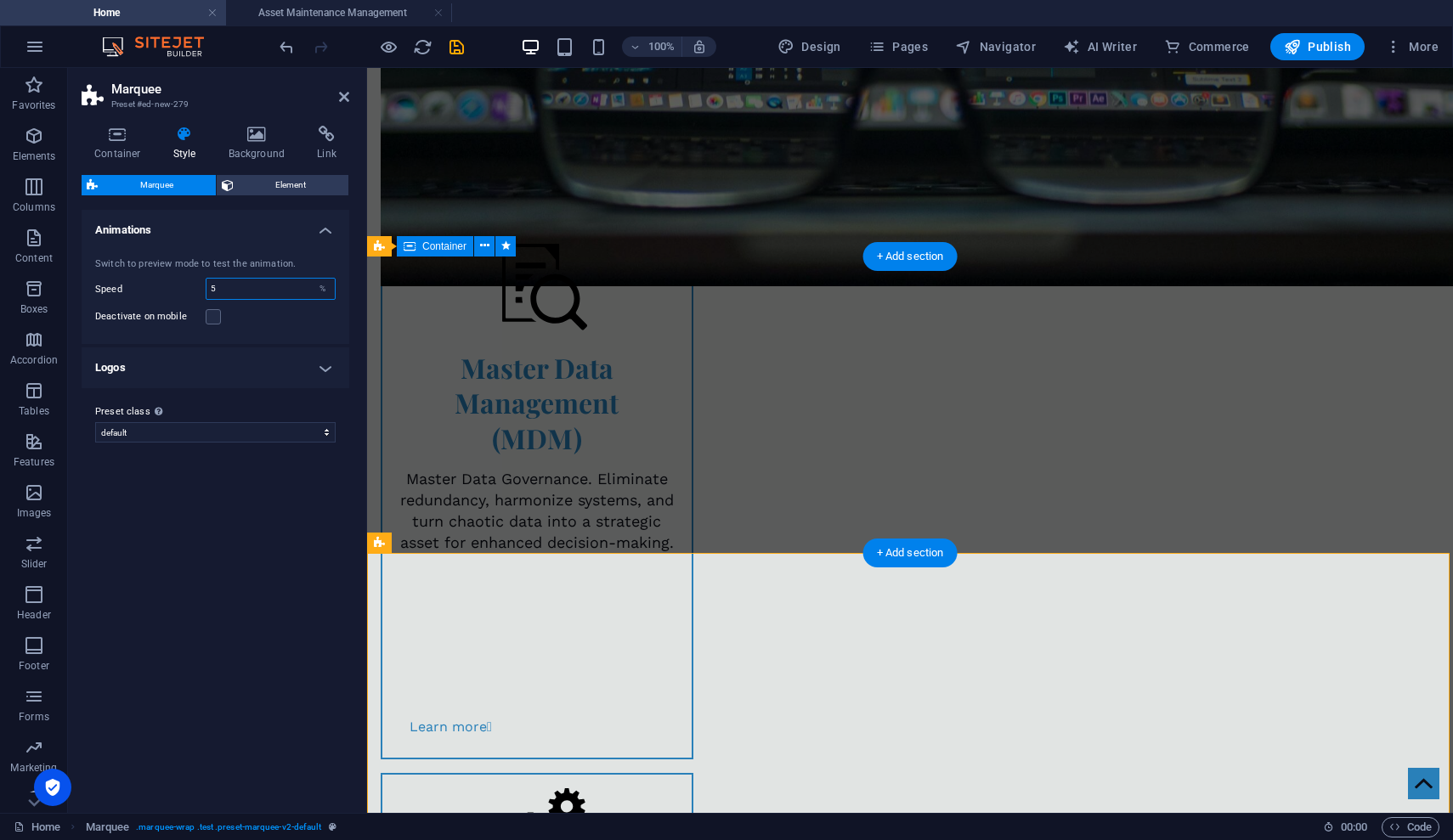 click on "5" at bounding box center (270, 289) 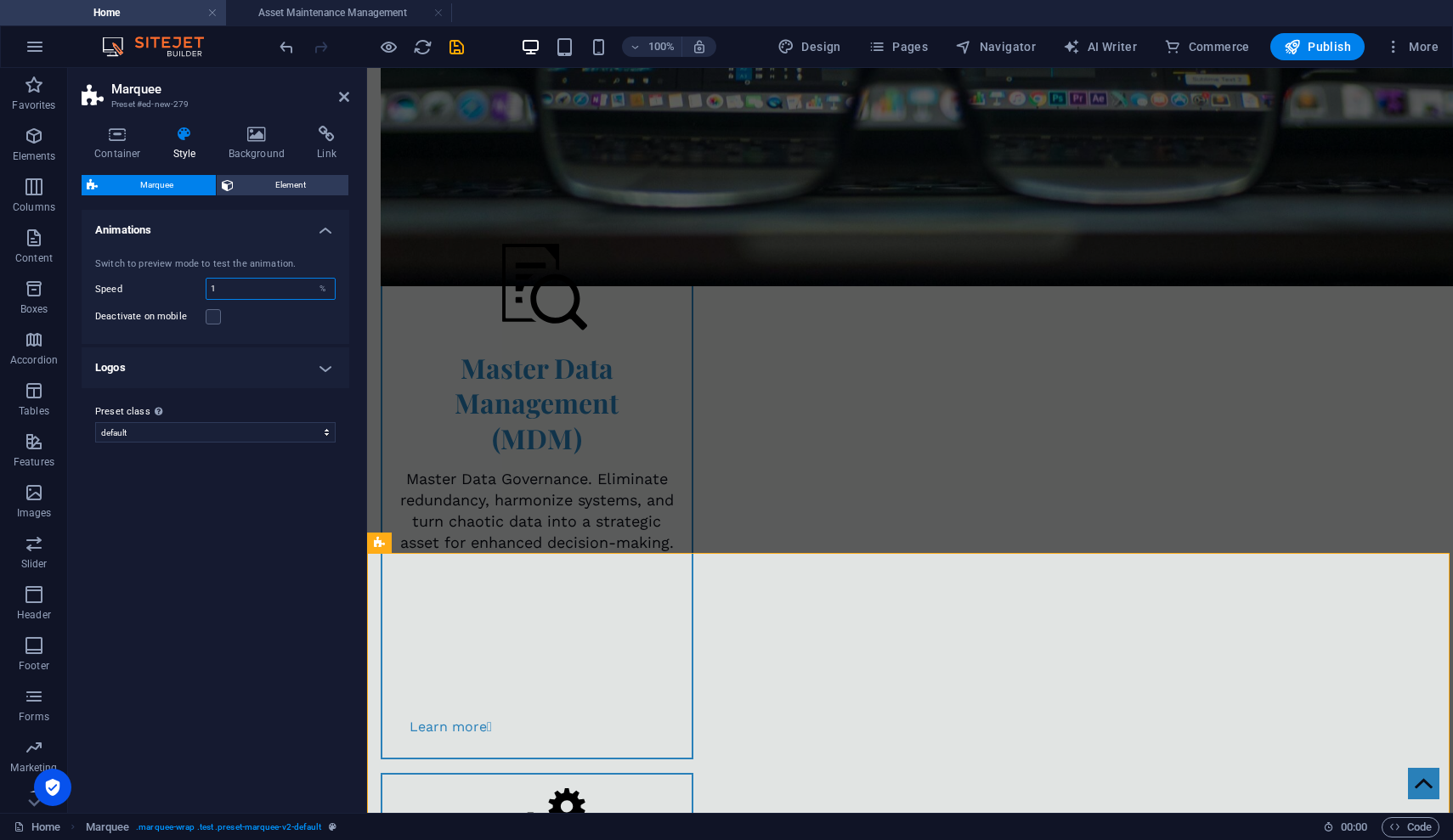 type on "1" 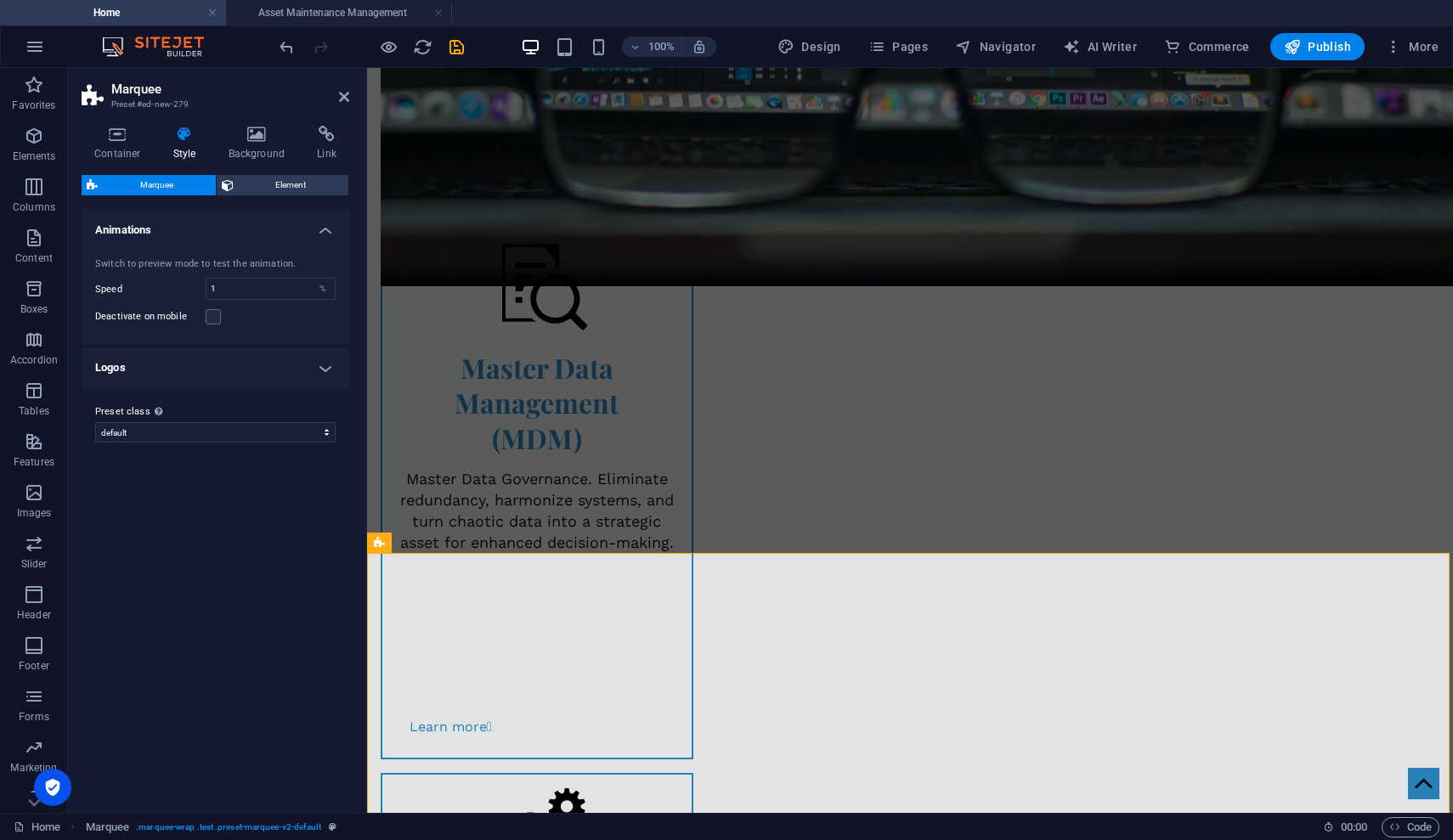 click on "Switch to preview mode to test the animation. Speed 1 % Deactivate on mobile" at bounding box center (215, 292) 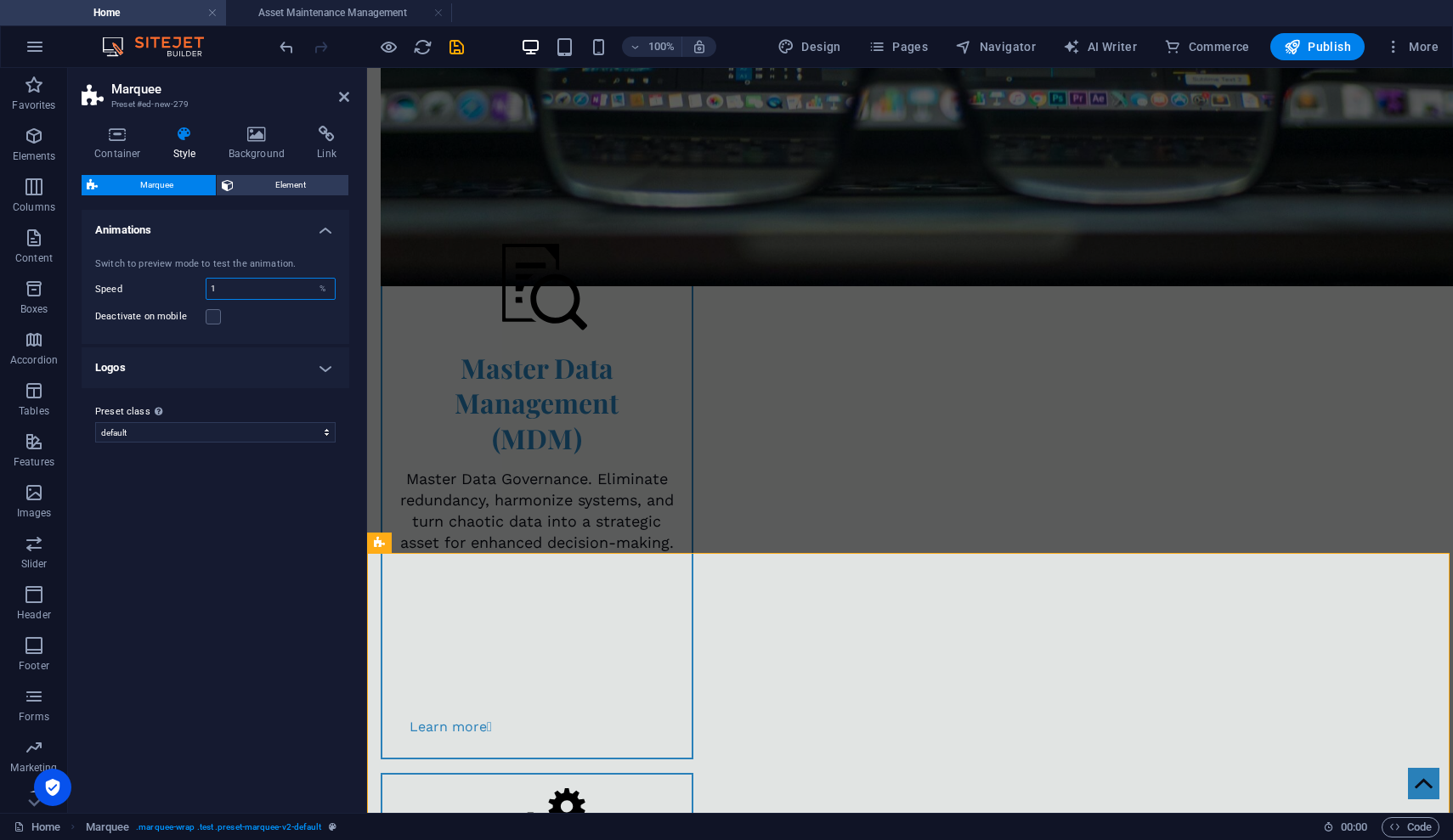 click on "1" at bounding box center (270, 289) 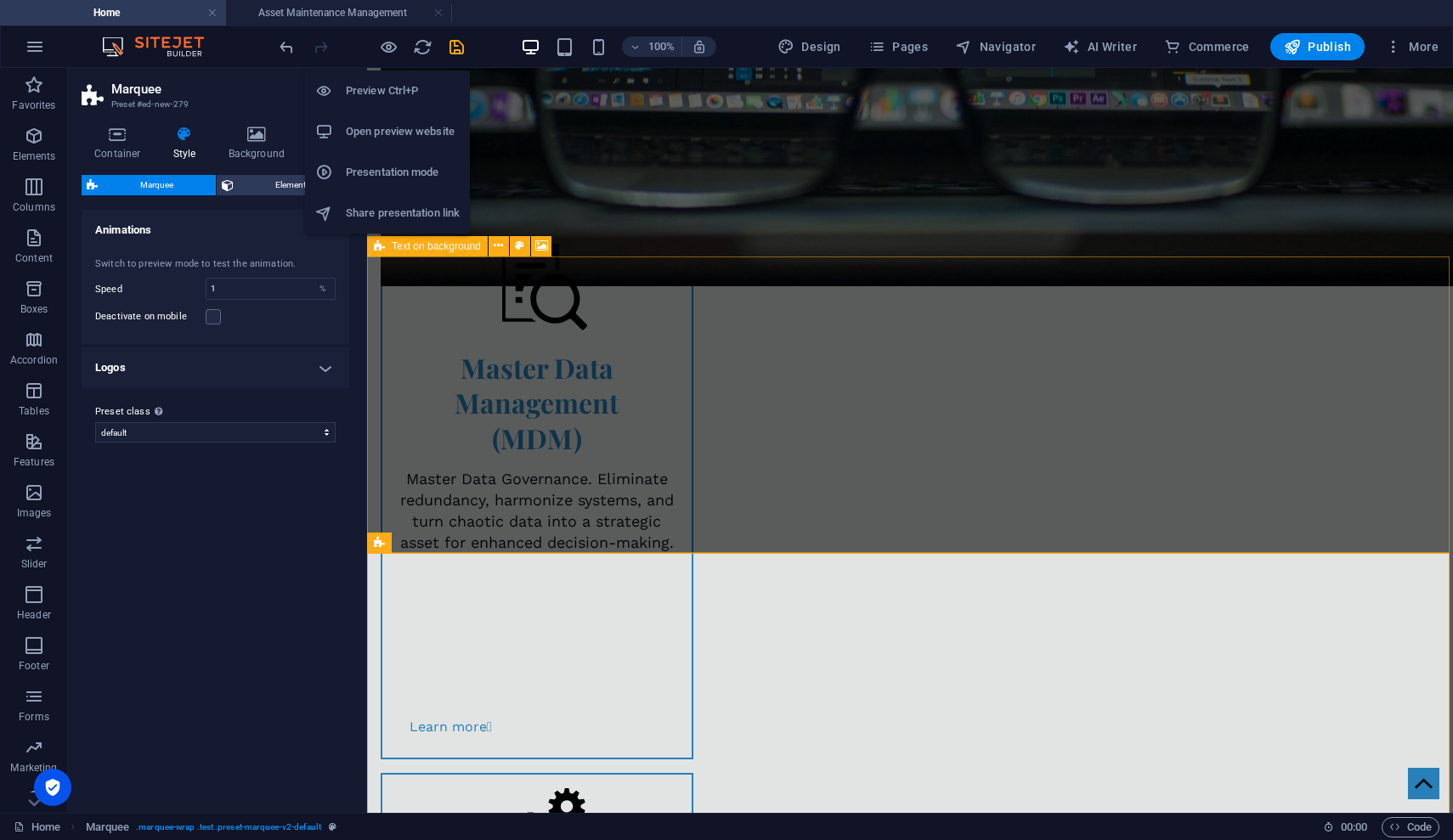 click on "Preview Ctrl+P" at bounding box center (403, 91) 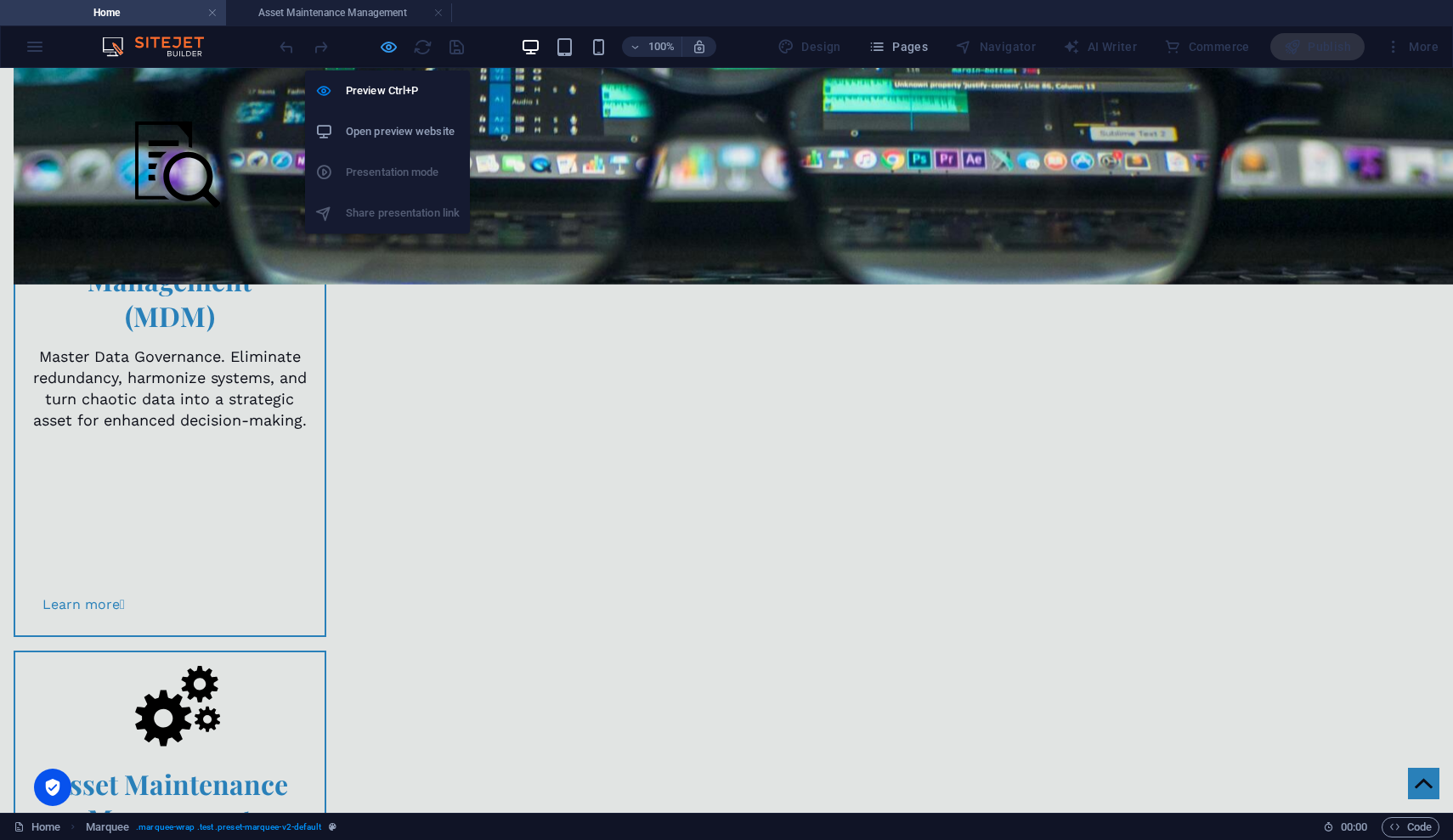 click at bounding box center [388, 47] 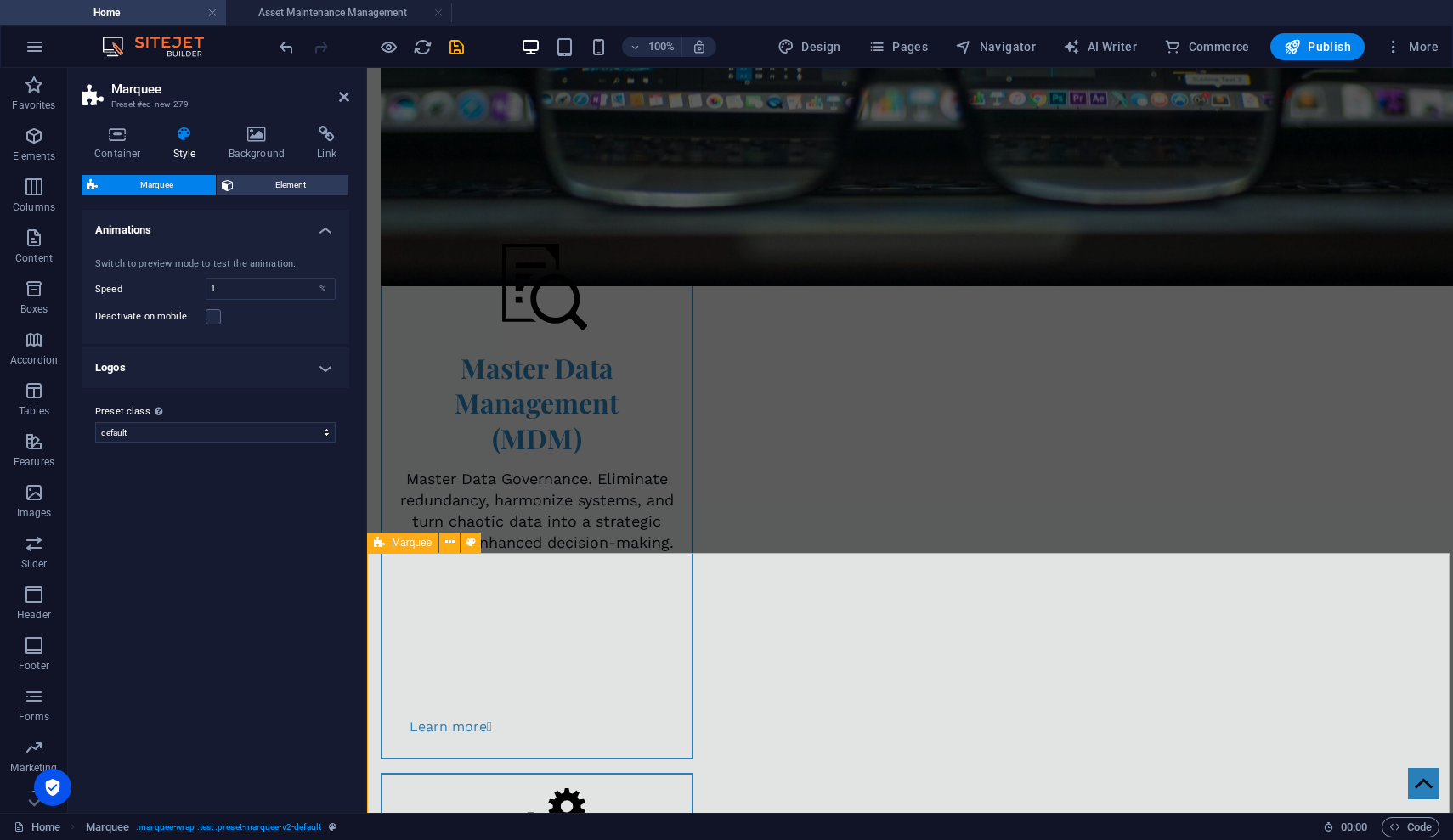 scroll, scrollTop: 2069, scrollLeft: 0, axis: vertical 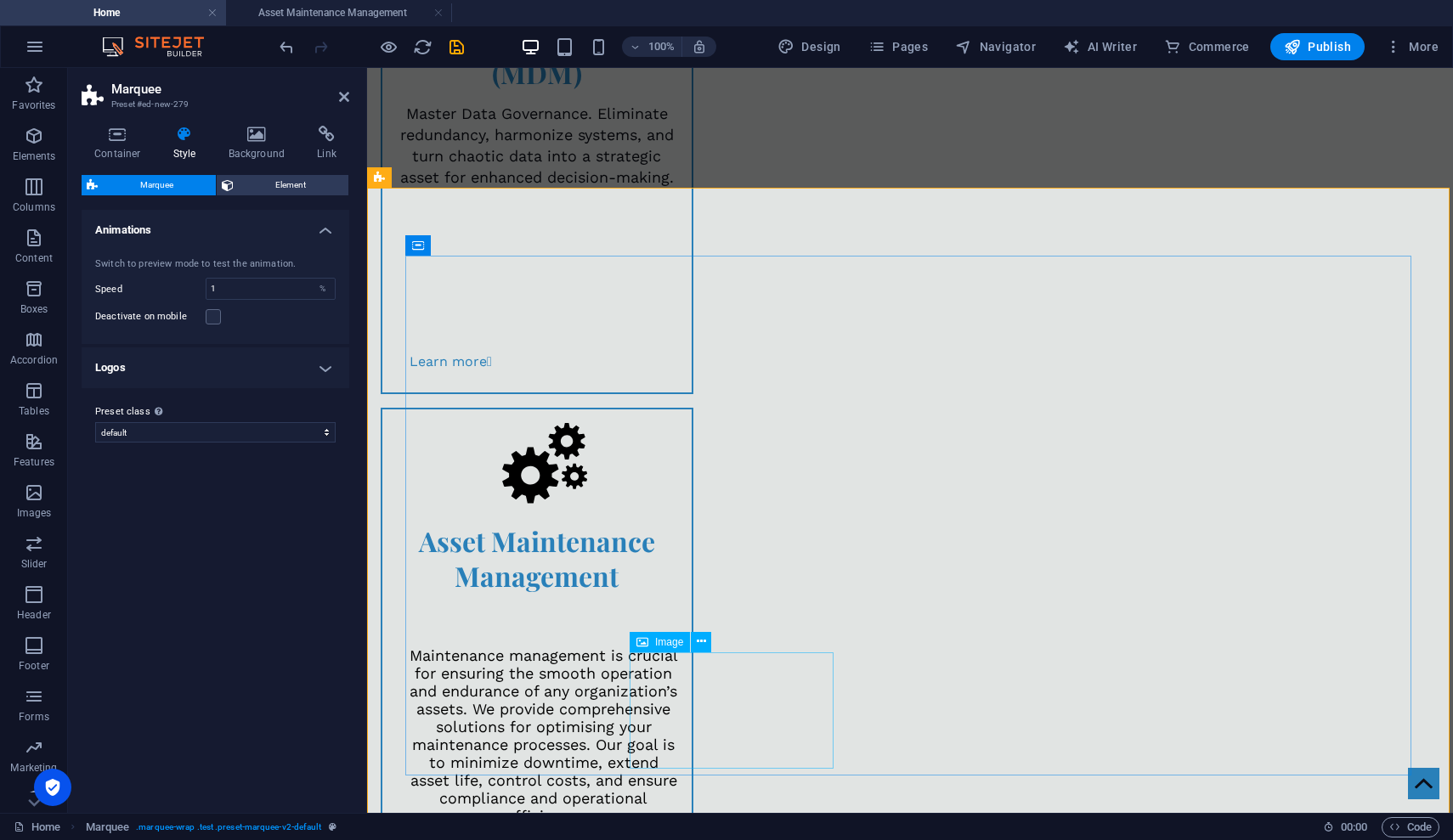 click at bounding box center (513, 2638) 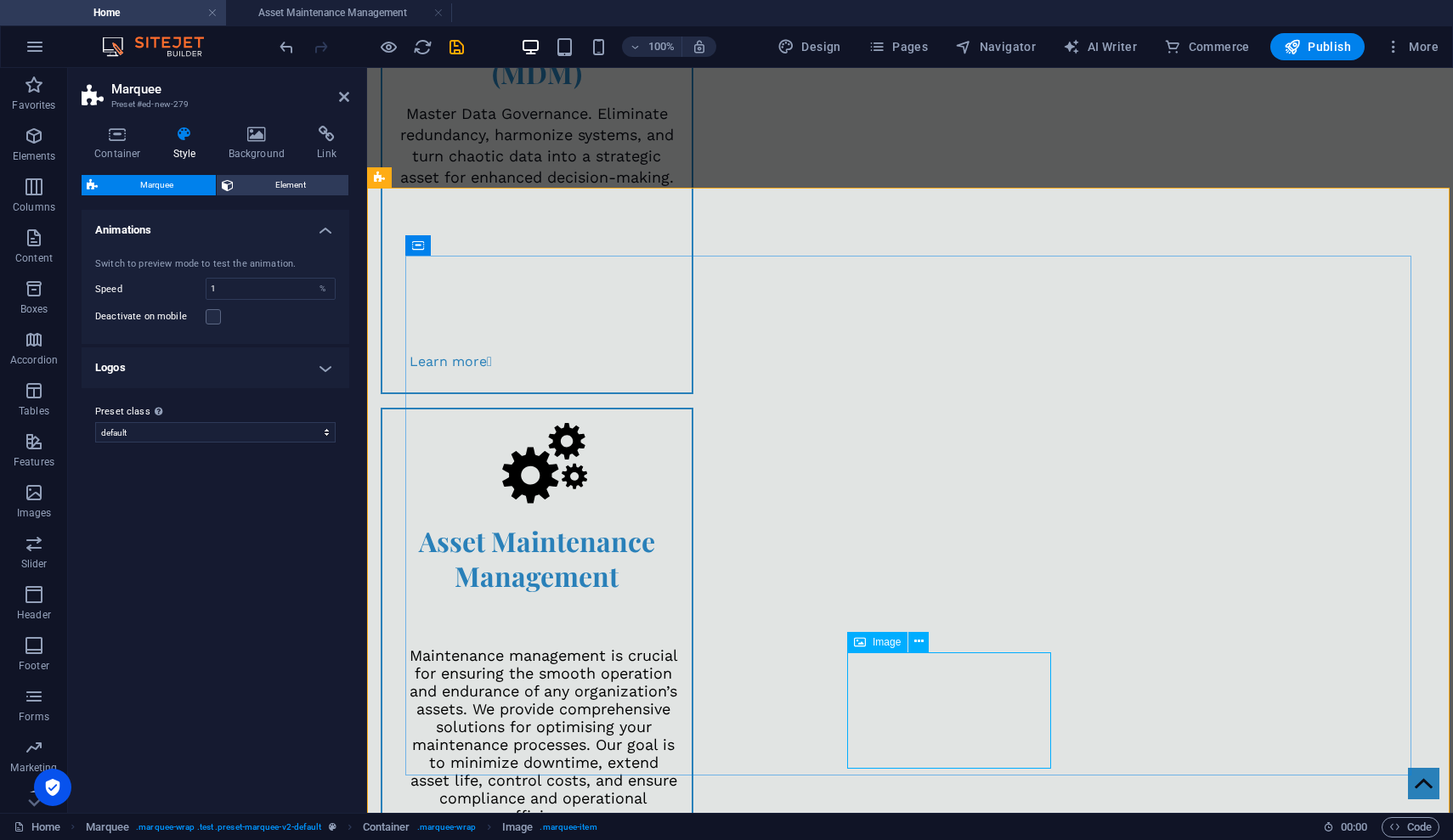 click at bounding box center (513, 2699) 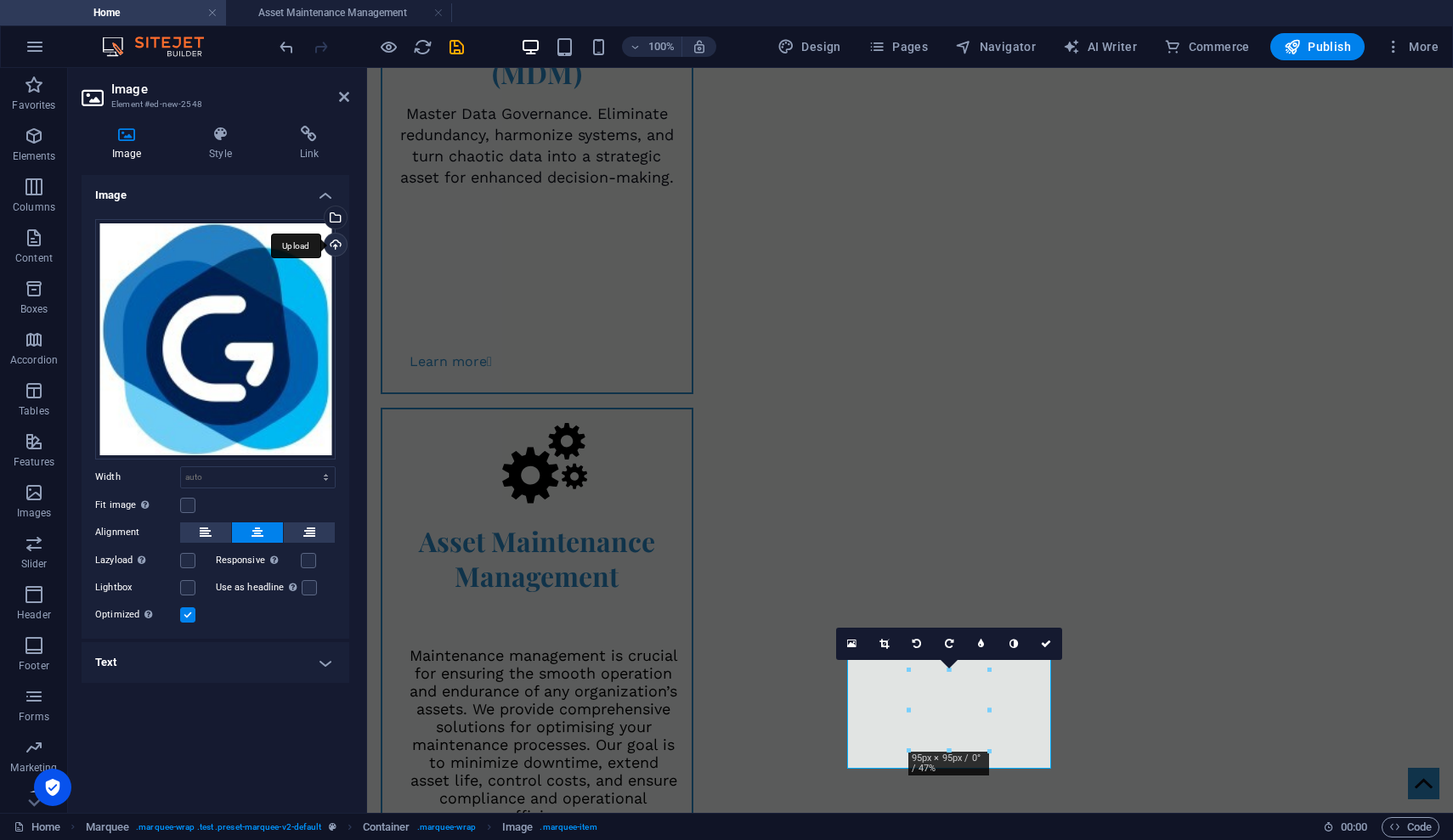 click on "Upload" at bounding box center (334, 246) 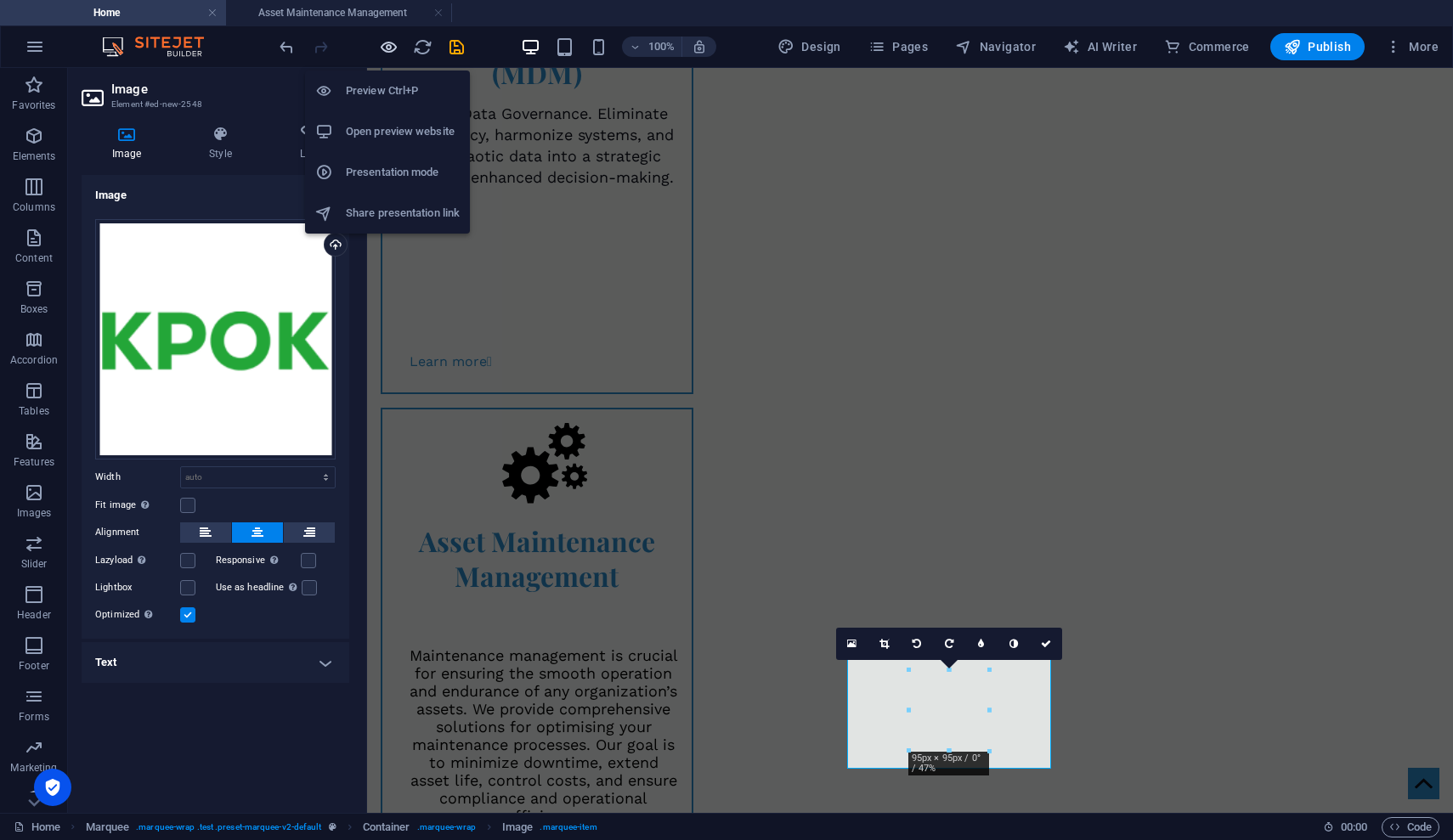 click at bounding box center [388, 47] 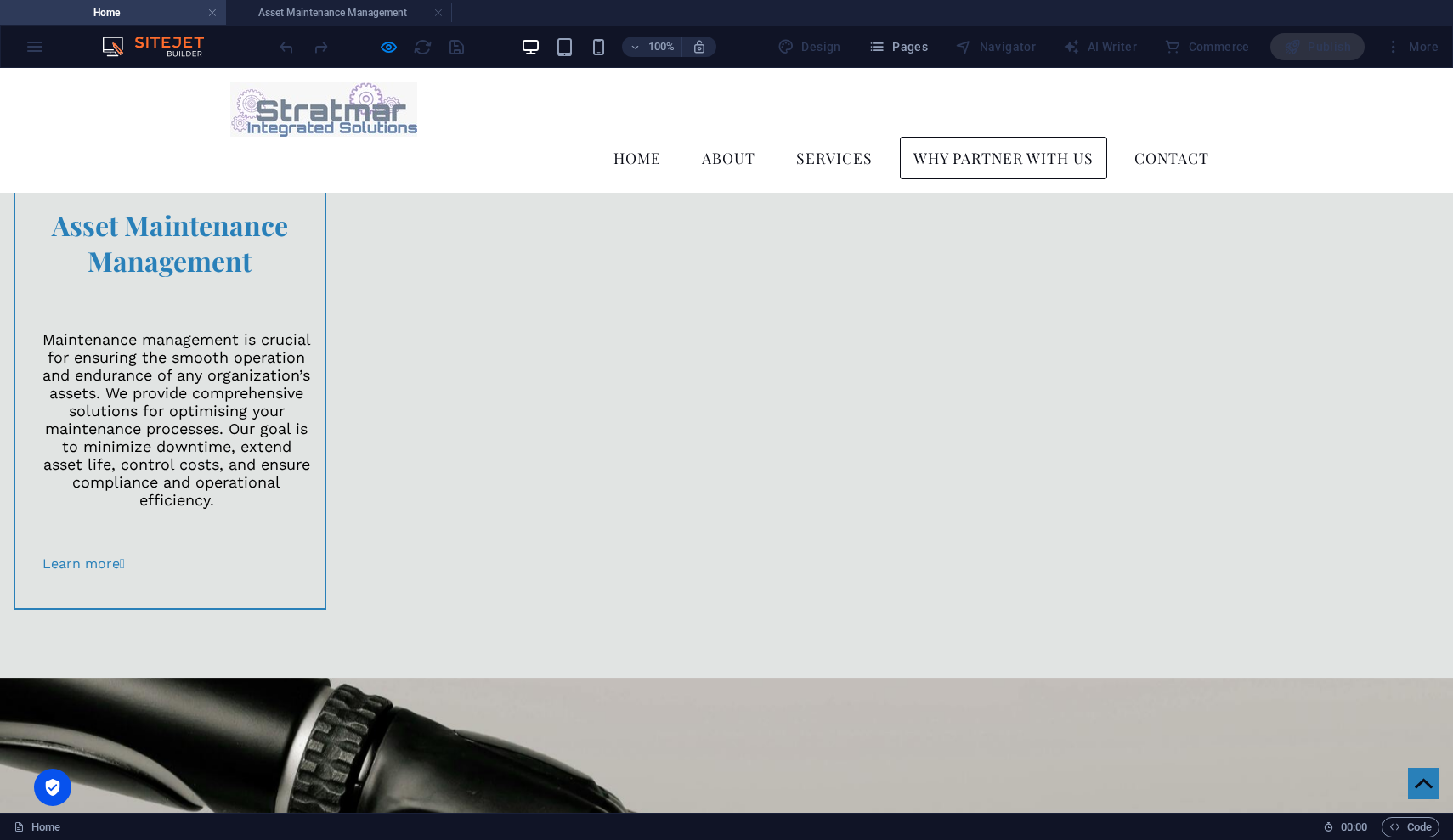 scroll, scrollTop: 1542, scrollLeft: 0, axis: vertical 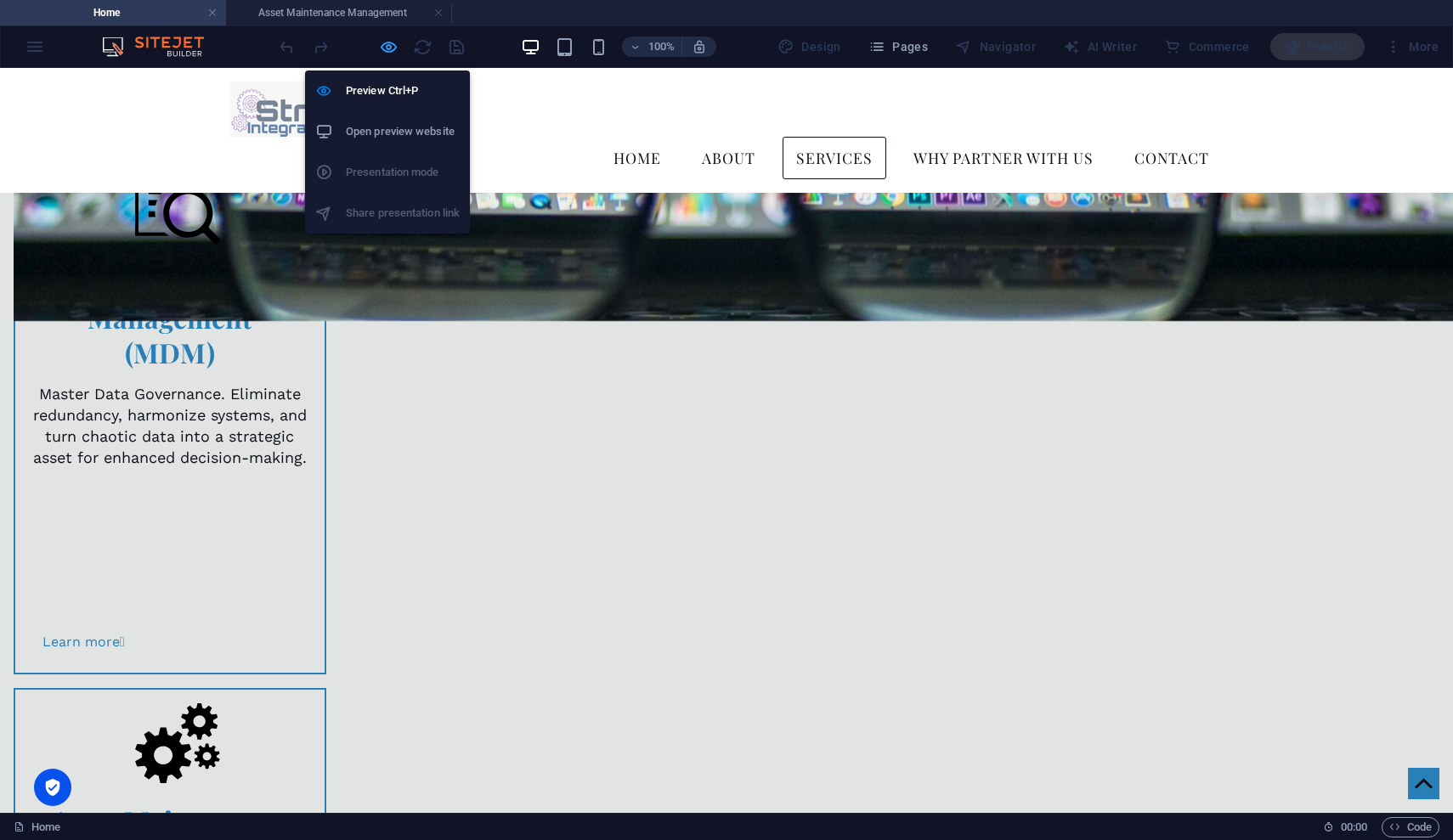 click at bounding box center (388, 47) 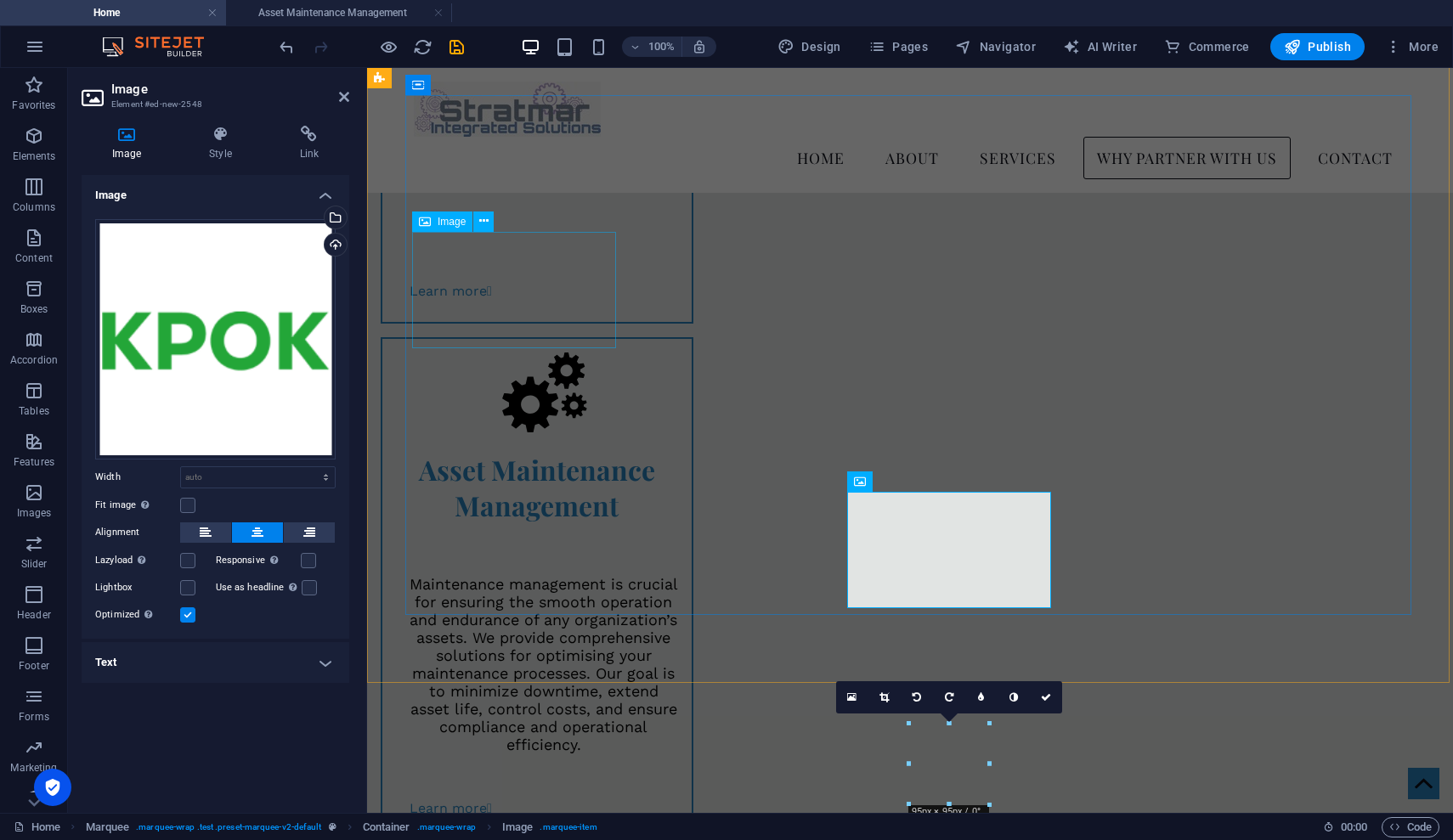 scroll, scrollTop: 1657, scrollLeft: 0, axis: vertical 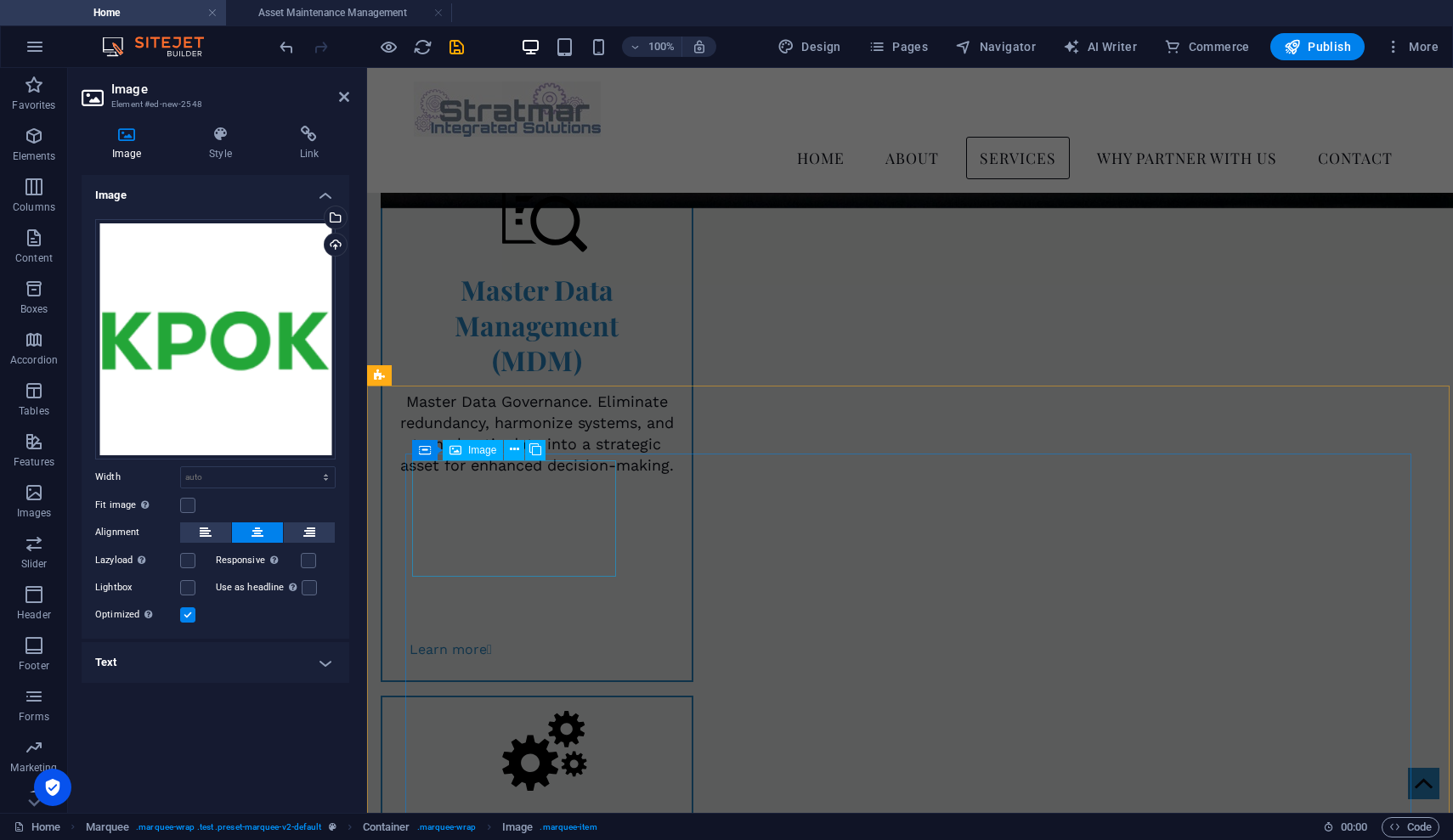 click at bounding box center (513, 1262) 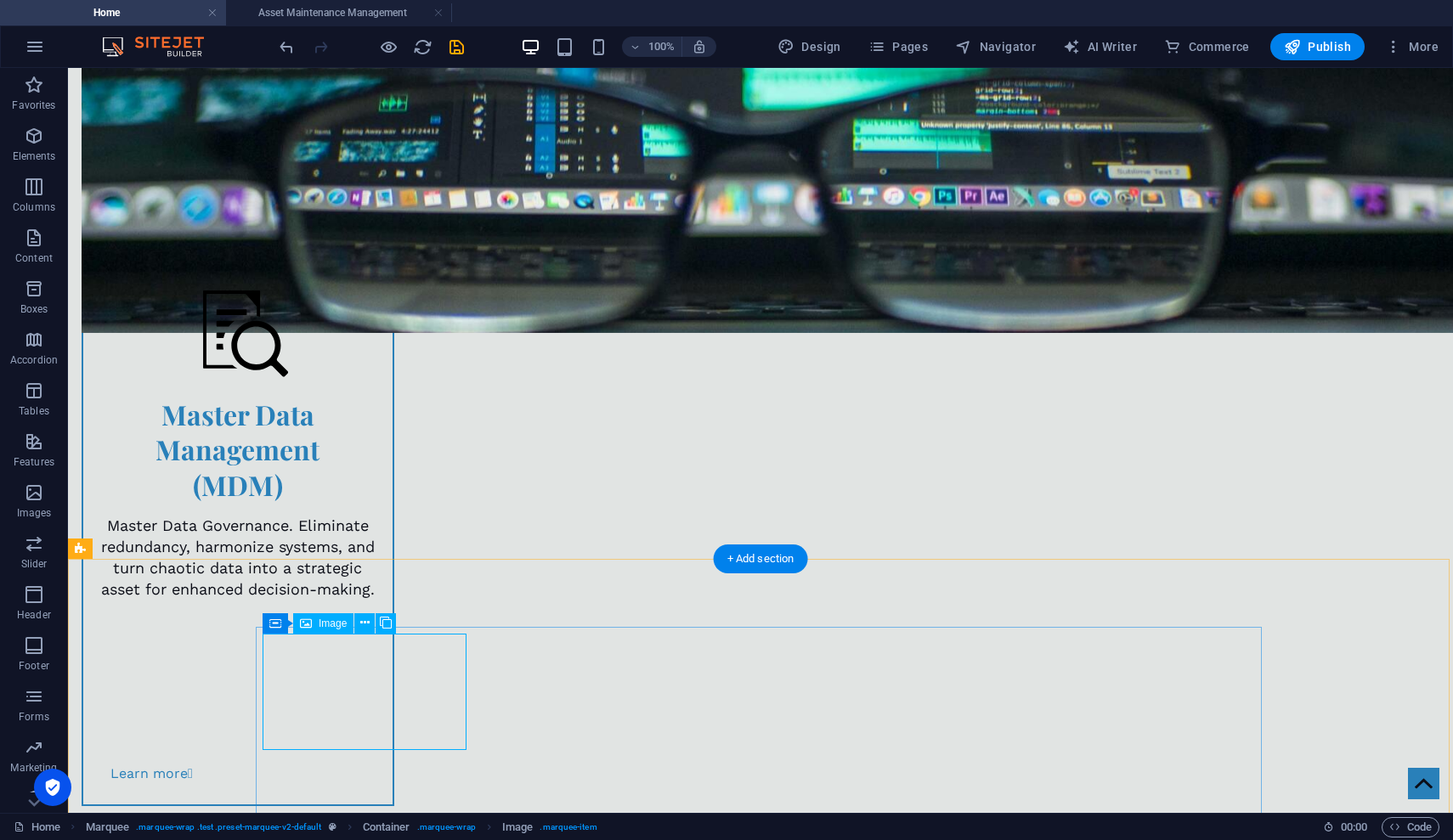 click at bounding box center [365, 1387] 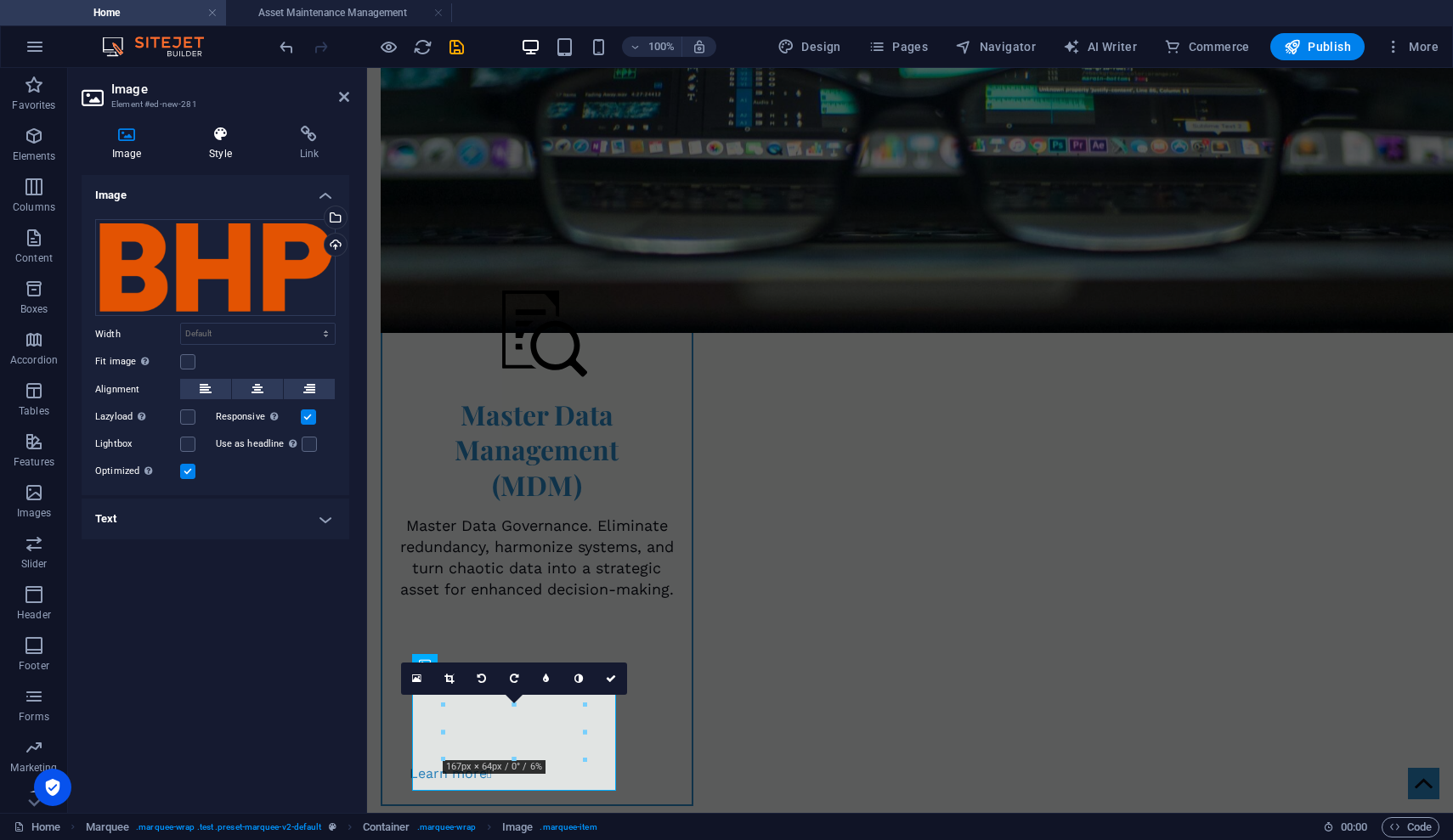 click on "Style" at bounding box center [223, 144] 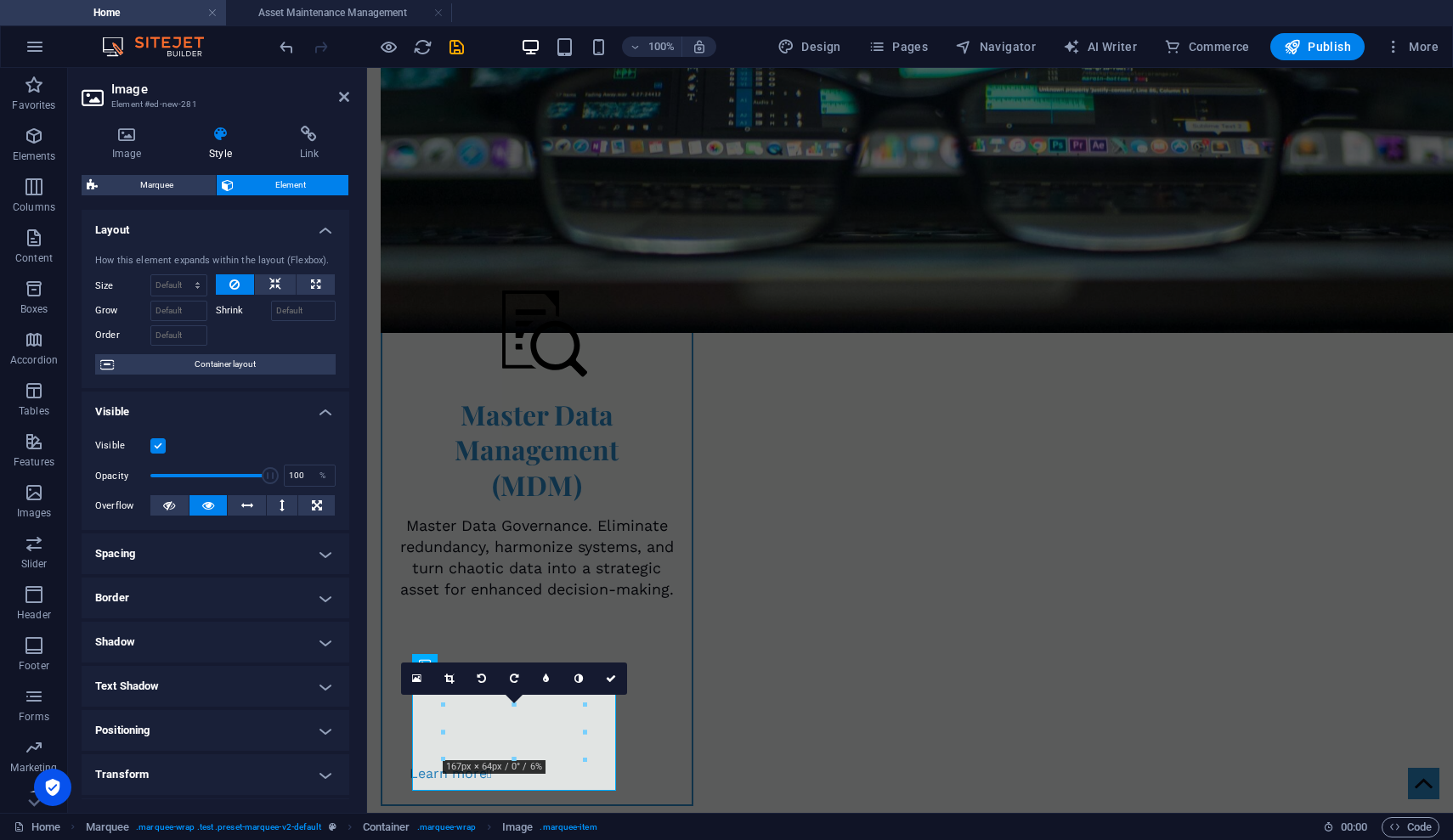 click on "Border" at bounding box center [215, 598] 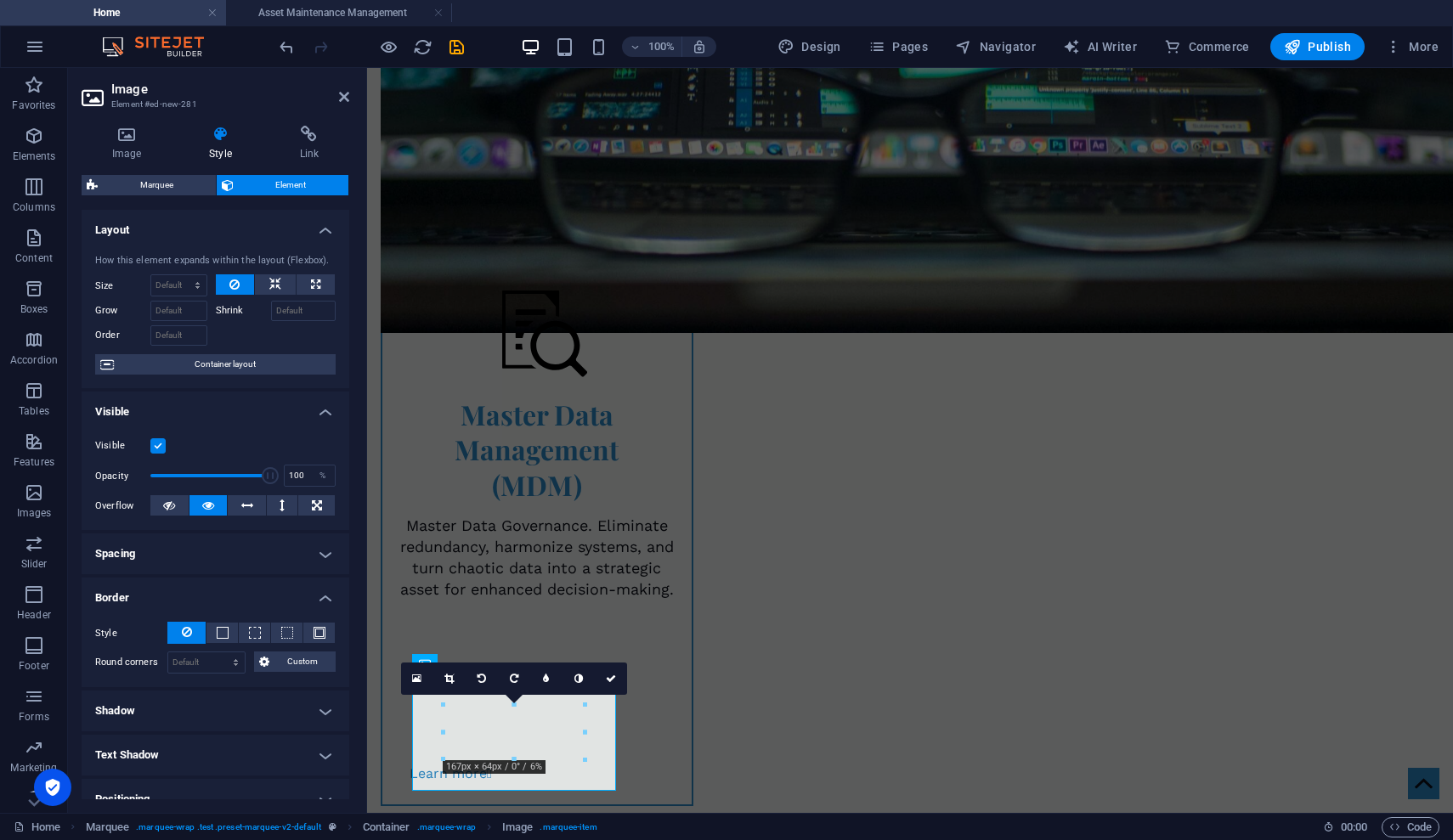 click at bounding box center [187, 632] 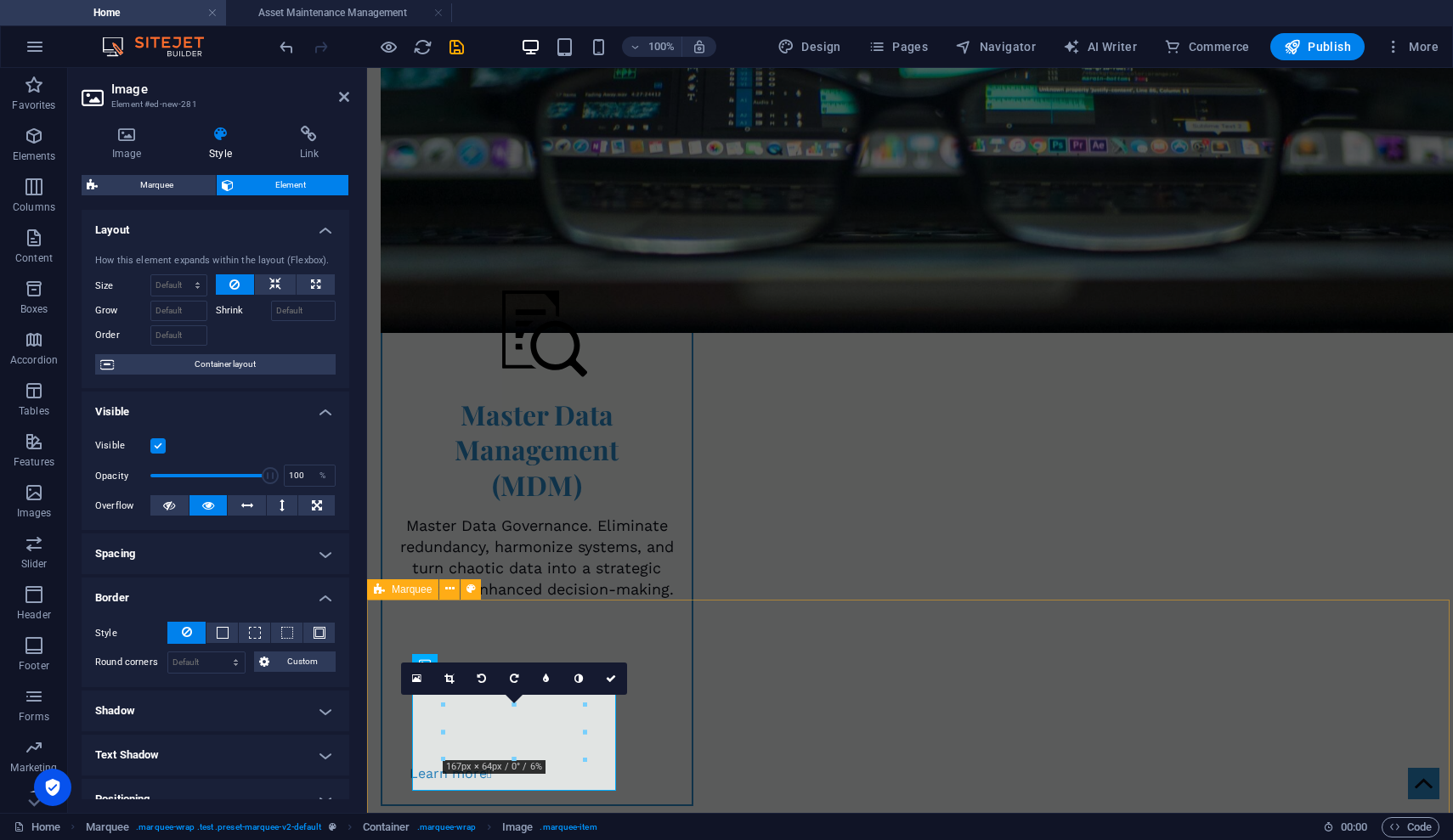 click at bounding box center [910, 3177] 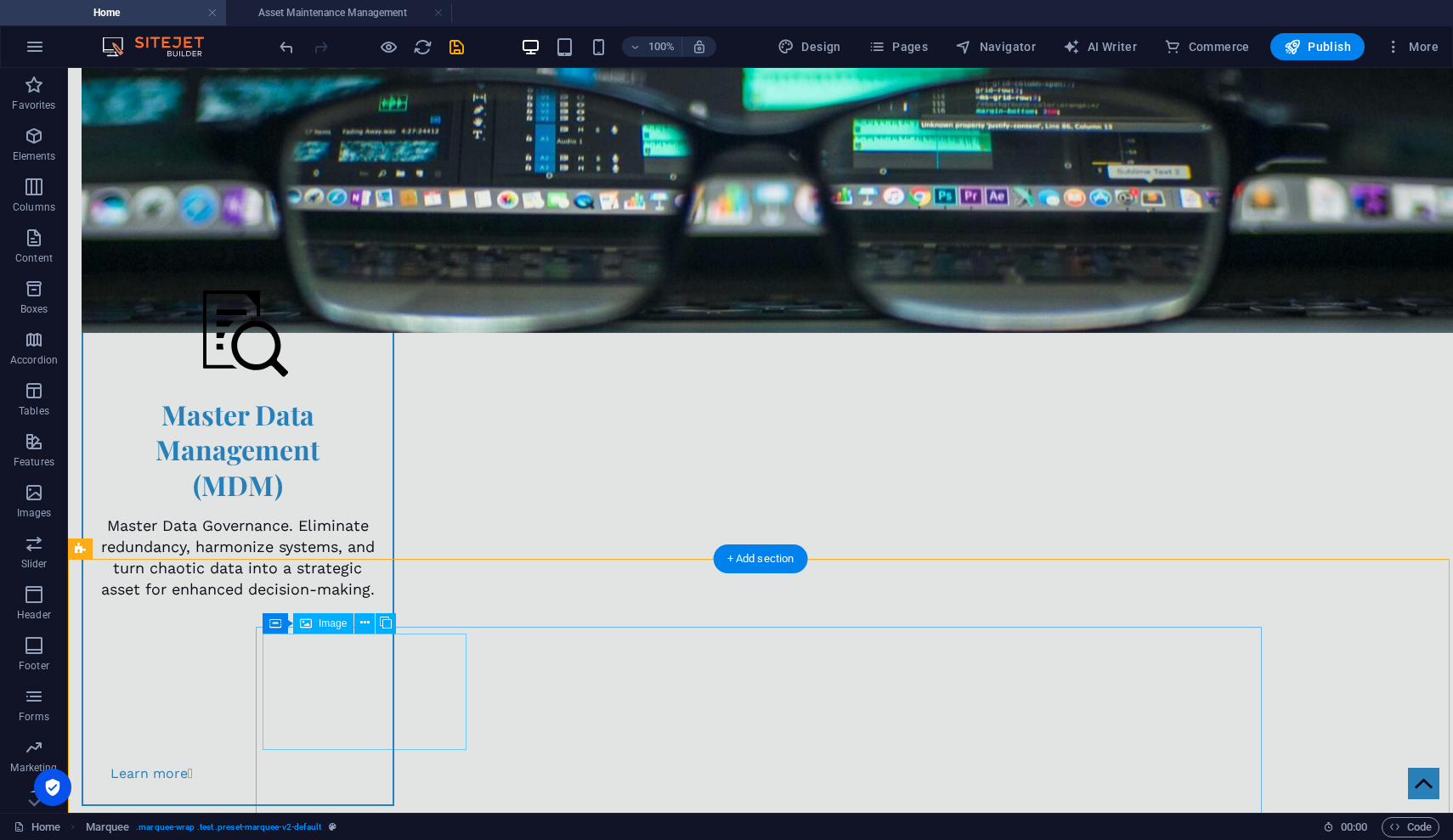 click at bounding box center [364, 1387] 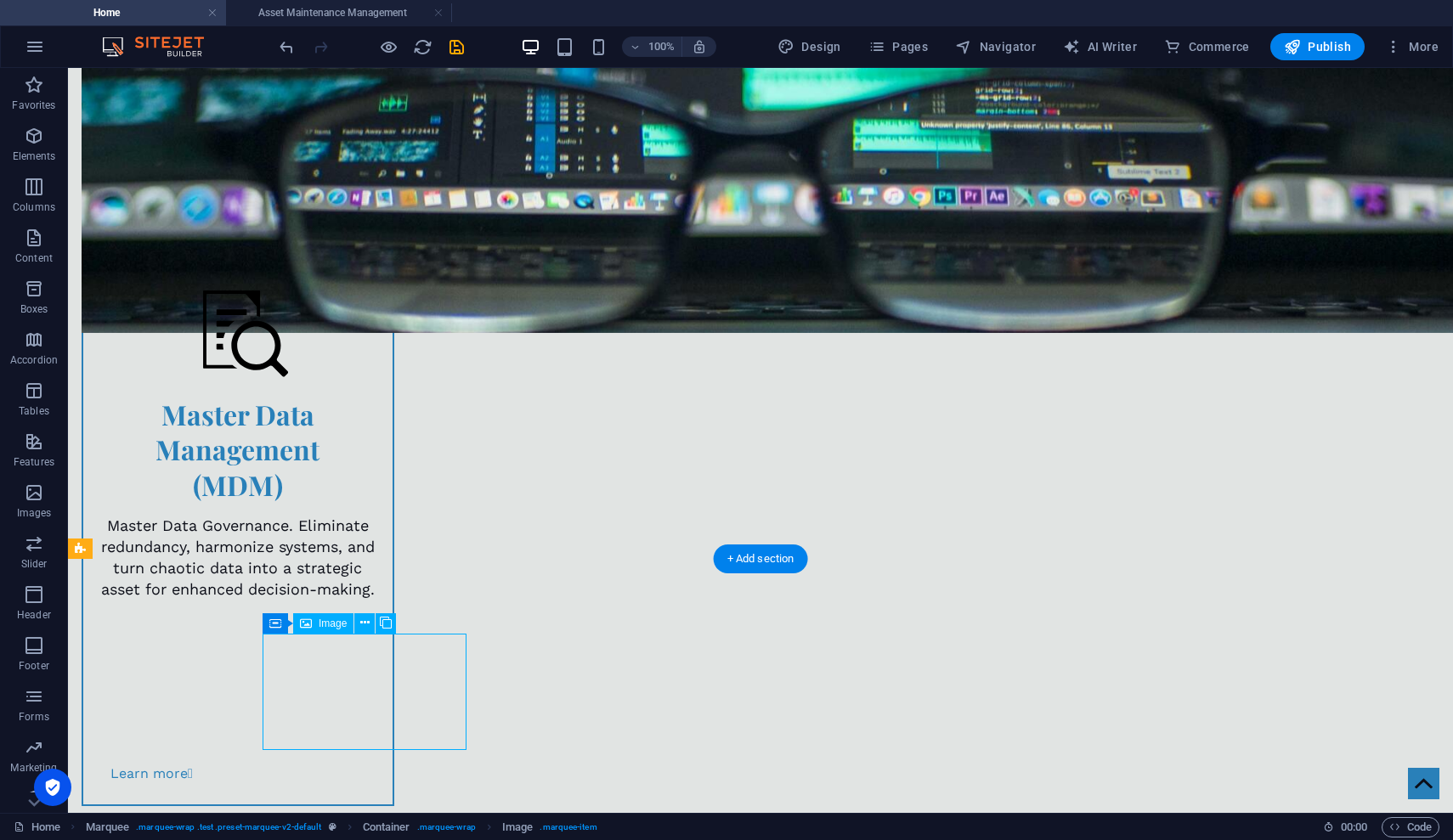 click at bounding box center [364, 1387] 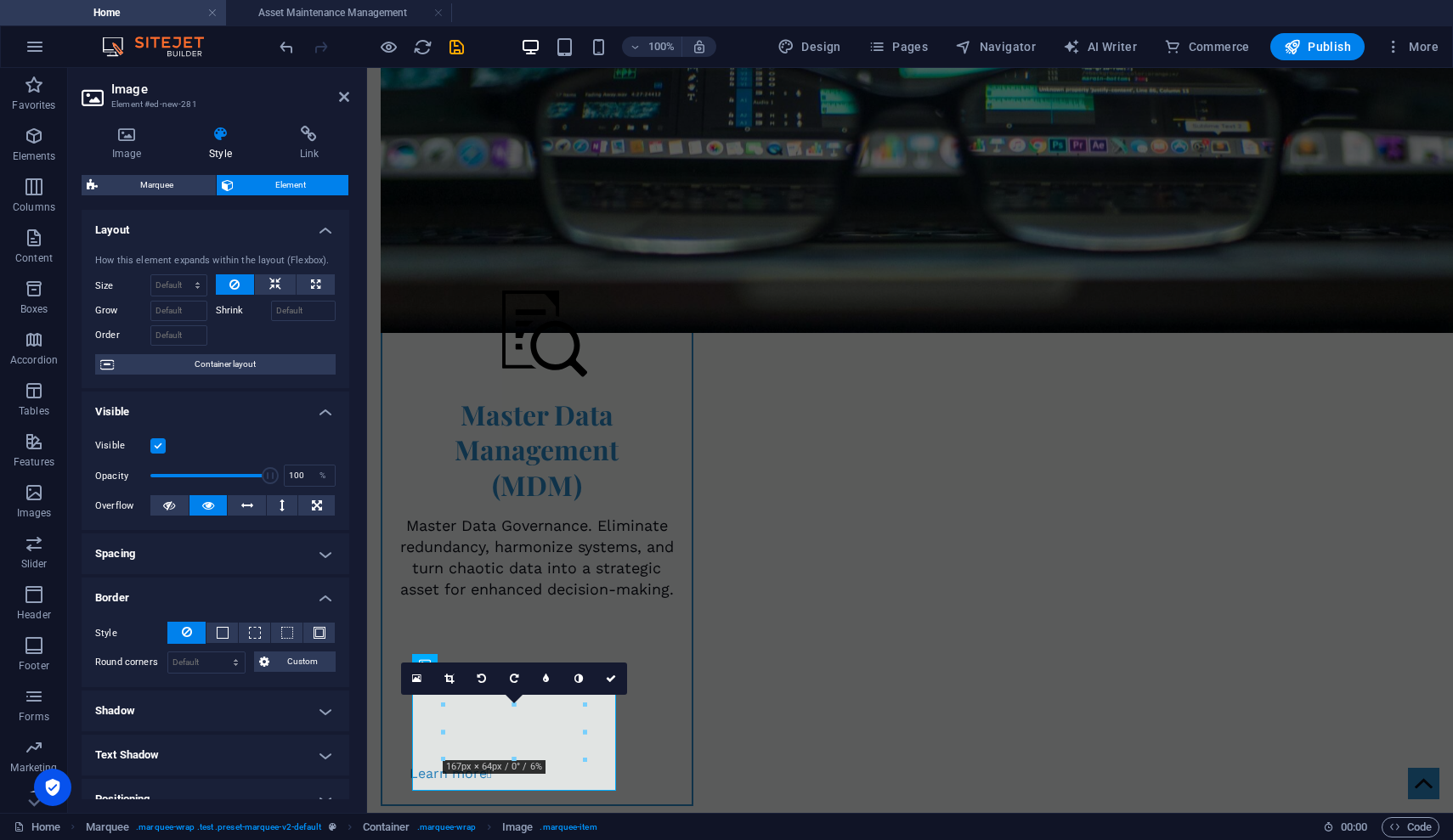 click at bounding box center (186, 633) 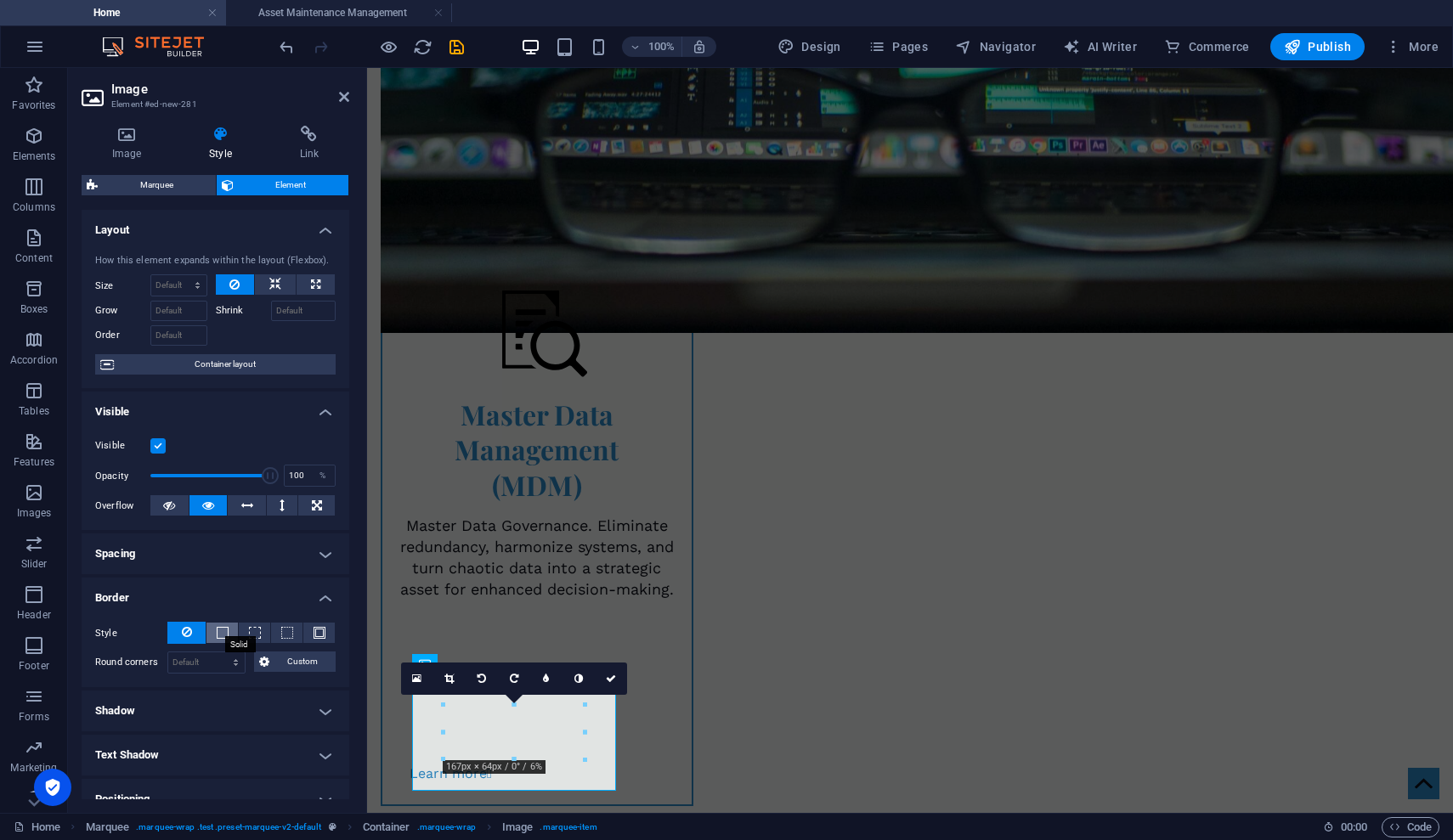 click at bounding box center [223, 633] 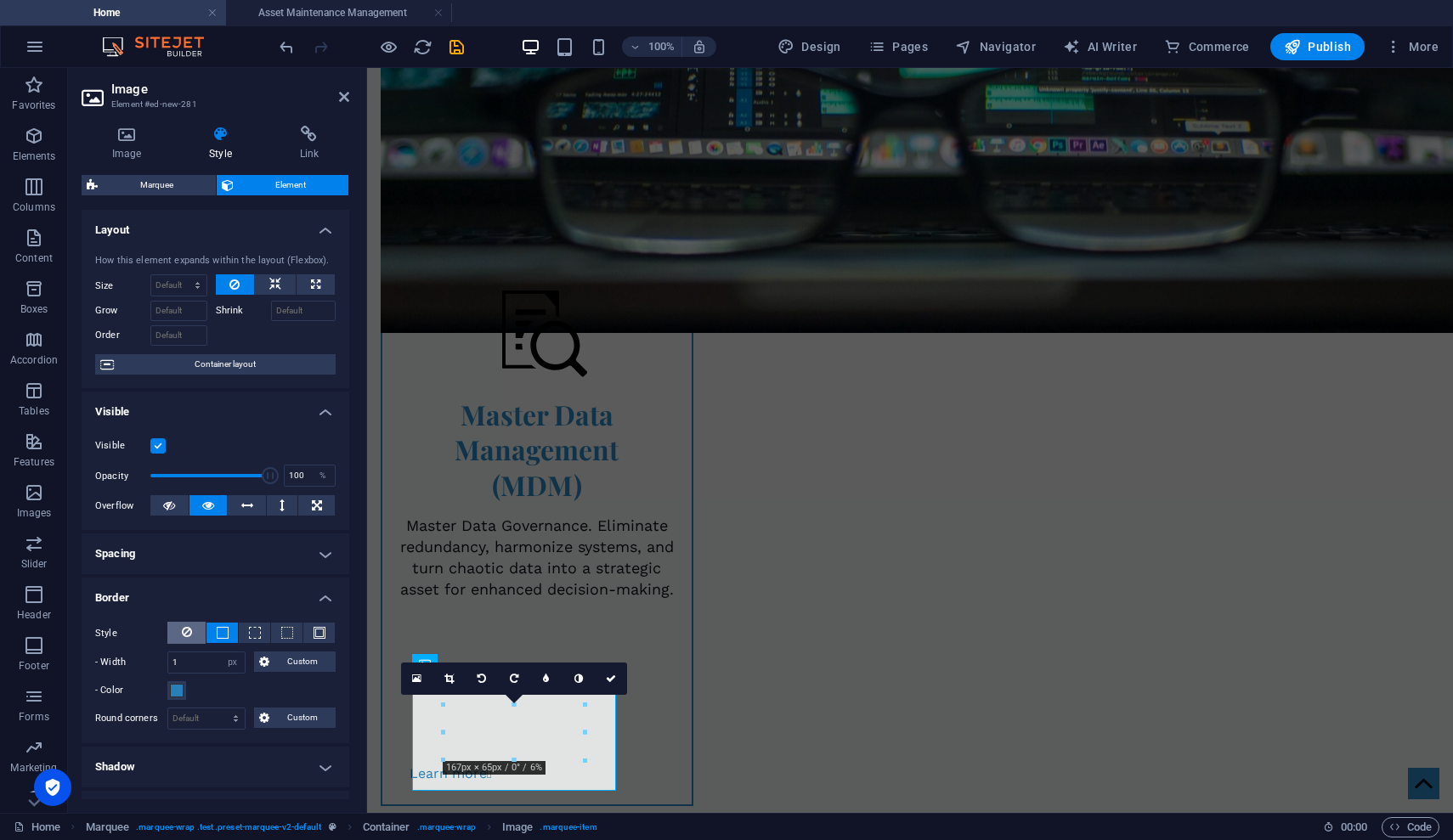 click at bounding box center (187, 632) 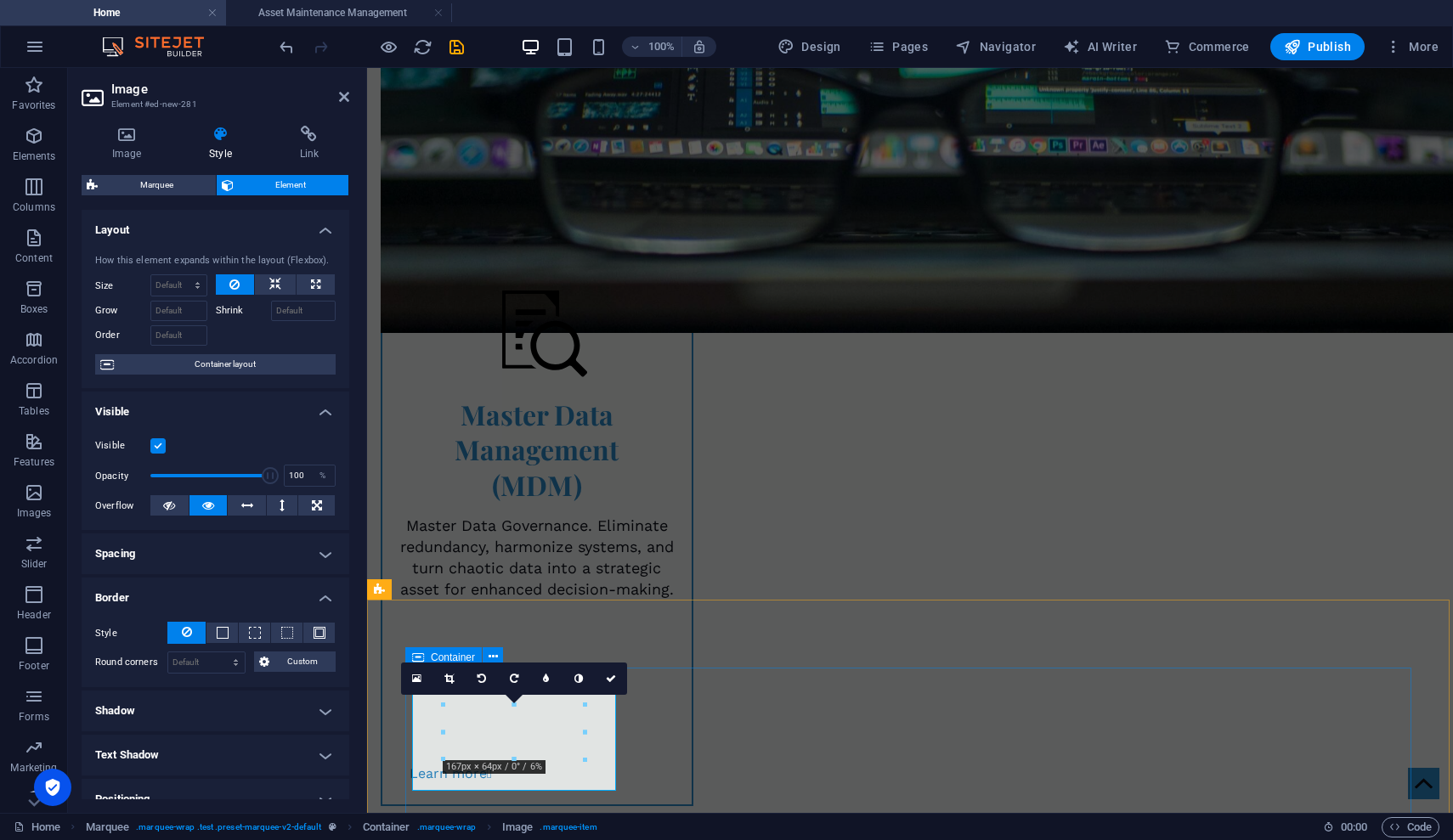 drag, startPoint x: 409, startPoint y: 727, endPoint x: 418, endPoint y: 727, distance: 9 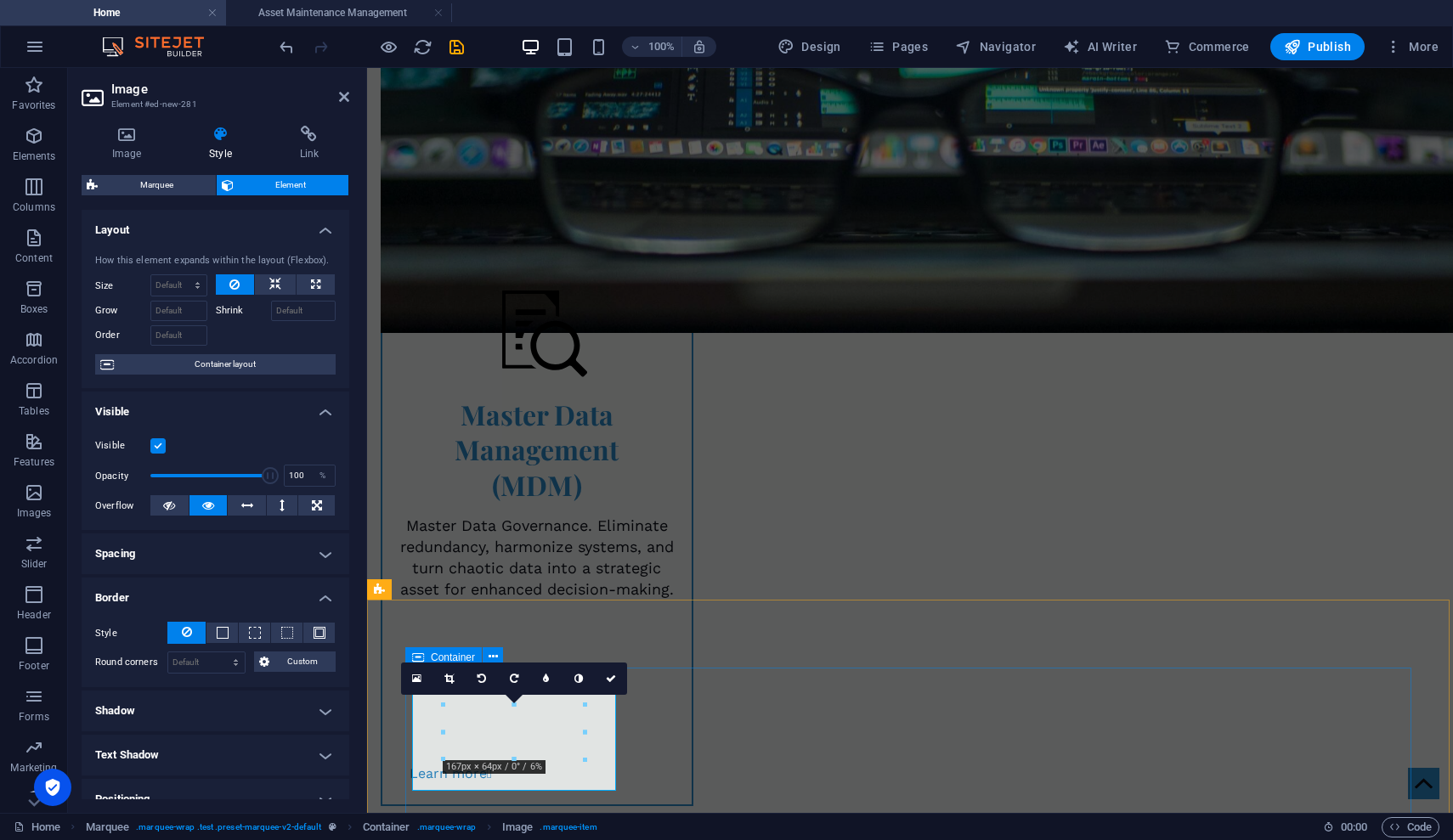 click at bounding box center [906, 2249] 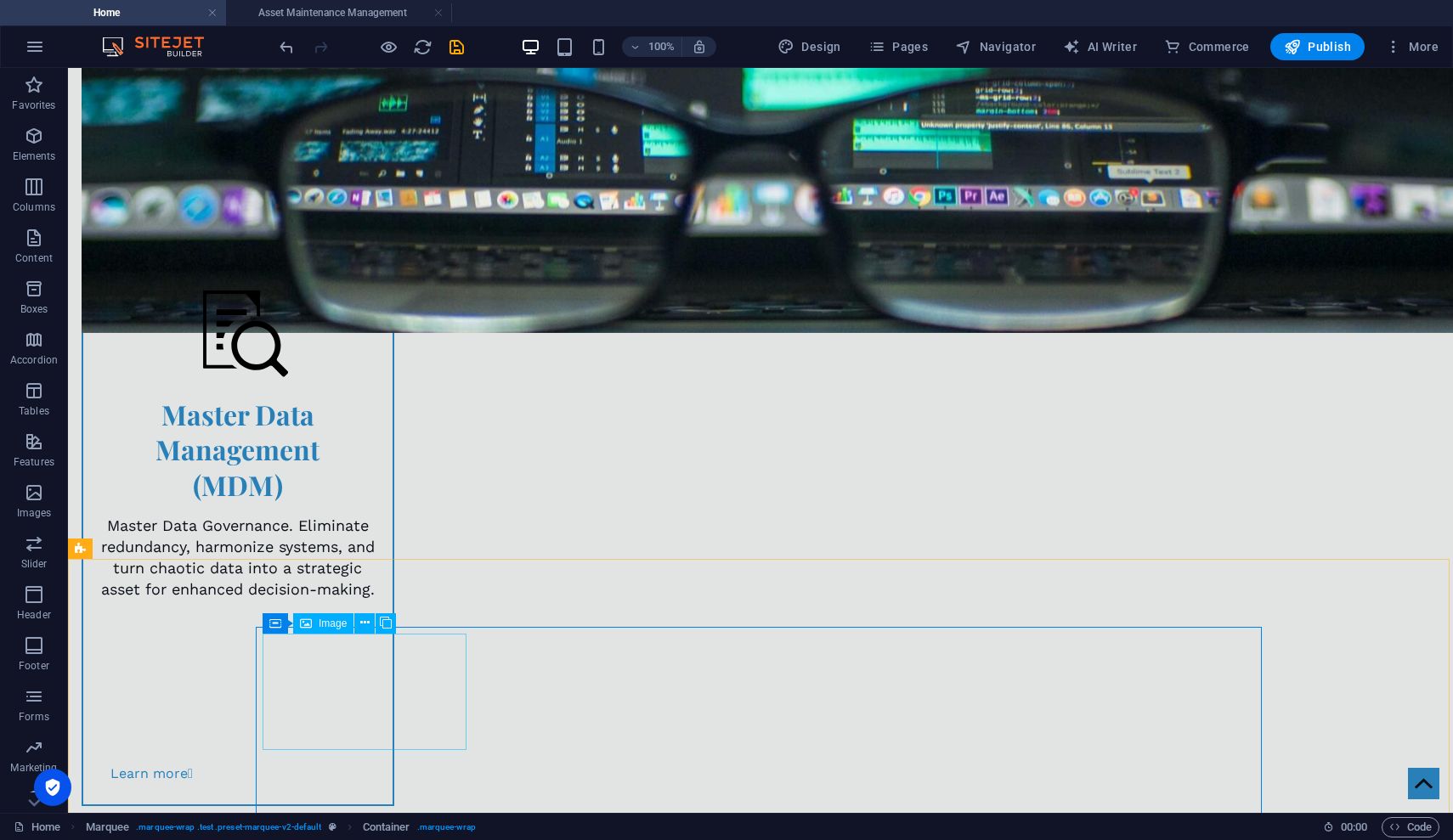 click at bounding box center (364, 1387) 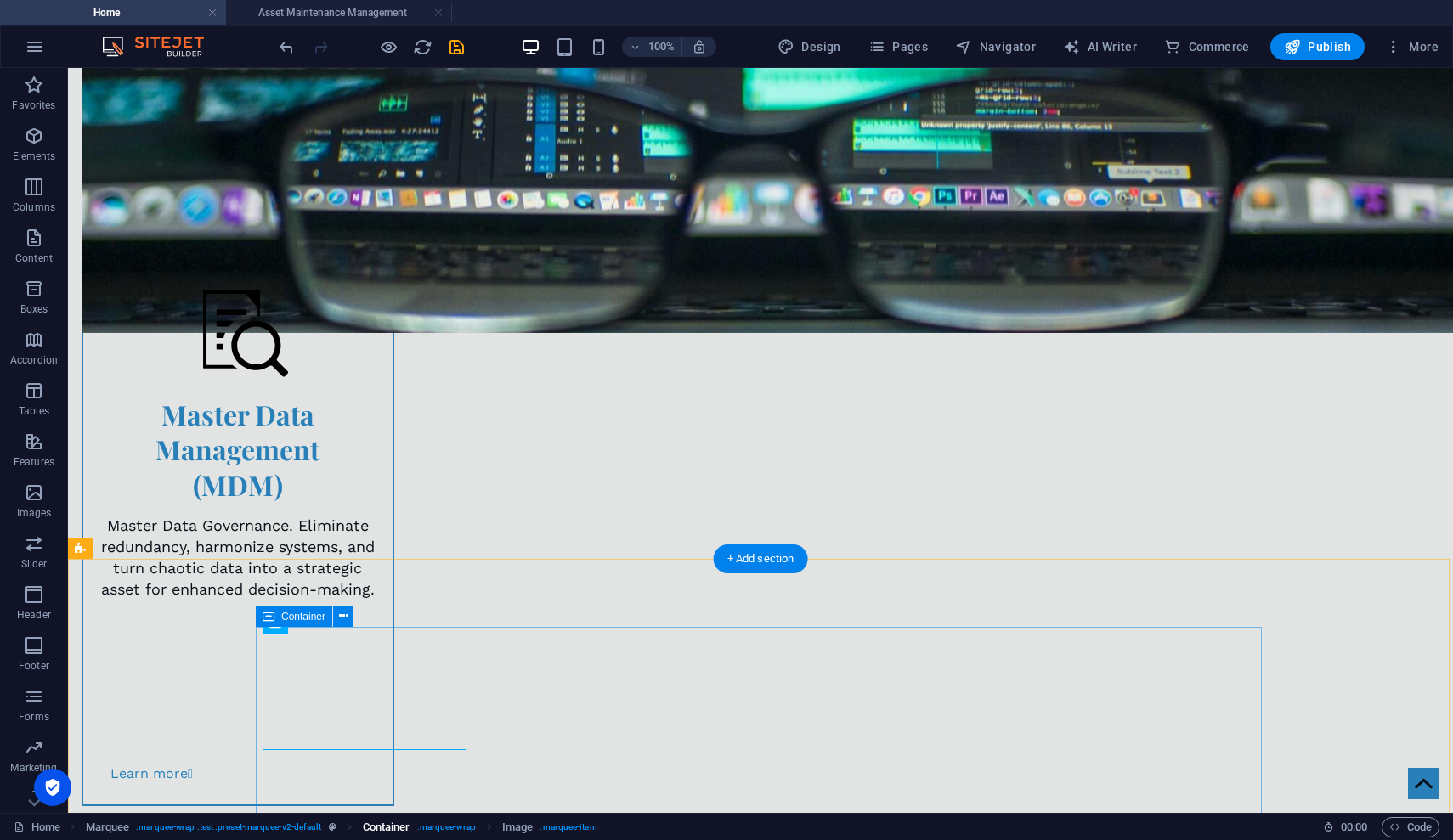 click on ". marquee-wrap" at bounding box center (446, 827) 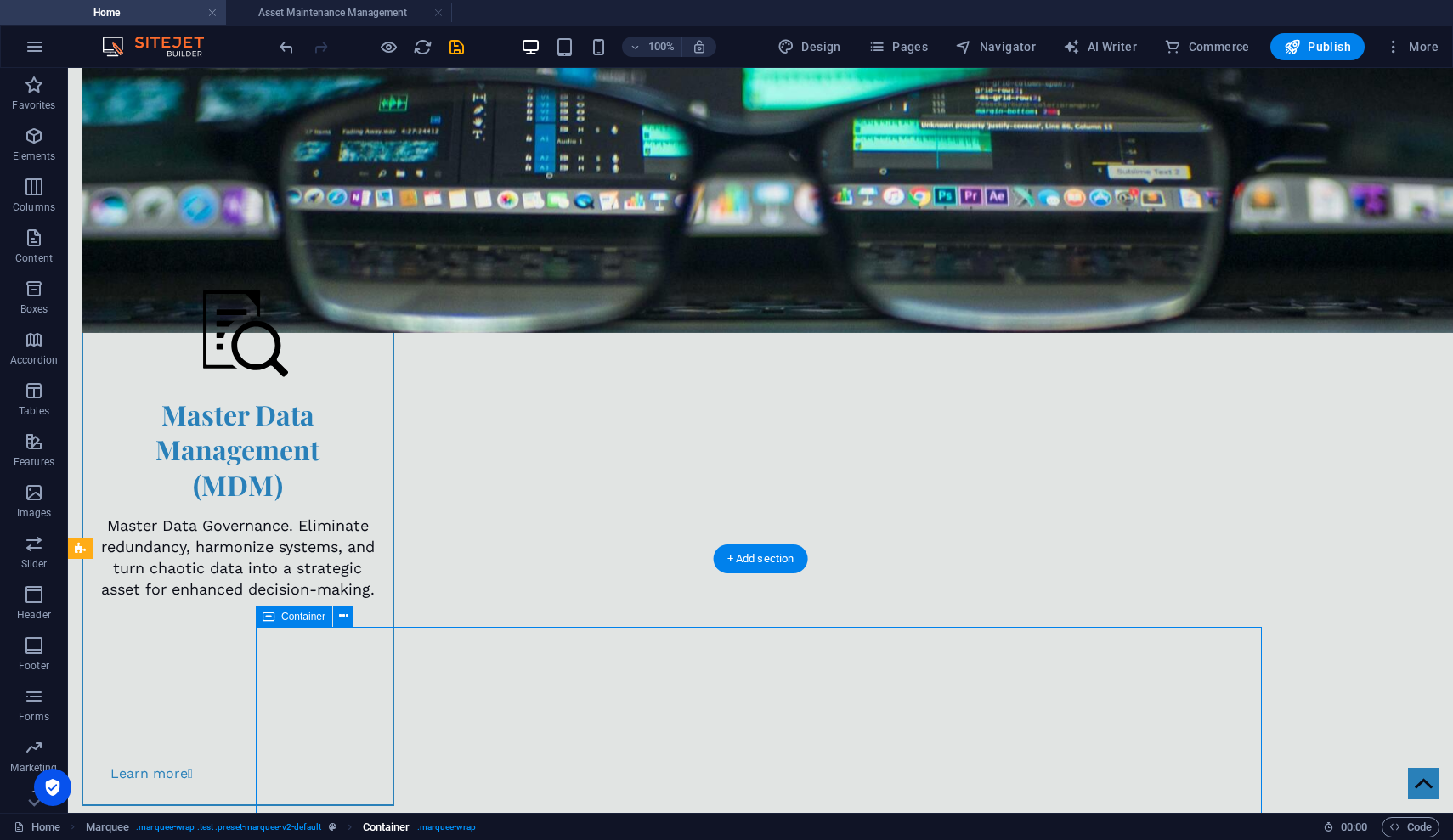 click on ". marquee-wrap" at bounding box center (446, 827) 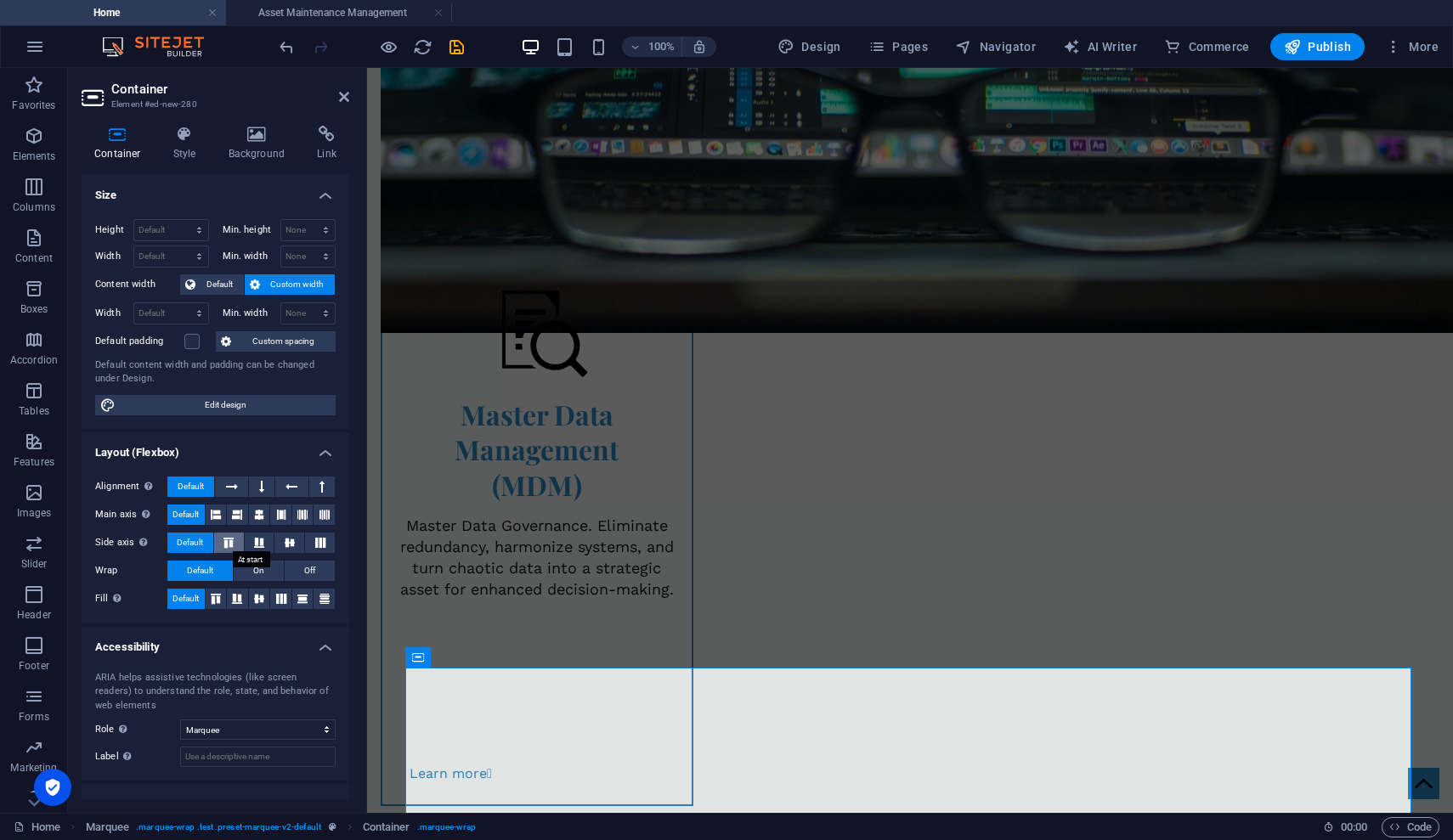 scroll, scrollTop: 60, scrollLeft: 0, axis: vertical 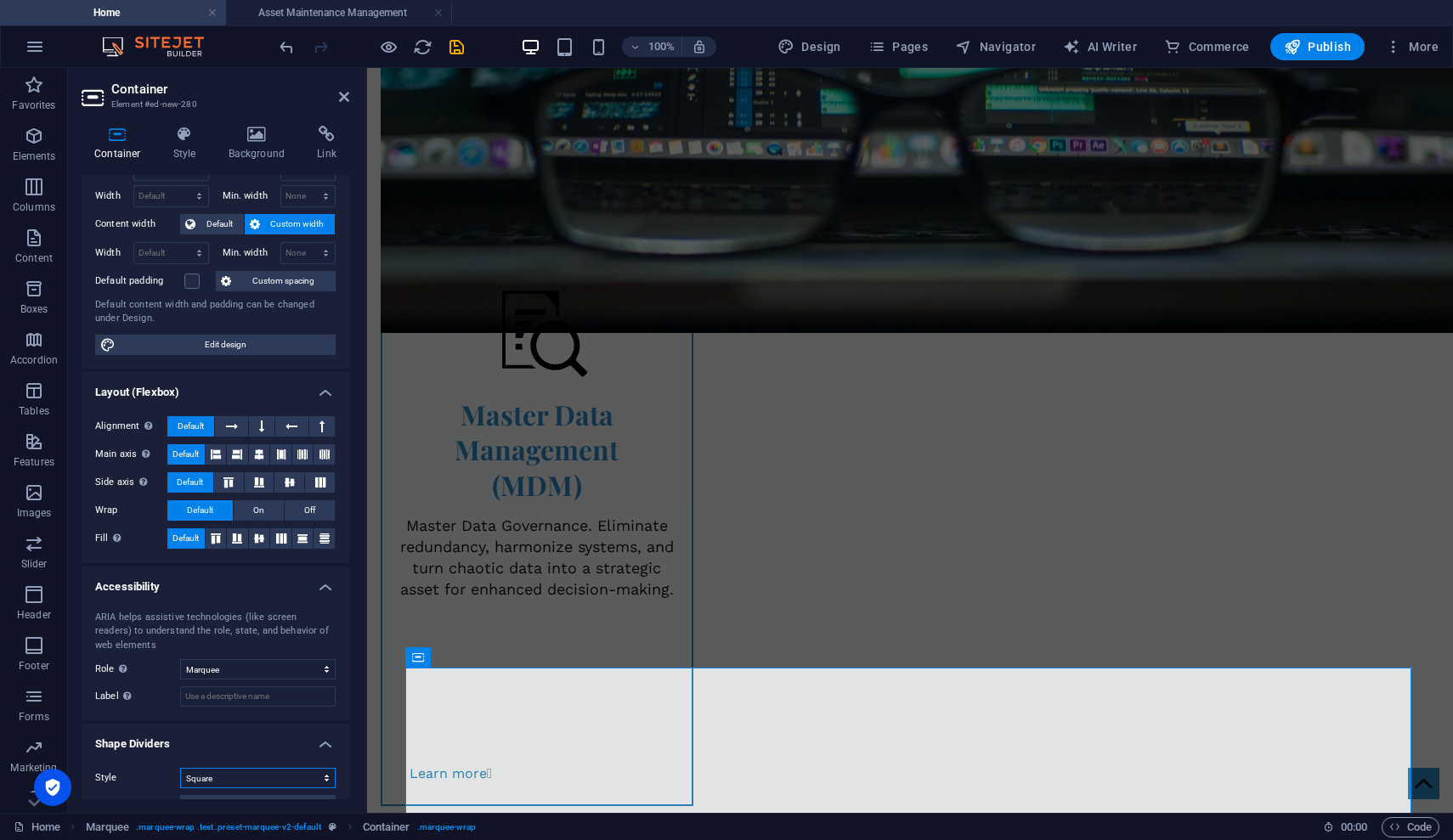select on "none" 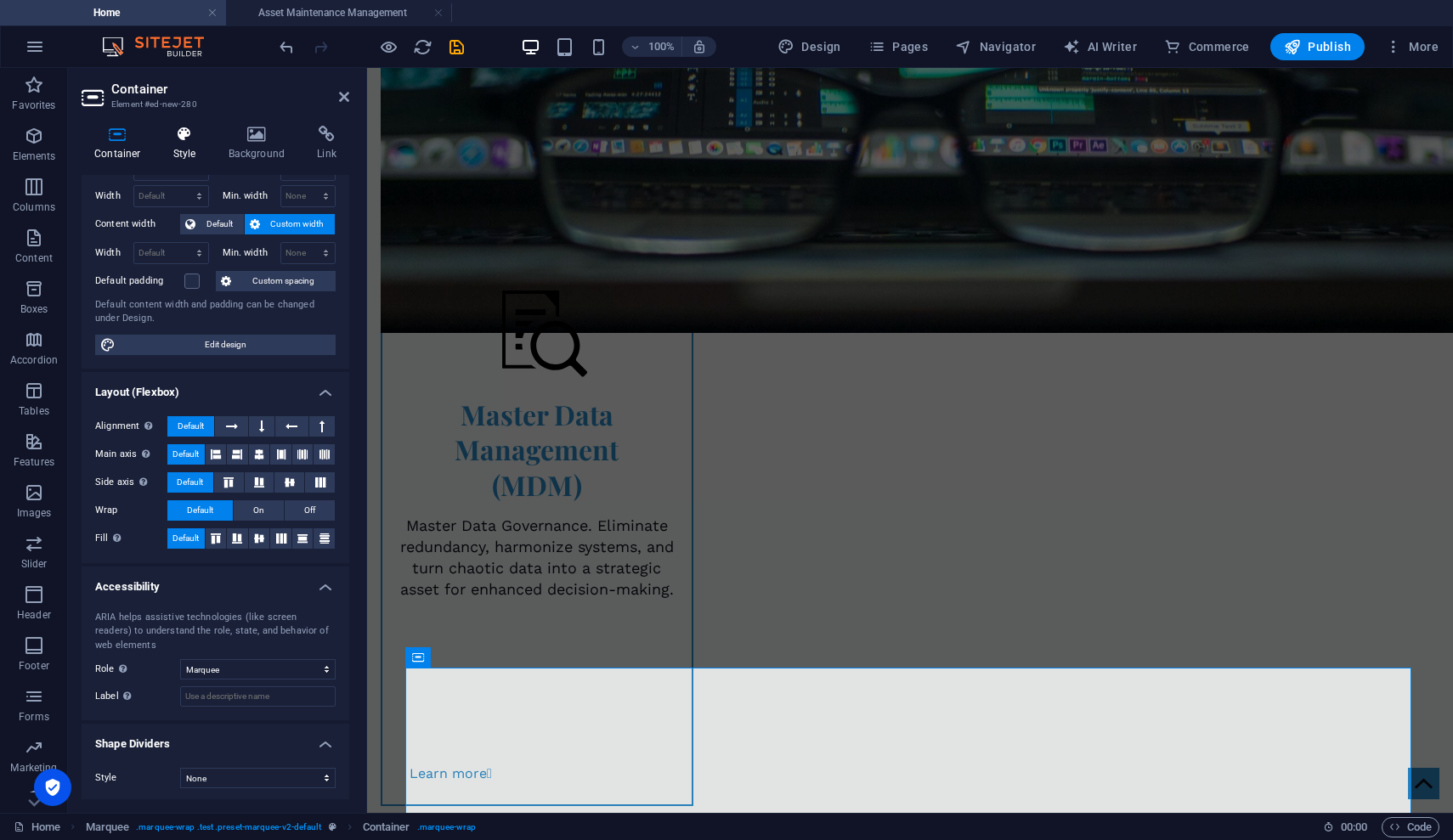 click at bounding box center [184, 134] 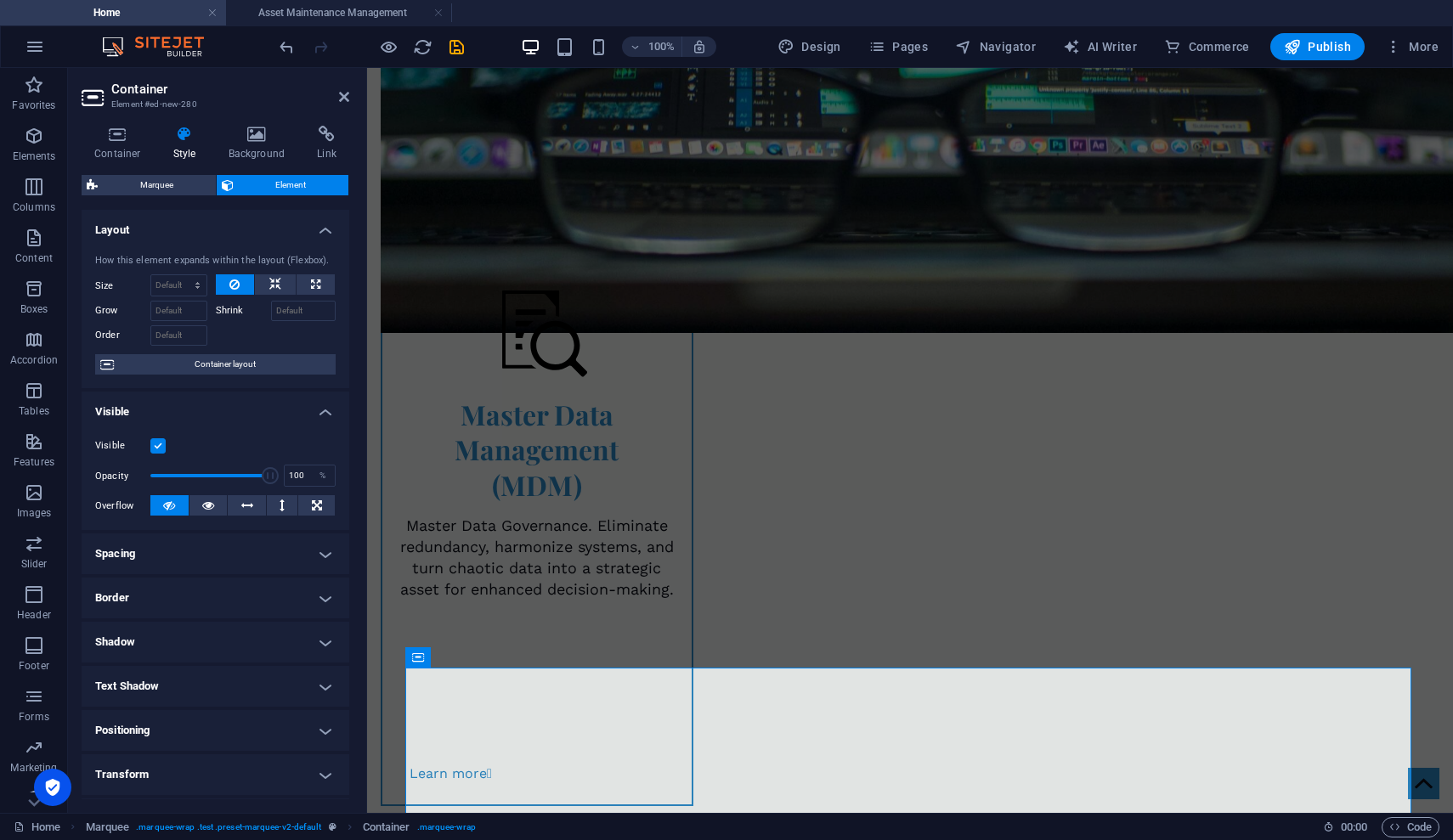 click on "Border" at bounding box center (215, 598) 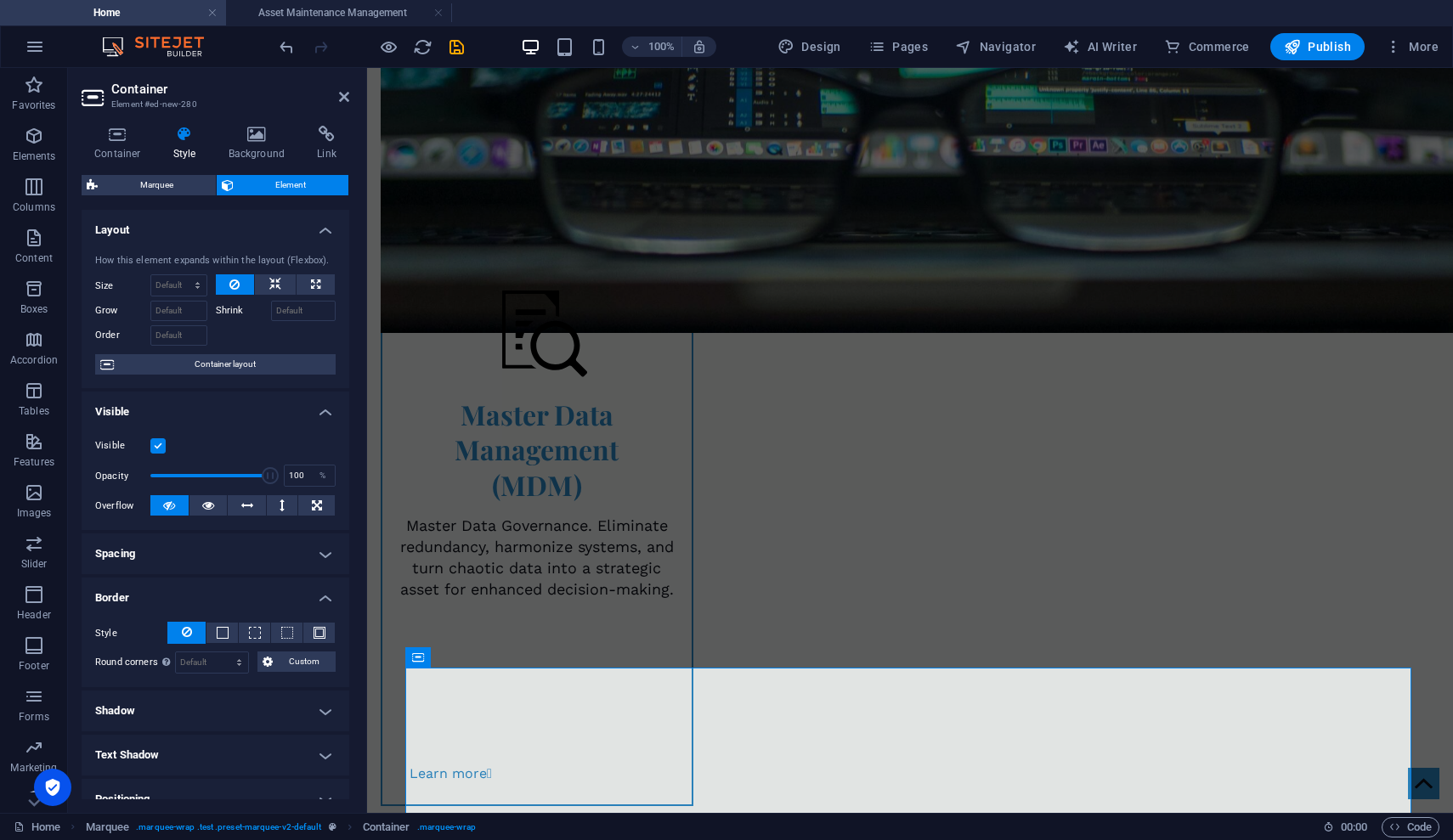click at bounding box center (186, 633) 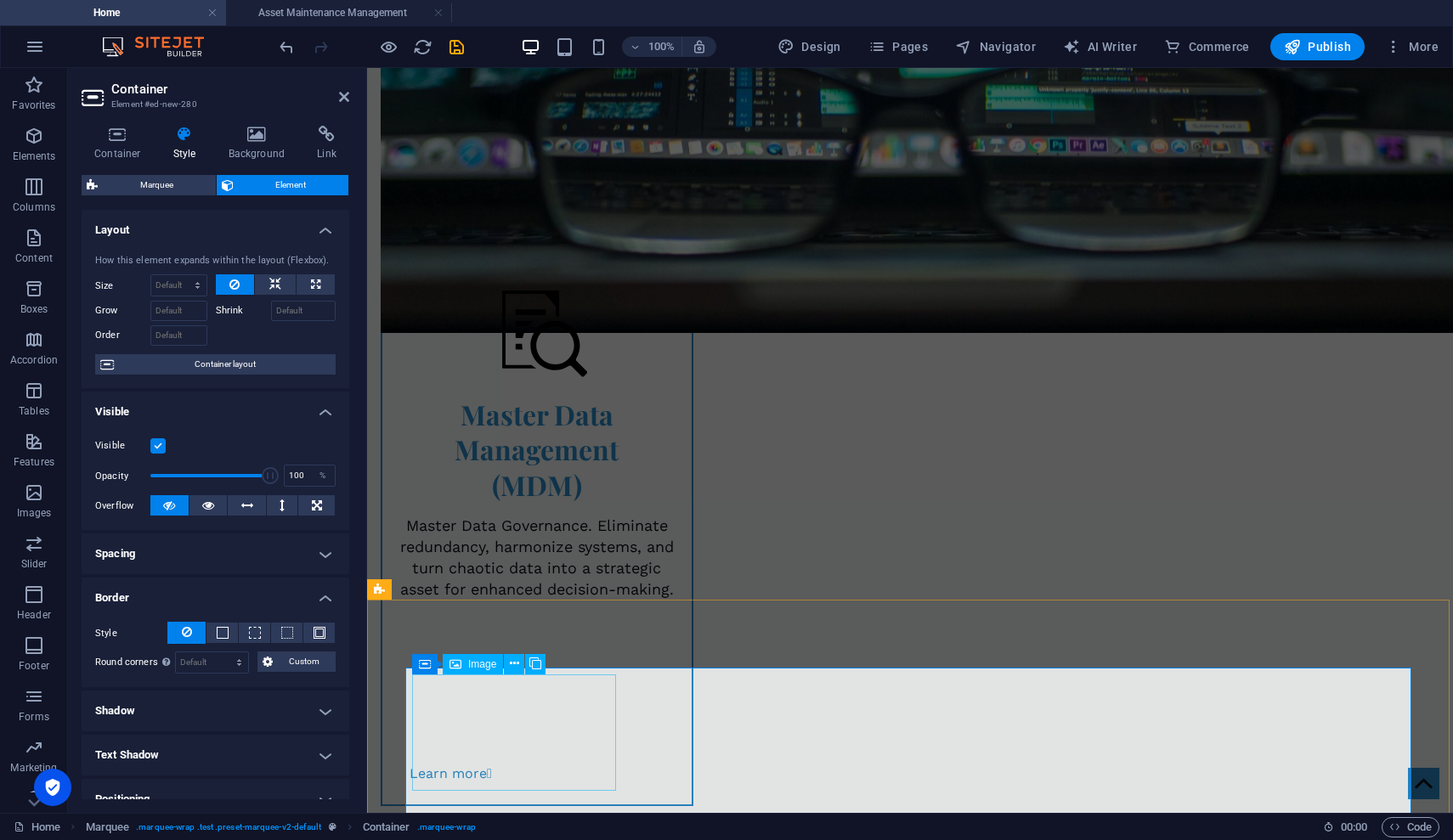 click at bounding box center (512, 1387) 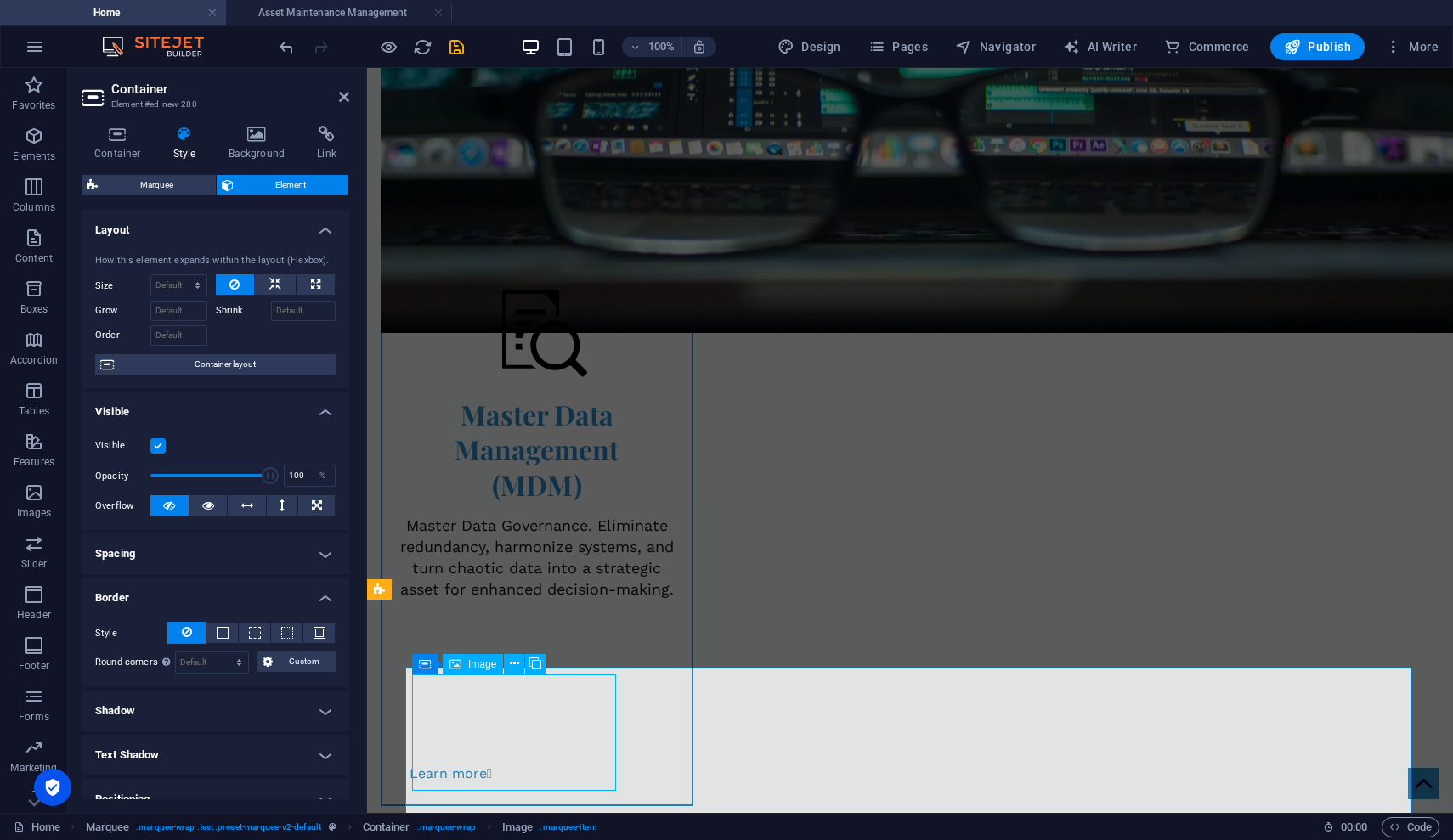 click at bounding box center [464, 1387] 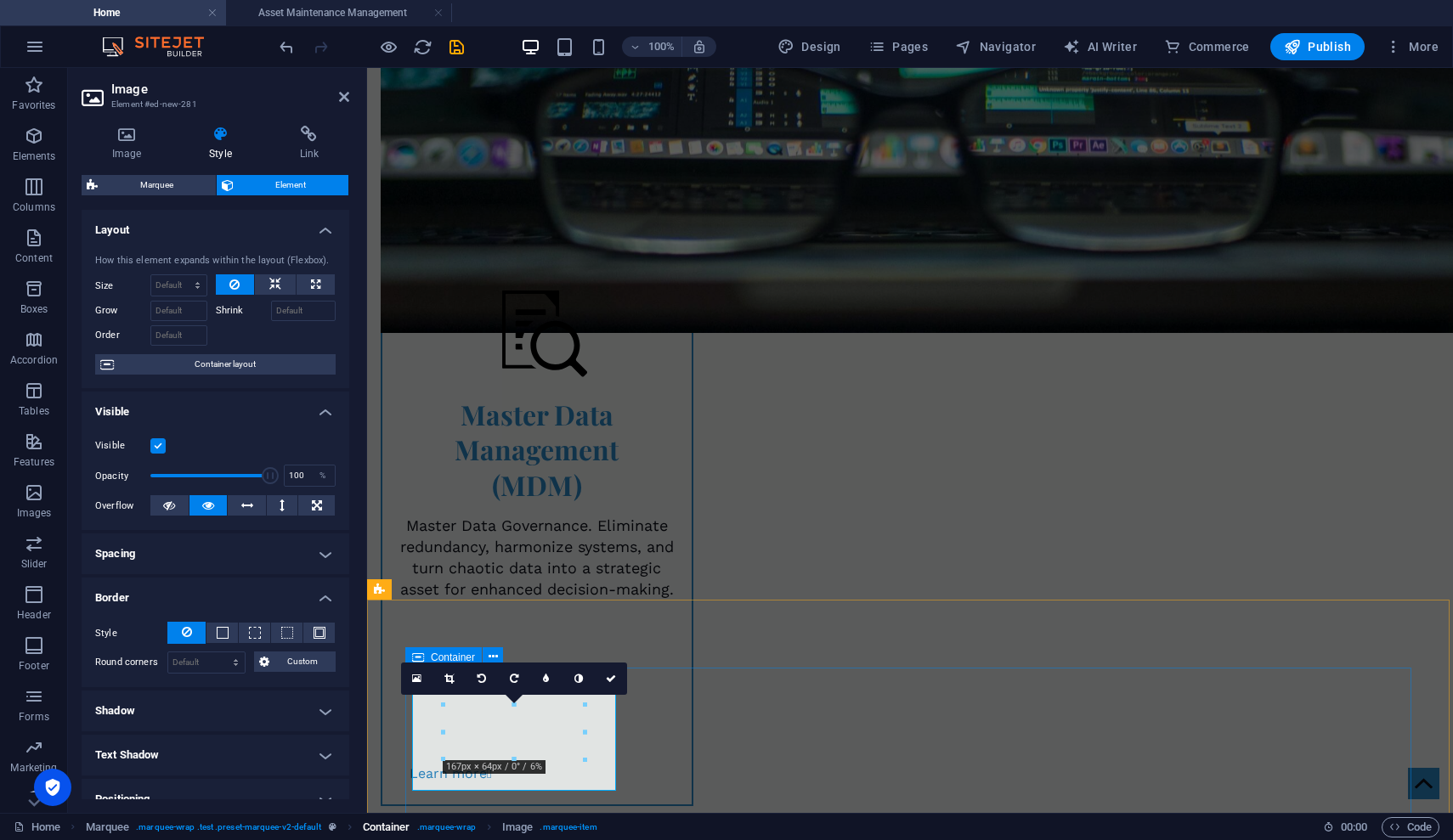 click on ". marquee-wrap" at bounding box center [446, 827] 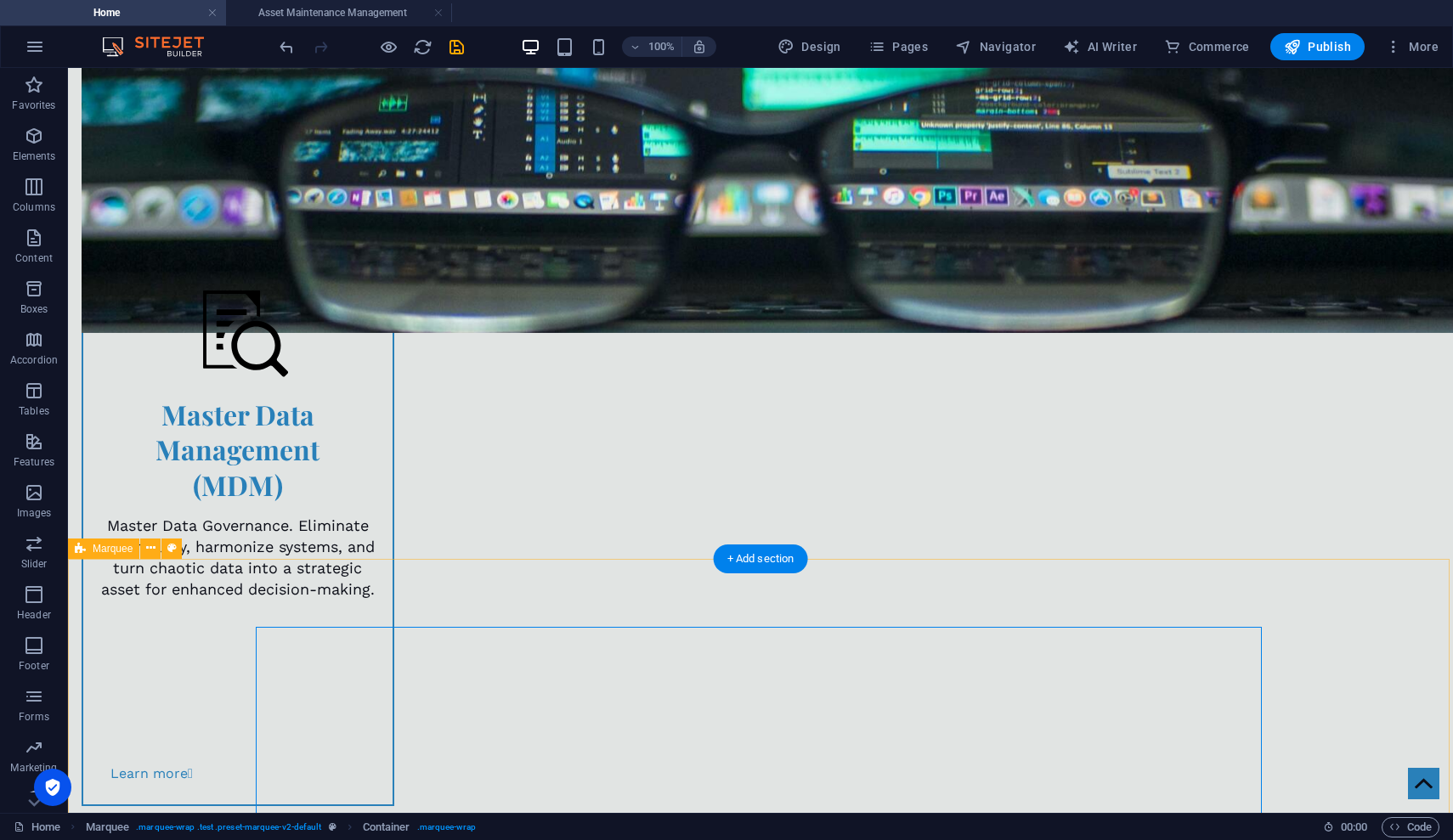 click on "Why partner with us? 90% of our team members have 10+ years in mining, energy, and manufacturing driving innovative solutions. Proprietary tools such as AI conflict resolvers and offline-first sync engines managing 500k+ item catalogs. Fixed-fee projects with guaranteed ROI metrics ensuring client value and investment protection." at bounding box center (760, 2054) 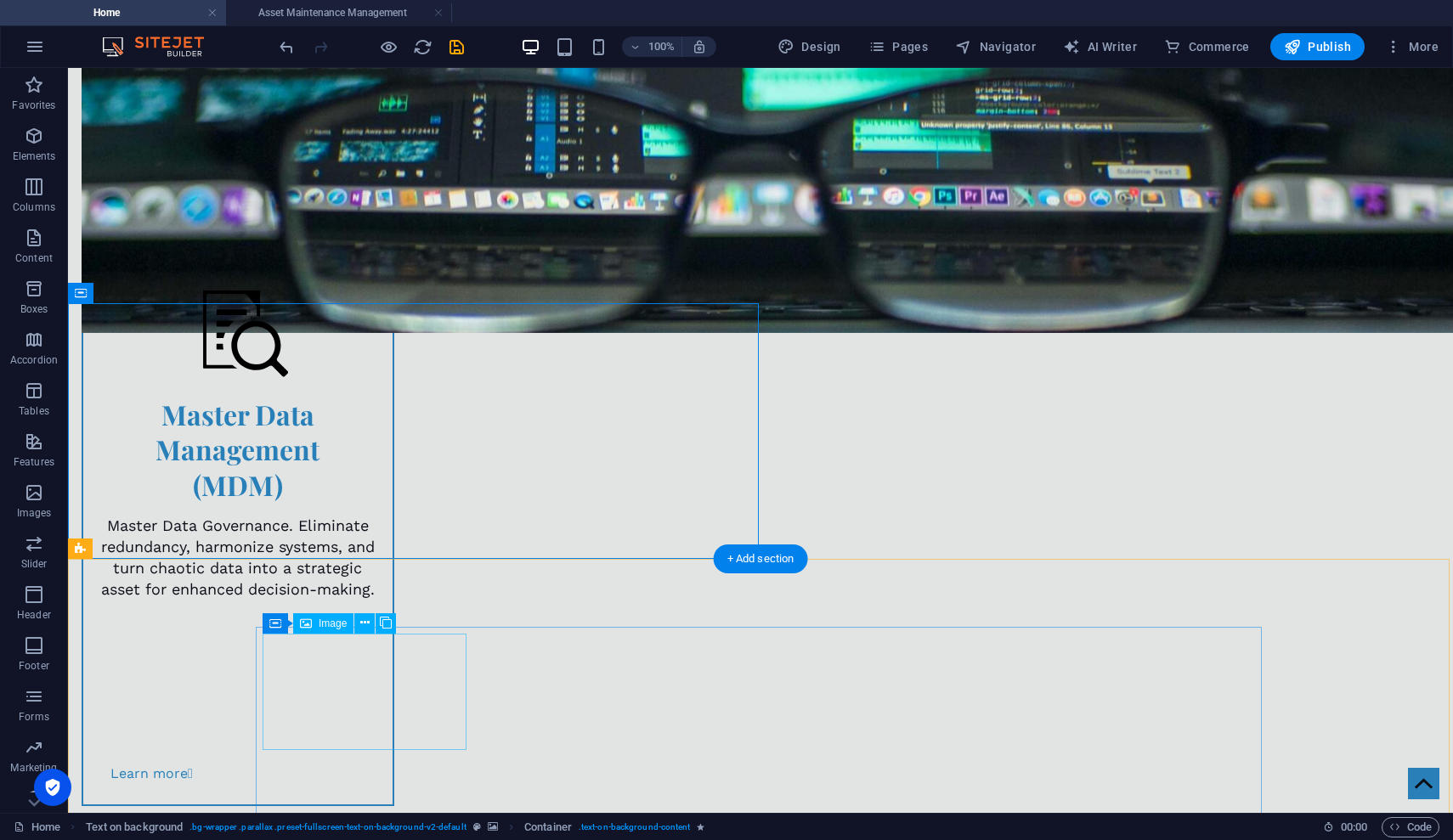 click at bounding box center [331, 1387] 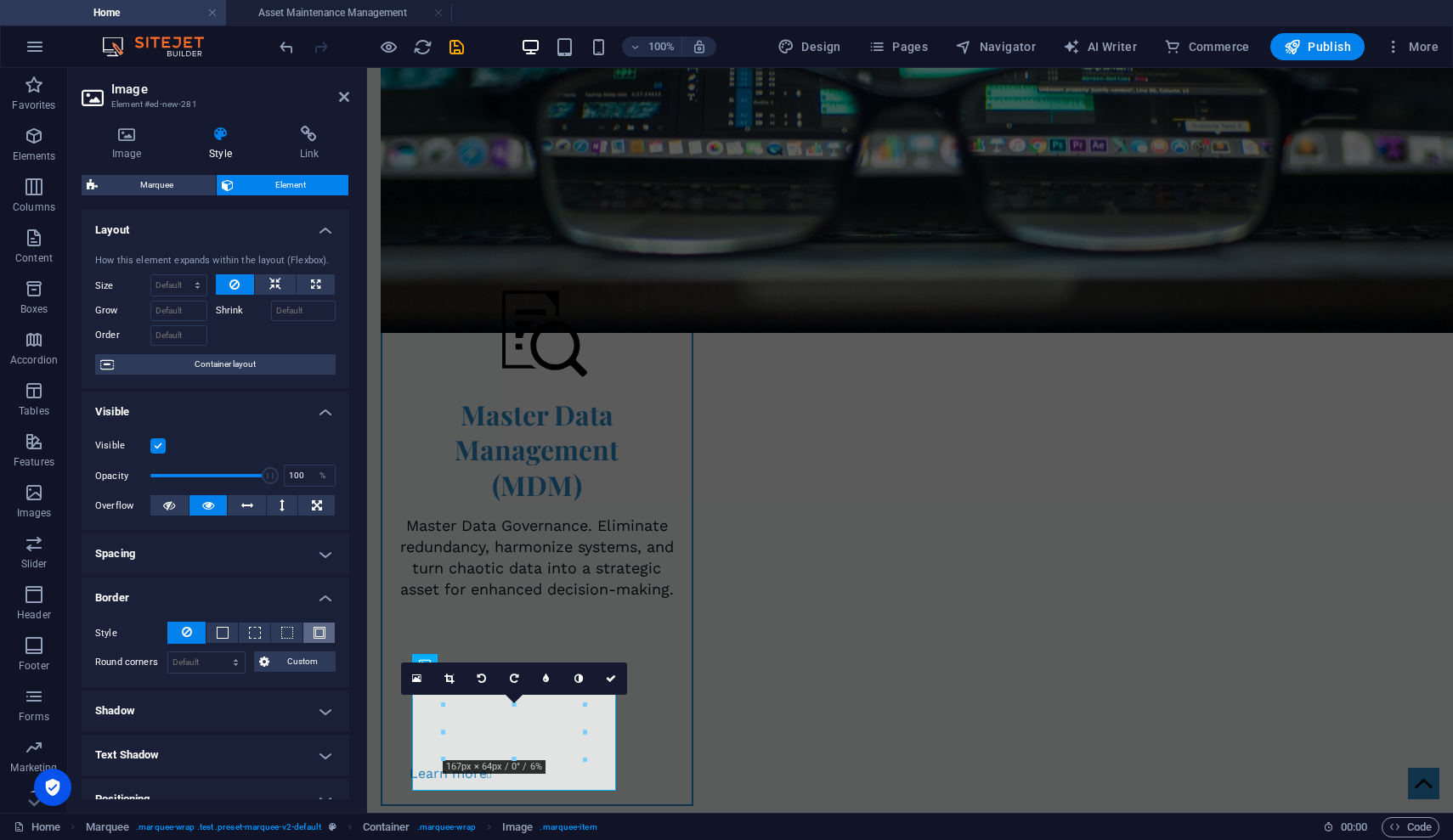 click at bounding box center [319, 633] 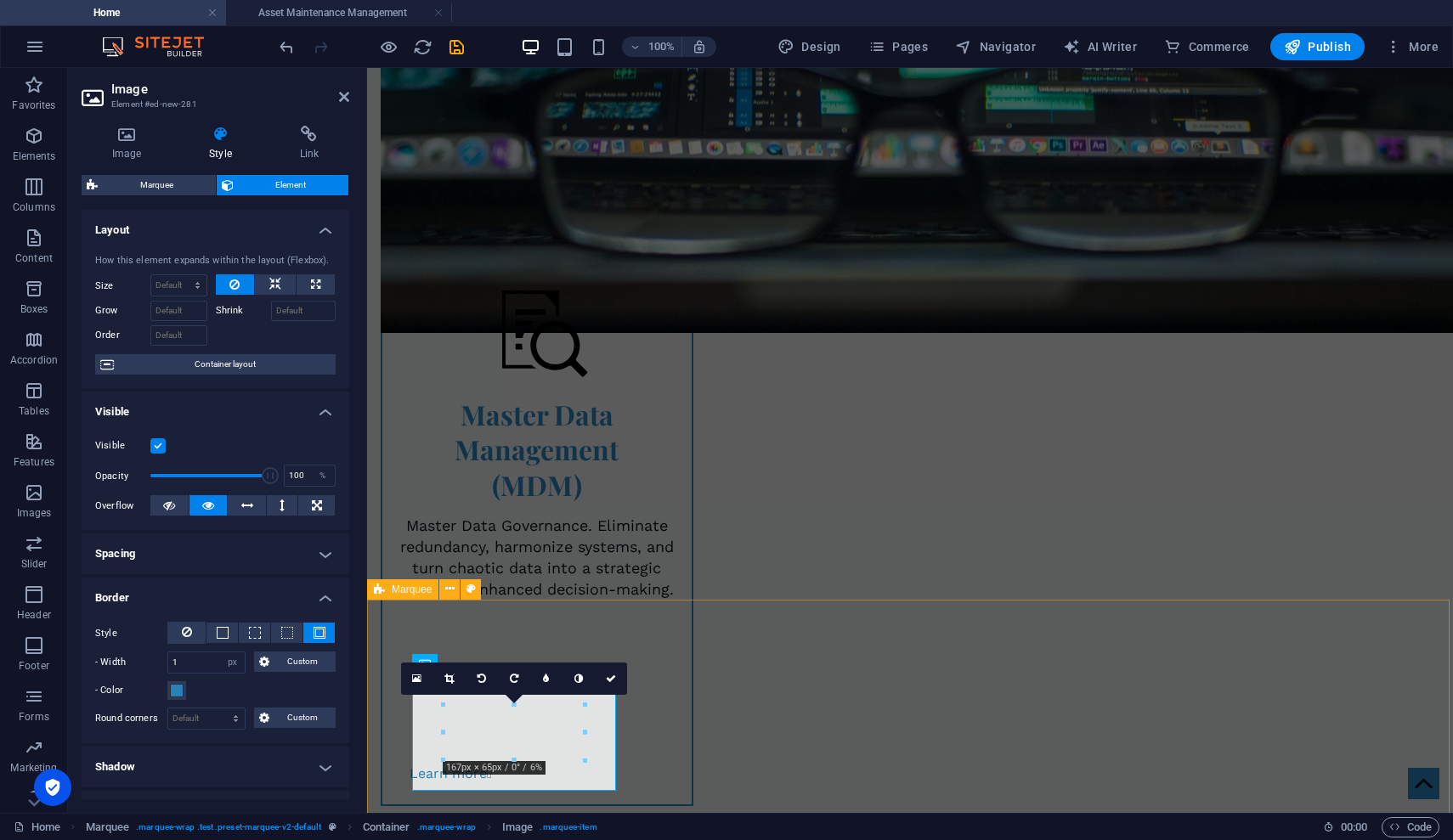 click at bounding box center (910, 3177) 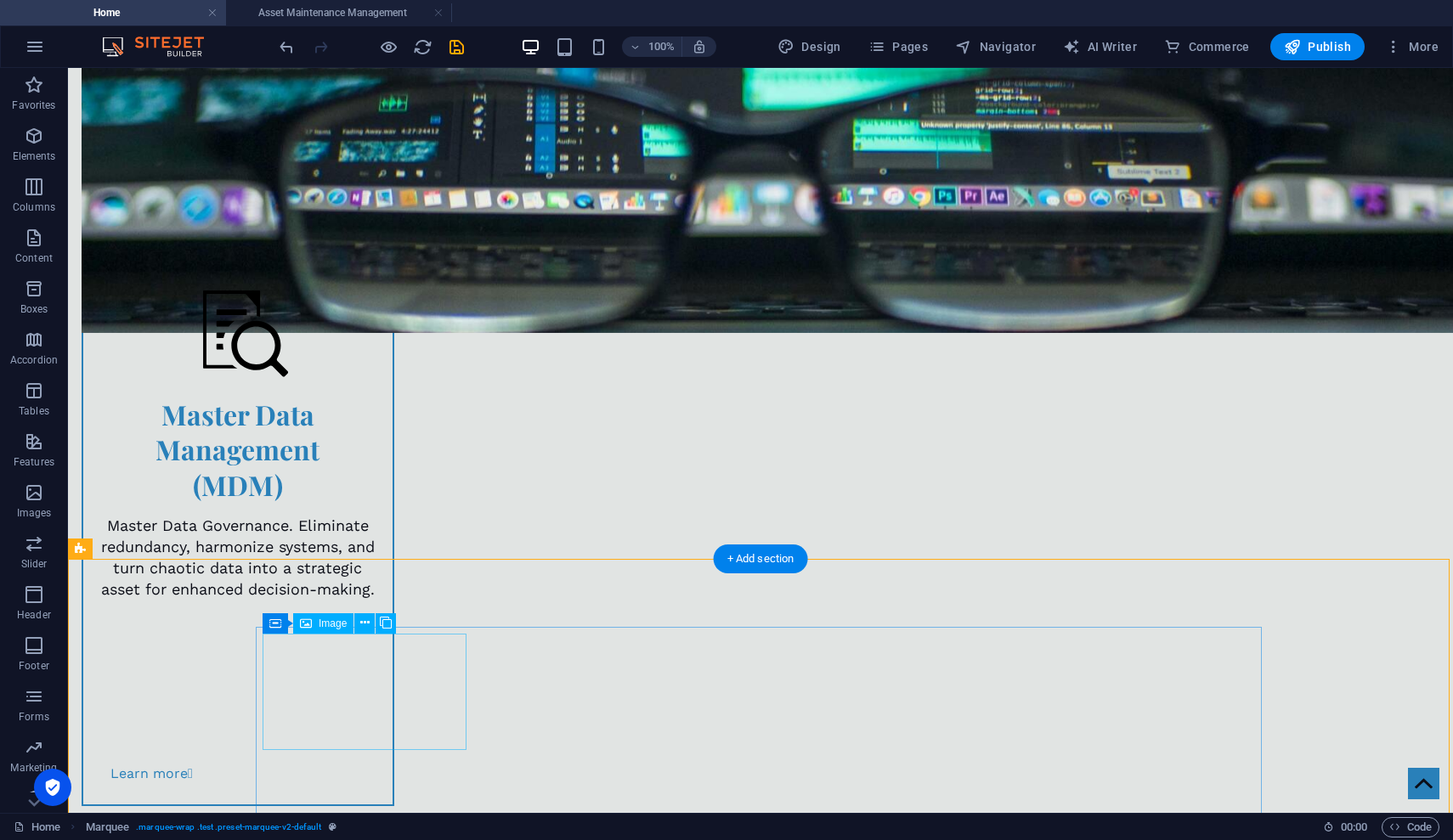 click at bounding box center (341, 1387) 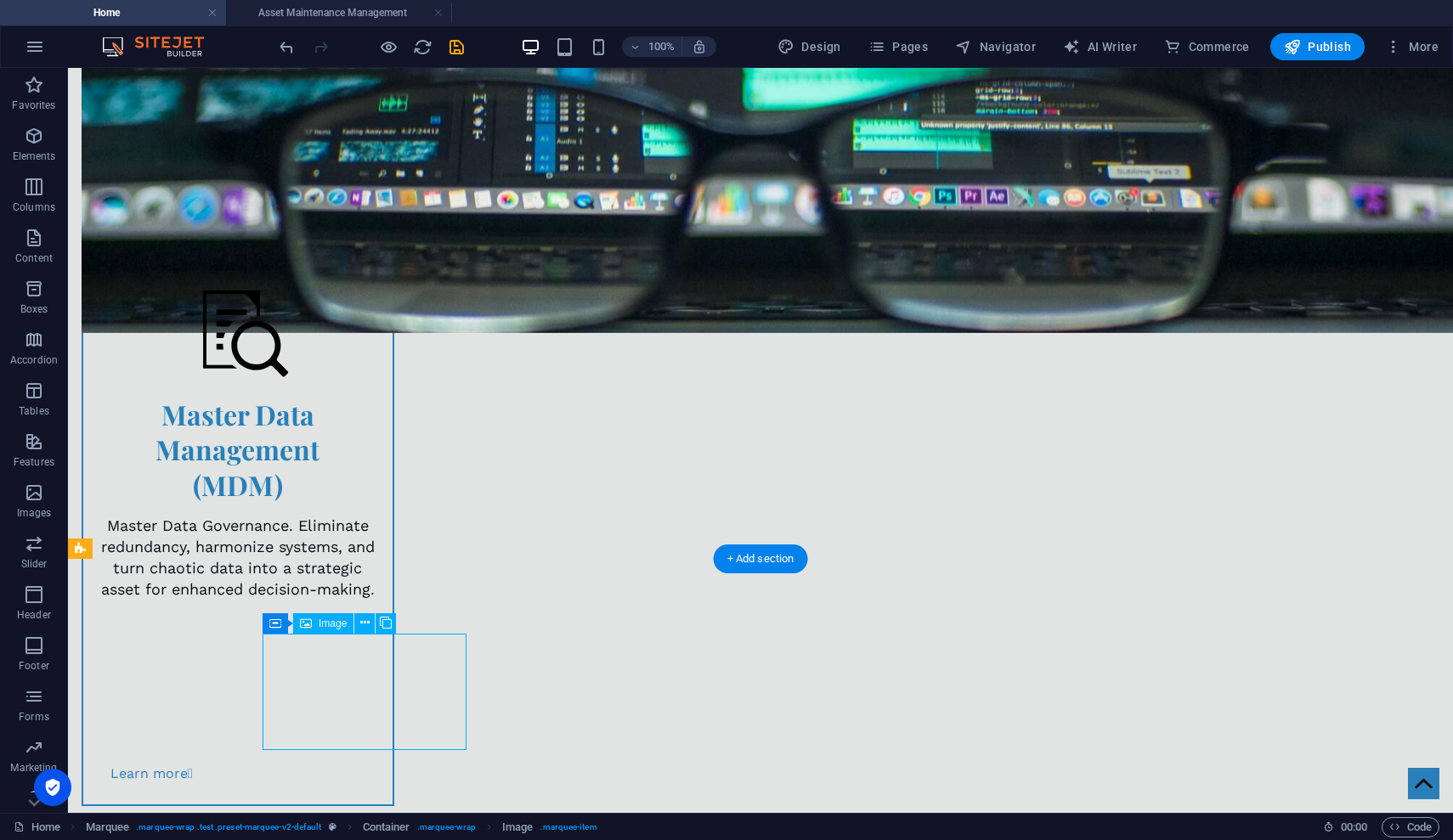 click at bounding box center (319, 1387) 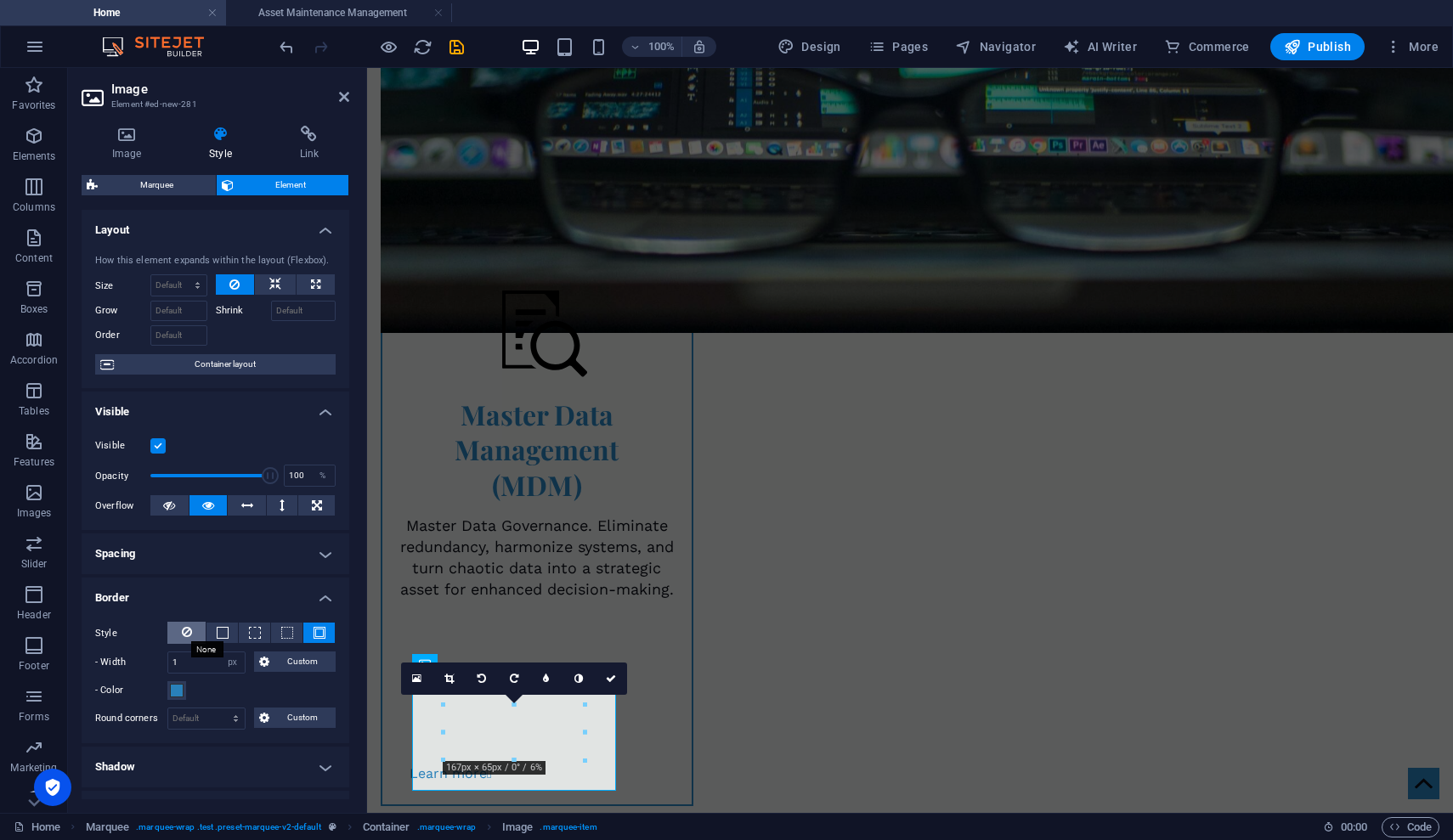 click at bounding box center [187, 632] 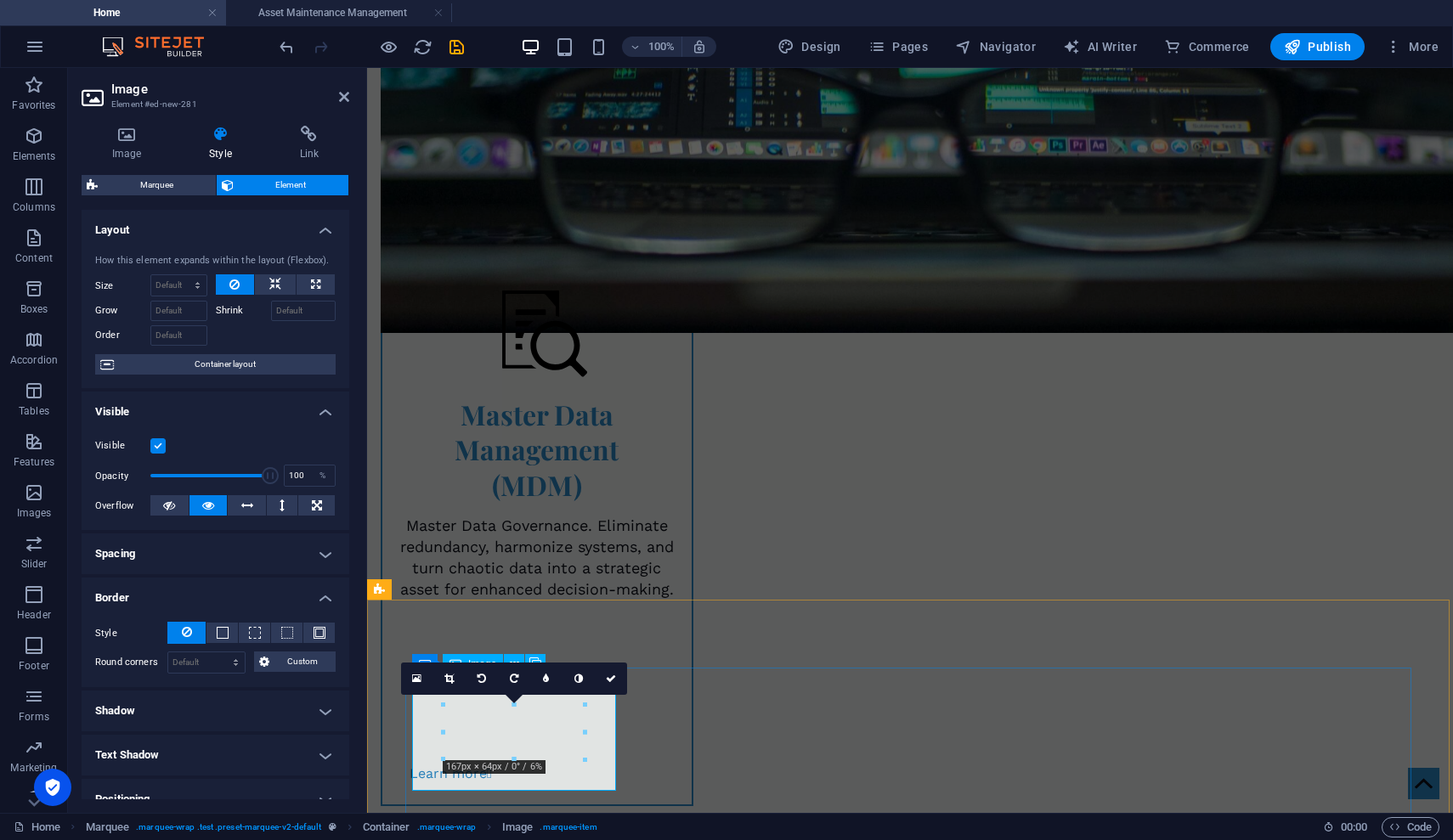 click at bounding box center [512, 1387] 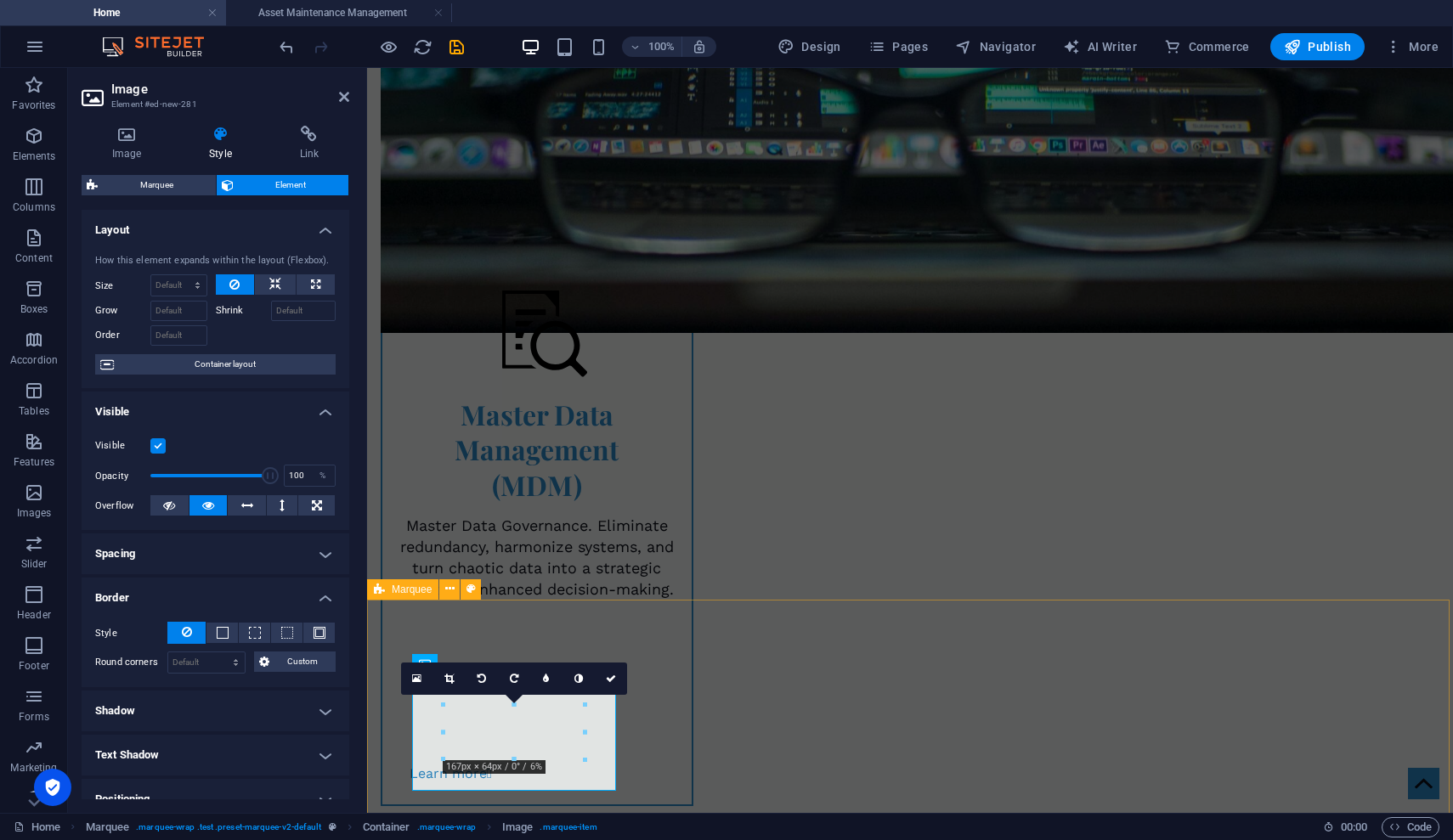 click at bounding box center [910, 3177] 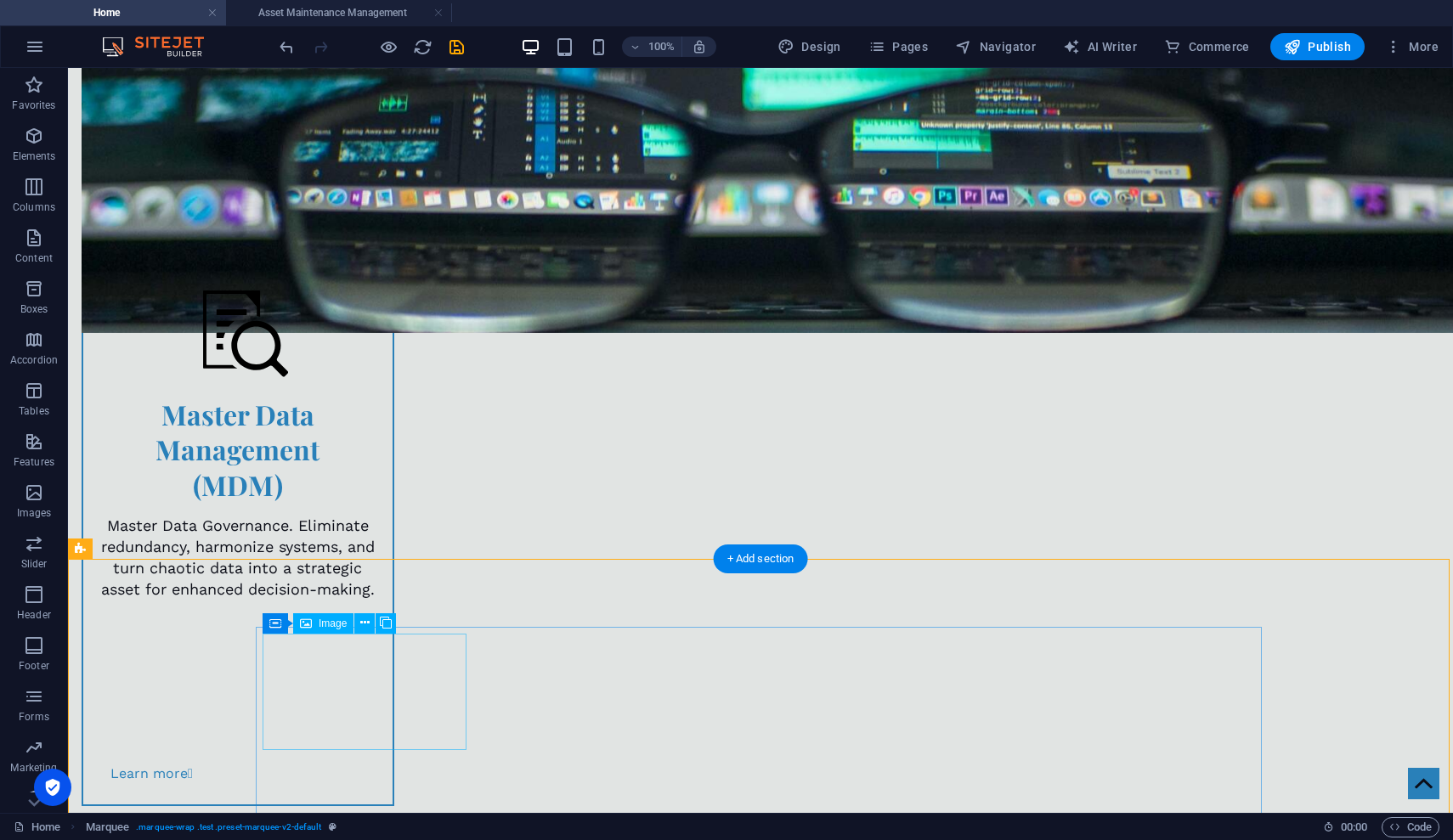 click at bounding box center (335, 1387) 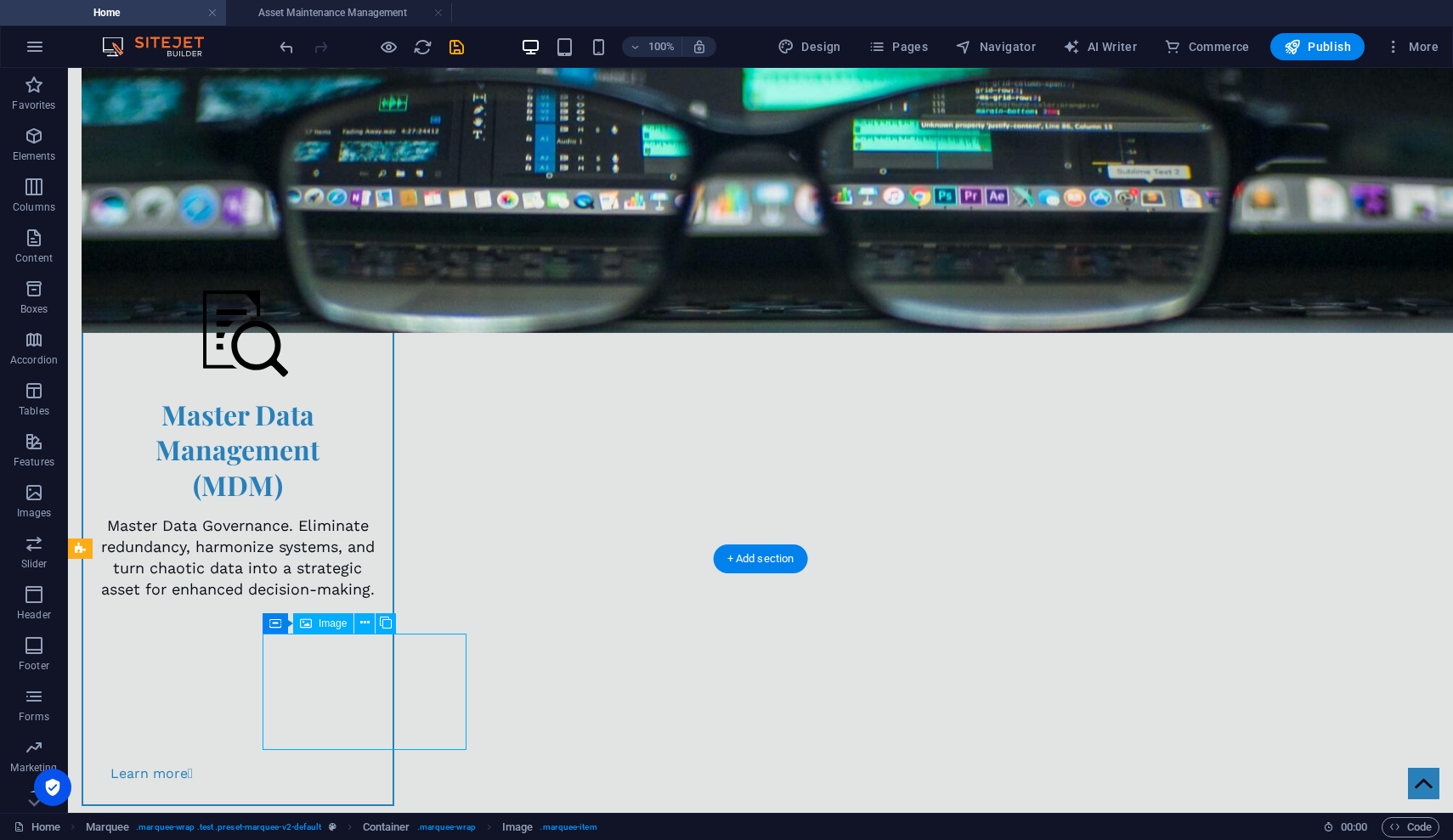 click at bounding box center [331, 1387] 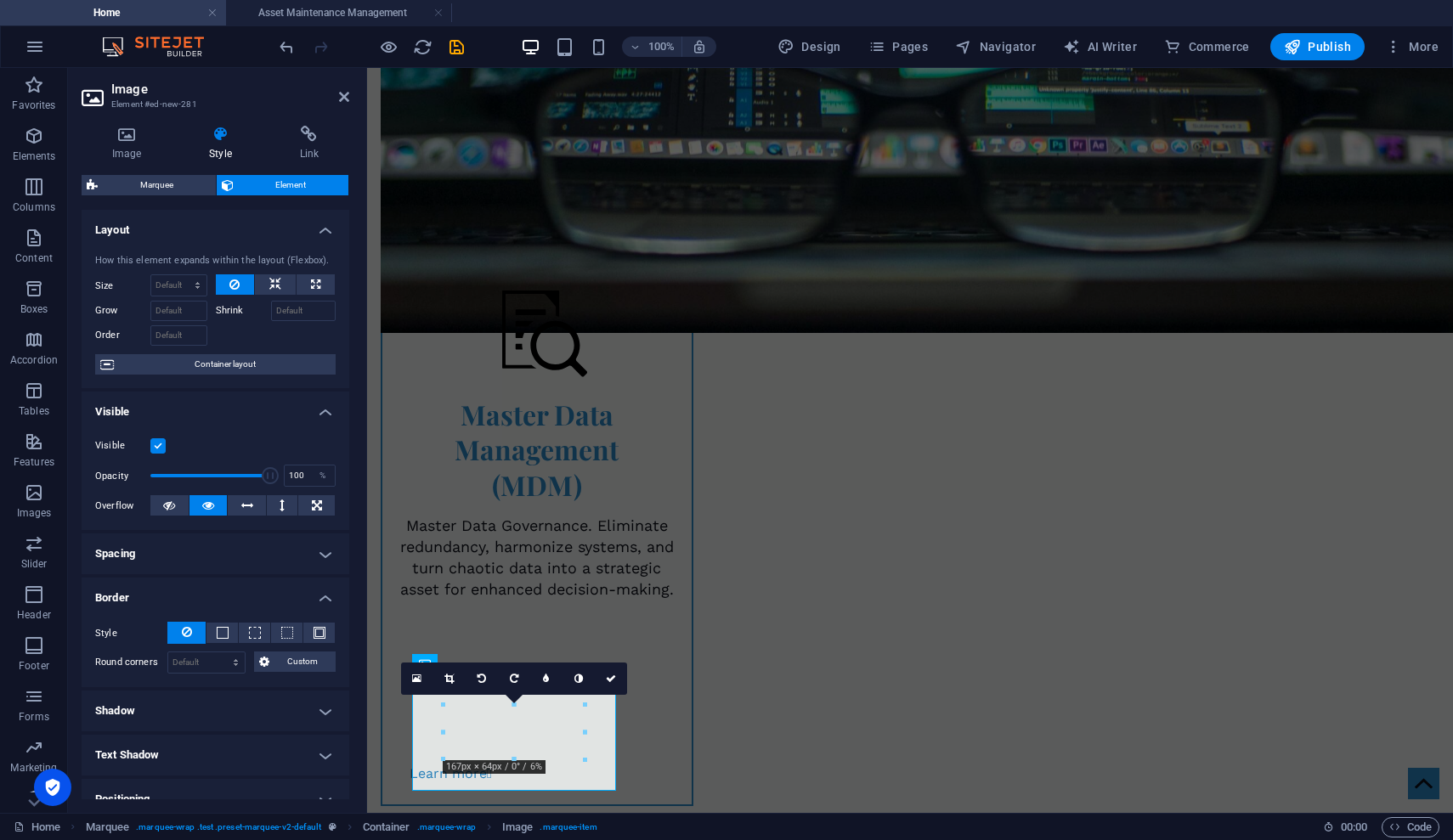 click at bounding box center [158, 446] 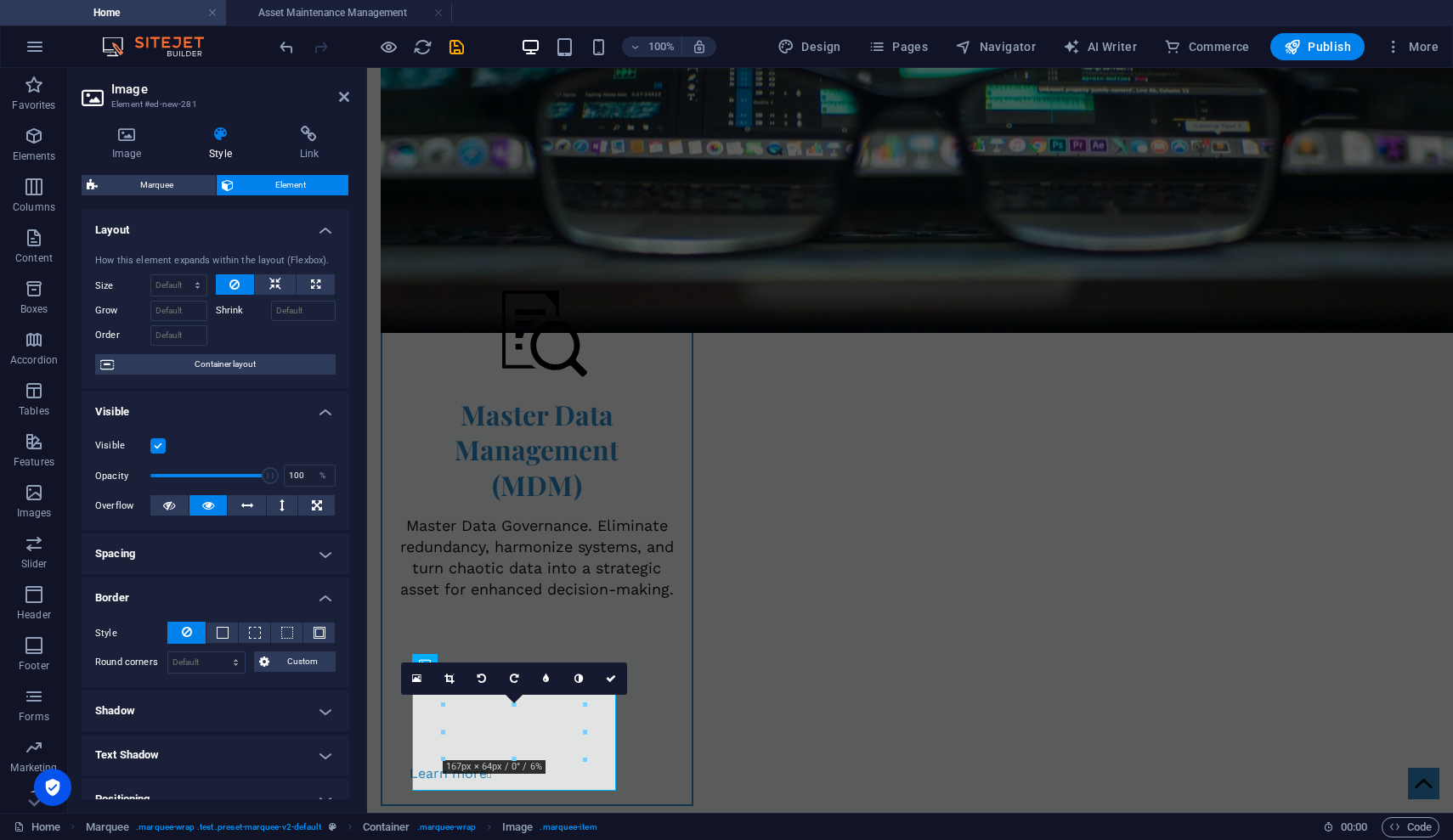 click on "Visible" at bounding box center (0, 0) 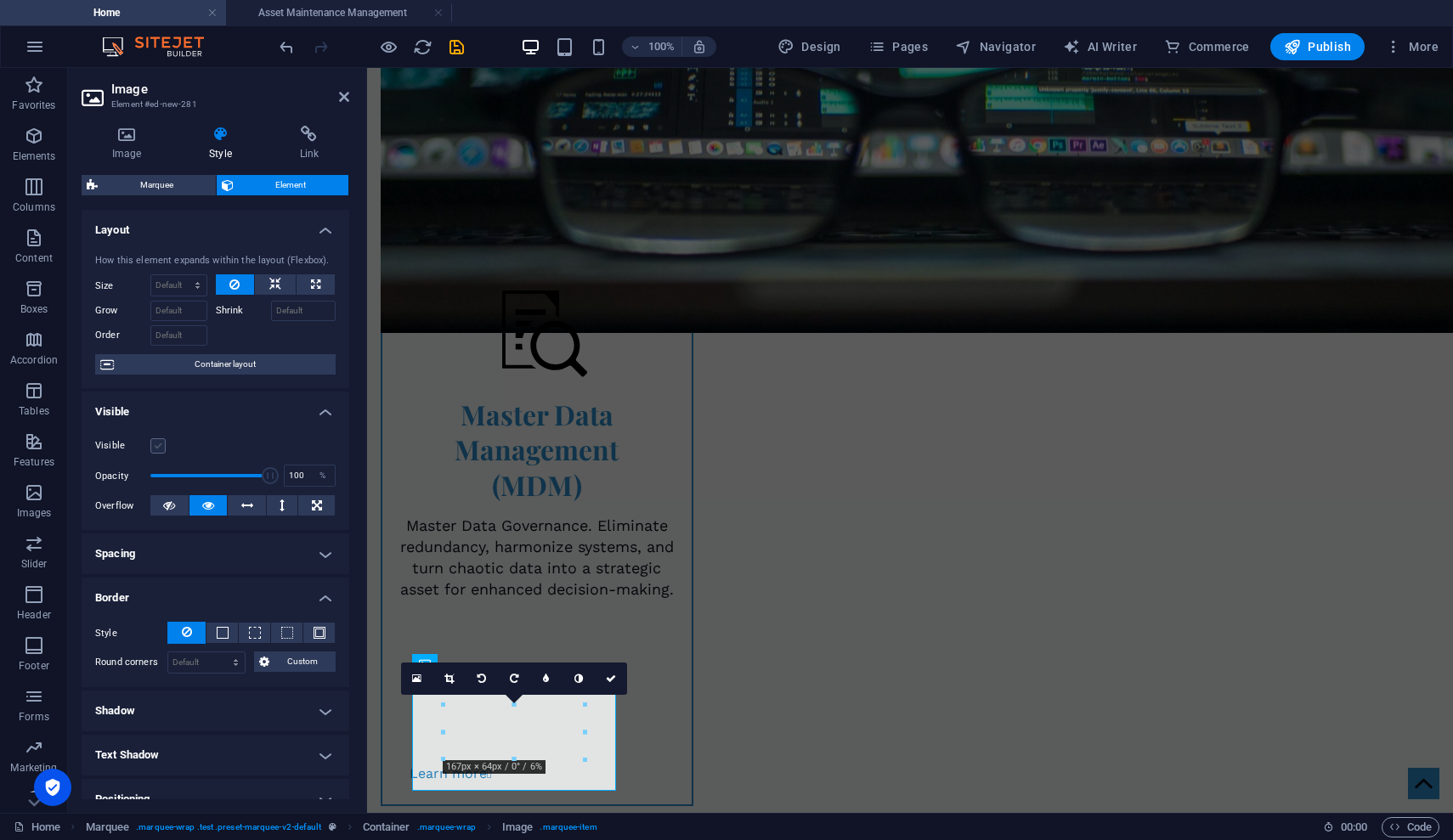 click at bounding box center [158, 446] 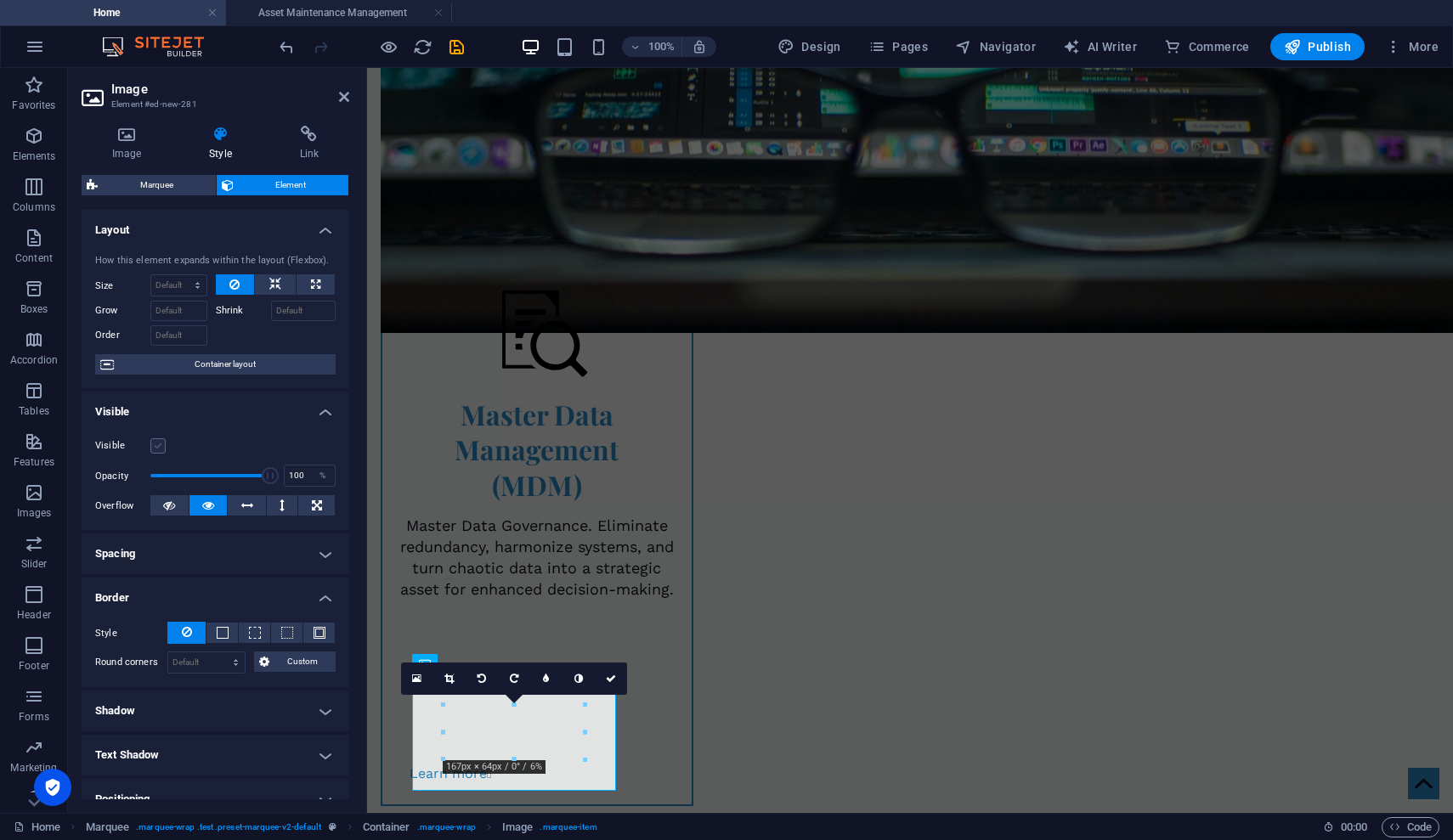 click on "Visible" at bounding box center [0, 0] 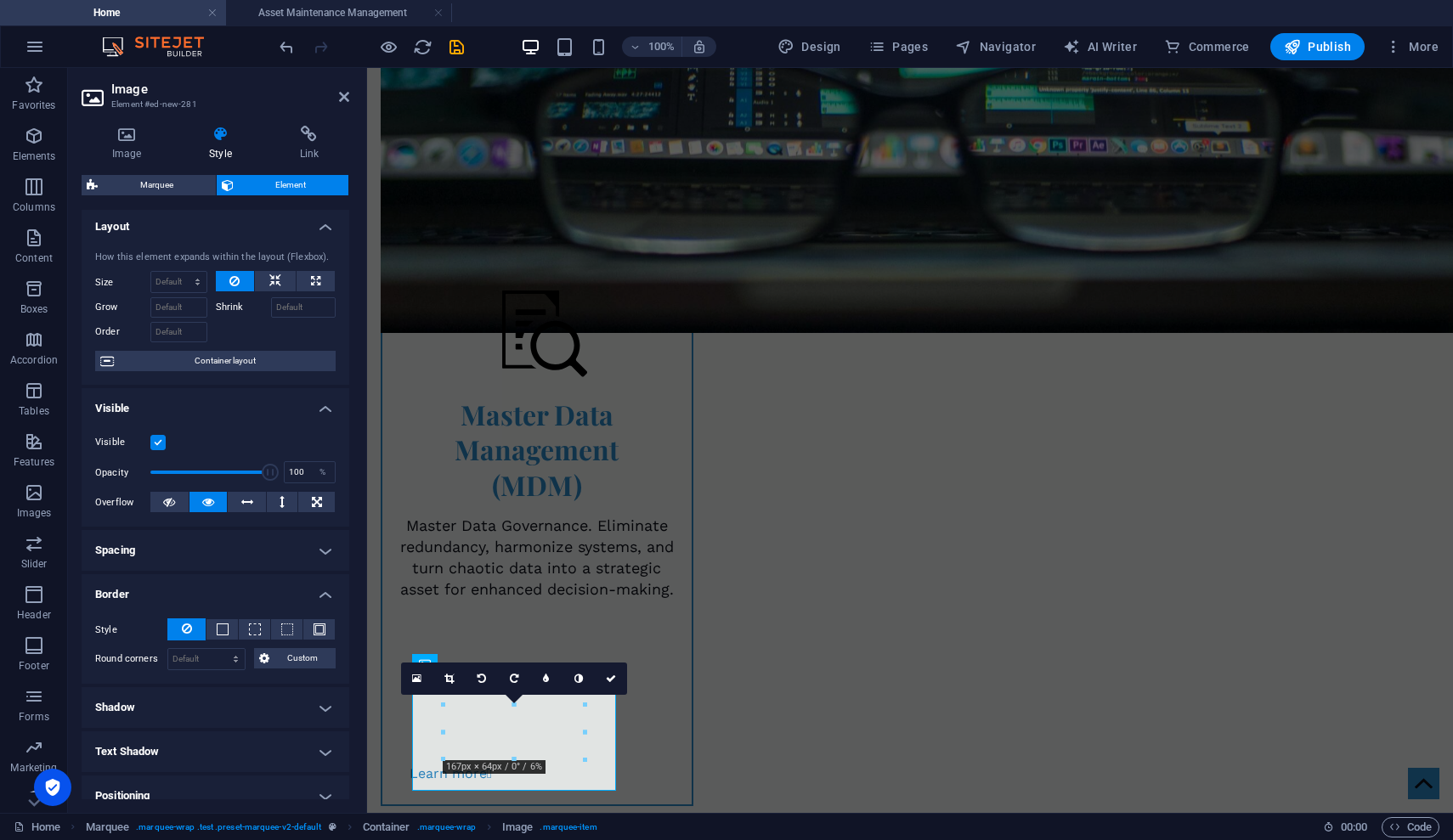 scroll, scrollTop: 153, scrollLeft: 0, axis: vertical 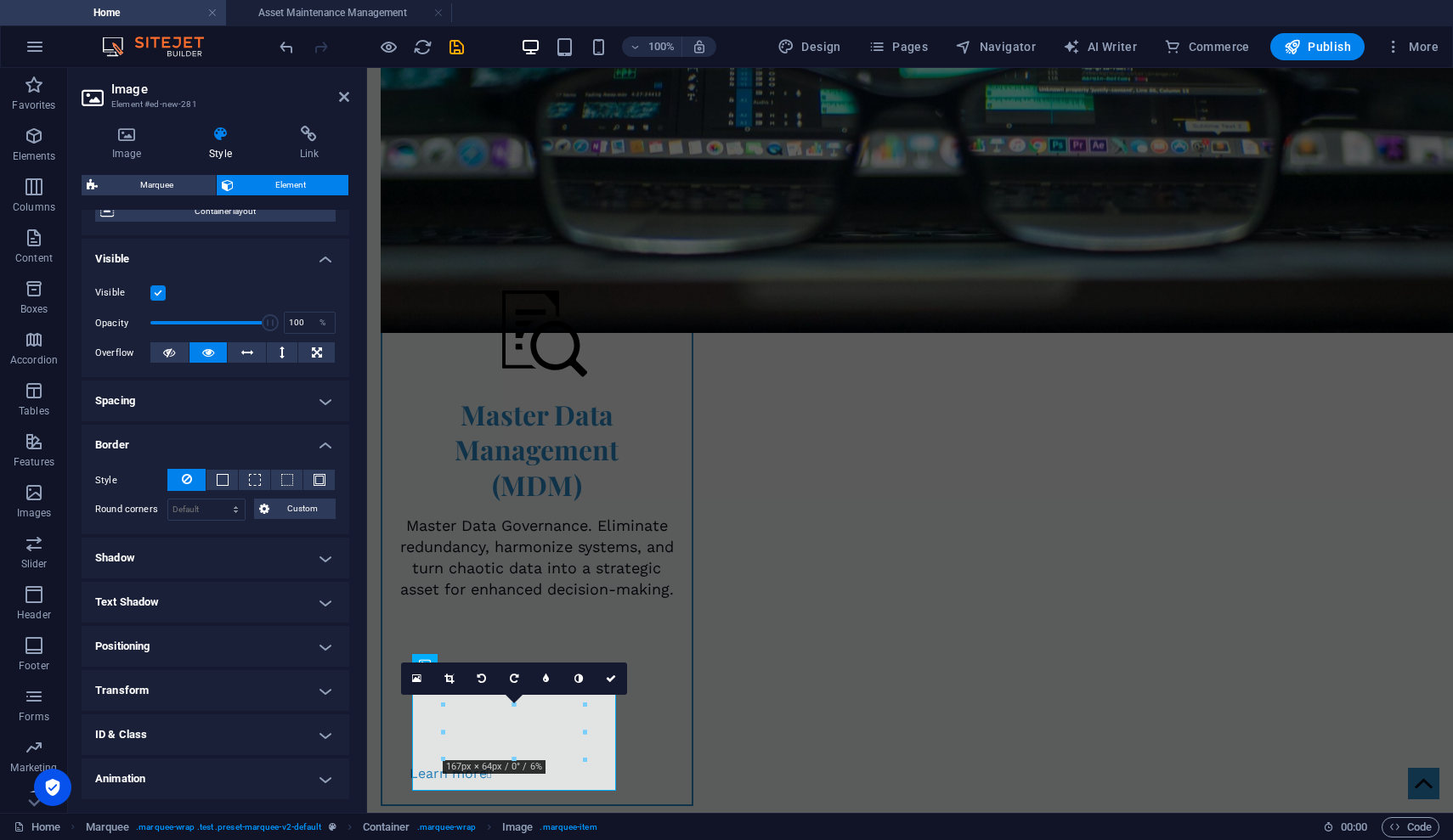 click on "Shadow" at bounding box center [215, 558] 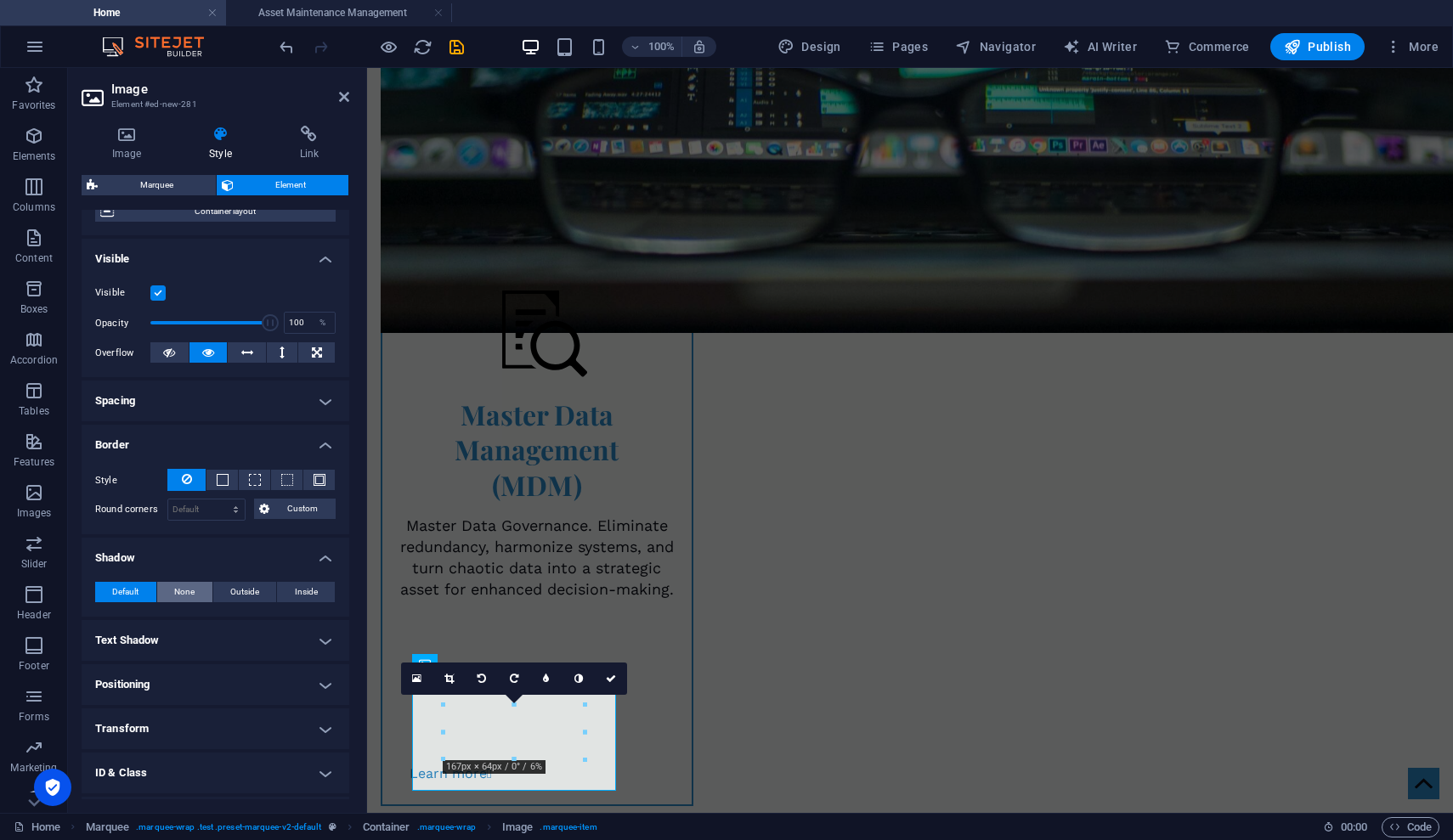 click on "None" at bounding box center (184, 592) 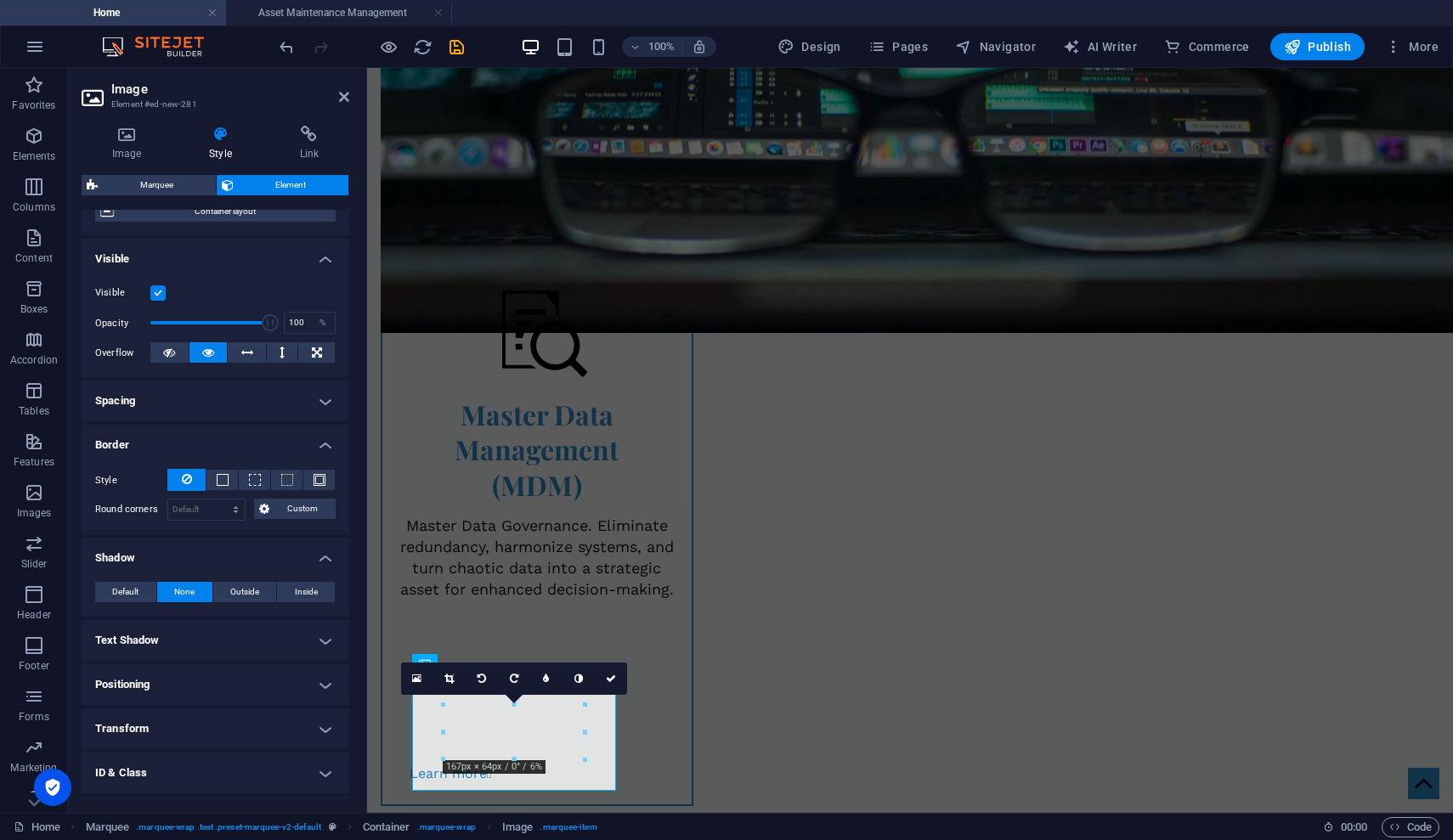 scroll, scrollTop: 234, scrollLeft: 0, axis: vertical 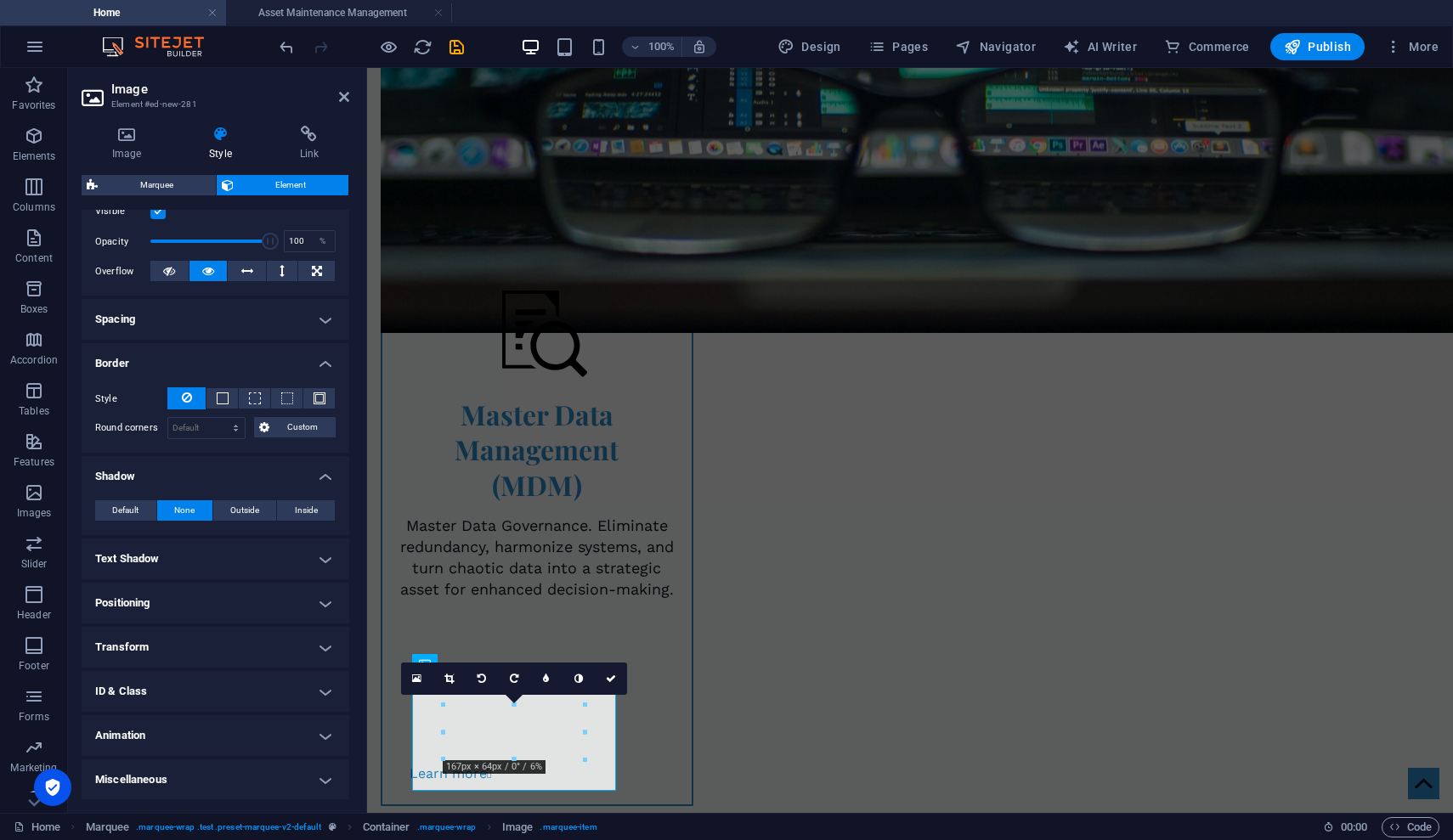 click on "Miscellaneous" at bounding box center (215, 780) 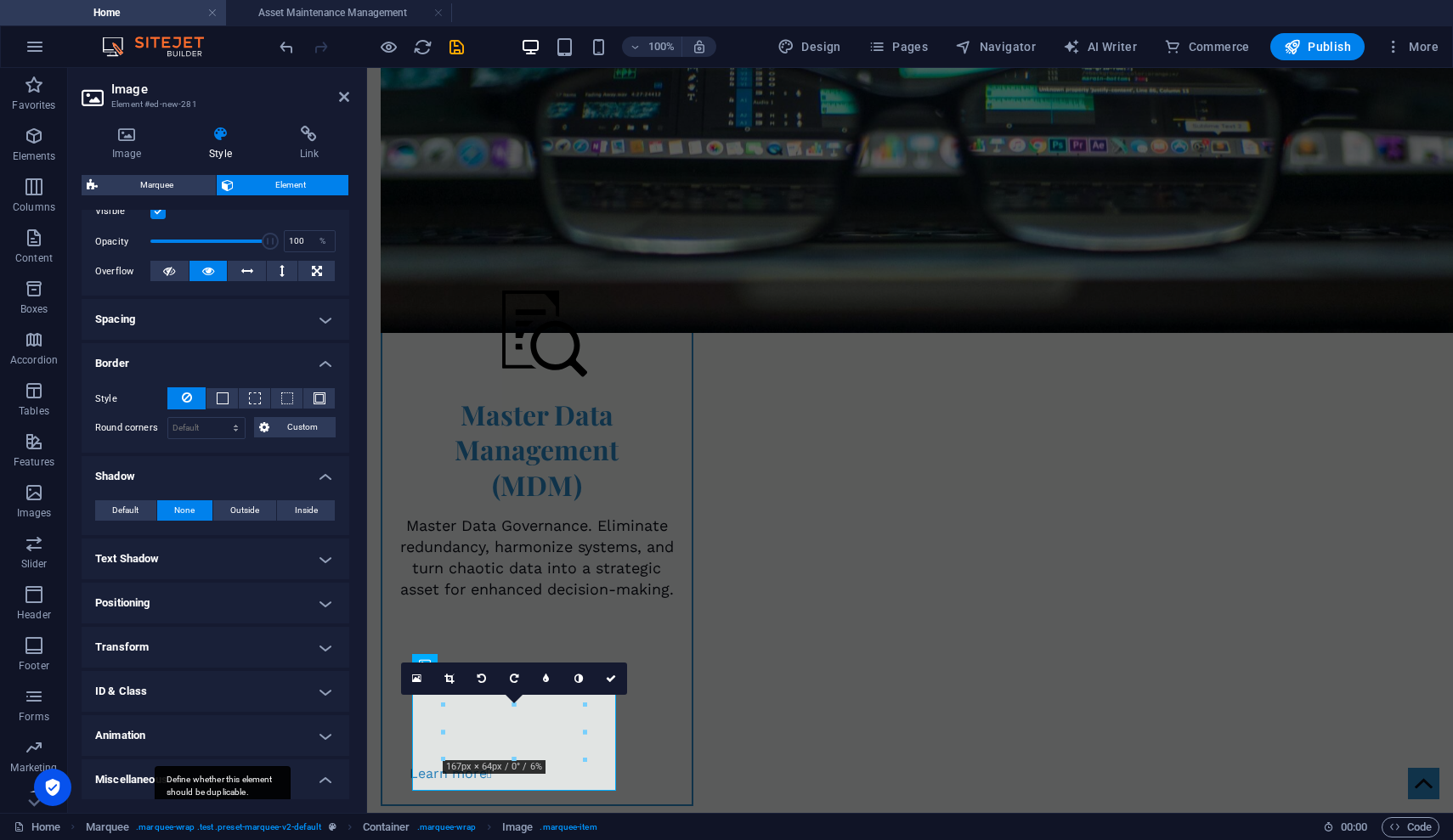 scroll, scrollTop: 340, scrollLeft: 0, axis: vertical 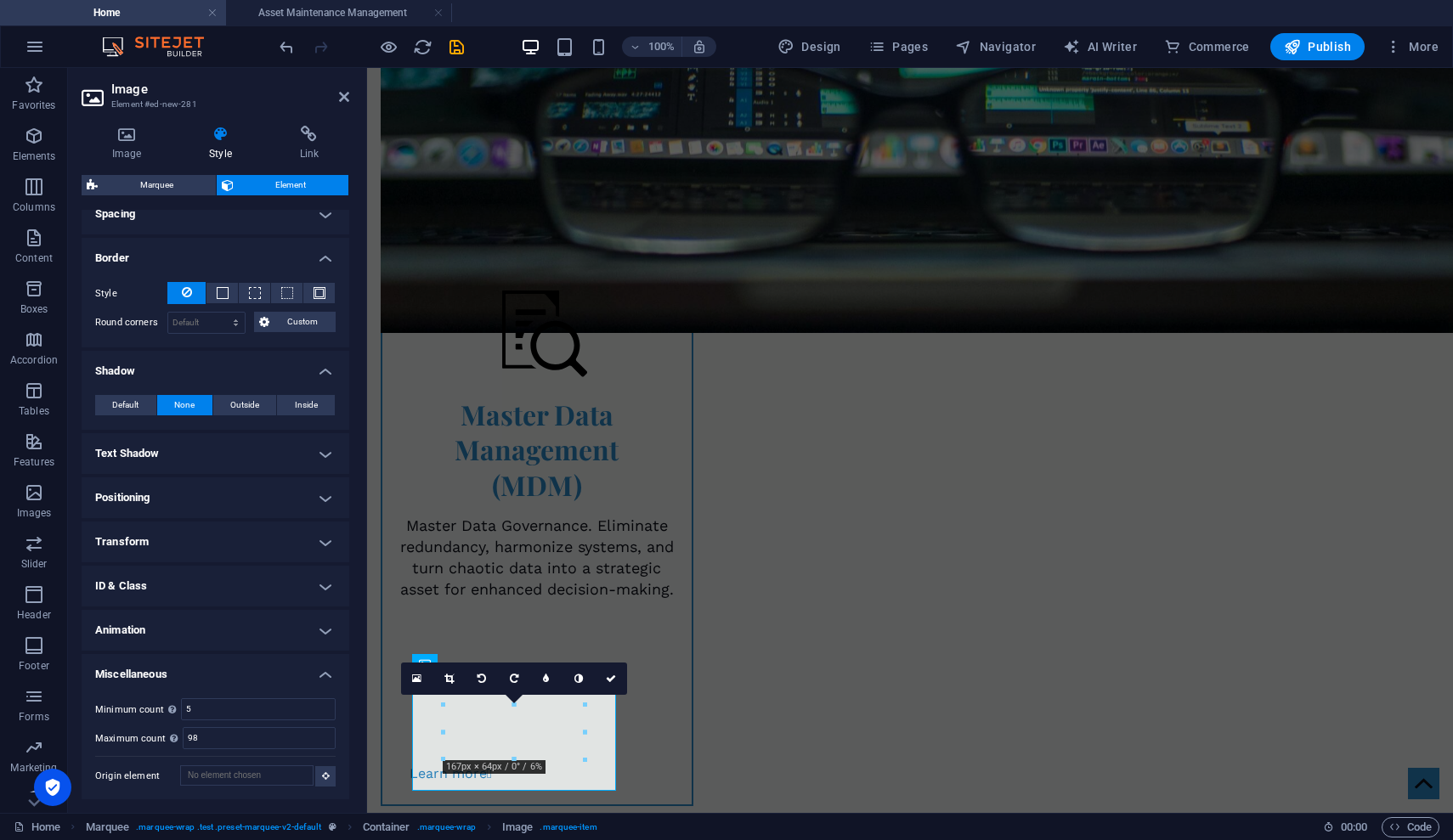 click on "Miscellaneous" at bounding box center (215, 669) 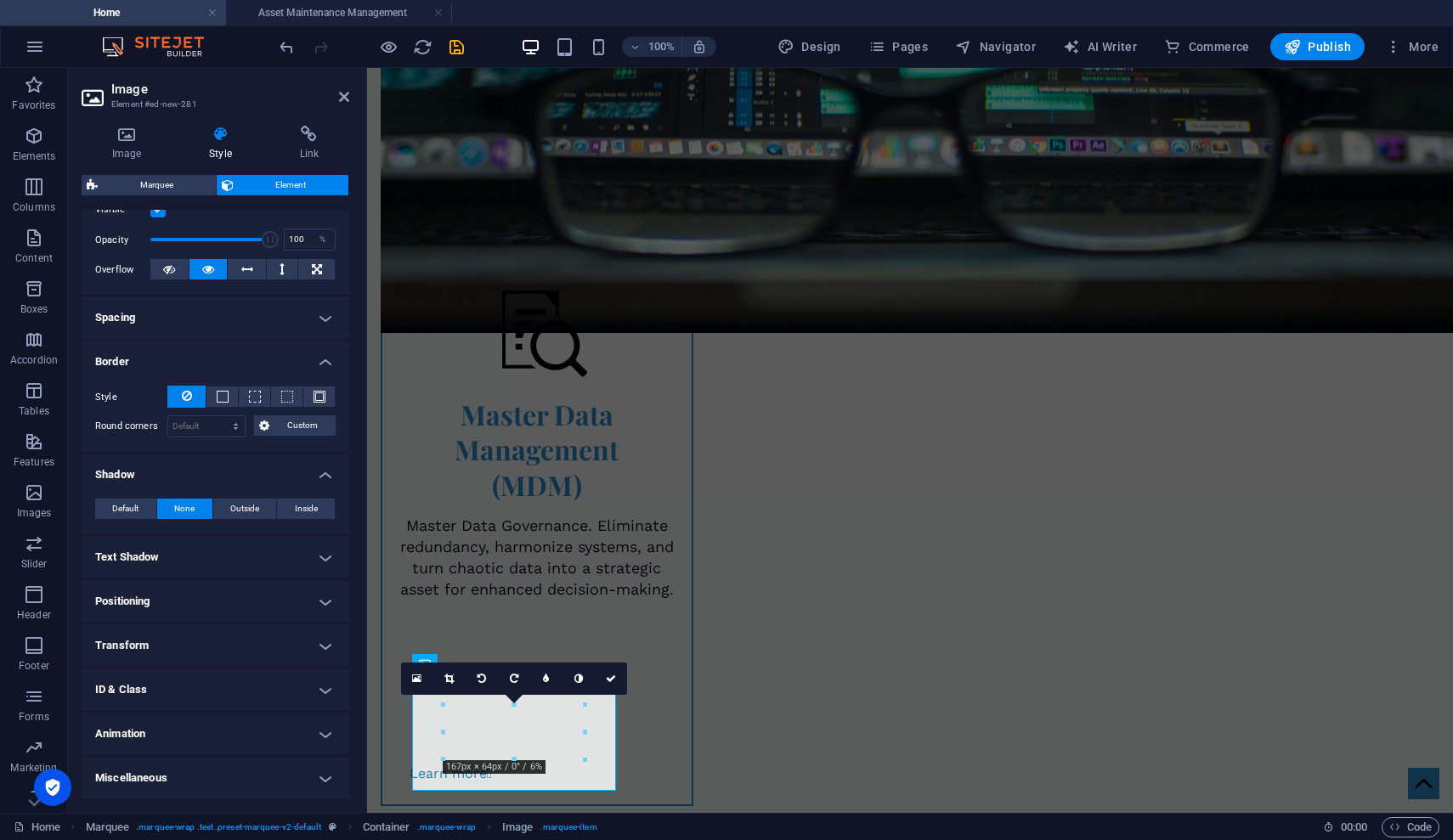 scroll, scrollTop: 234, scrollLeft: 0, axis: vertical 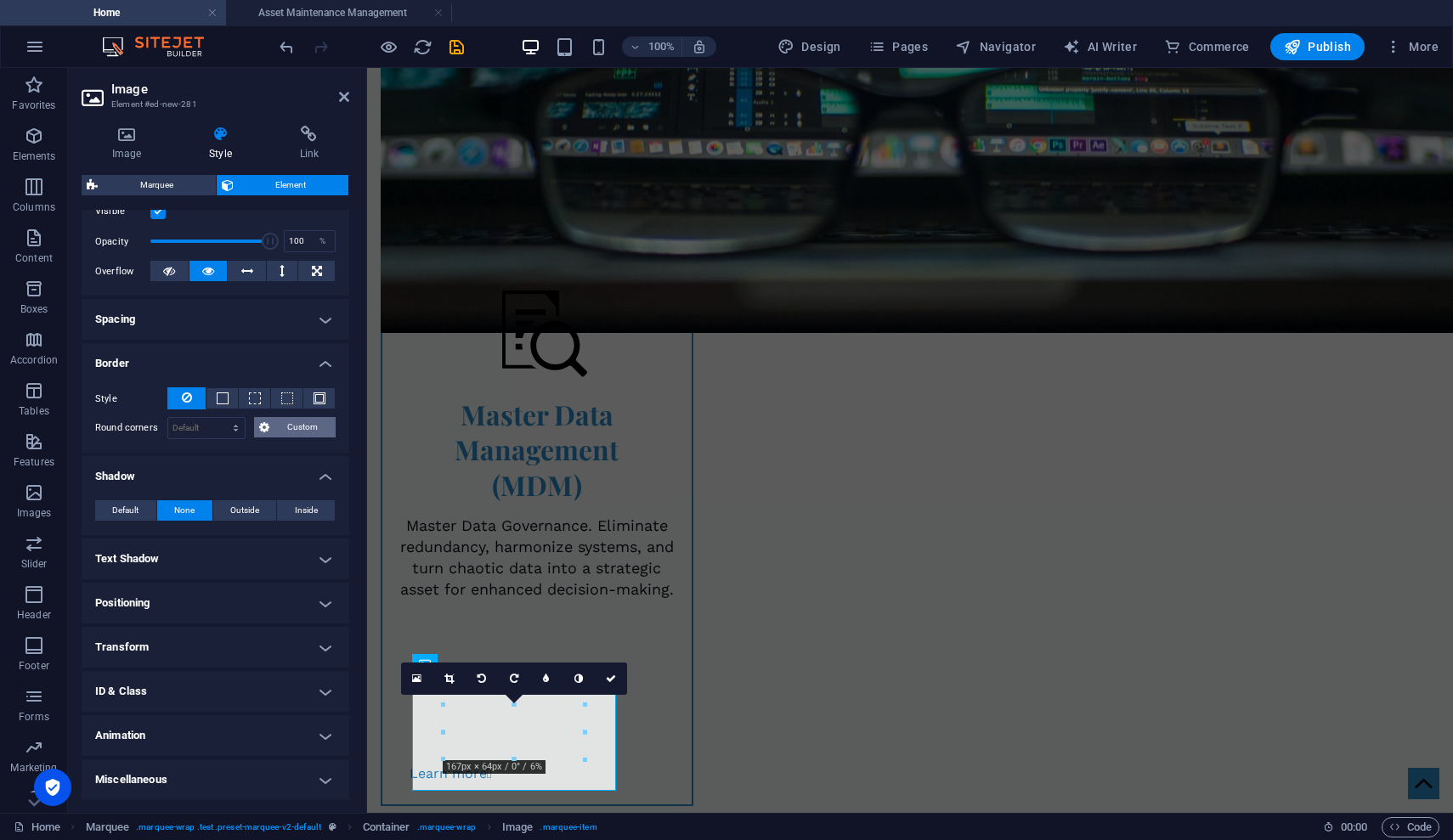 click on "Custom" at bounding box center (302, 427) 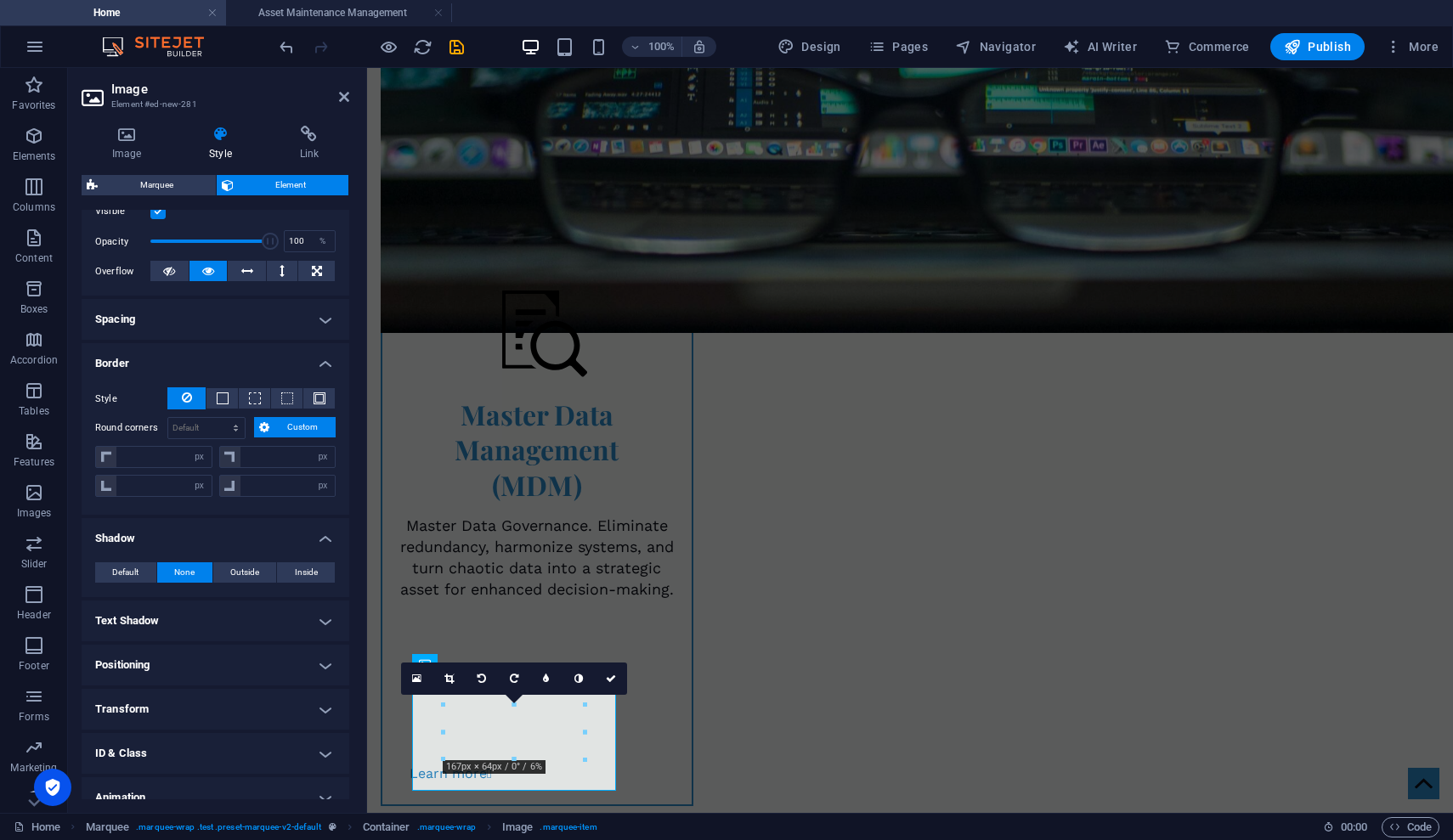 click on "Custom" at bounding box center (302, 427) 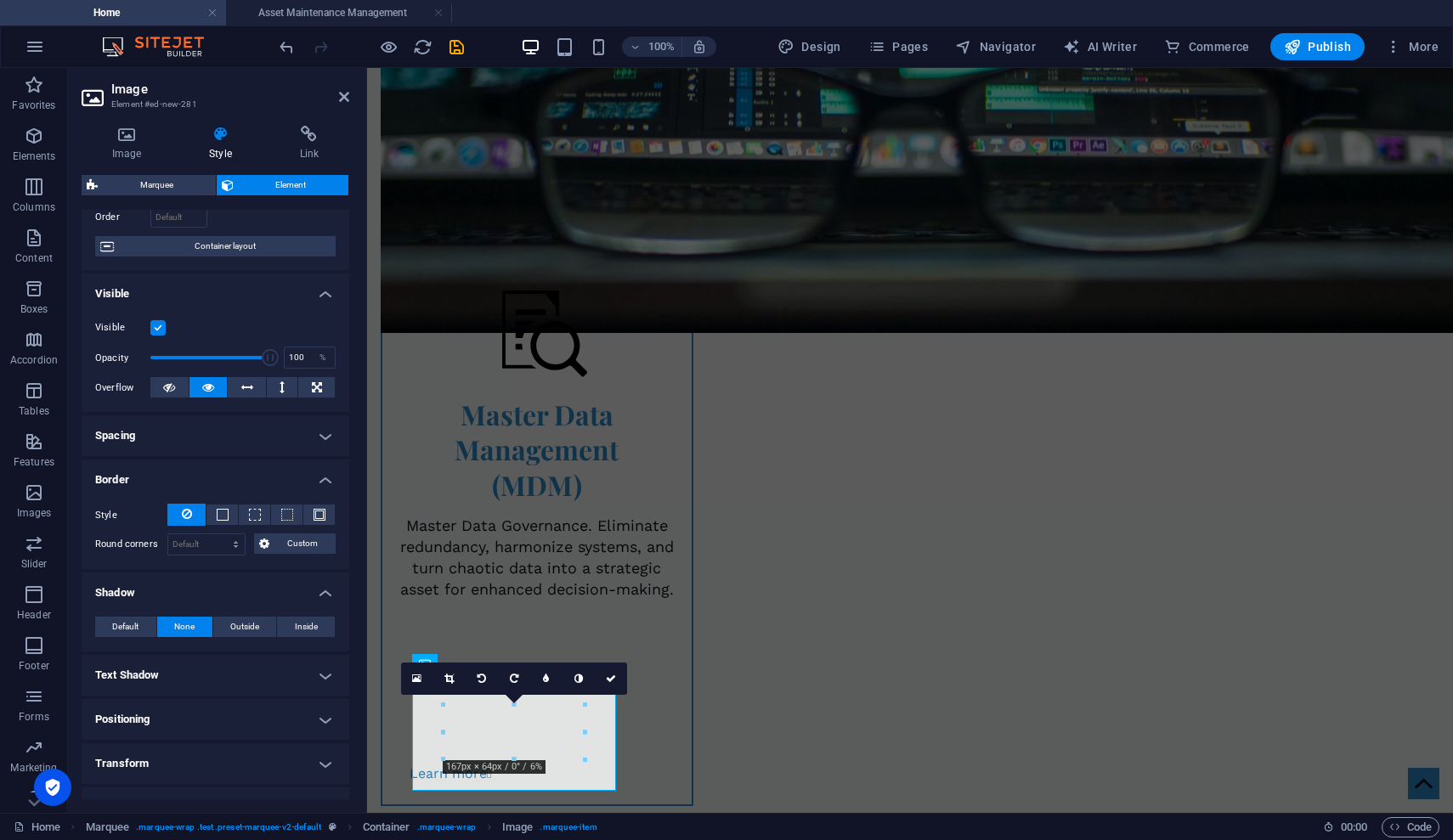 scroll, scrollTop: 0, scrollLeft: 0, axis: both 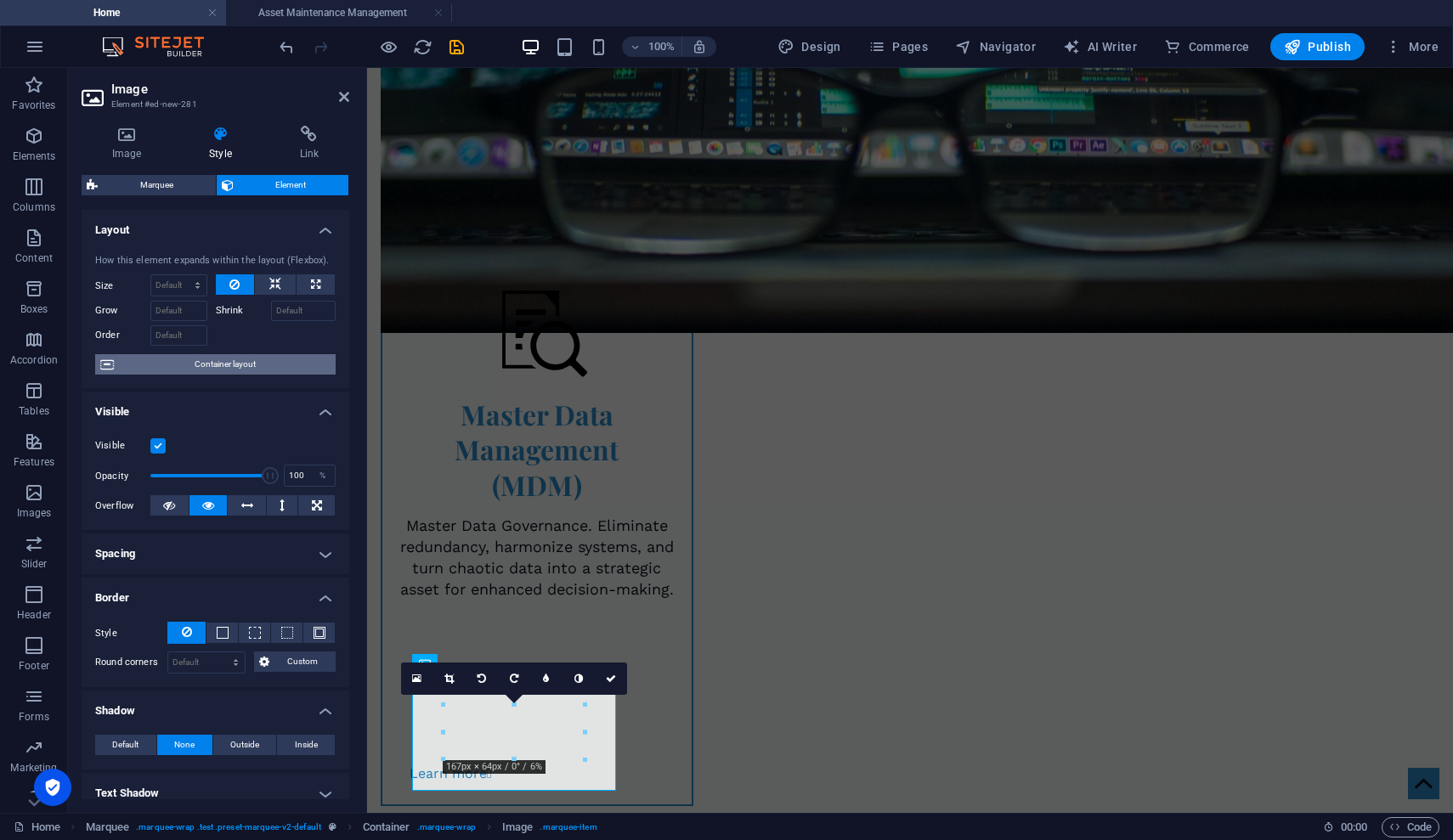 click on "Container layout" at bounding box center (224, 364) 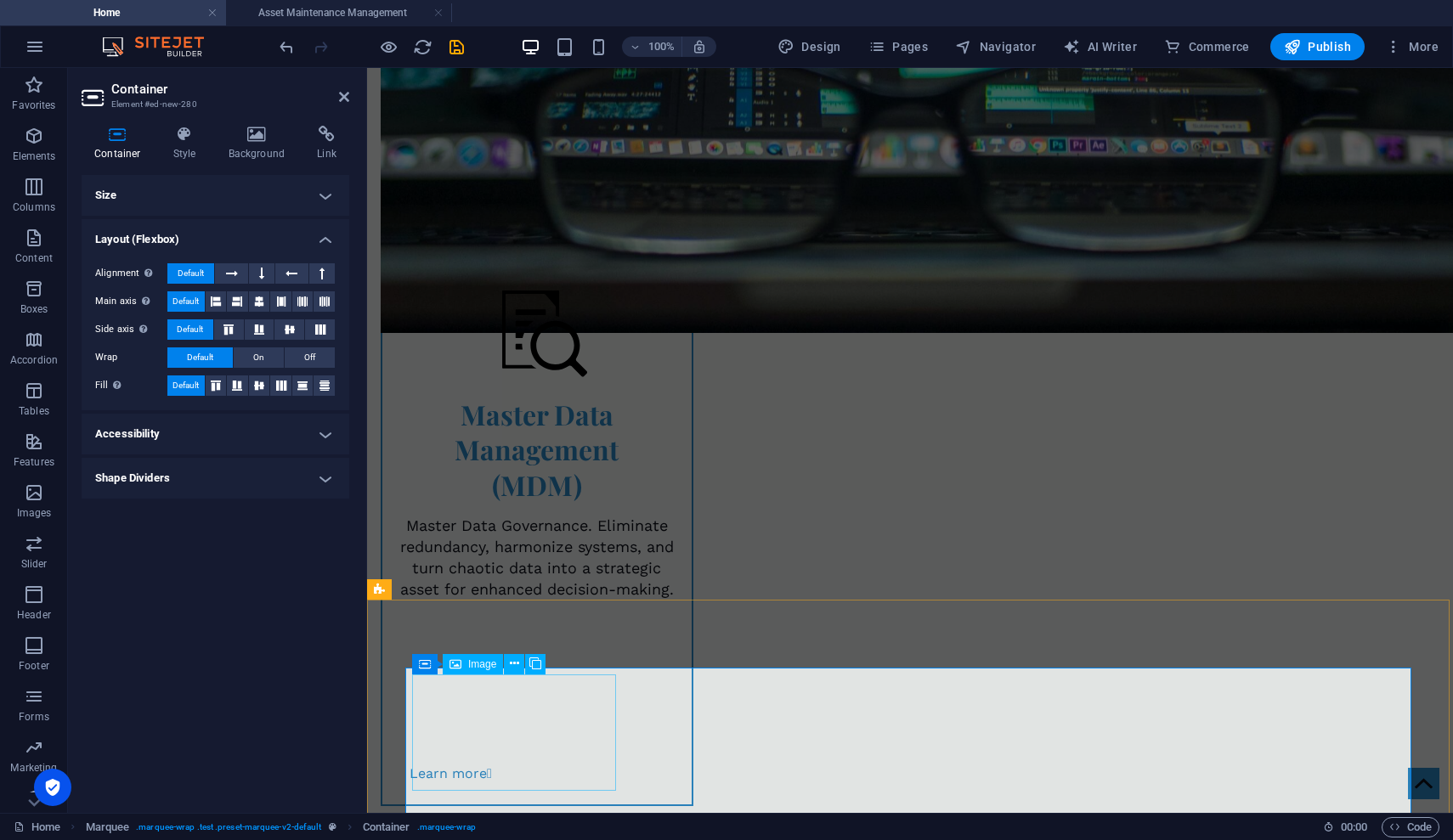 click at bounding box center (511, 1387) 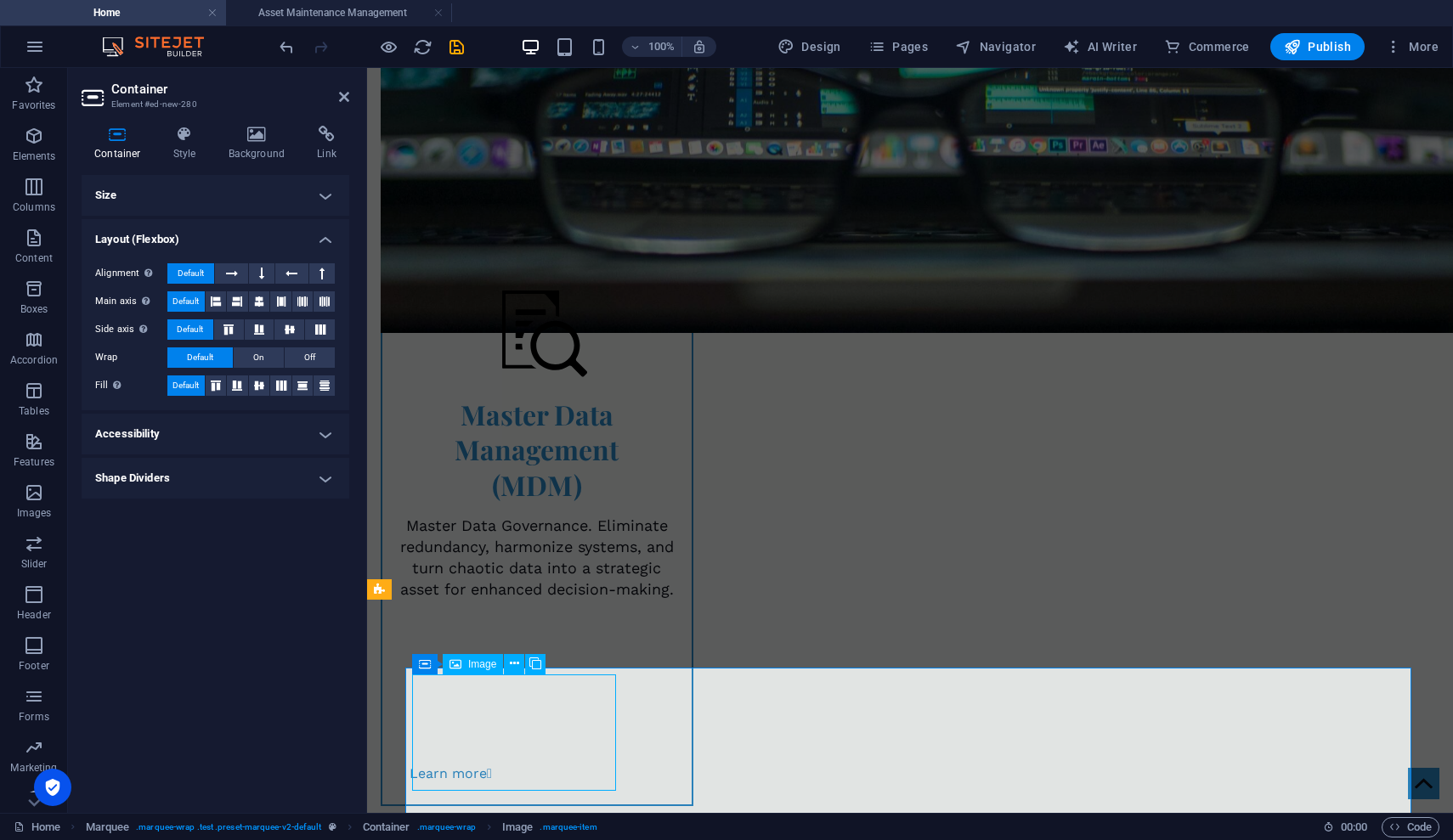 click at bounding box center [509, 1387] 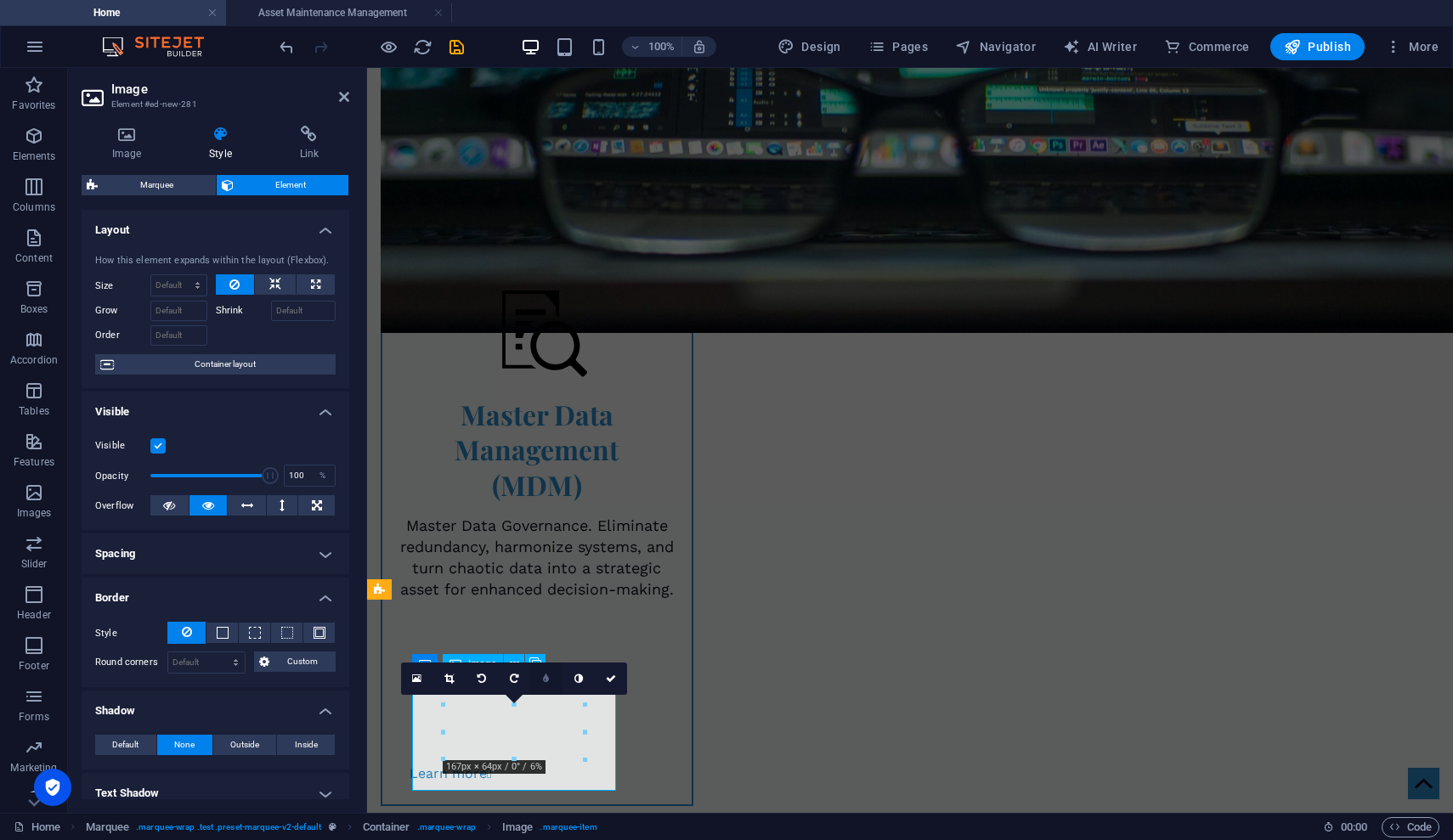 click at bounding box center [546, 679] 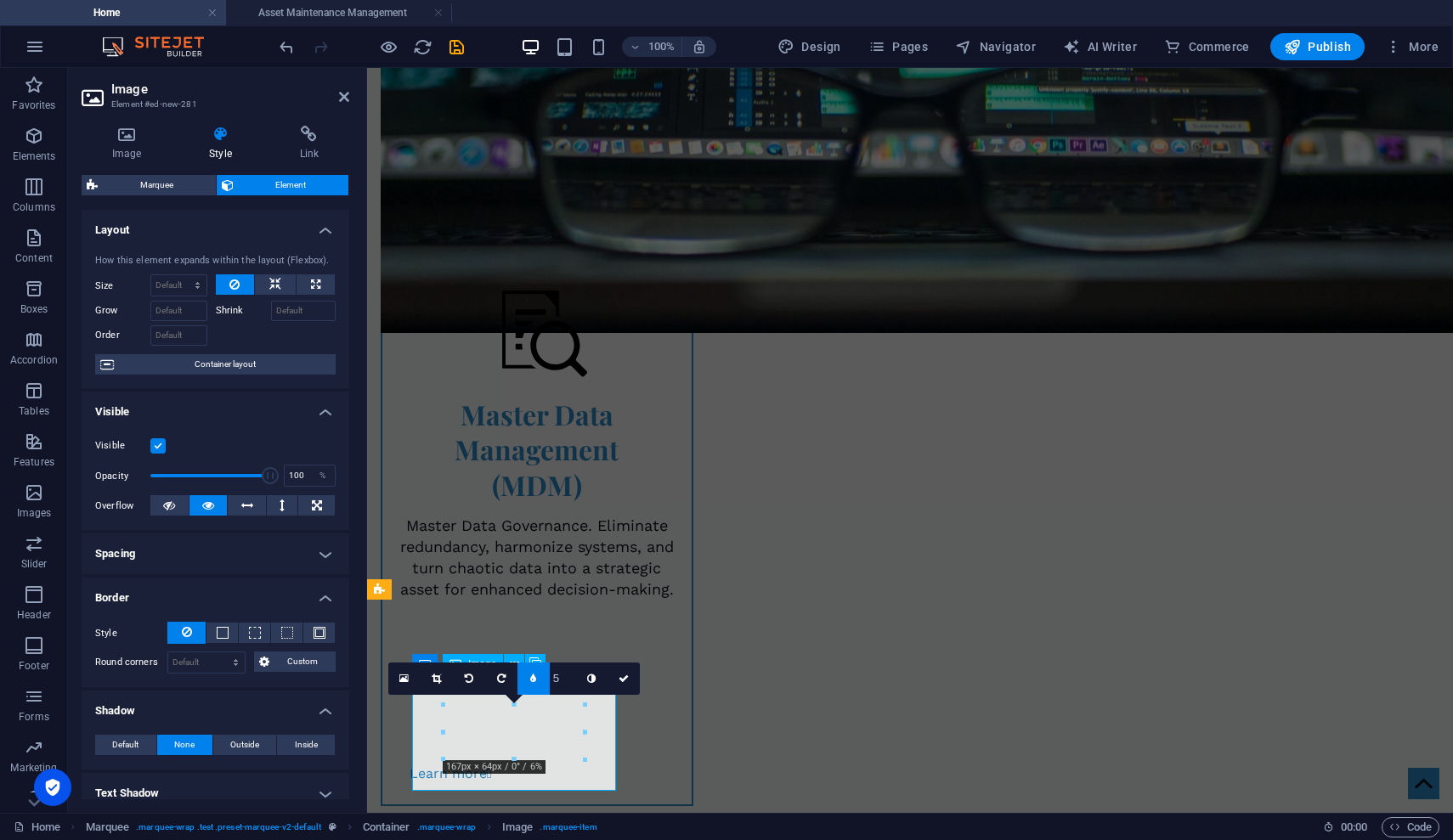 click at bounding box center (534, 679) 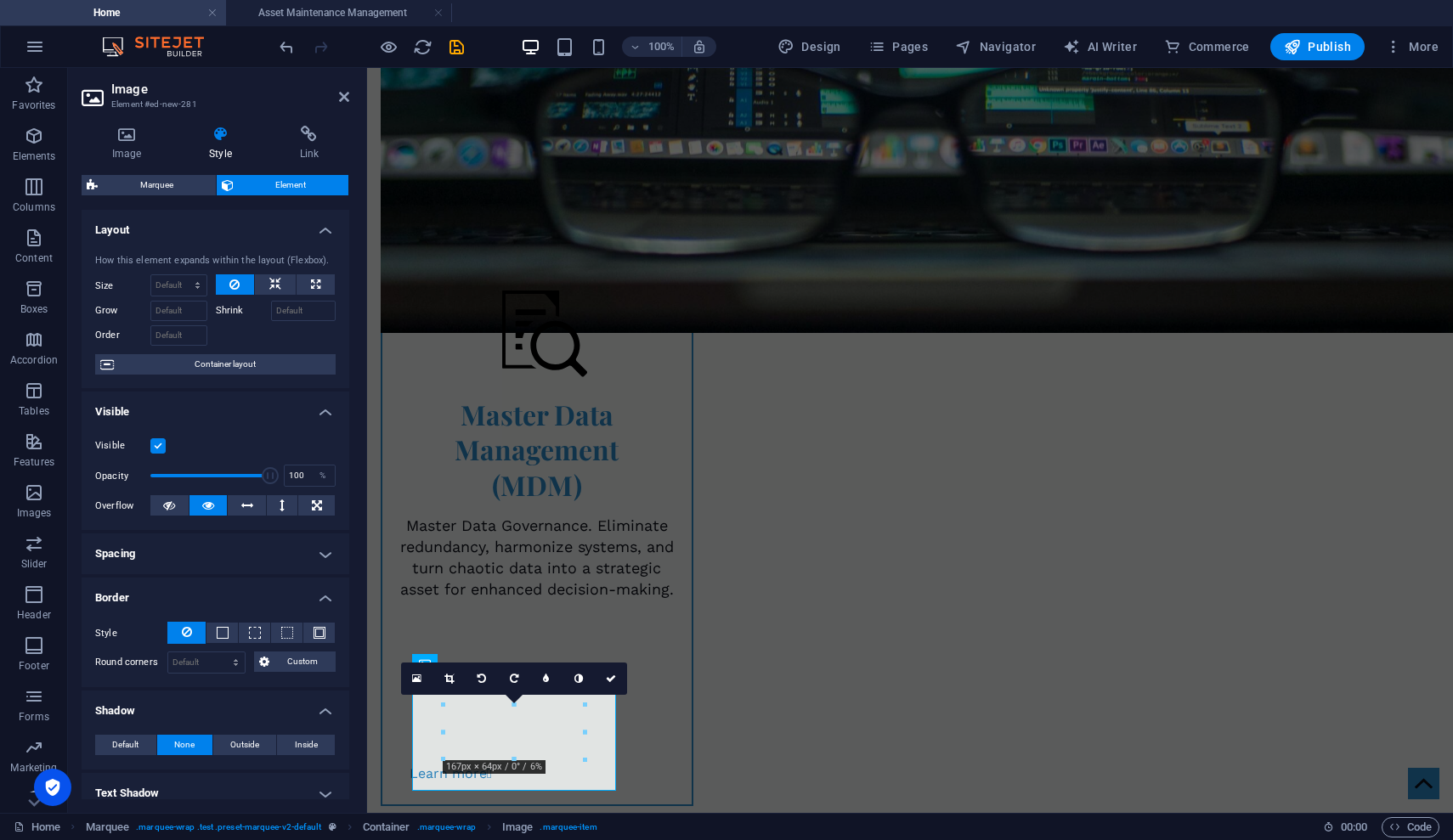 click at bounding box center [404, 1387] 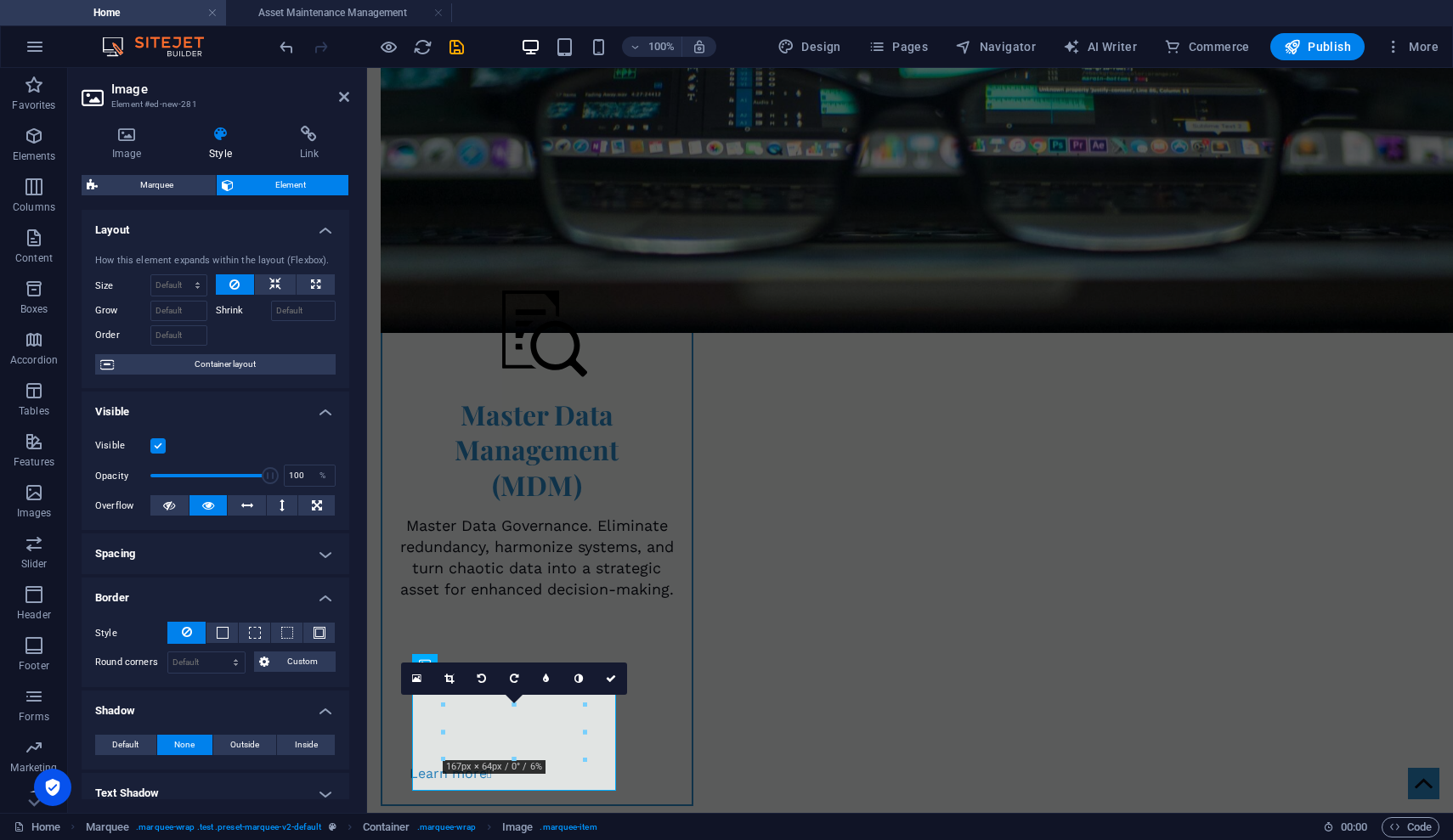 click at bounding box center [441, 1387] 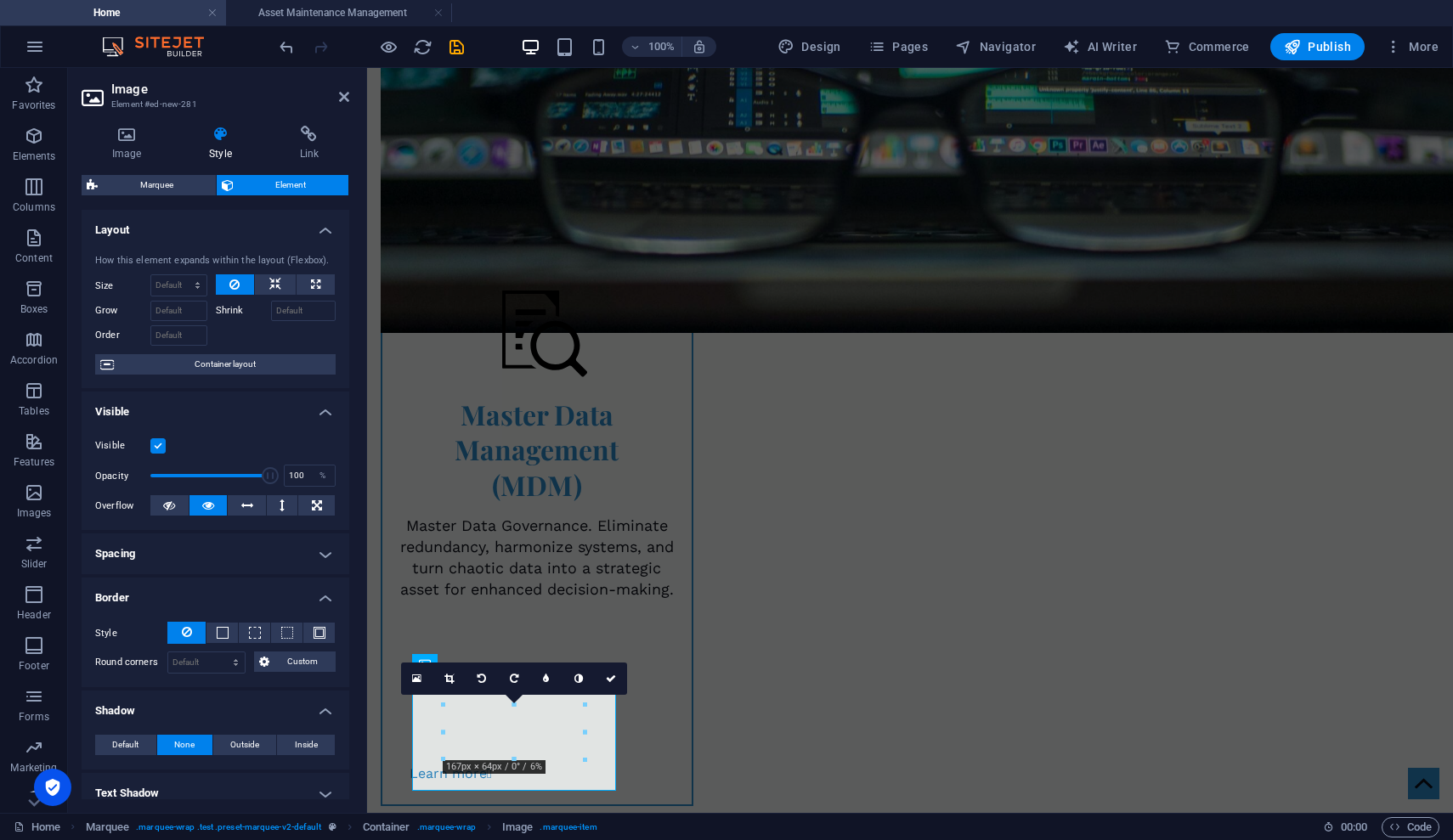click at bounding box center (472, 1387) 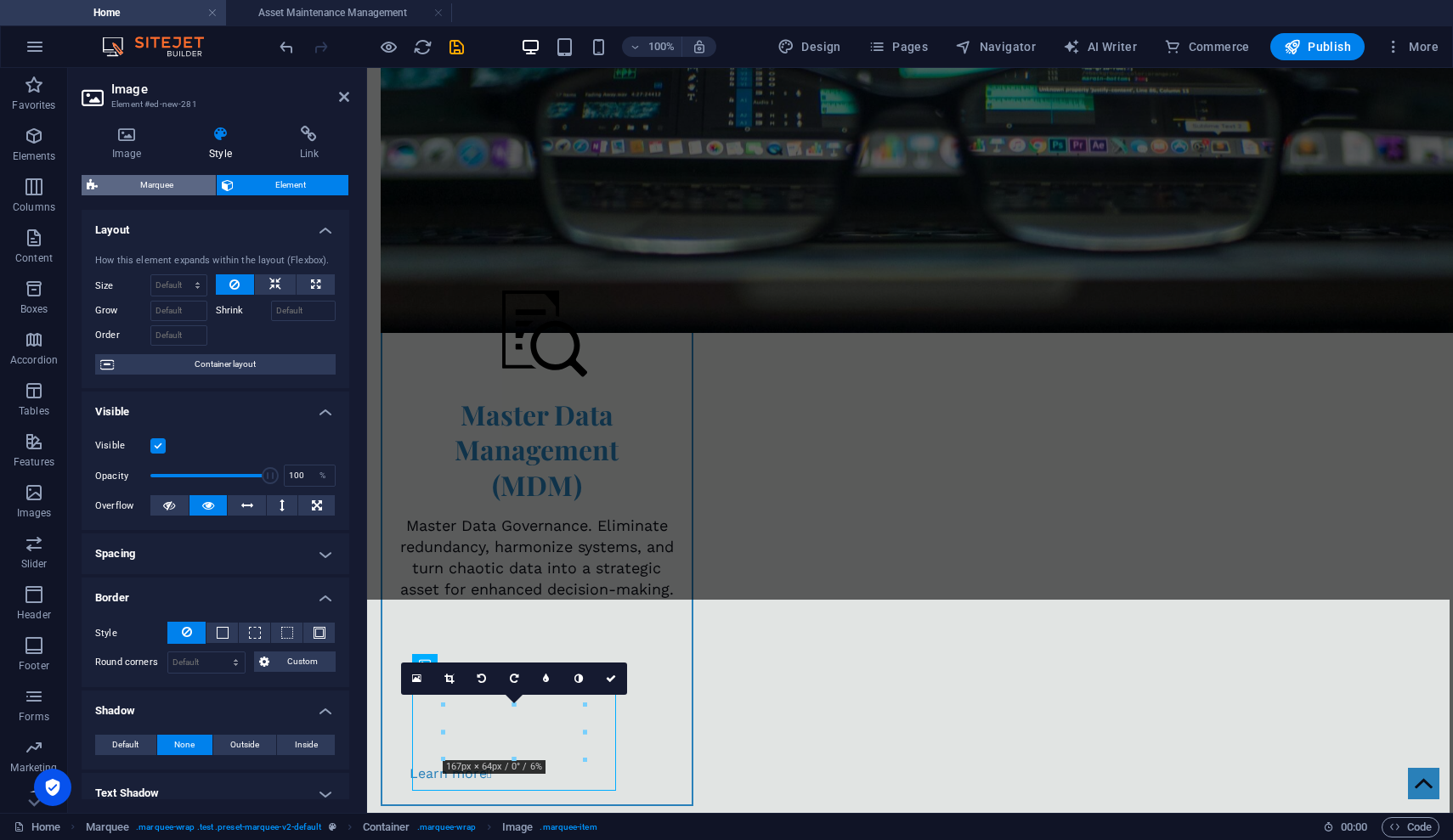 click on "Marquee" at bounding box center [156, 185] 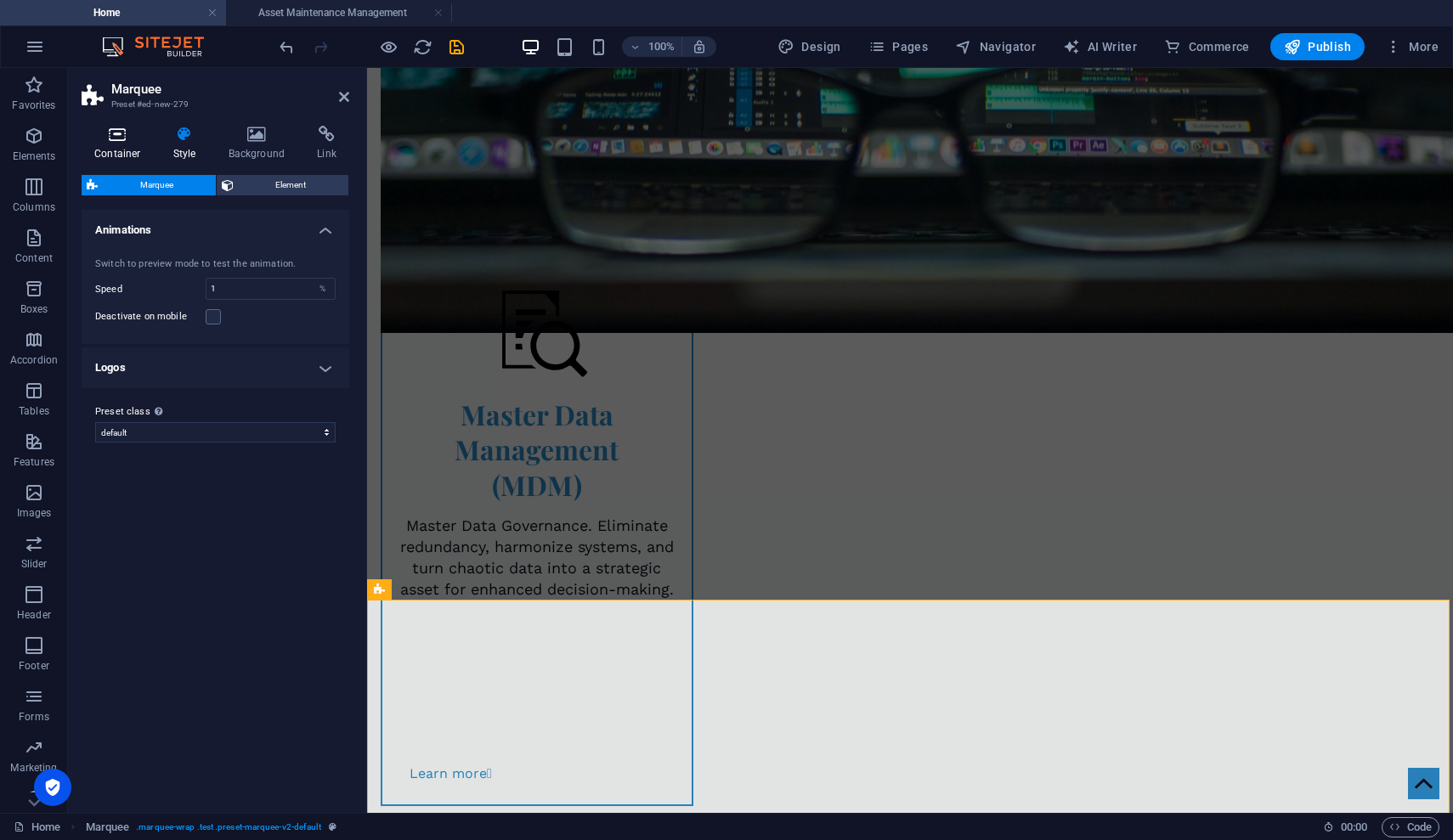 click at bounding box center [117, 134] 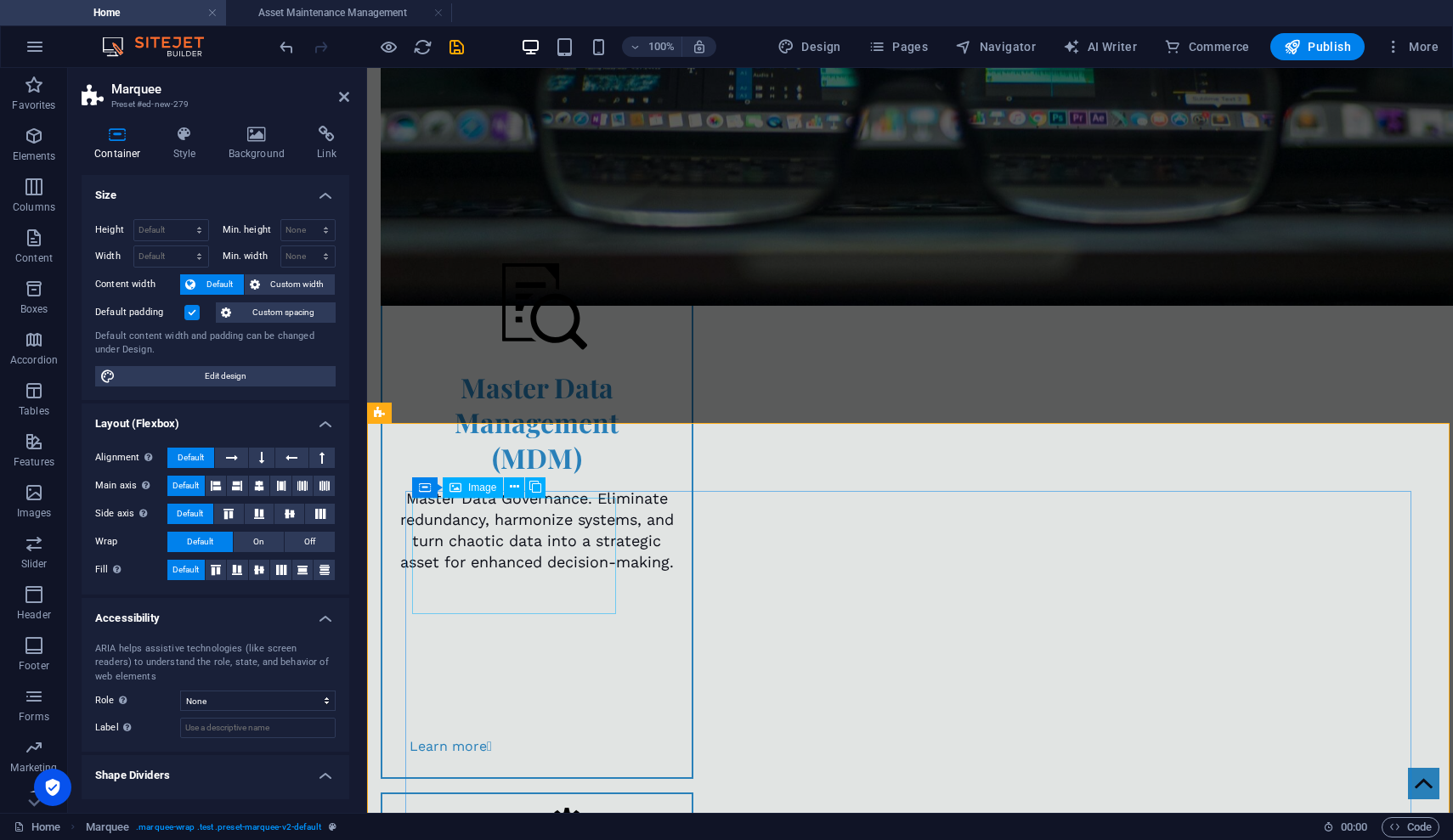 scroll, scrollTop: 1994, scrollLeft: 0, axis: vertical 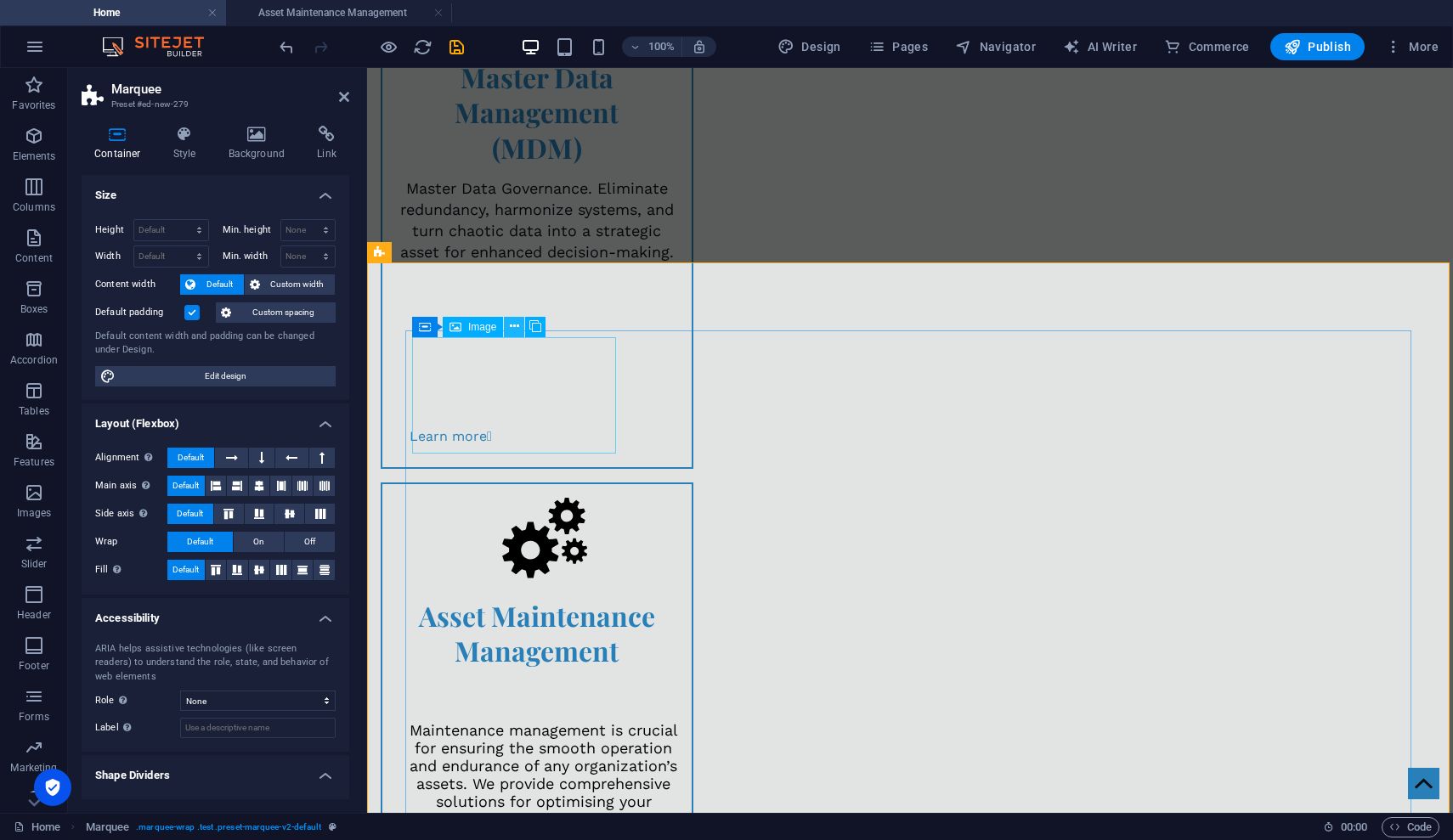 click at bounding box center [514, 327] 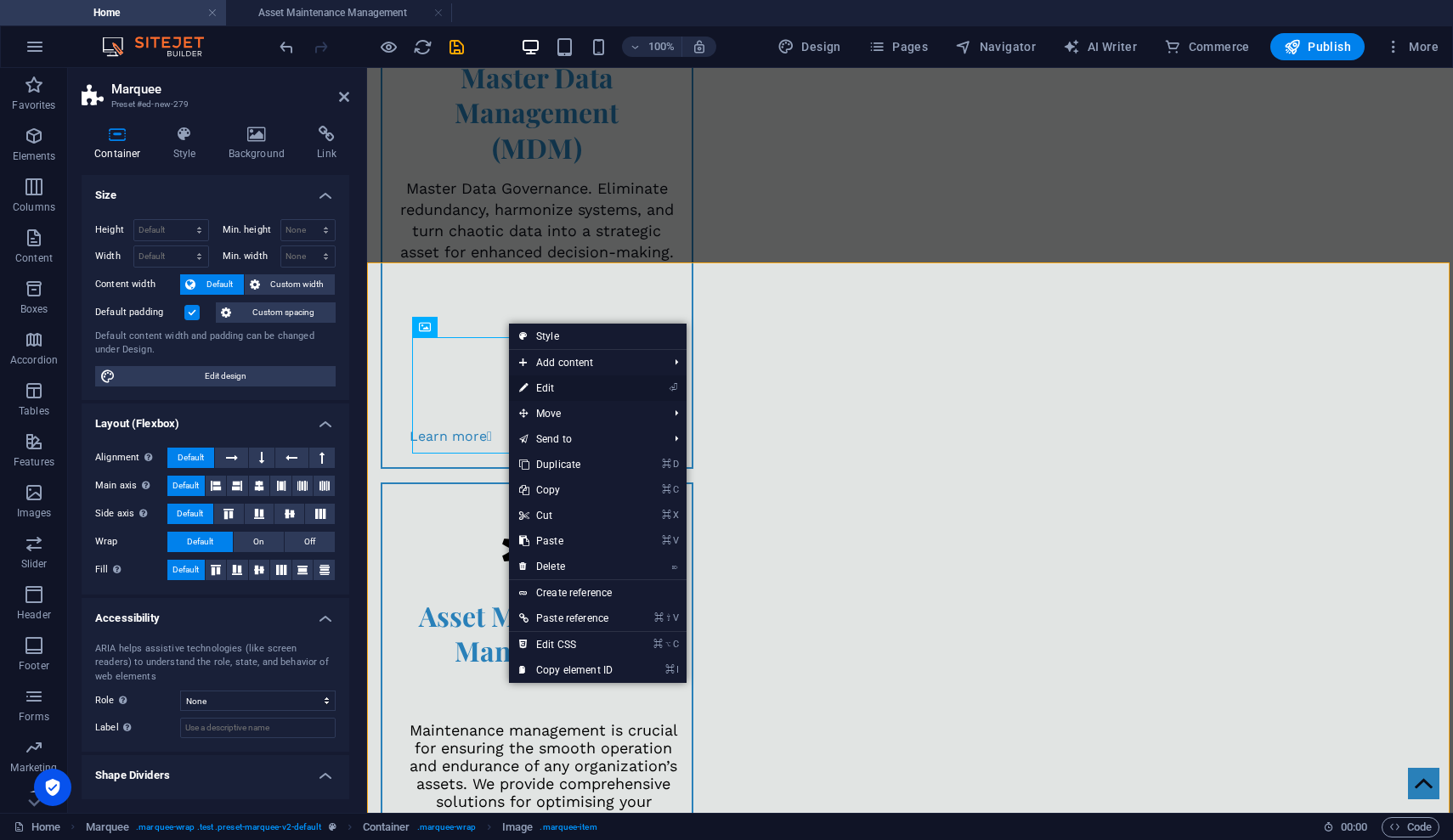 click on "⏎  Edit" at bounding box center [566, 388] 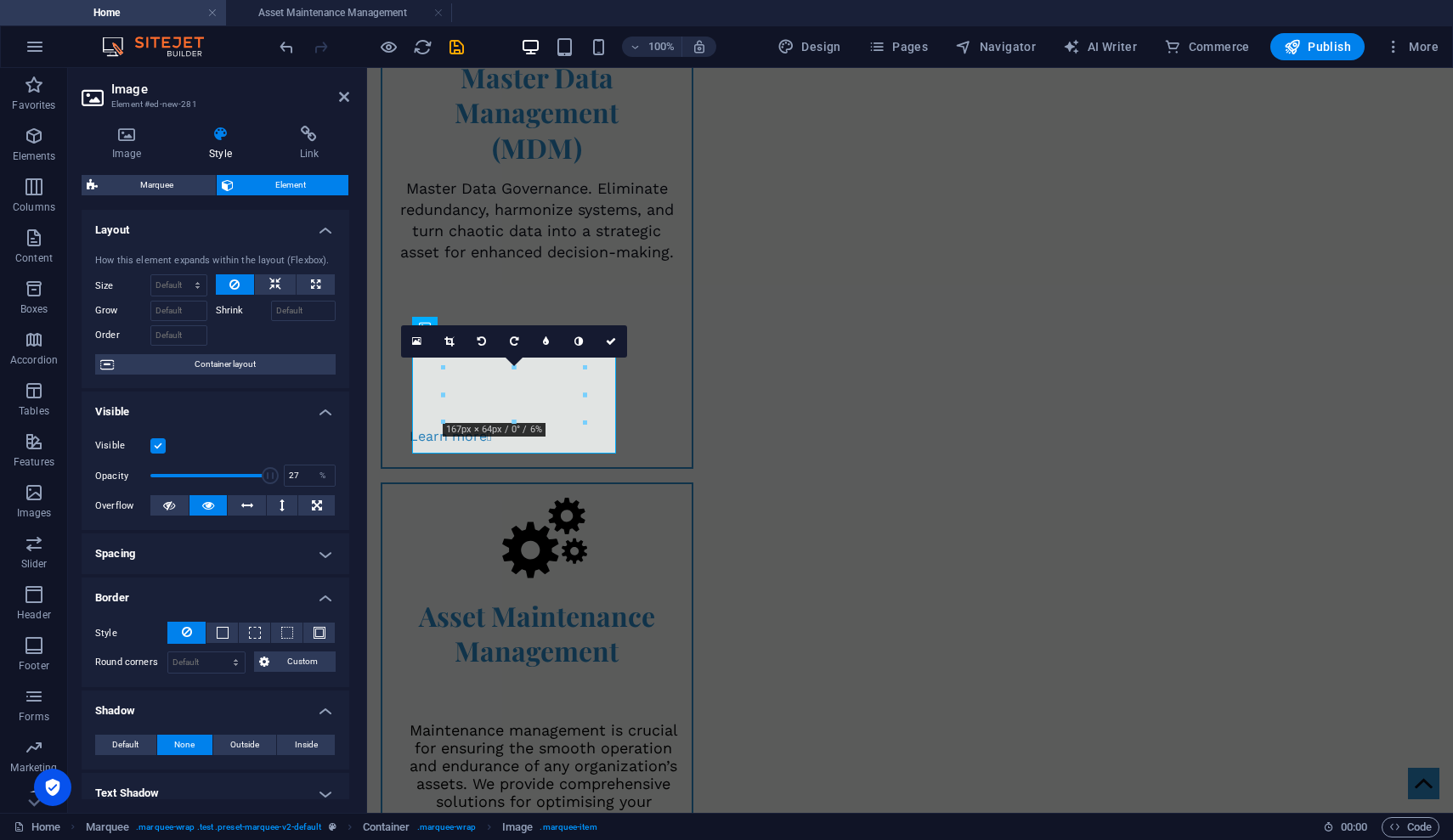 click at bounding box center [210, 476] 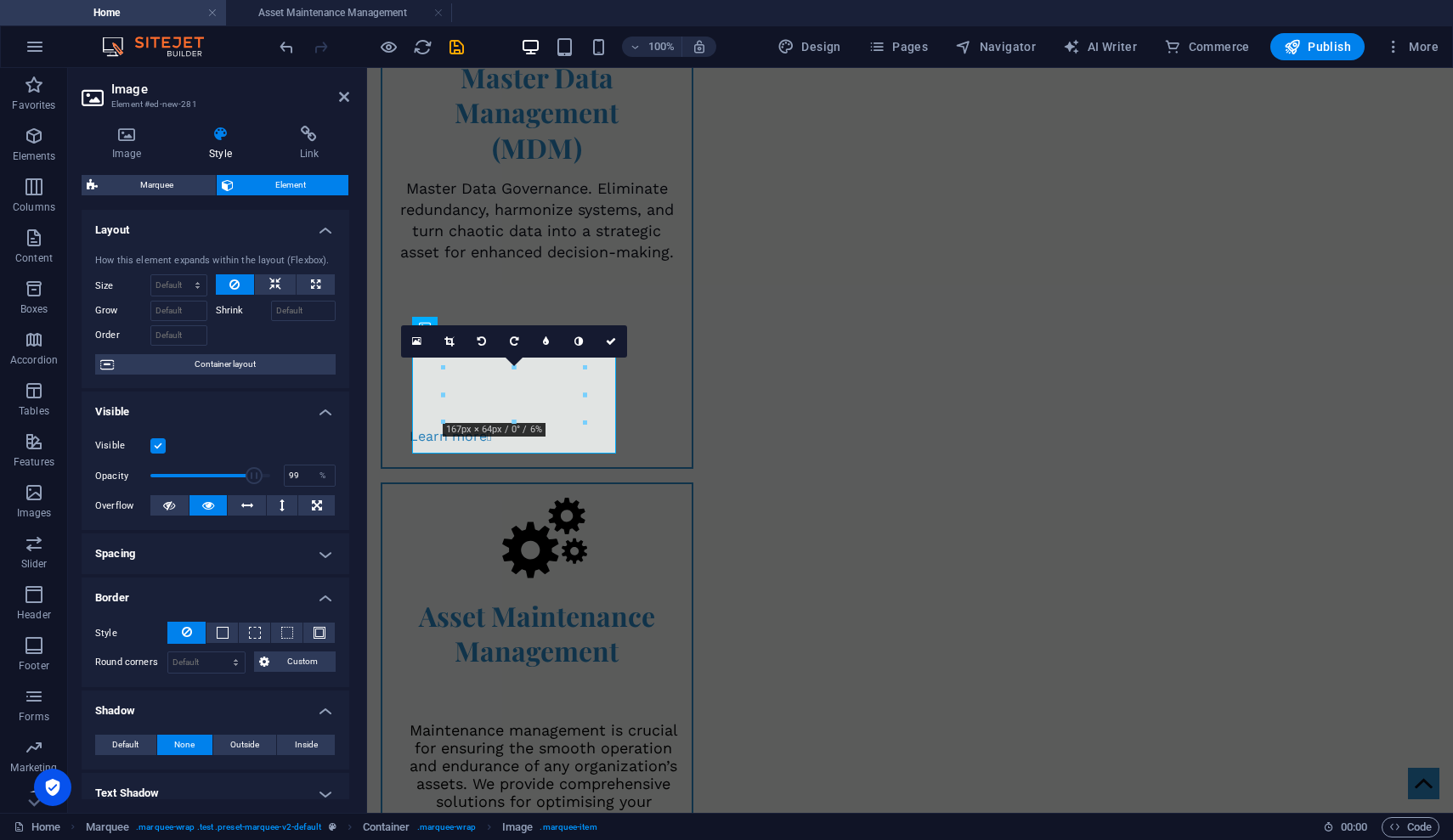 type on "100" 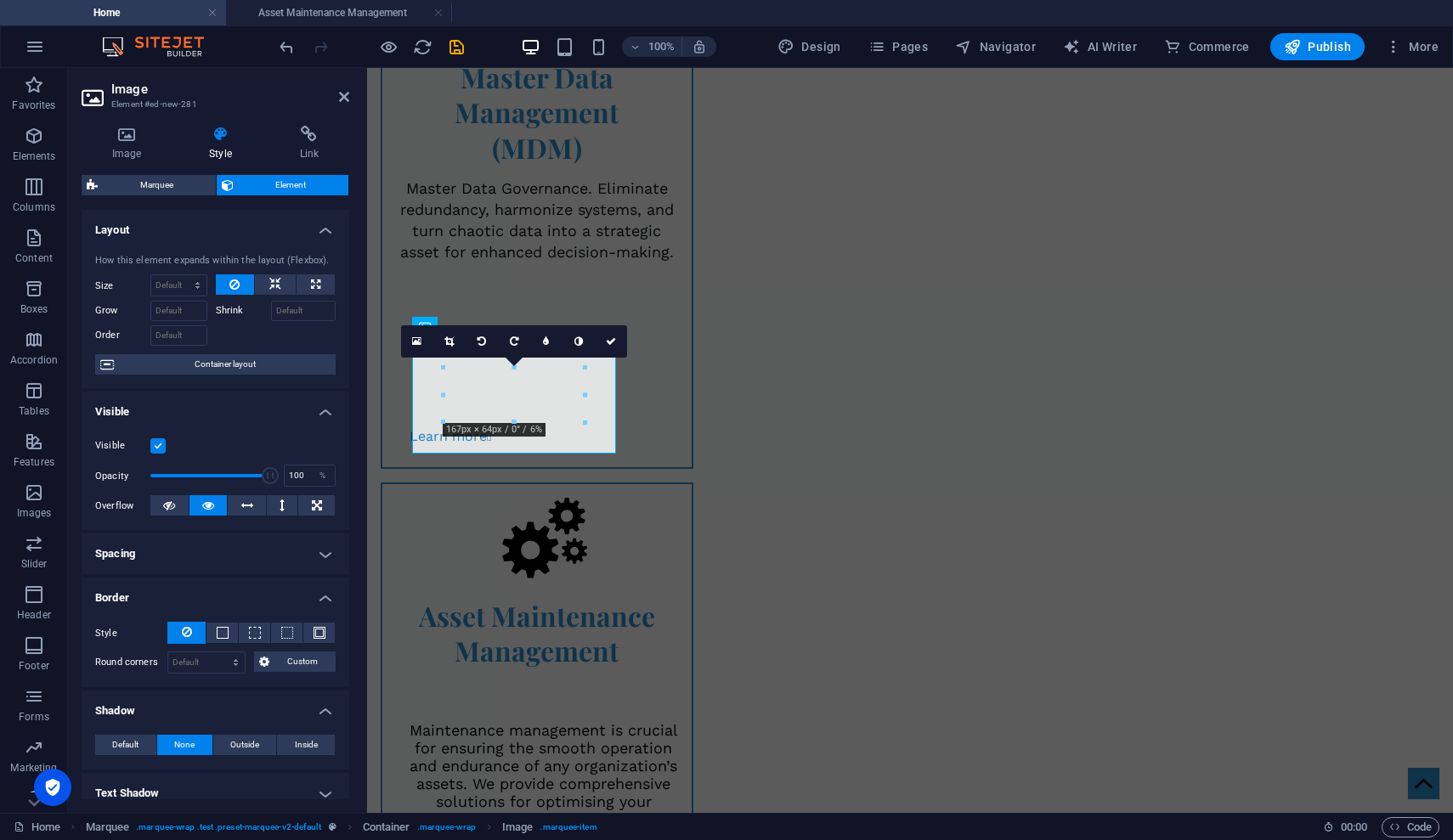 drag, startPoint x: 181, startPoint y: 475, endPoint x: 326, endPoint y: 491, distance: 145.88009 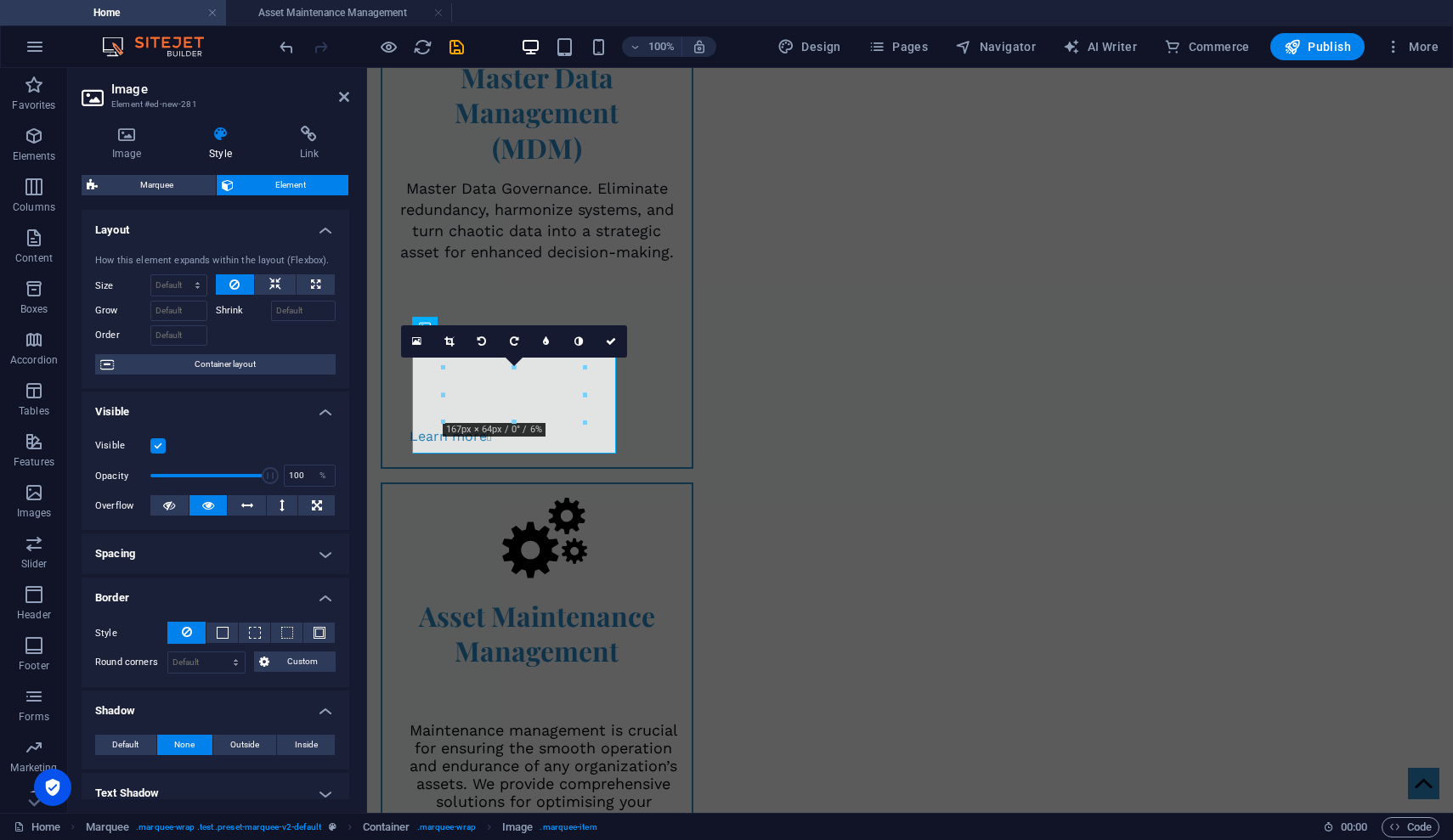 click on "Visible Opacity 100 % Overflow" at bounding box center [215, 476] 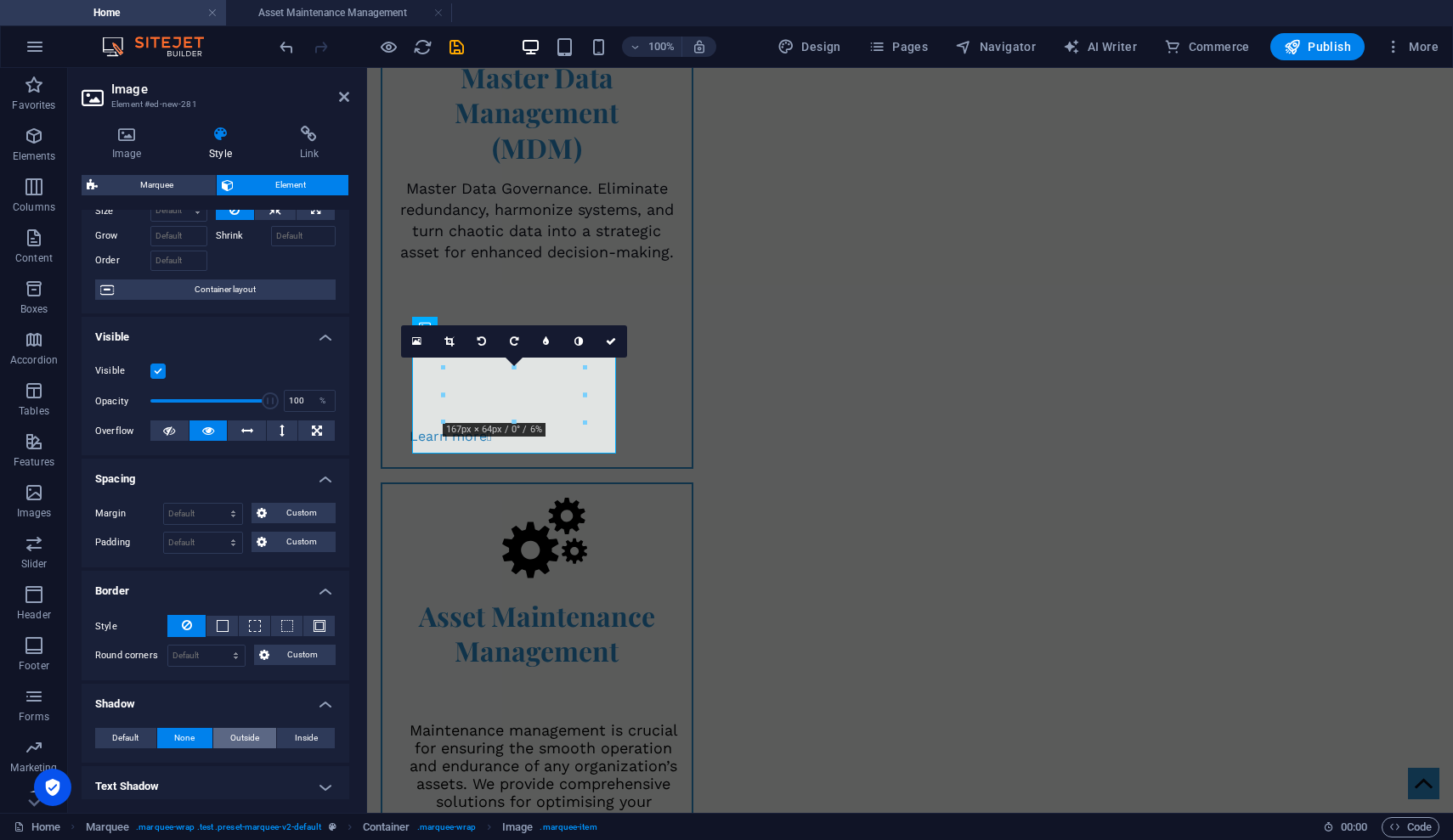 scroll, scrollTop: 248, scrollLeft: 0, axis: vertical 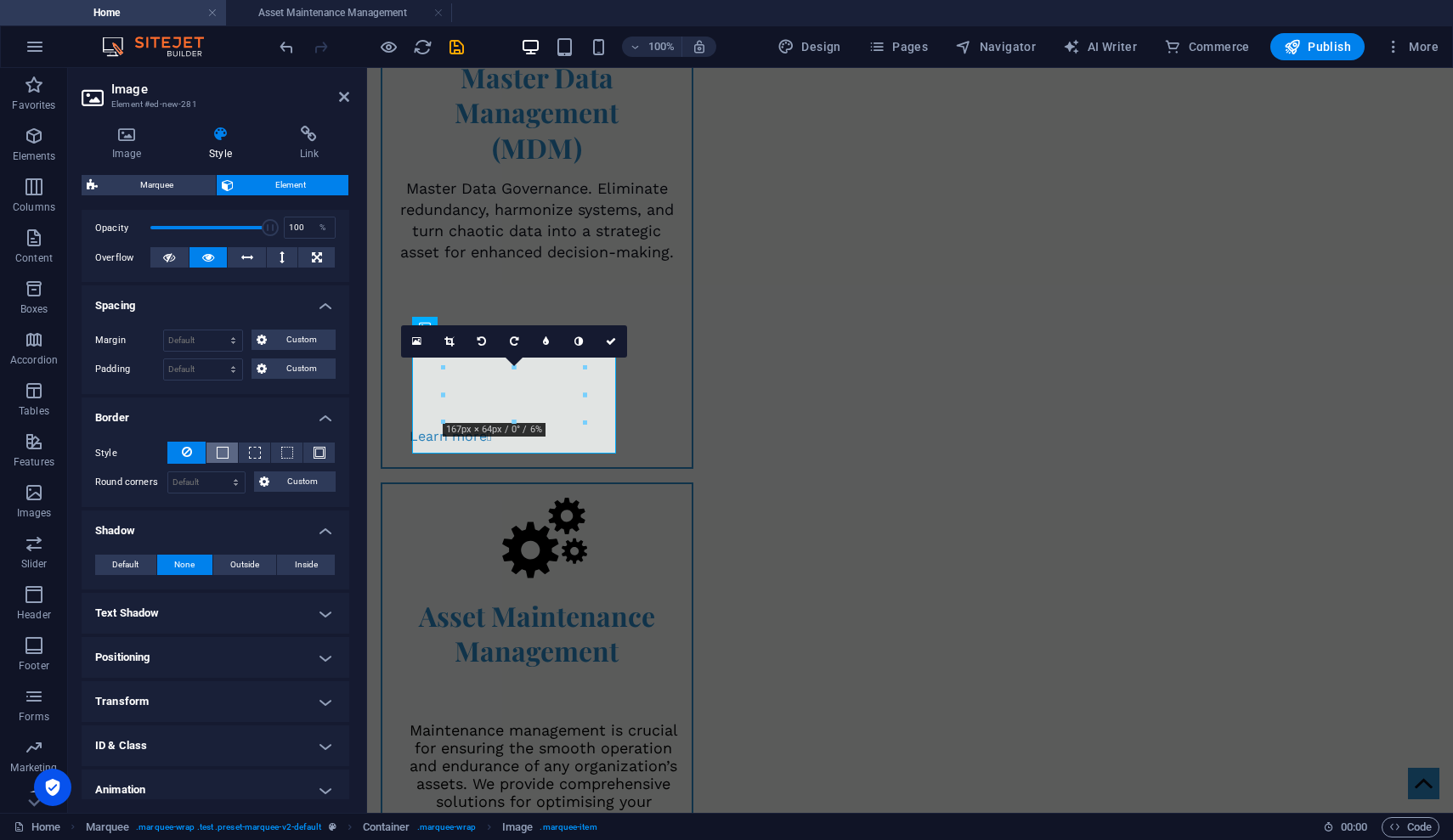 click at bounding box center (223, 453) 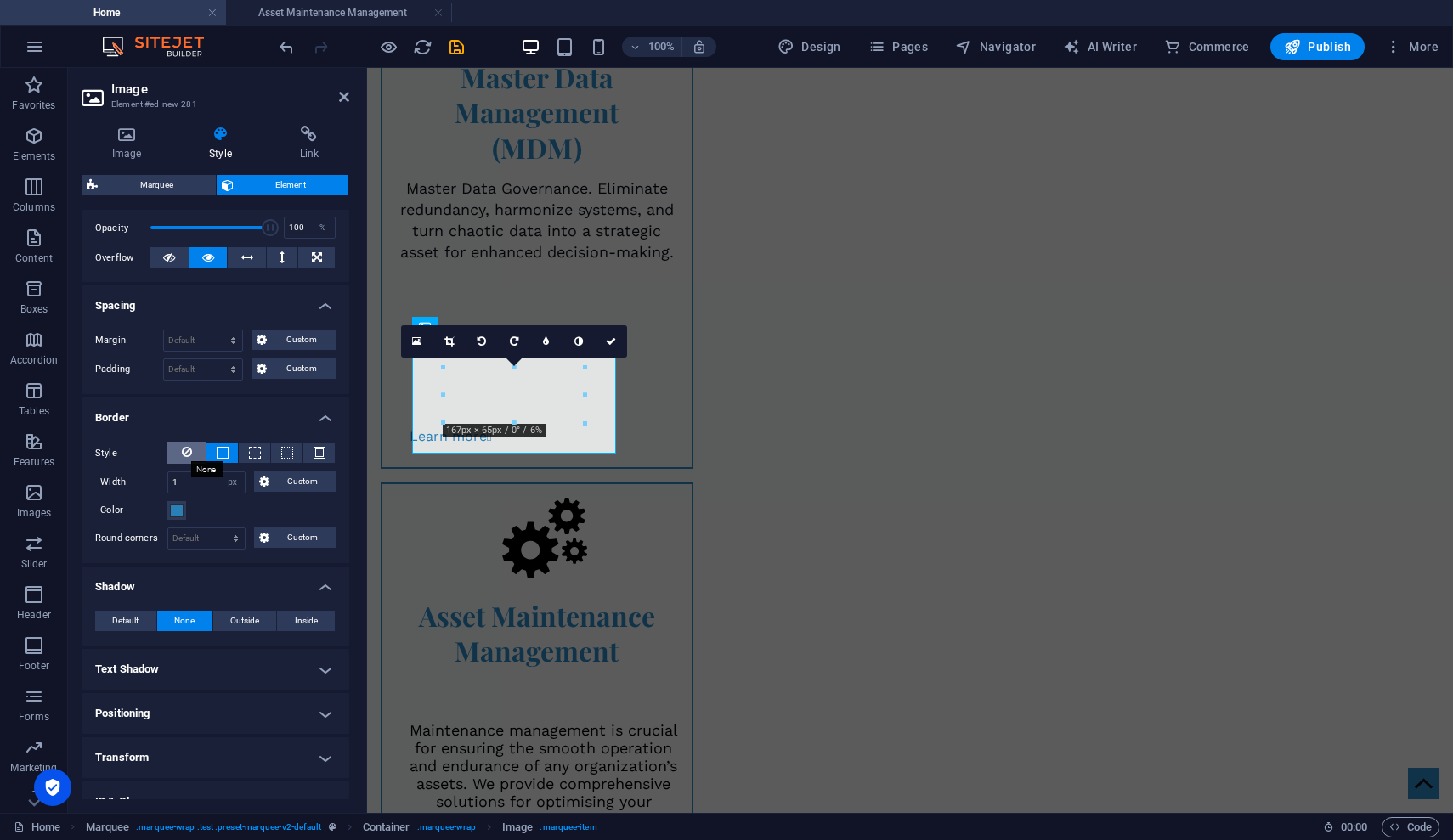 click at bounding box center [187, 452] 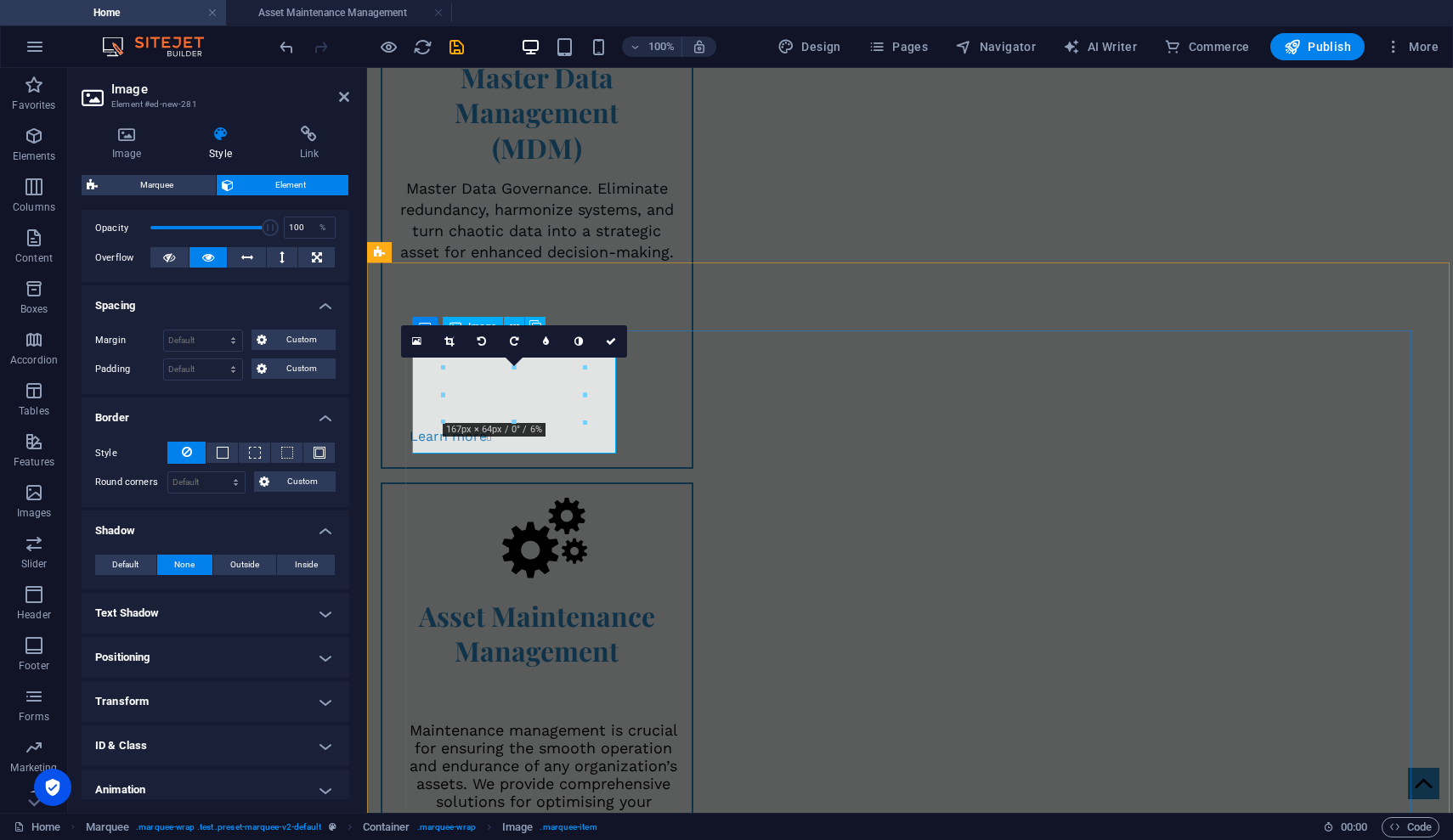 click at bounding box center (513, 1050) 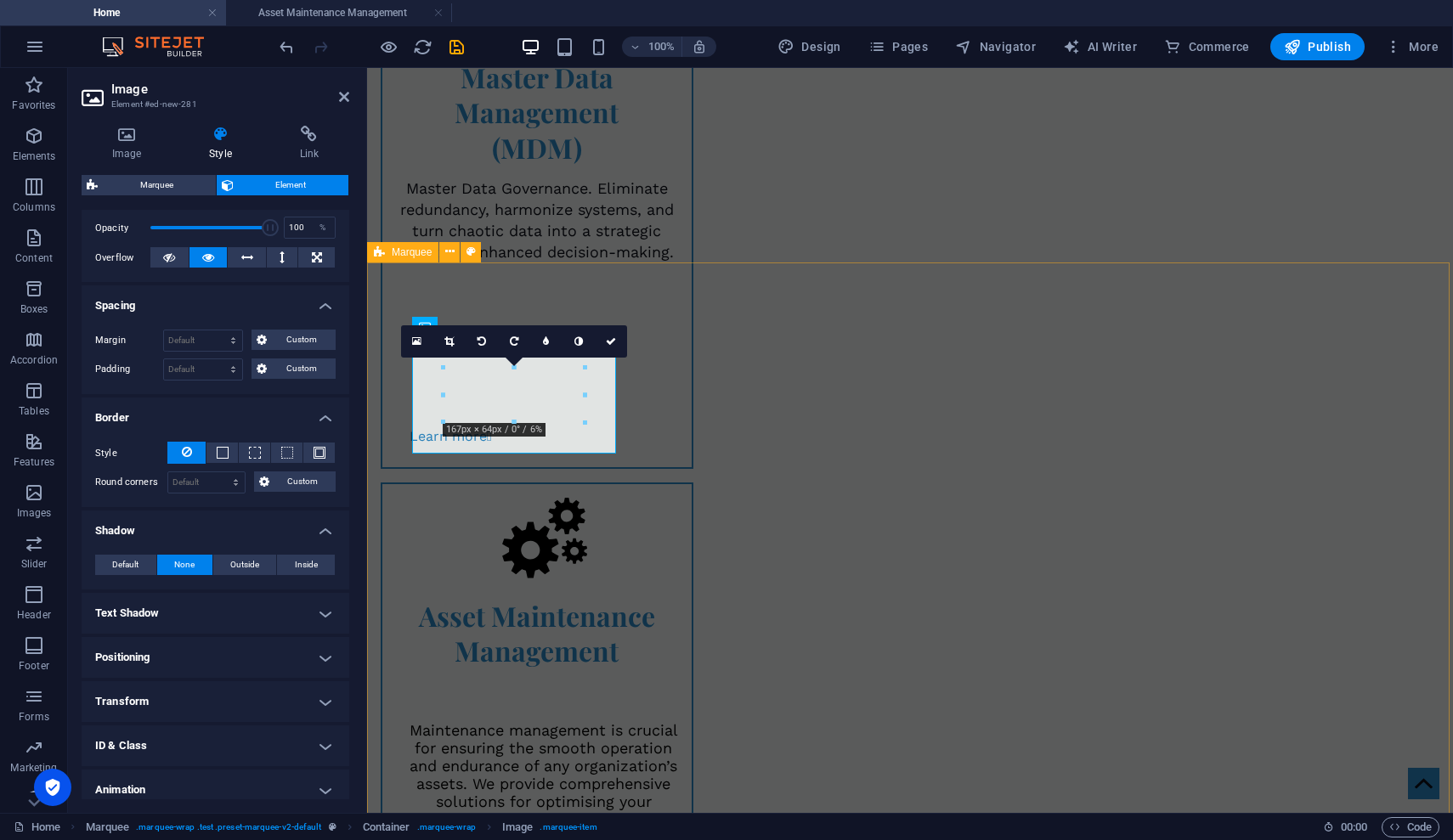 click at bounding box center [910, 2839] 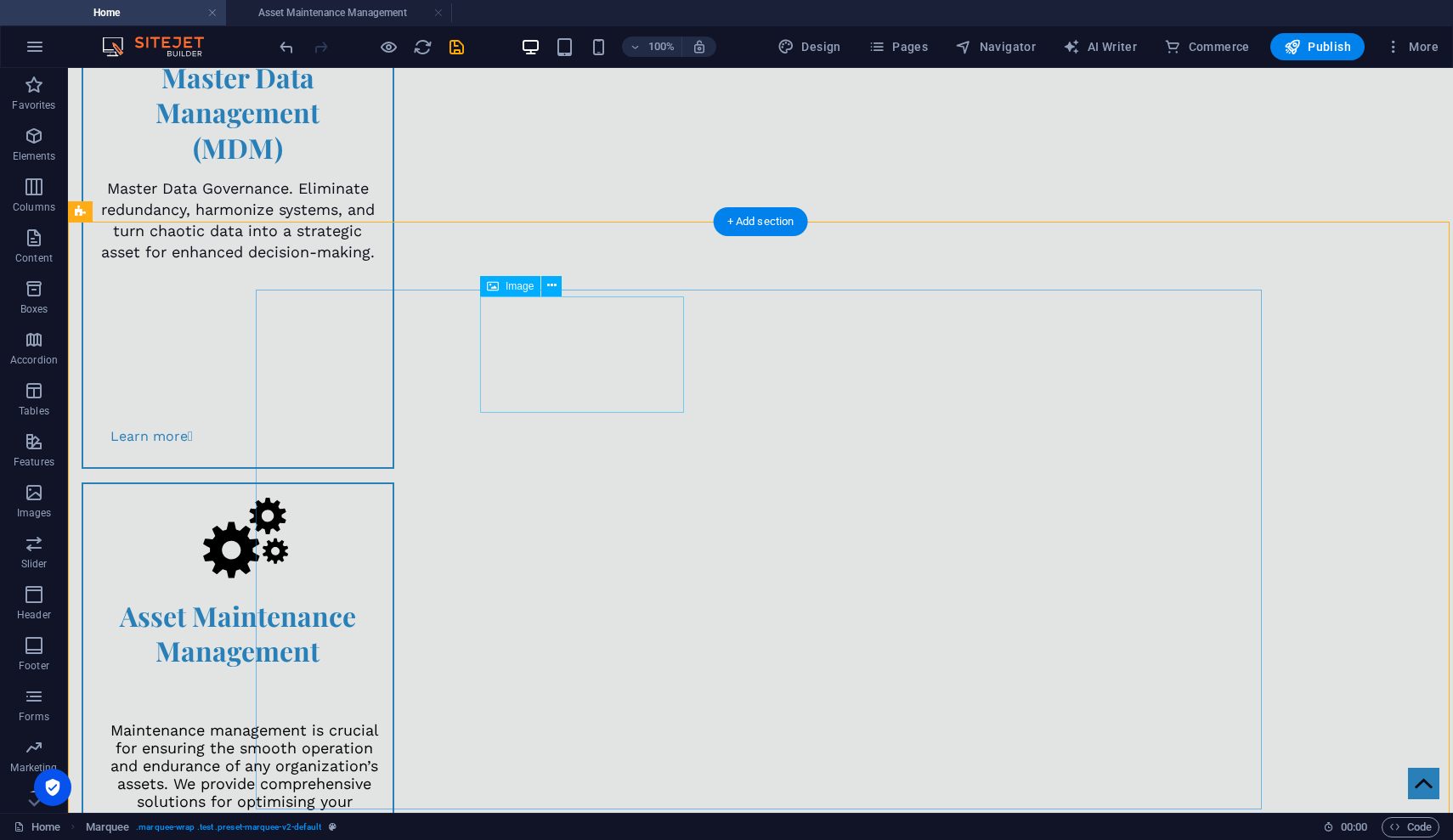 click at bounding box center (365, 1173) 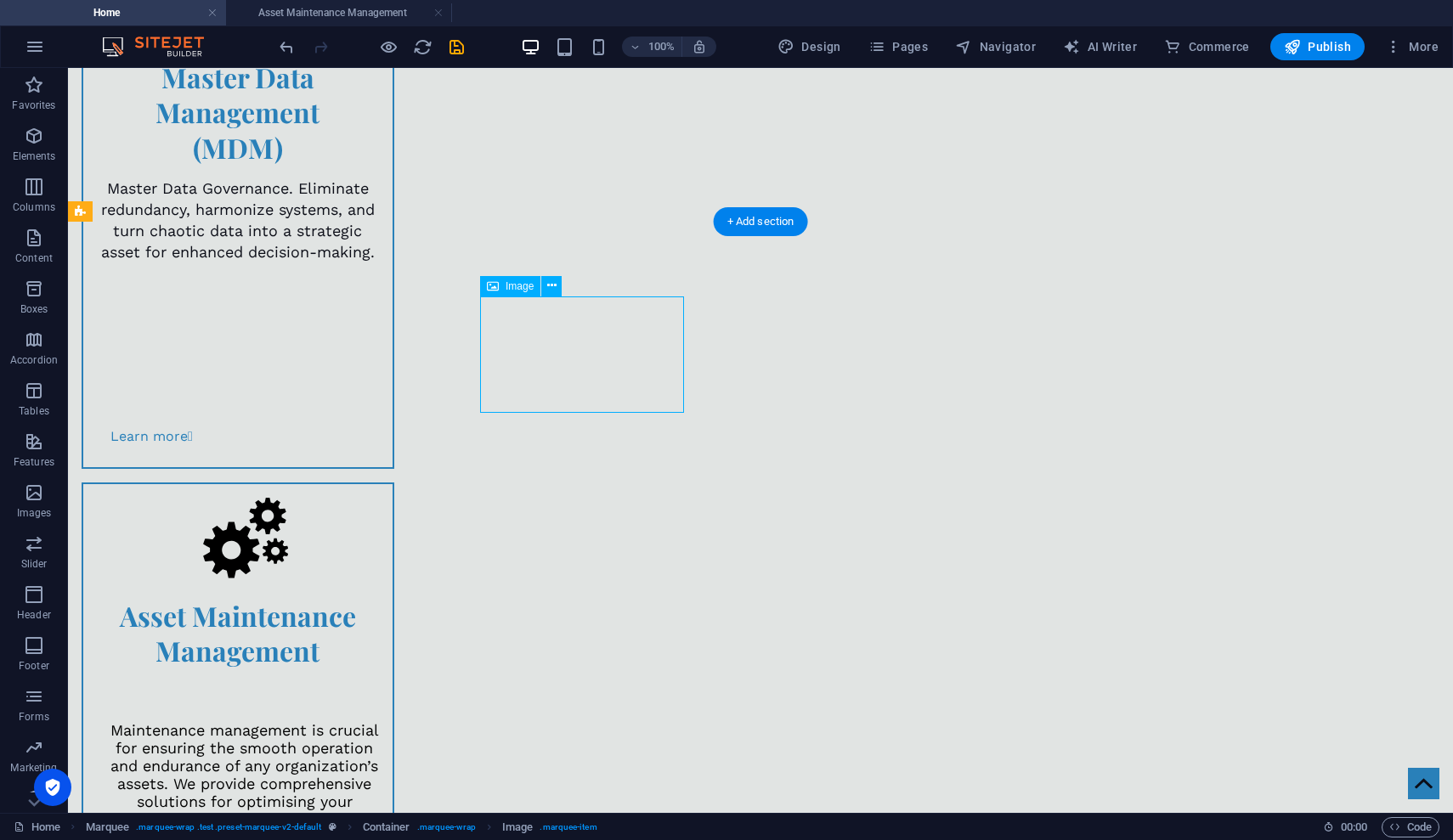 click at bounding box center [364, 1173] 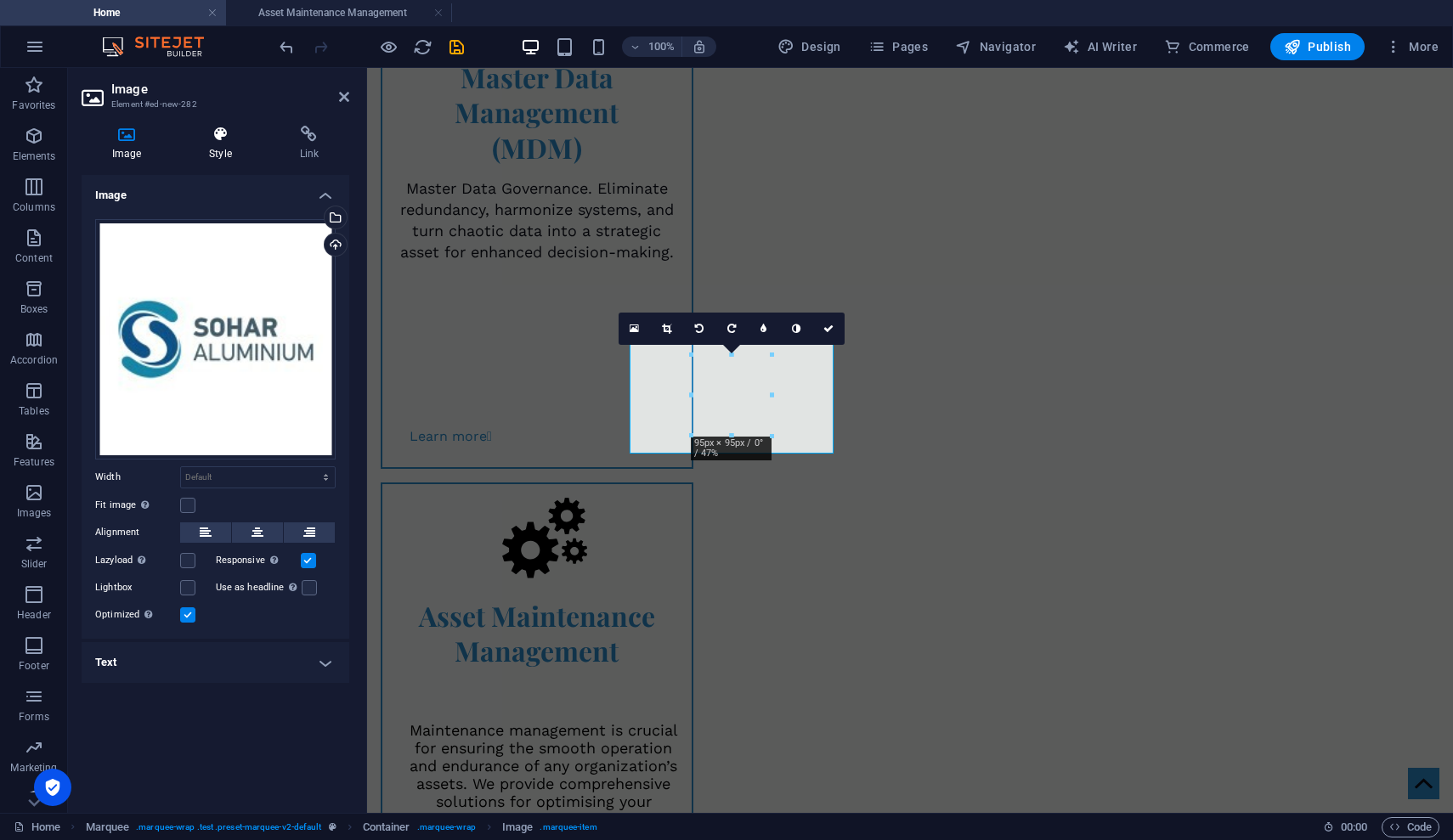 click on "Style" at bounding box center (223, 144) 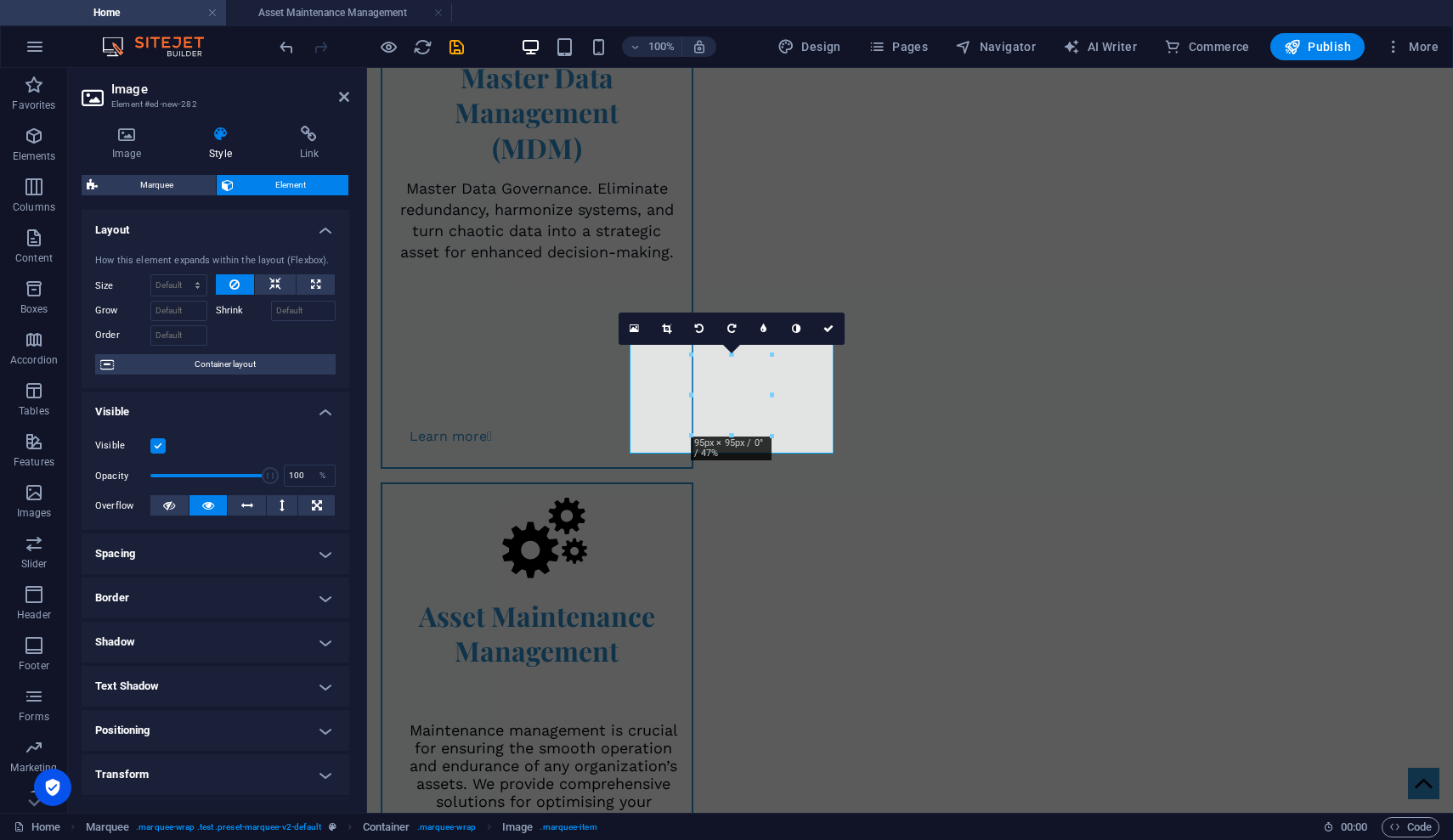 scroll, scrollTop: 127, scrollLeft: 0, axis: vertical 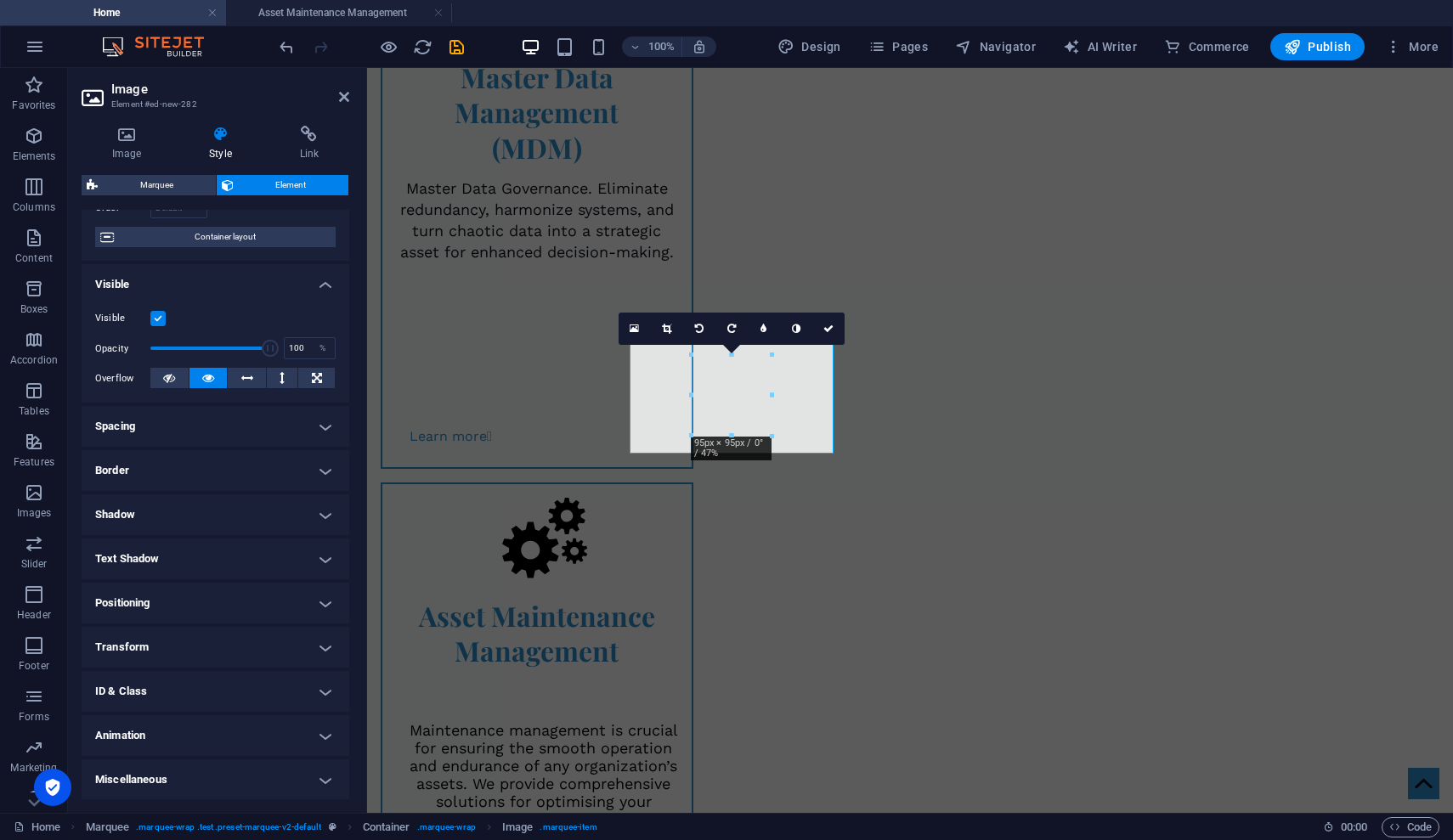 click on "Border" at bounding box center [215, 471] 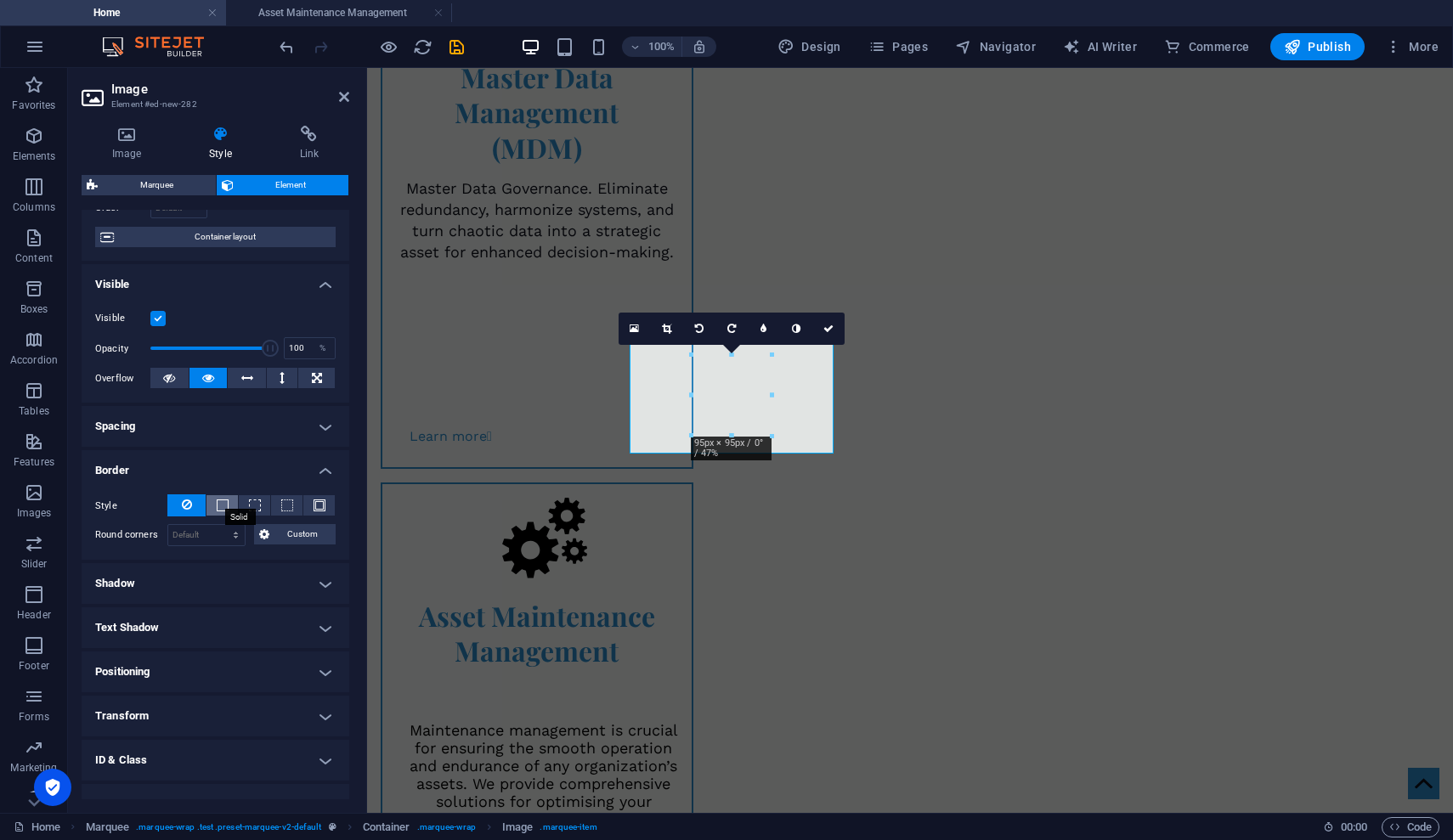 click at bounding box center [223, 505] 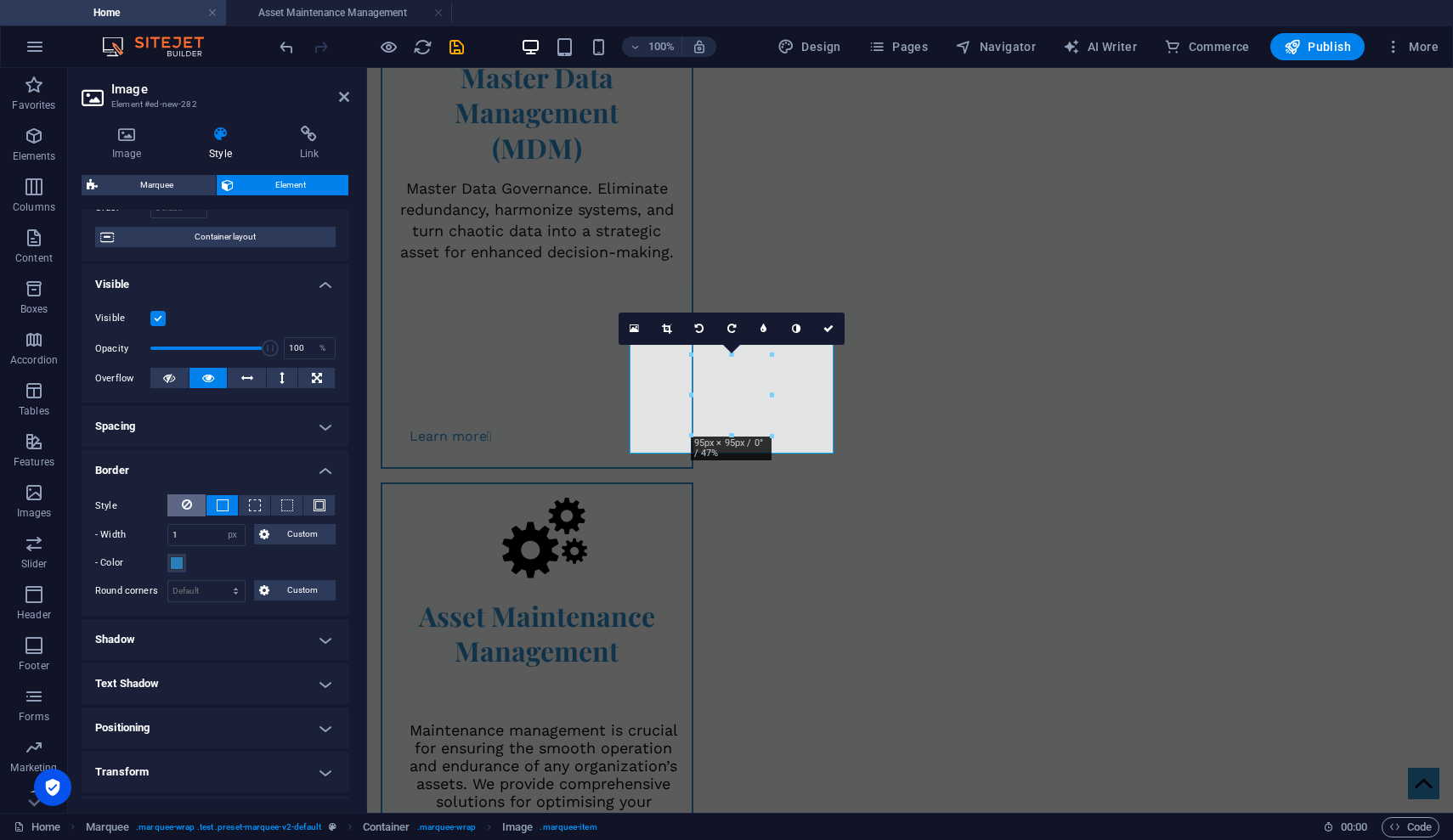 click at bounding box center (187, 505) 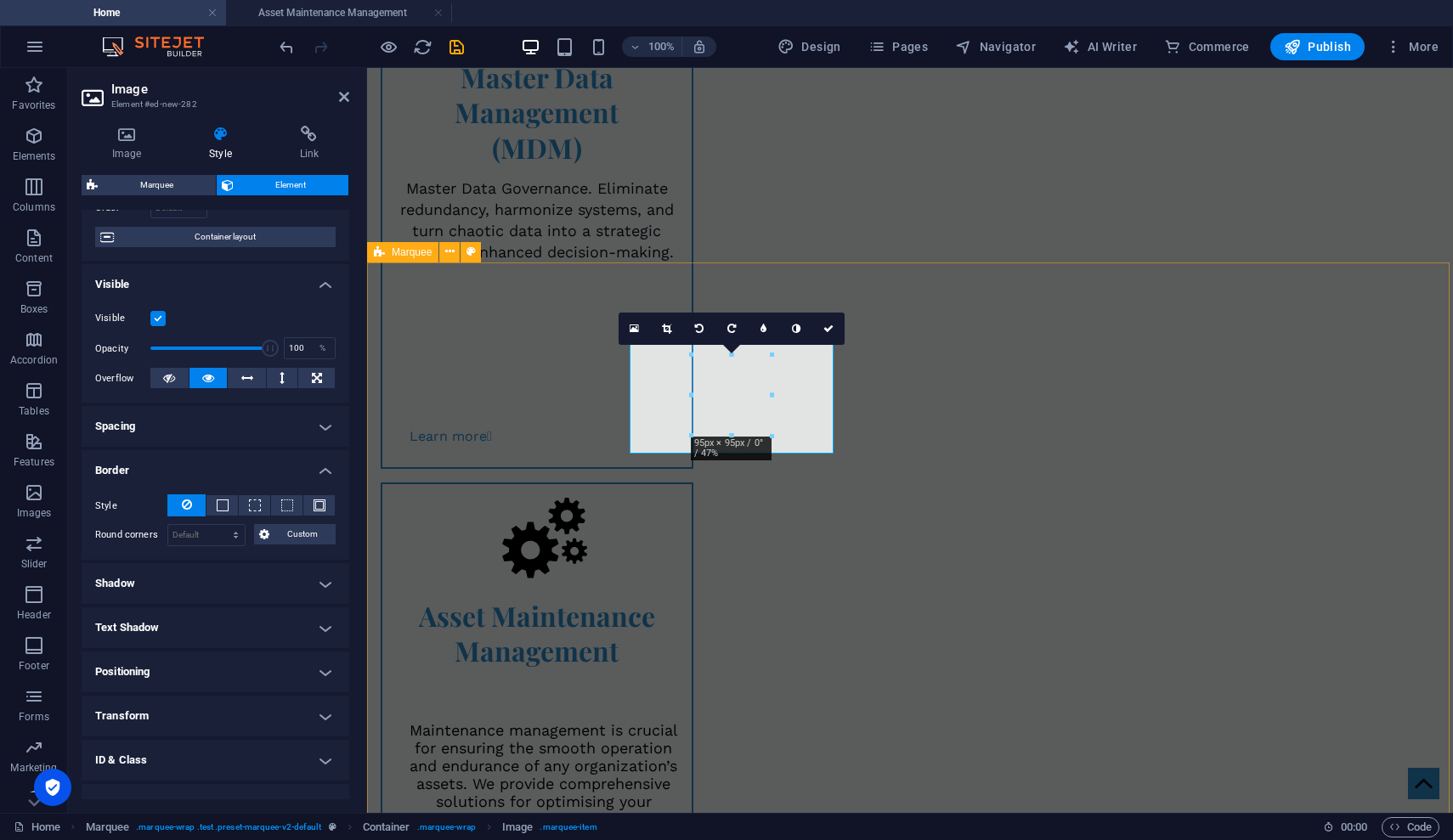 click at bounding box center (910, 2839) 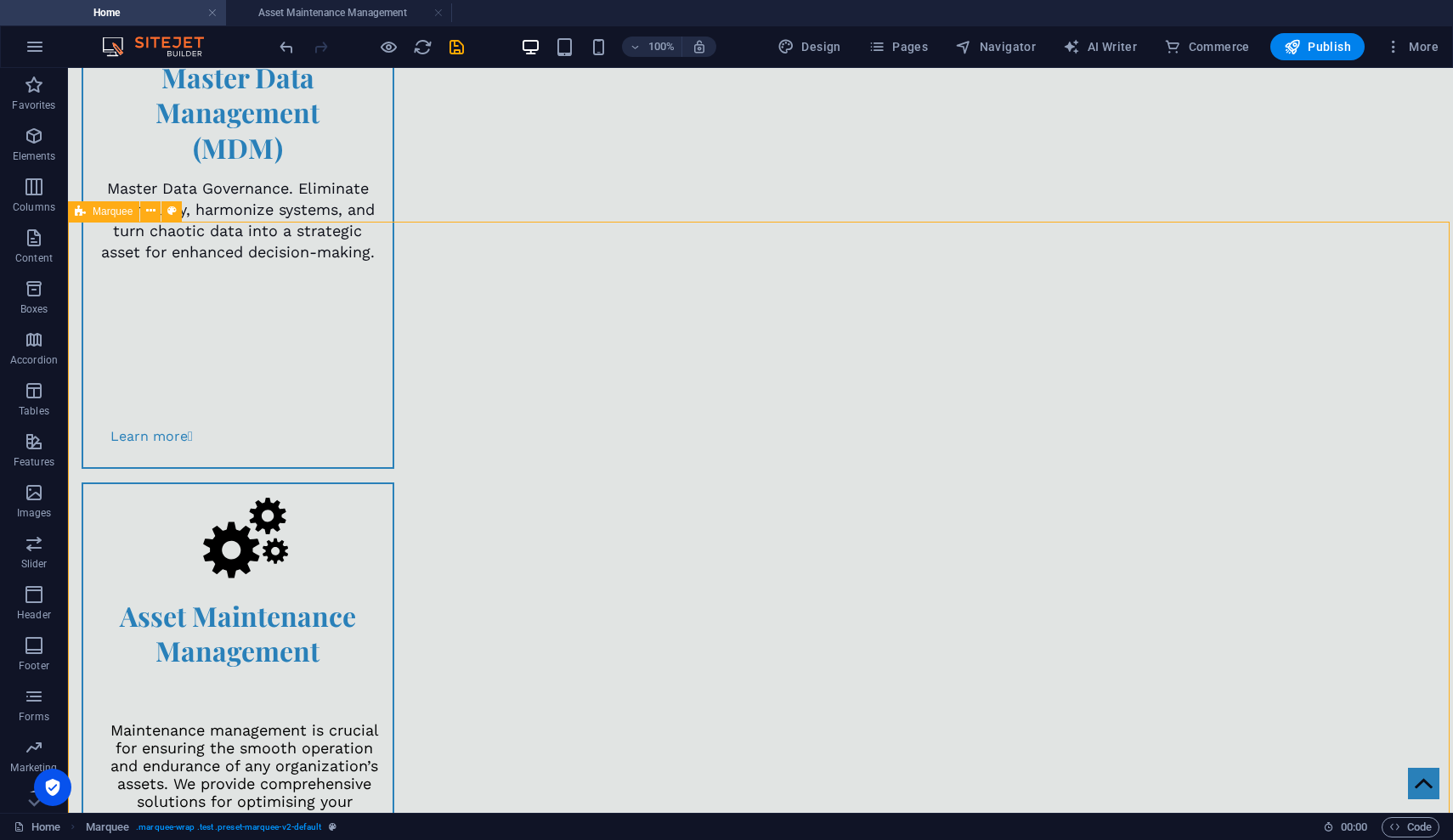 click at bounding box center (760, 2839) 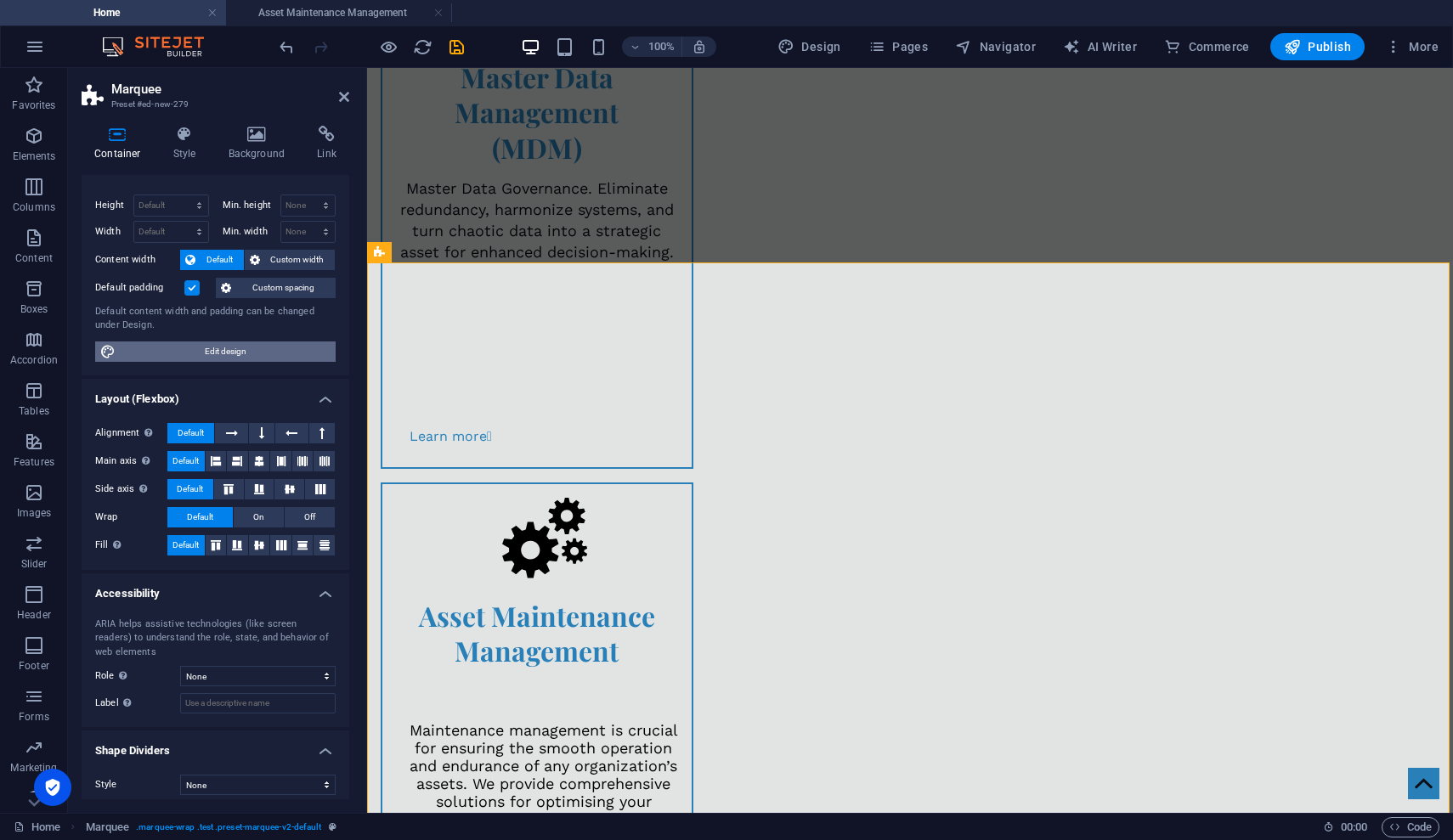 scroll, scrollTop: 31, scrollLeft: 0, axis: vertical 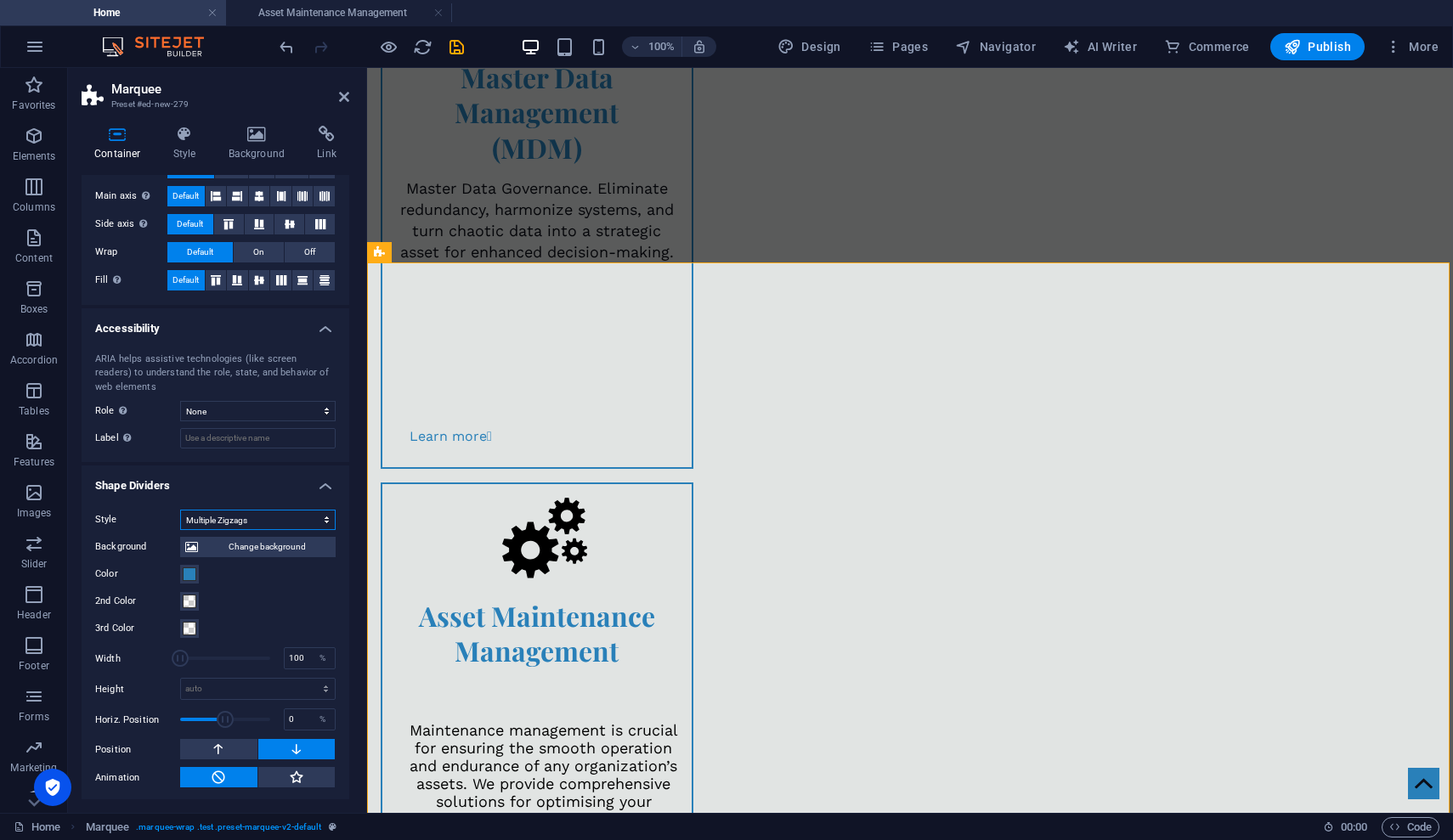 select on "none" 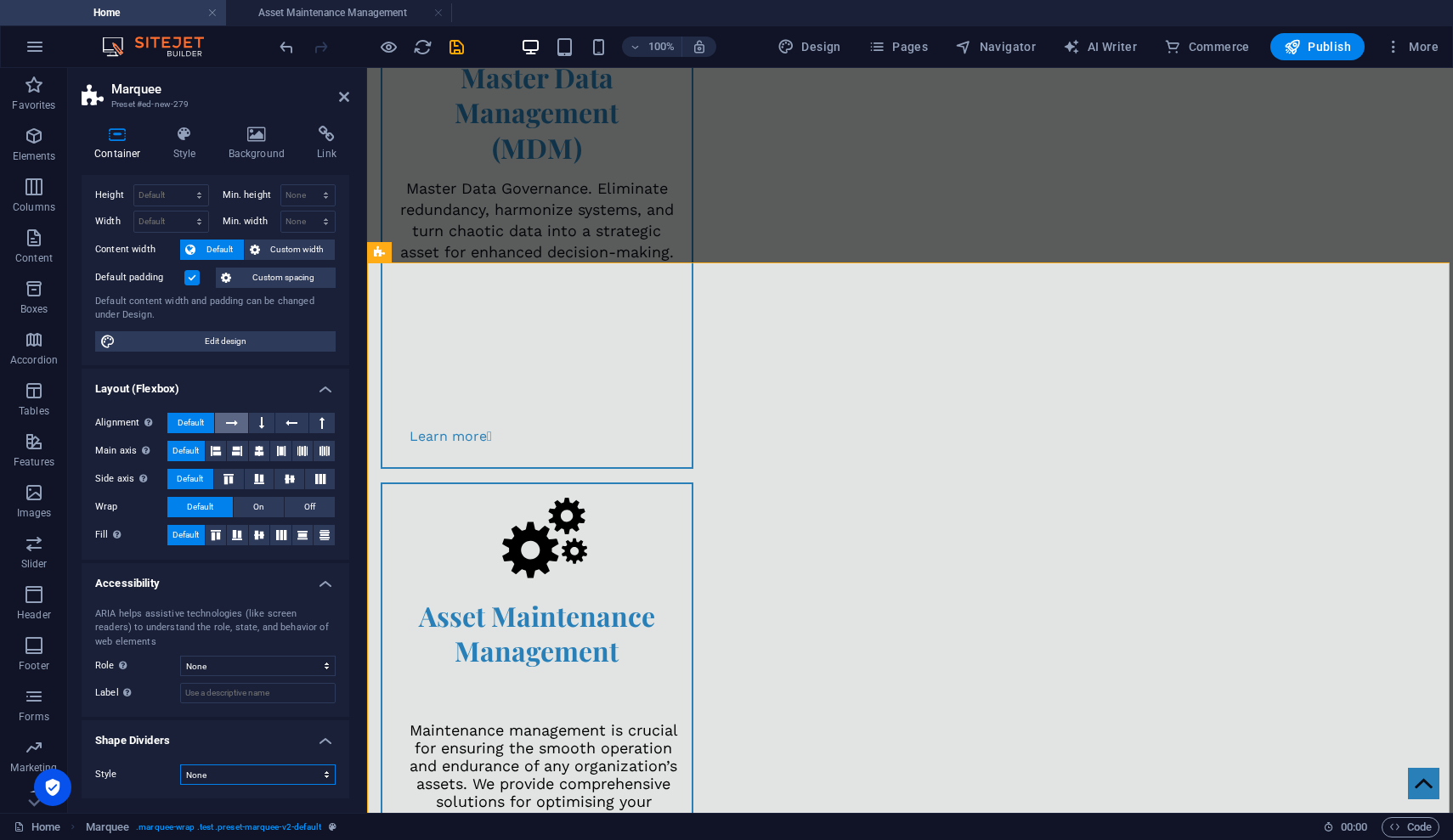 scroll, scrollTop: 31, scrollLeft: 0, axis: vertical 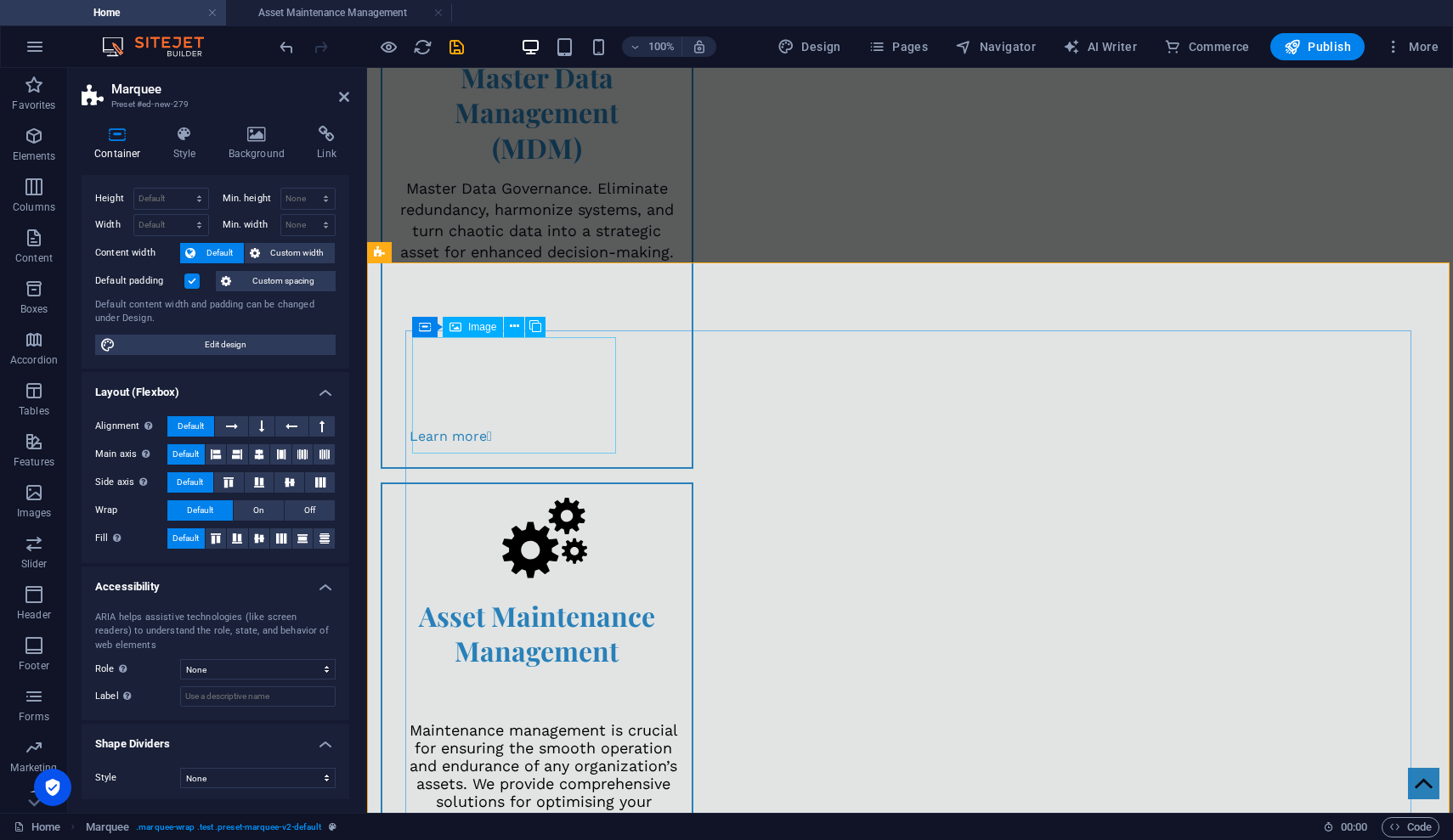 click at bounding box center (512, 1050) 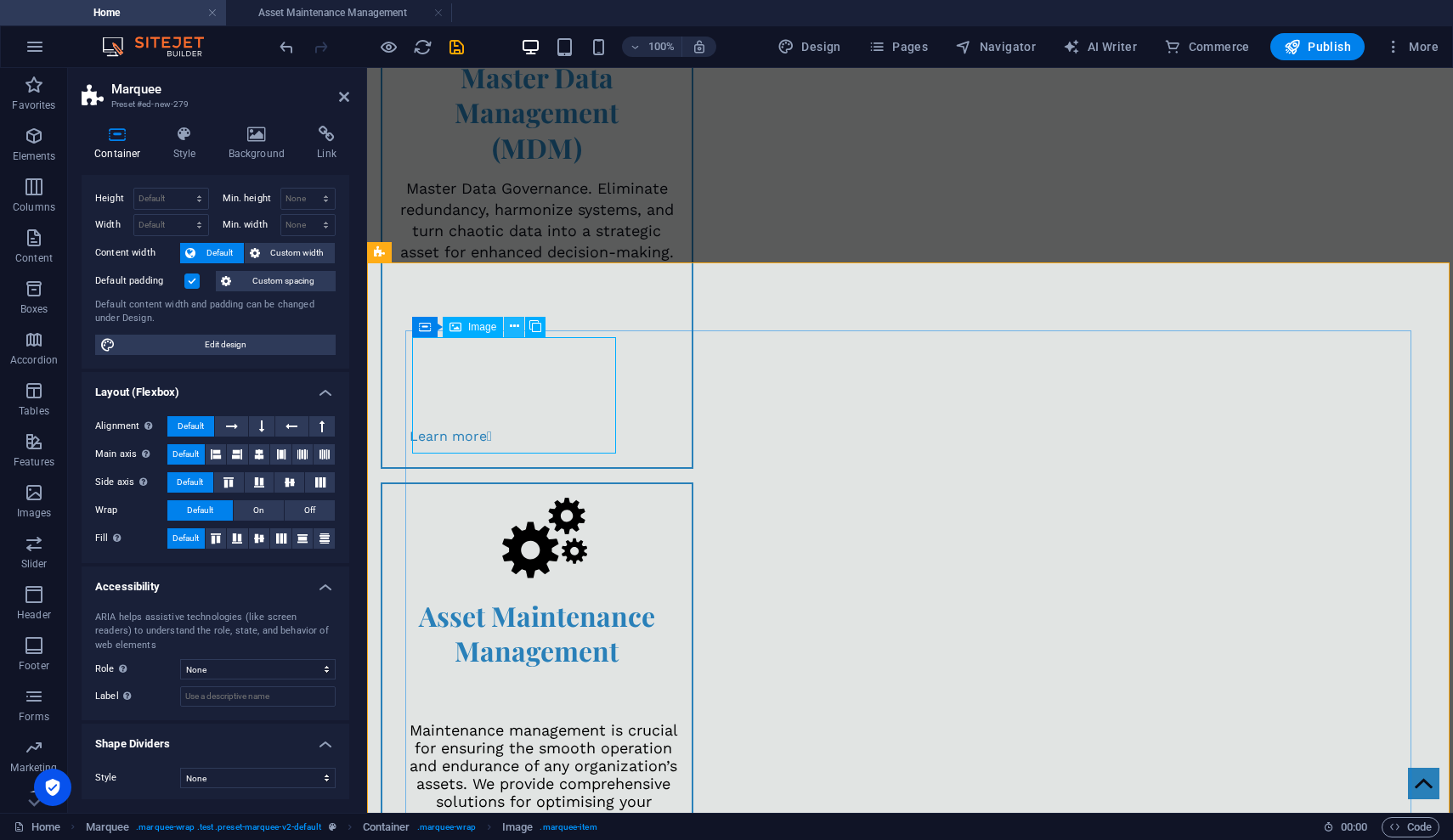 click at bounding box center [514, 326] 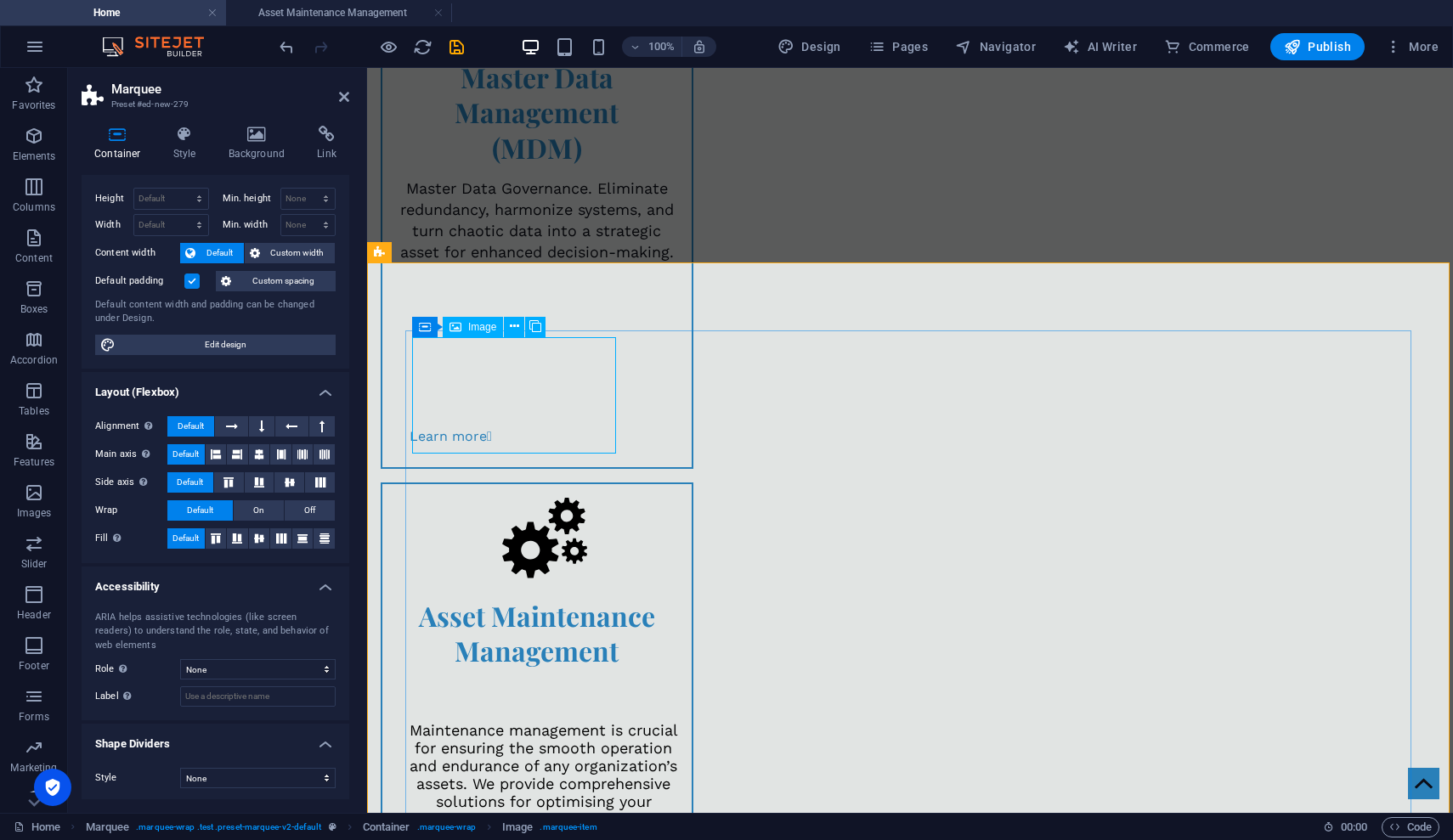 click at bounding box center [512, 1050] 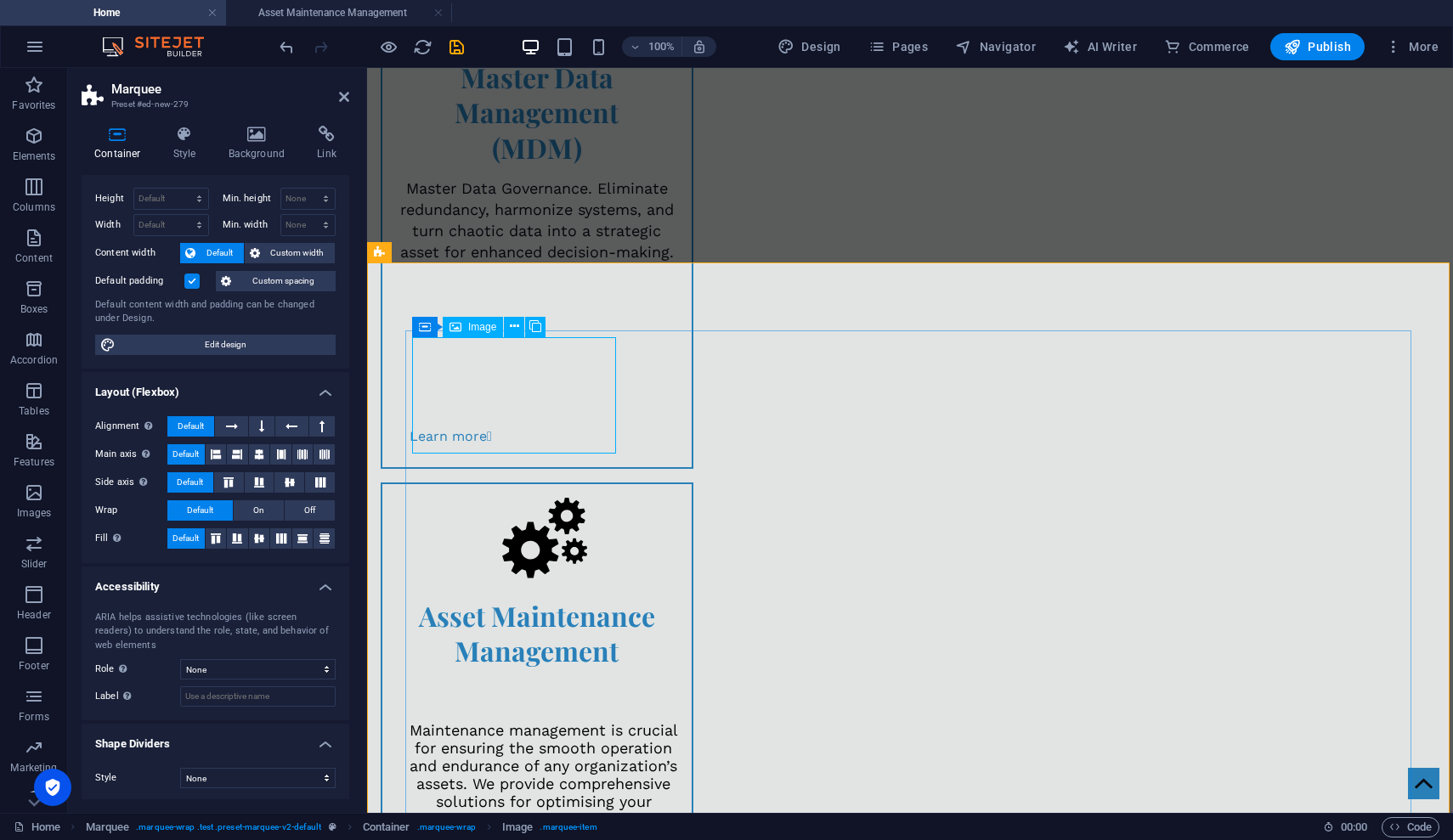 click at bounding box center [478, 1050] 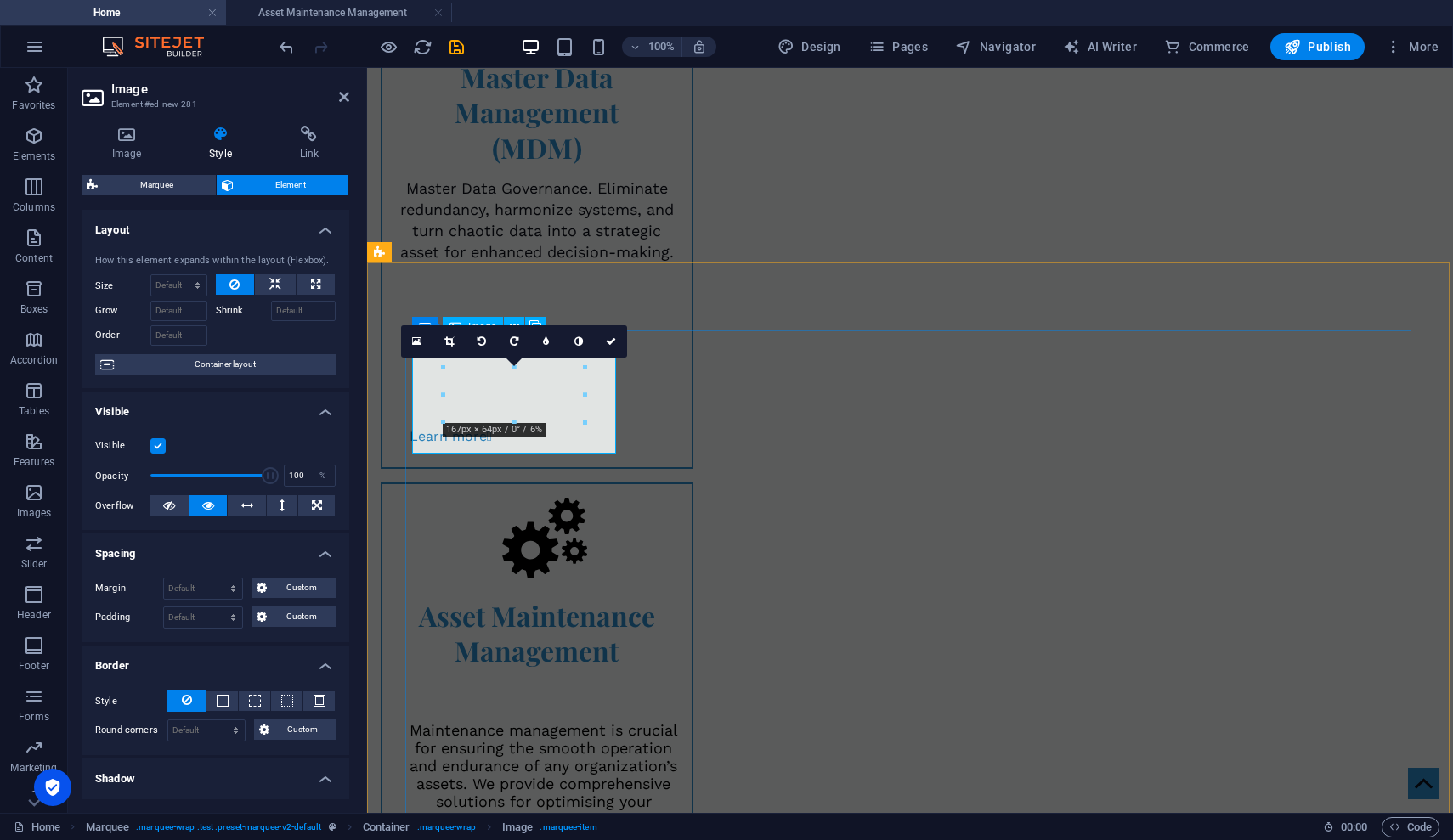 click at bounding box center [508, 1050] 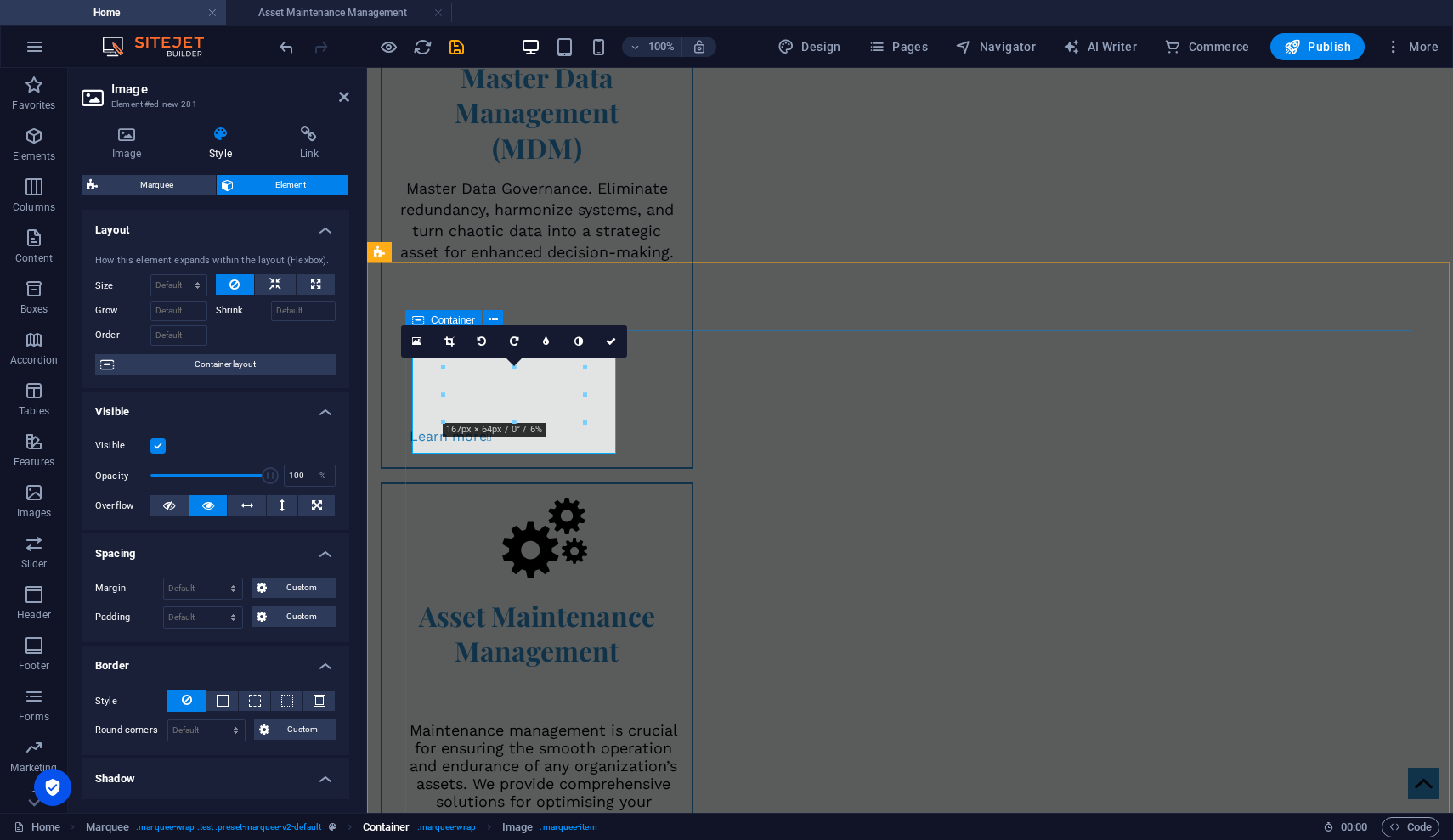 click on "Container . marquee-wrap" at bounding box center (419, 827) 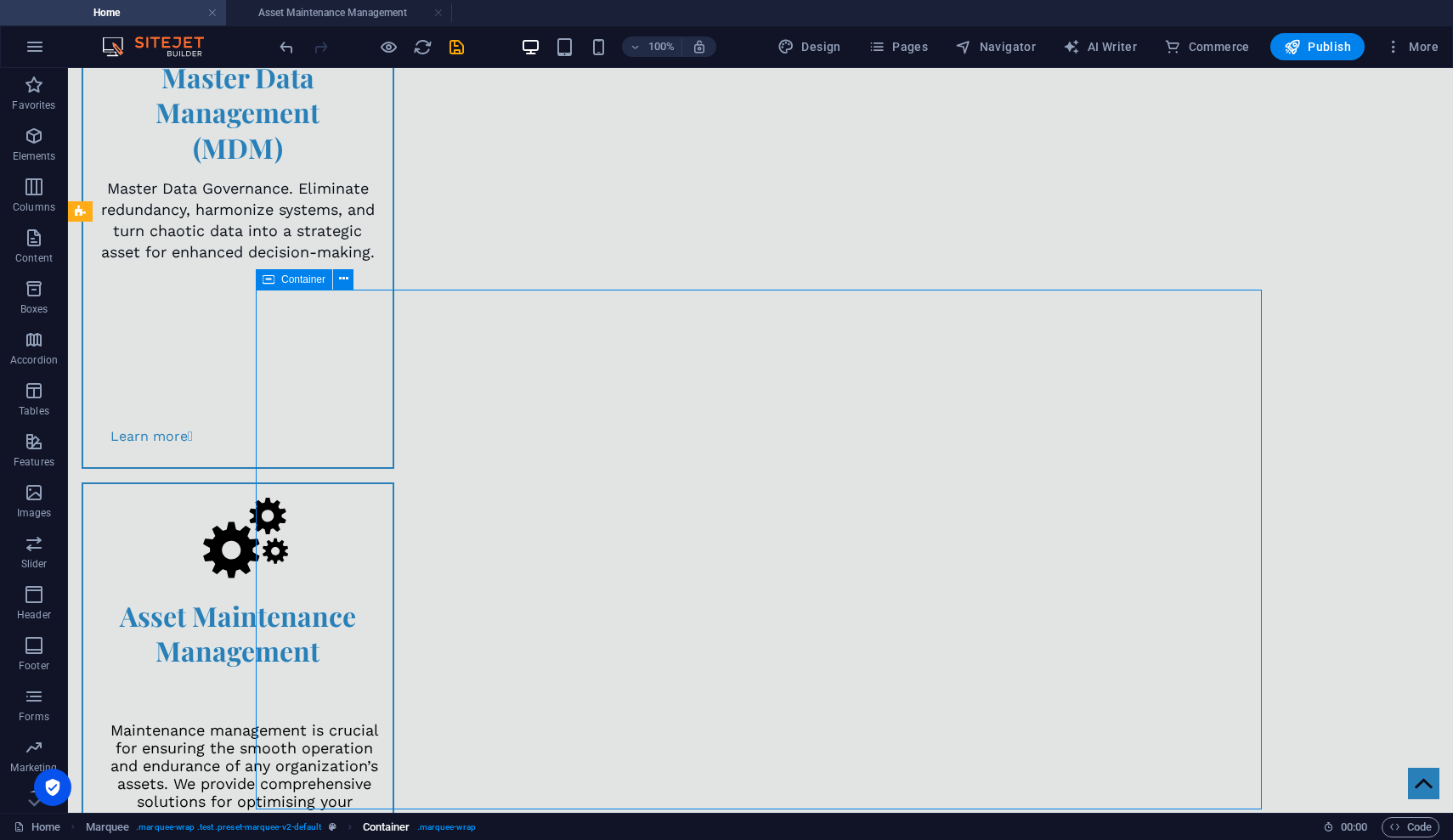 click on "Container . marquee-wrap" at bounding box center [419, 827] 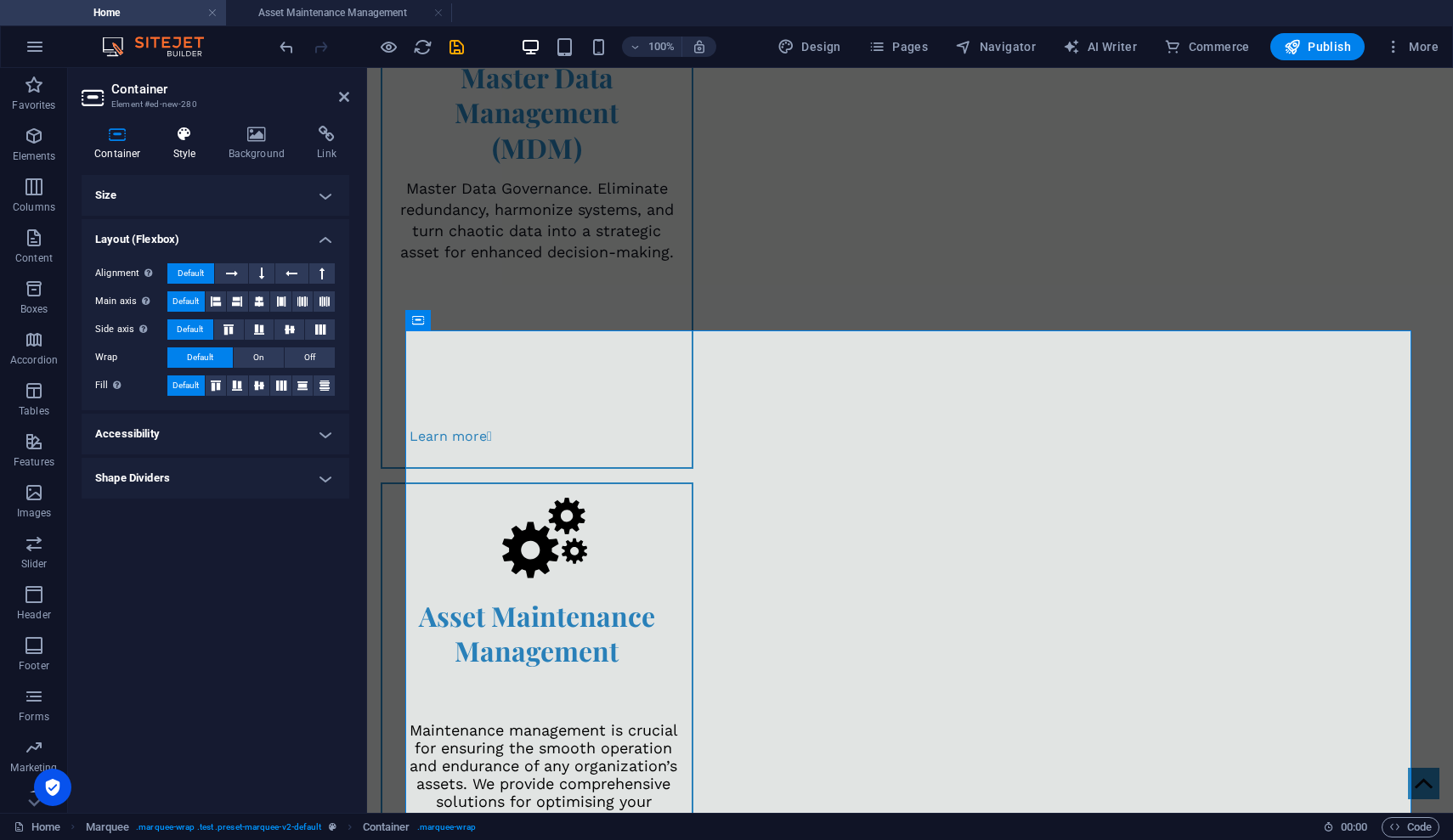 click at bounding box center [184, 134] 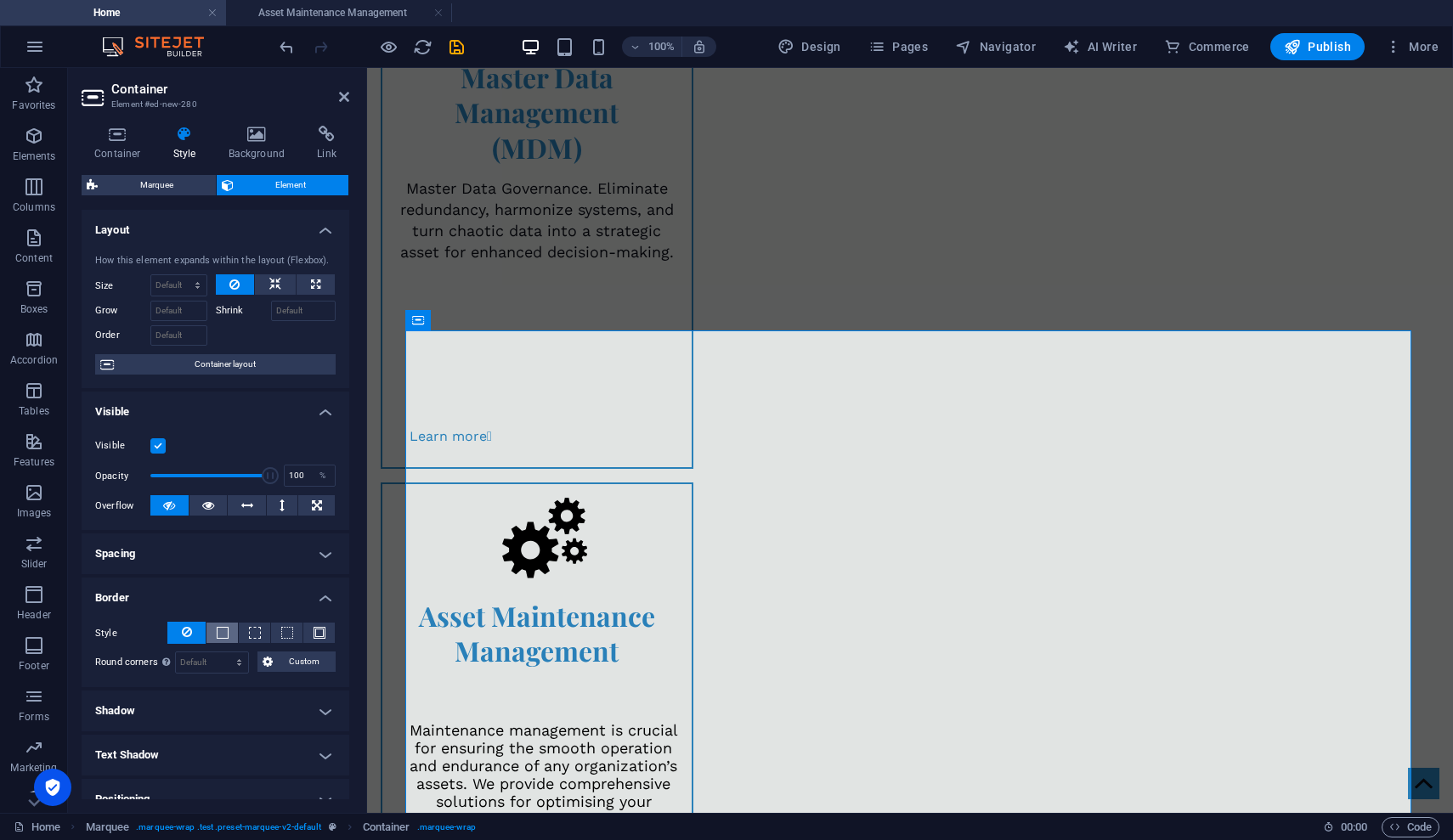 click at bounding box center [222, 633] 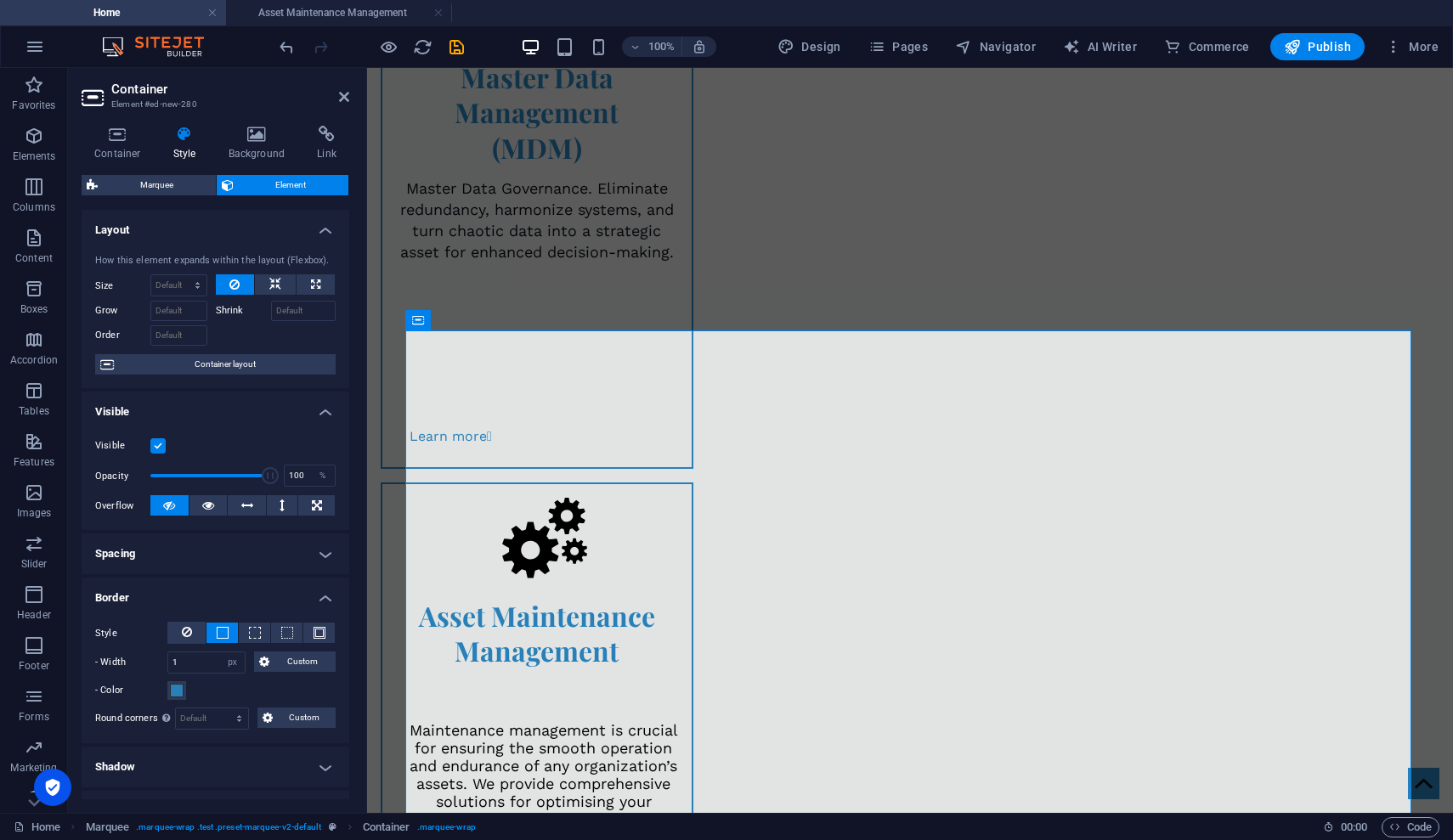 click at bounding box center [910, 2840] 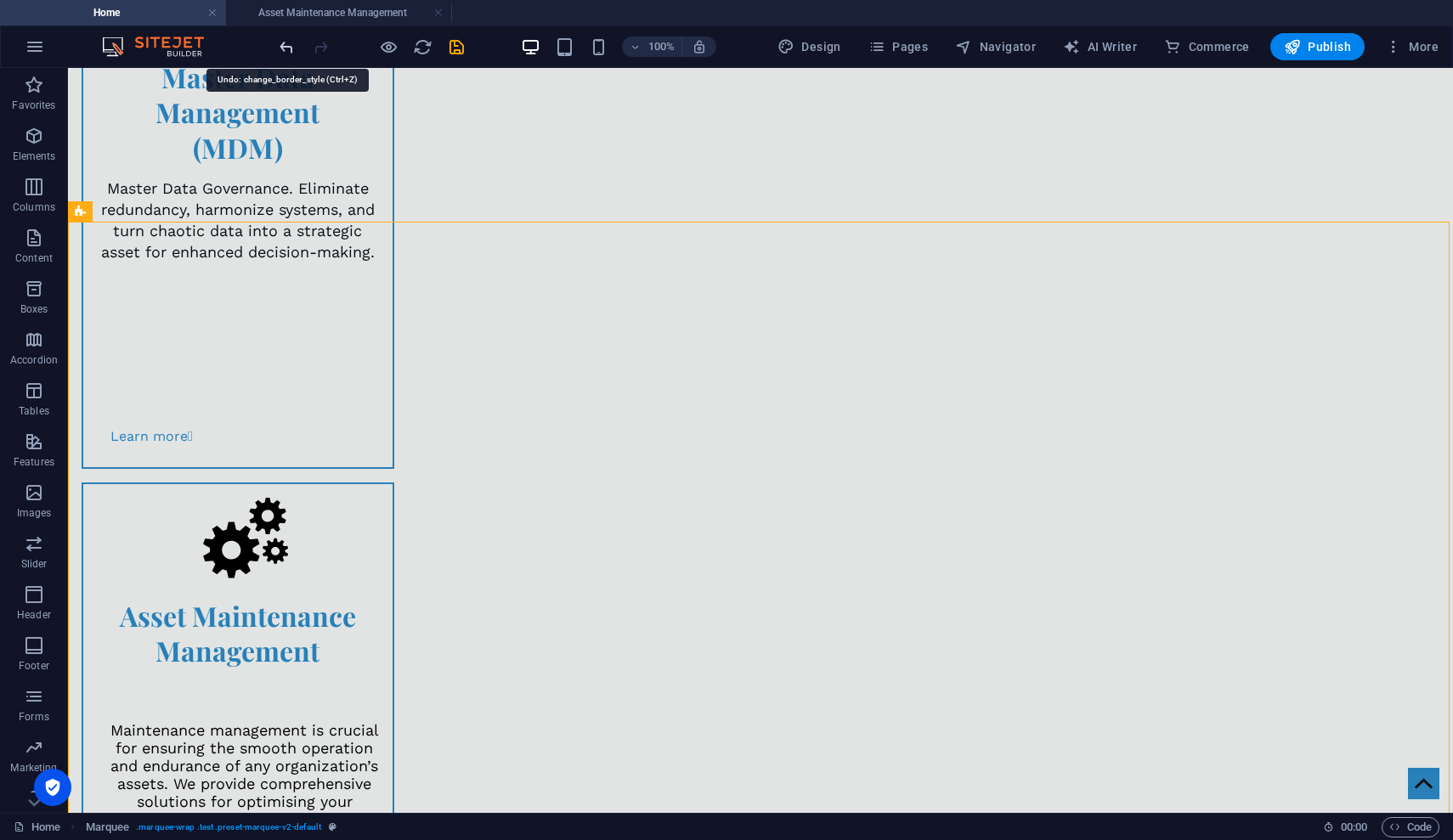 click at bounding box center [286, 47] 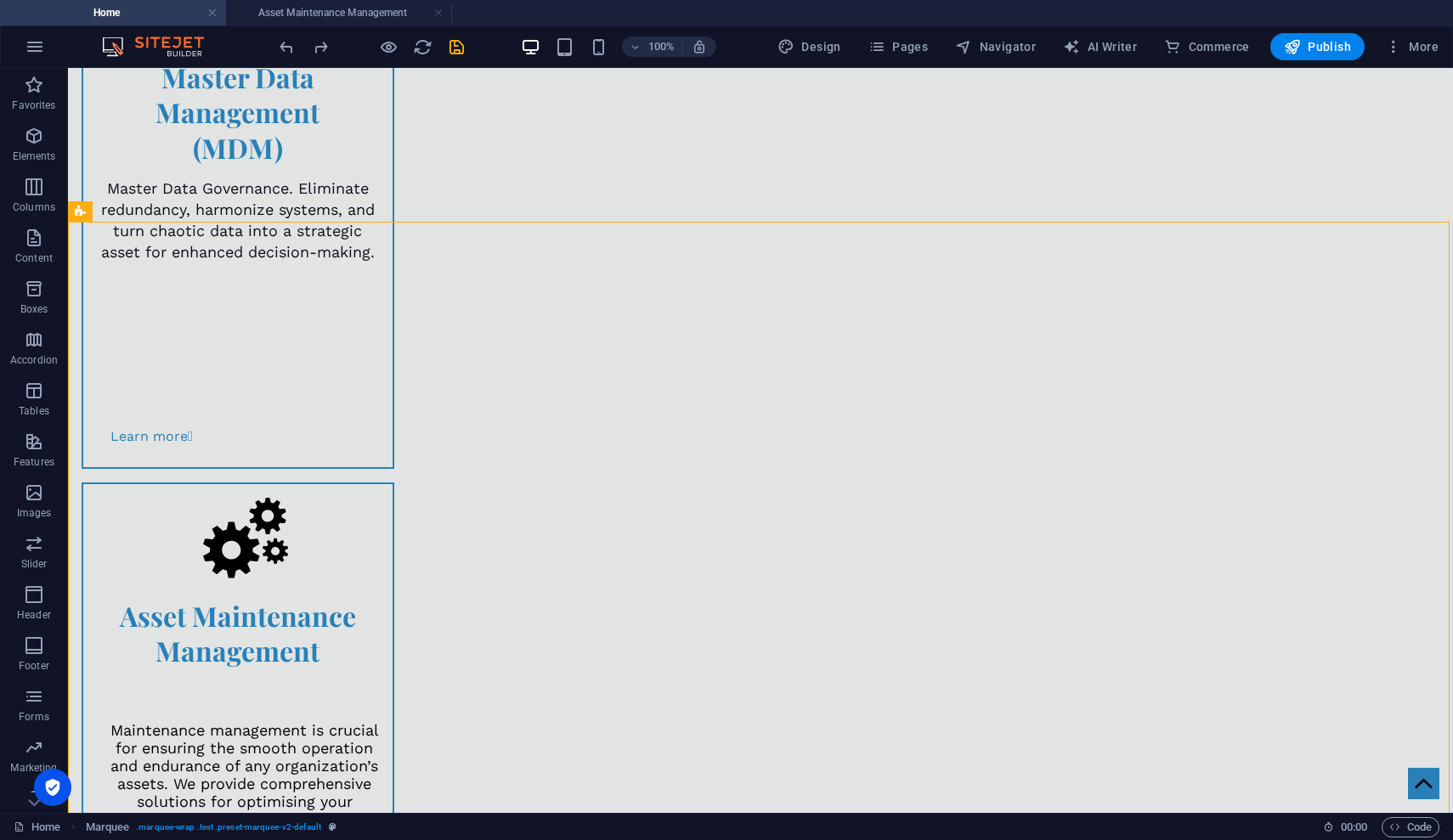 click at bounding box center [371, 47] 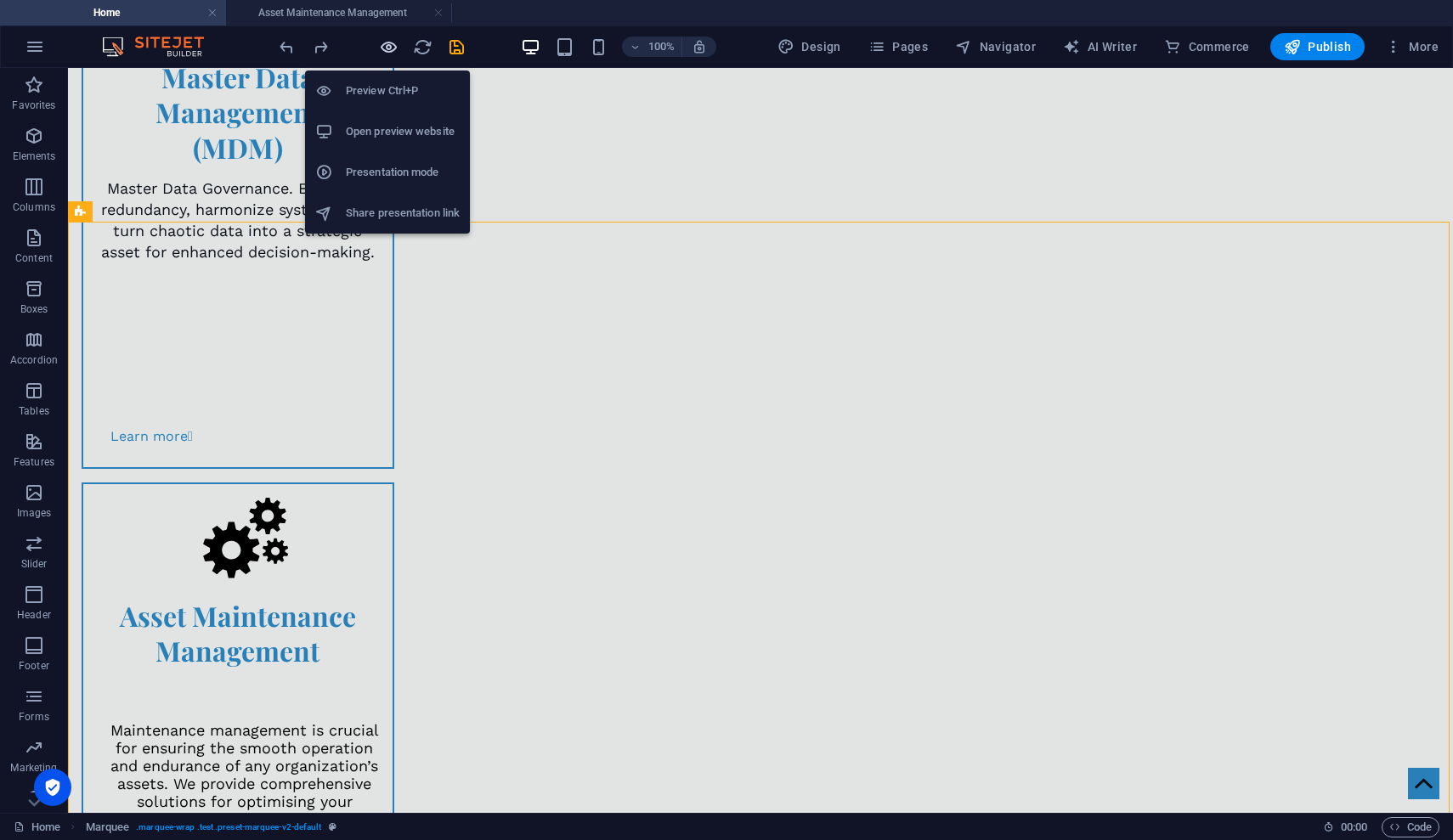 click at bounding box center (388, 47) 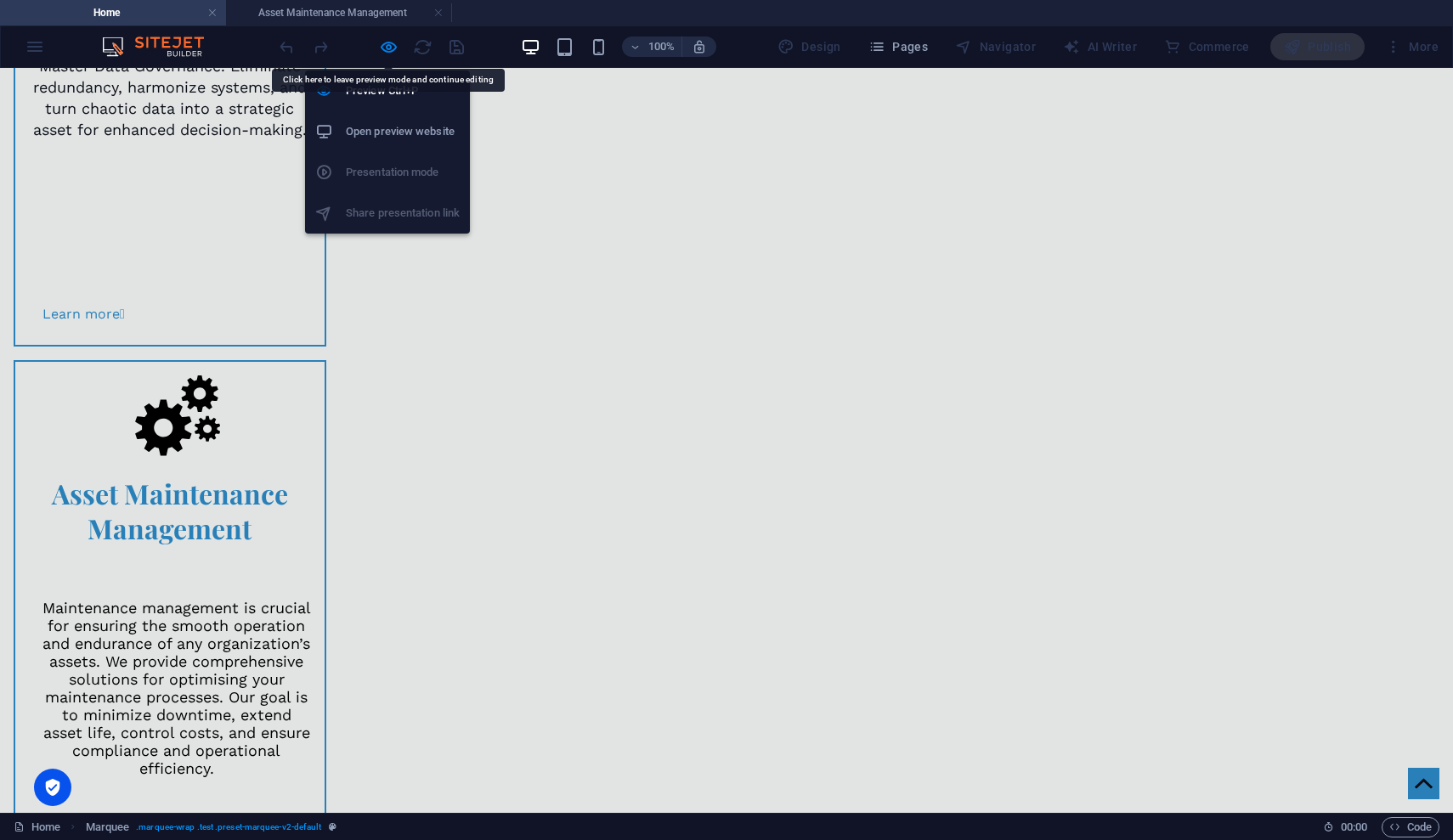 click at bounding box center (388, 47) 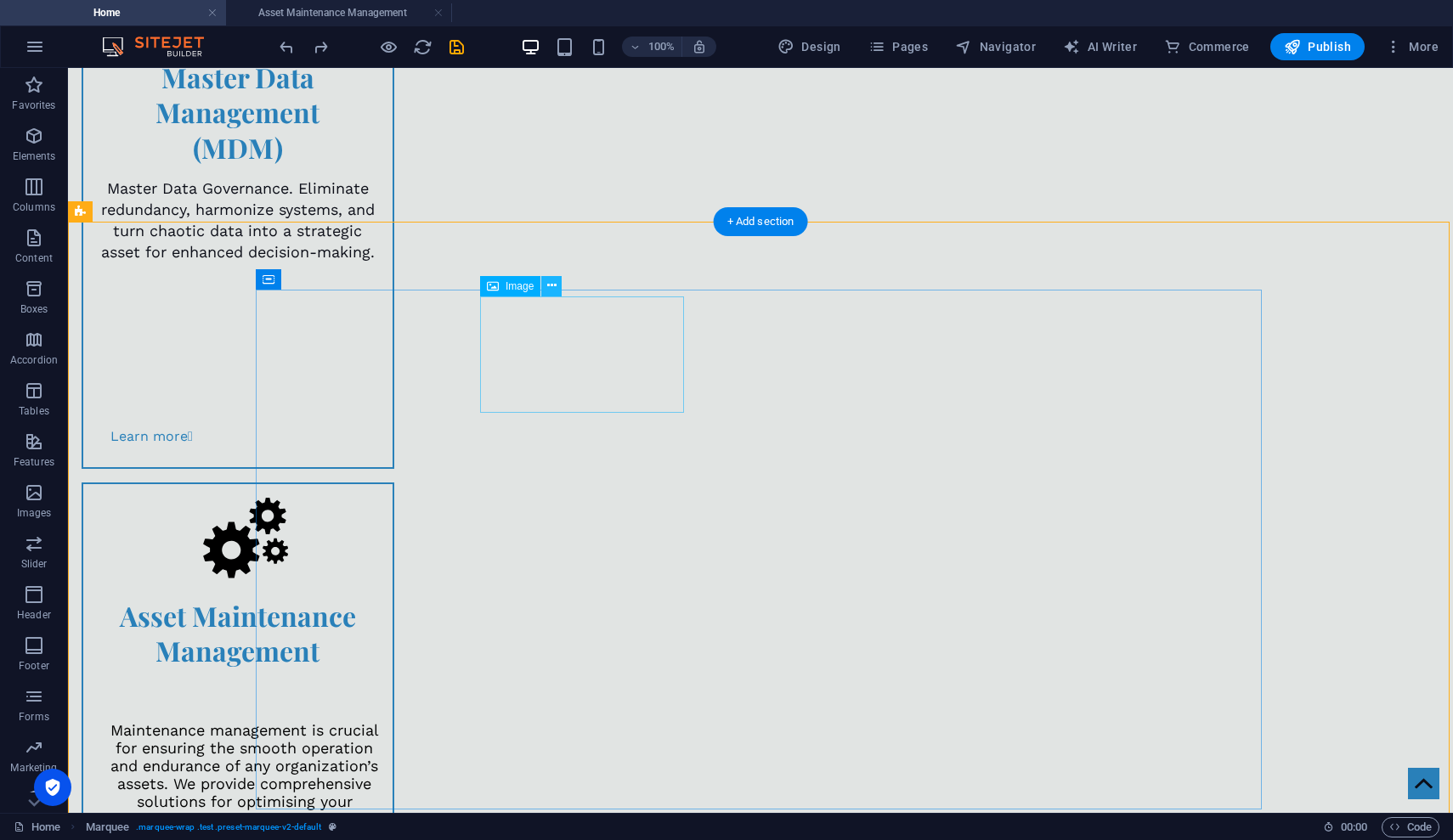 click at bounding box center [551, 285] 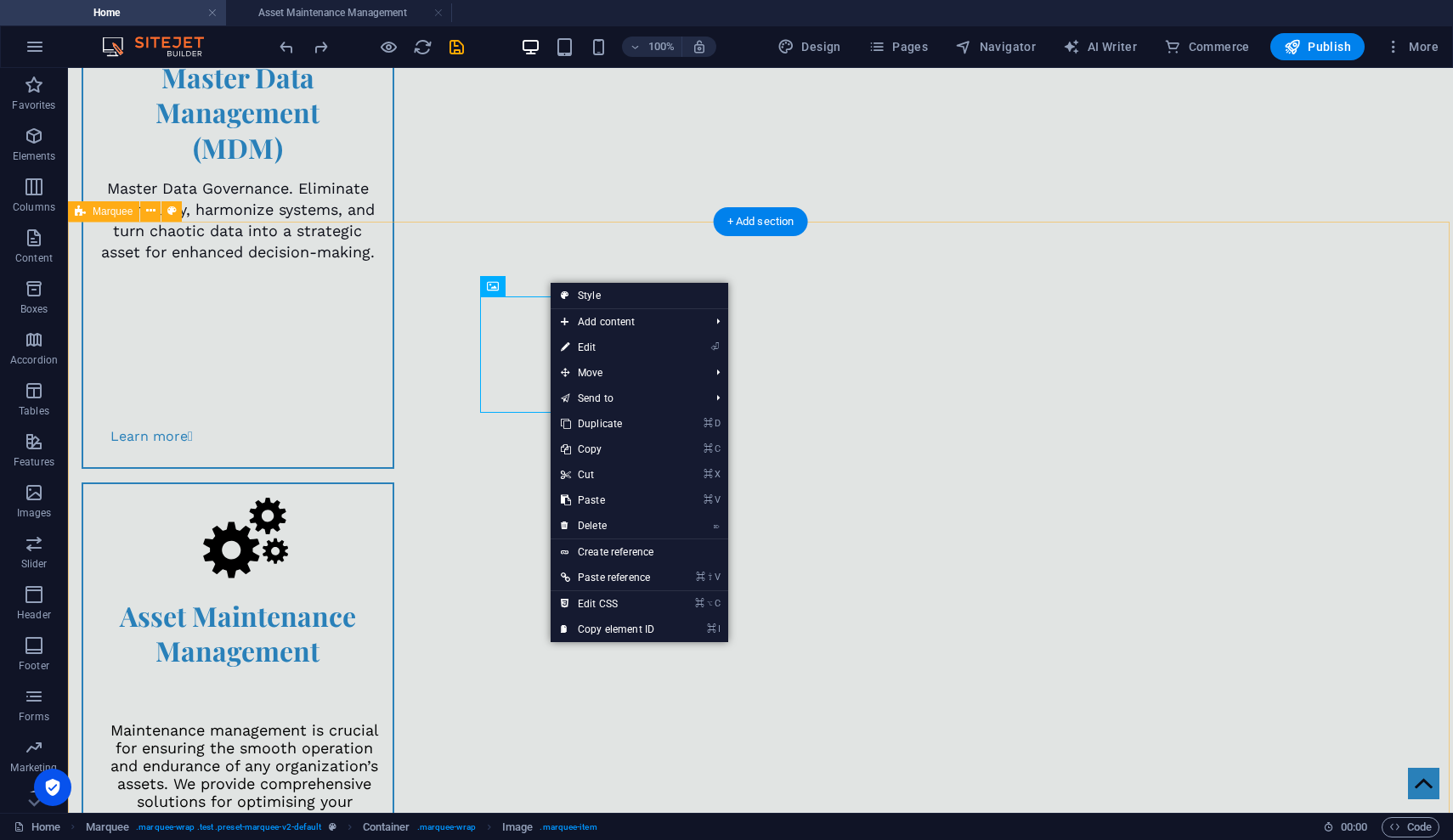 click at bounding box center (760, 2819) 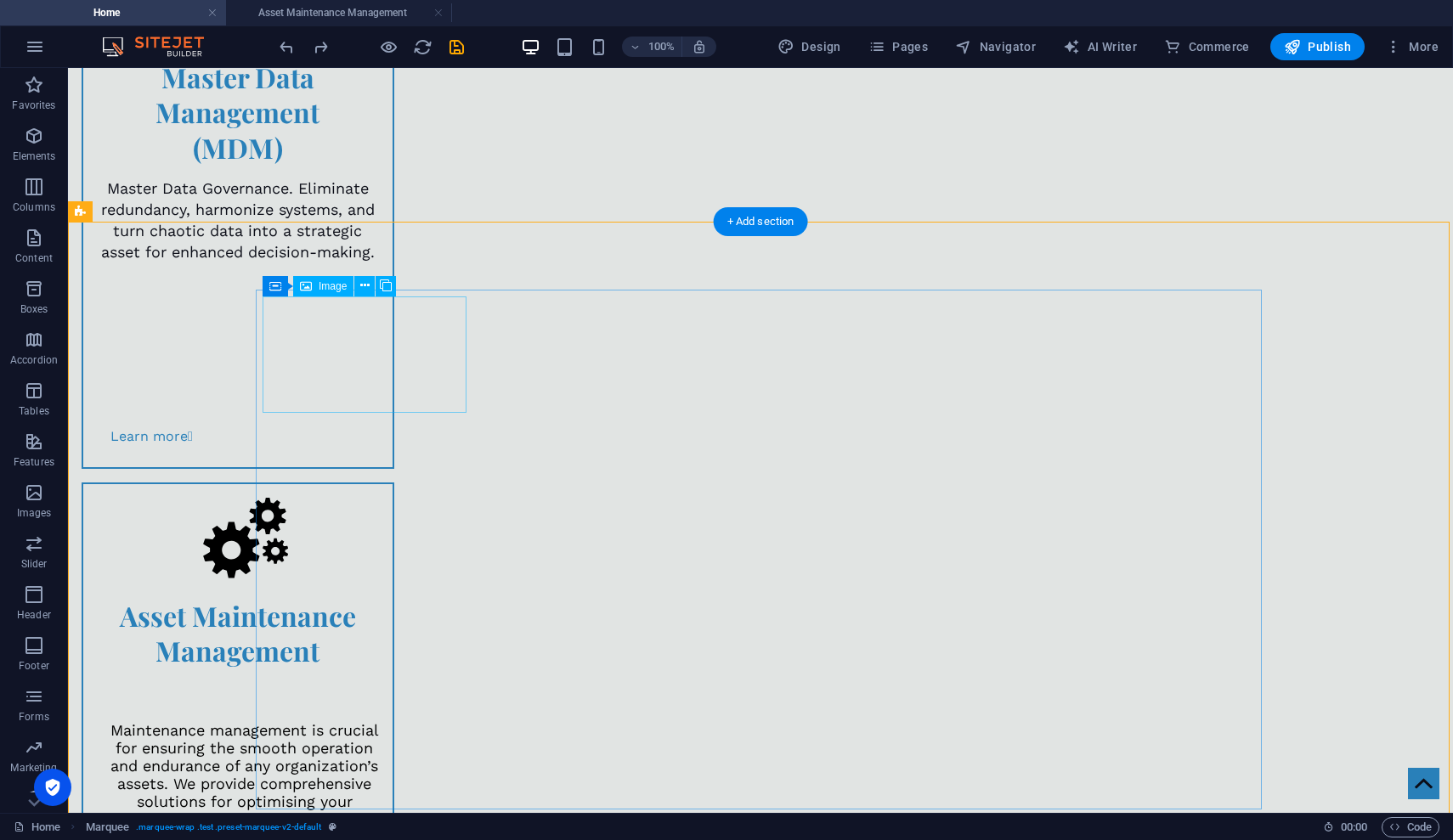 click at bounding box center (342, 1029) 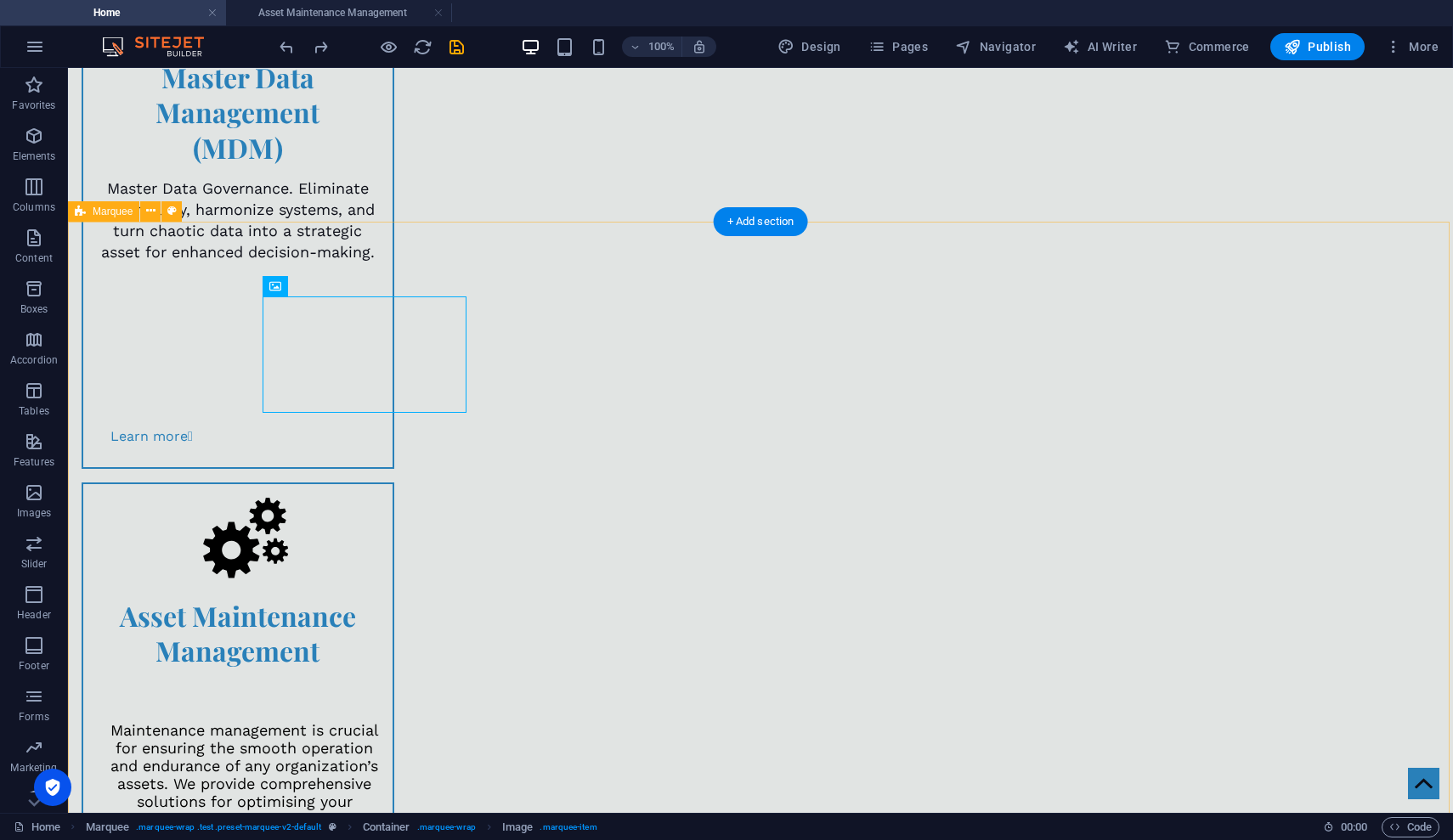 click at bounding box center [760, 2819] 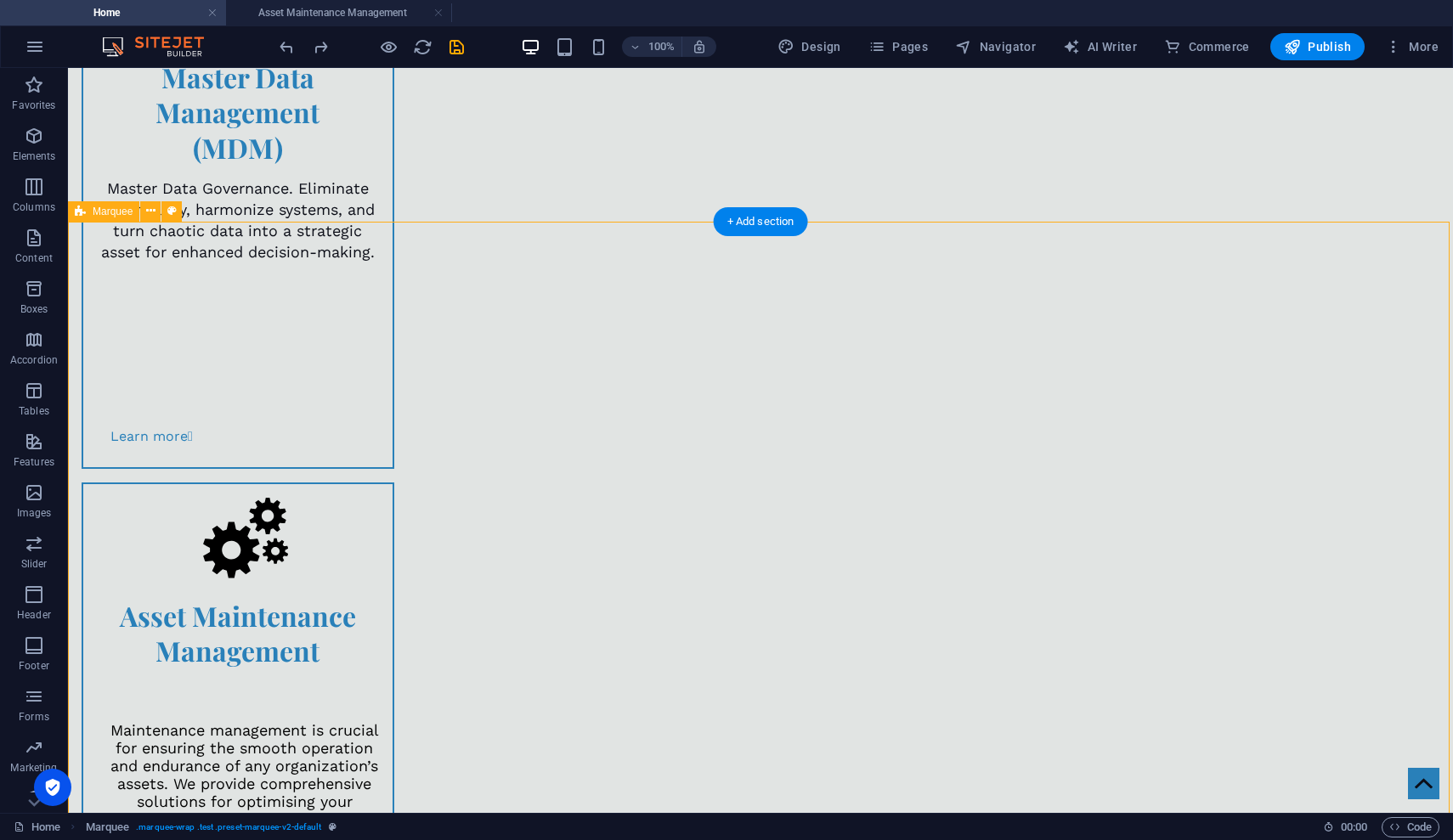 click at bounding box center [760, 2819] 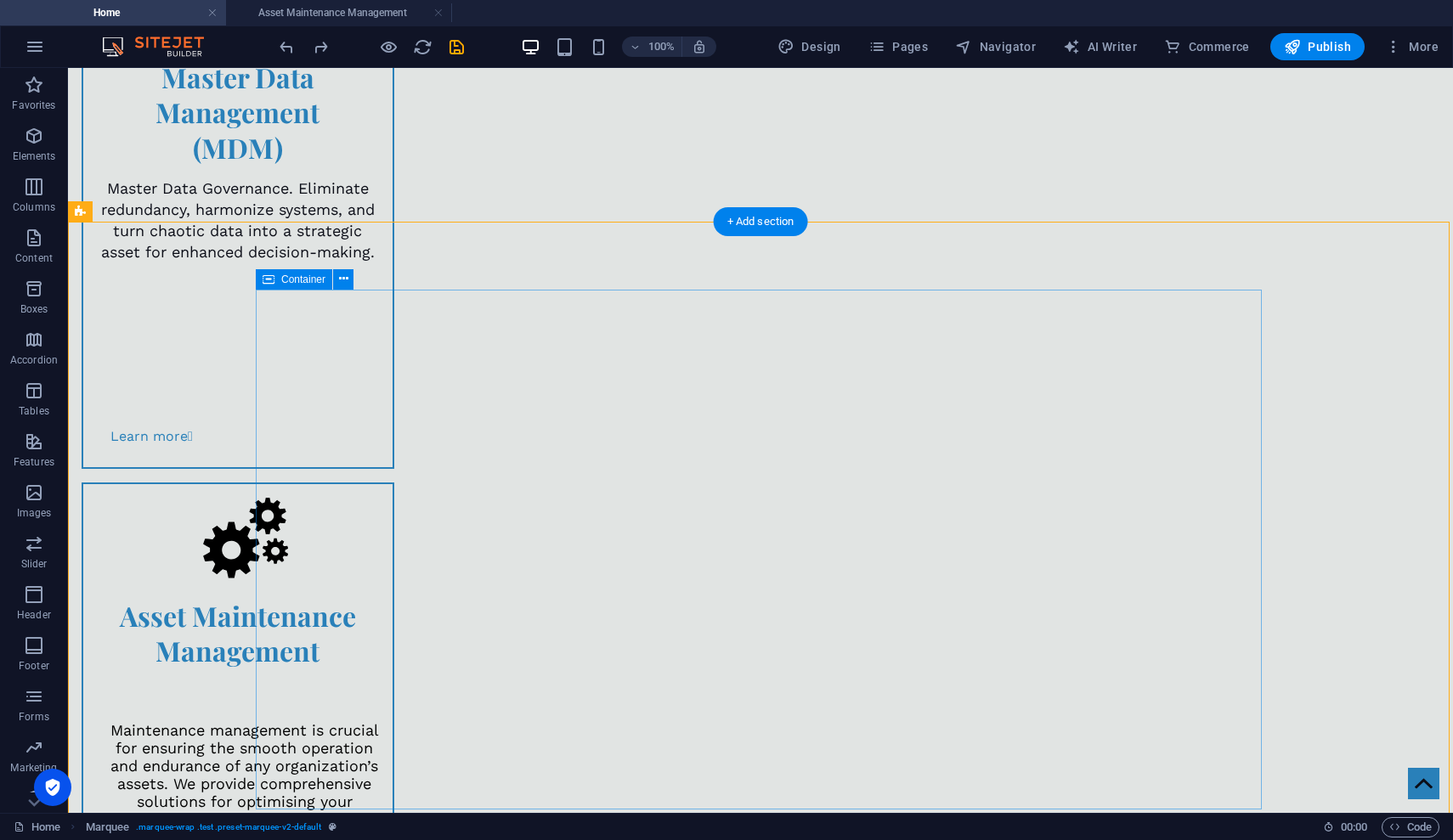 click at bounding box center [704, 1891] 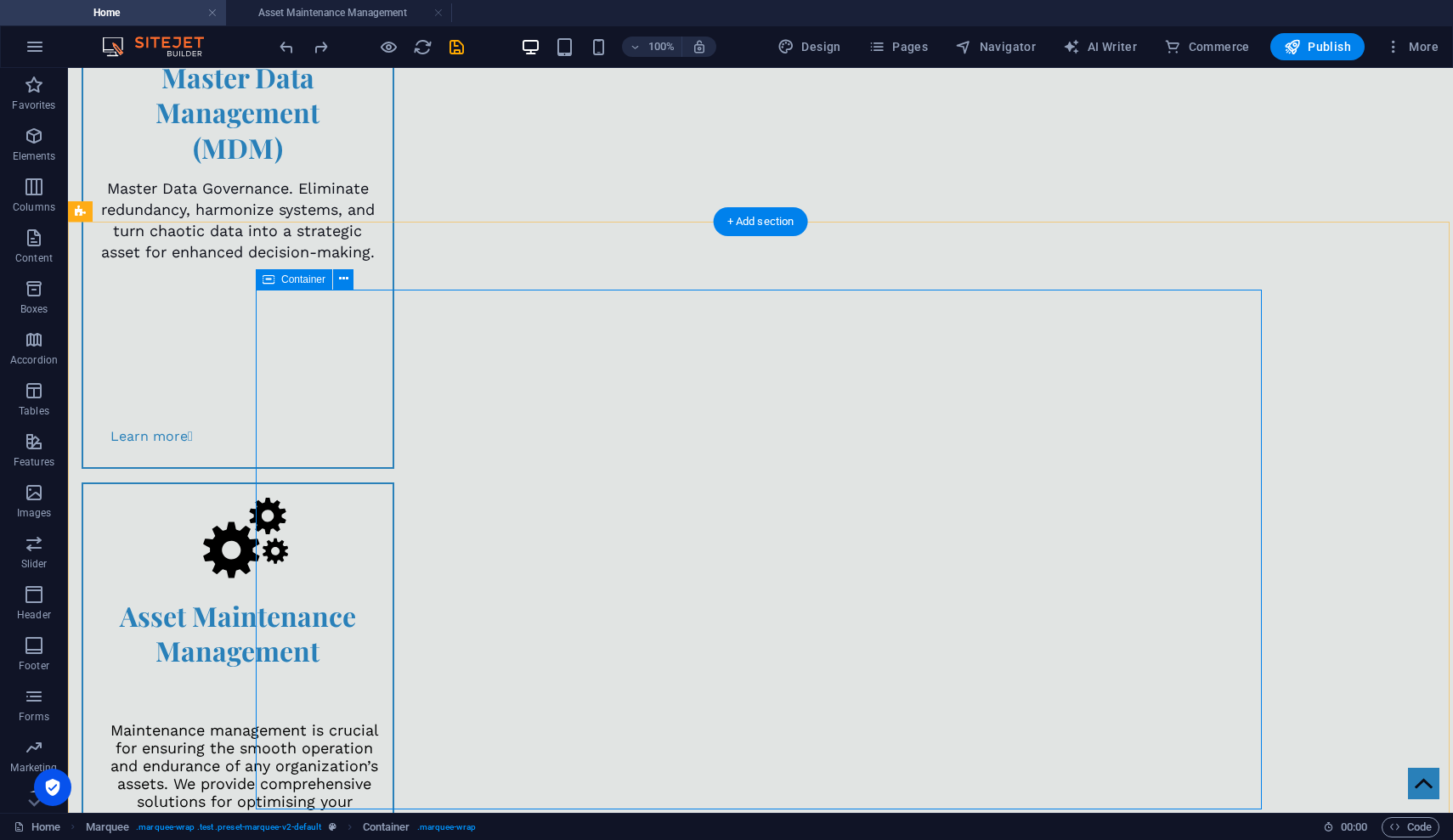 click on "Container" at bounding box center [303, 279] 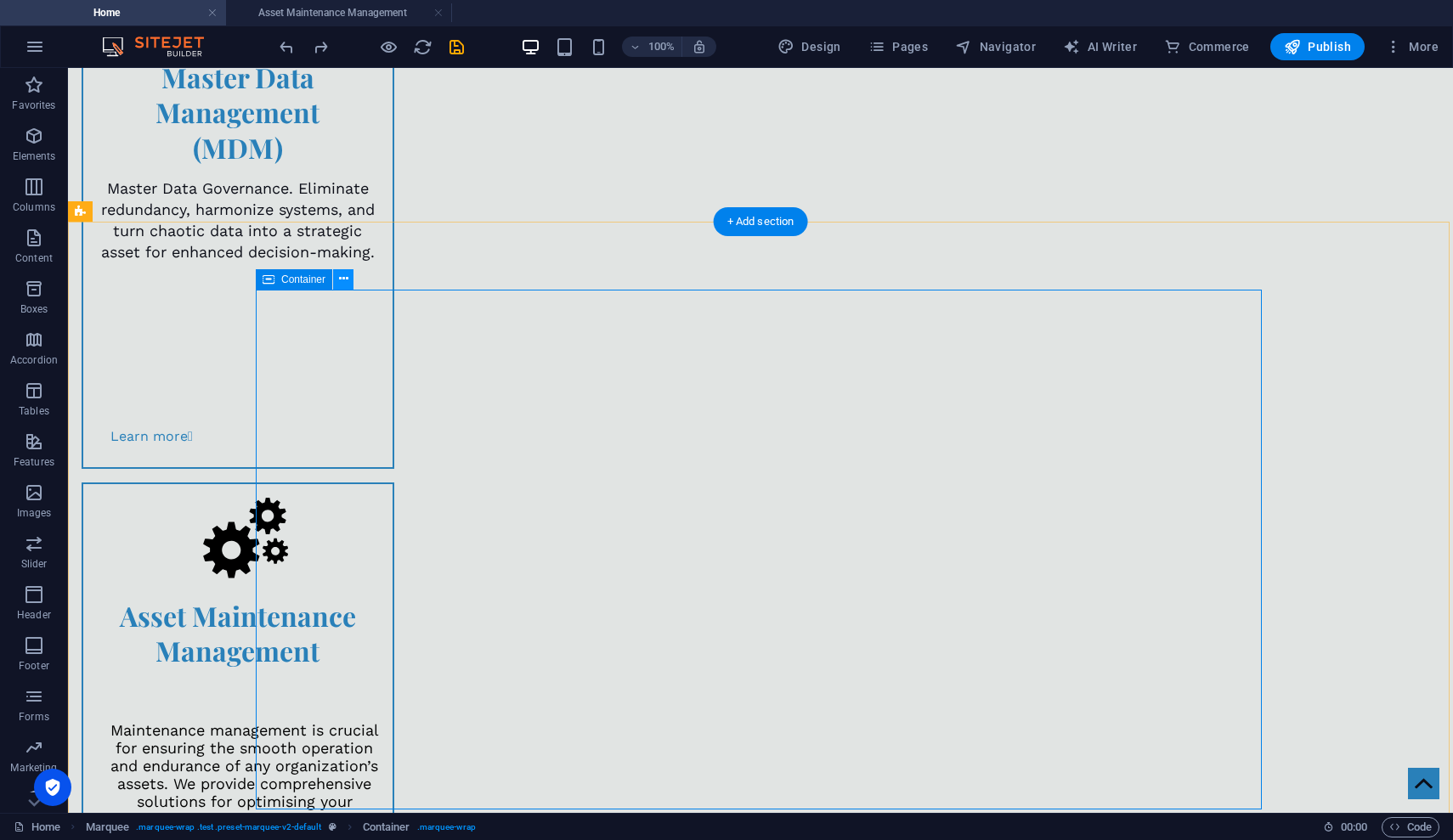 click at bounding box center [343, 279] 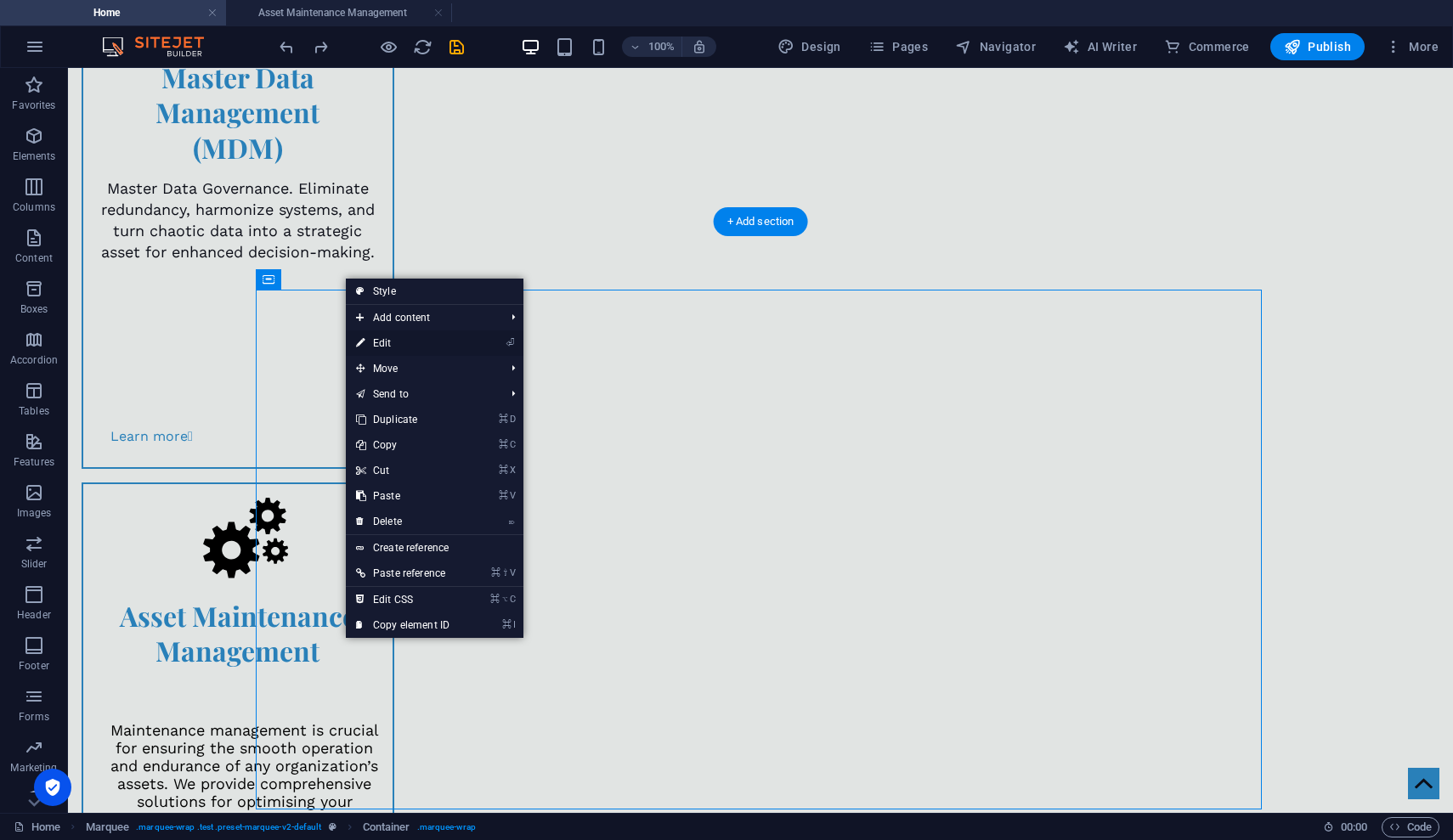 click on "⏎  Edit" at bounding box center (403, 343) 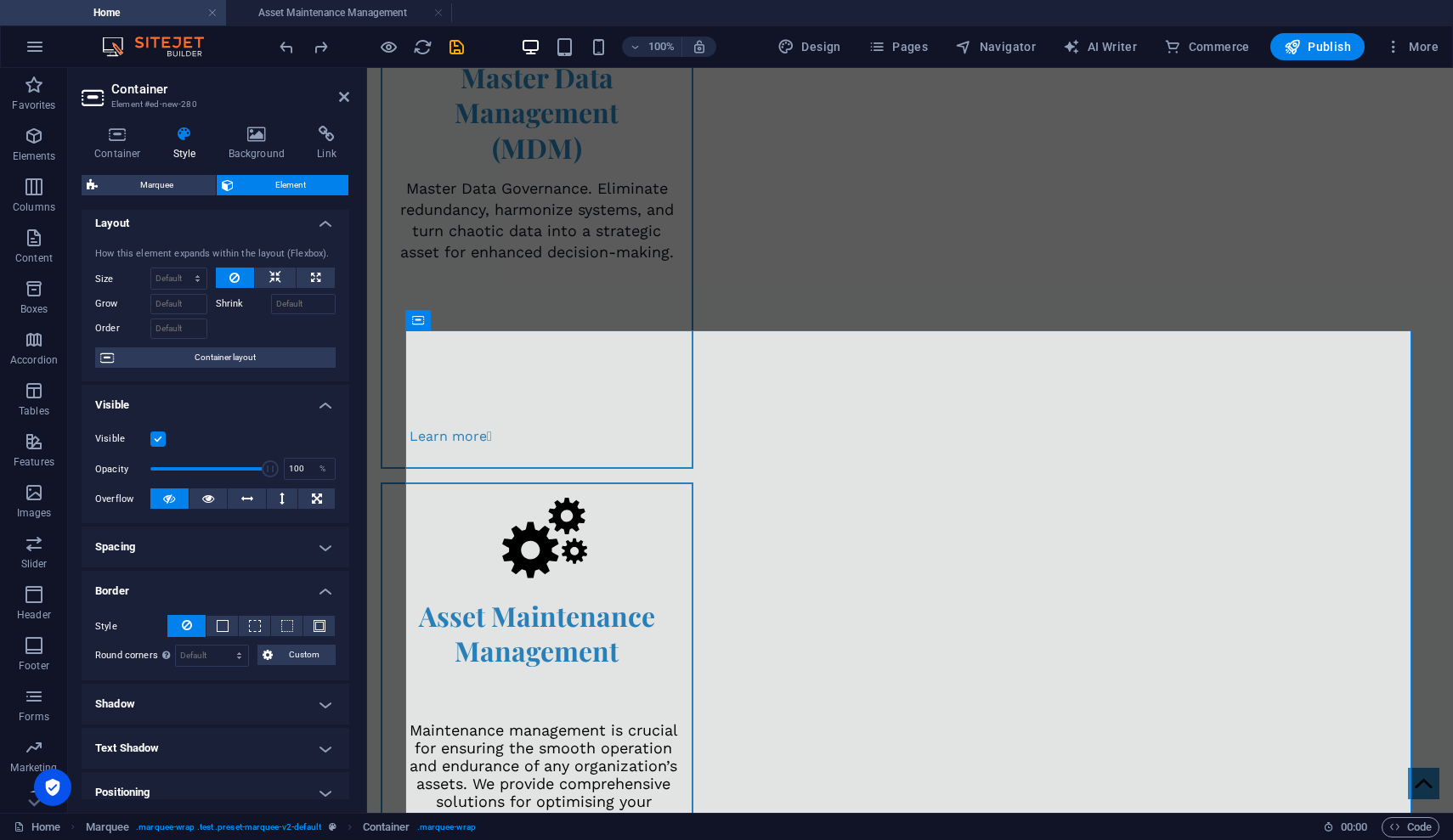 scroll, scrollTop: 196, scrollLeft: 0, axis: vertical 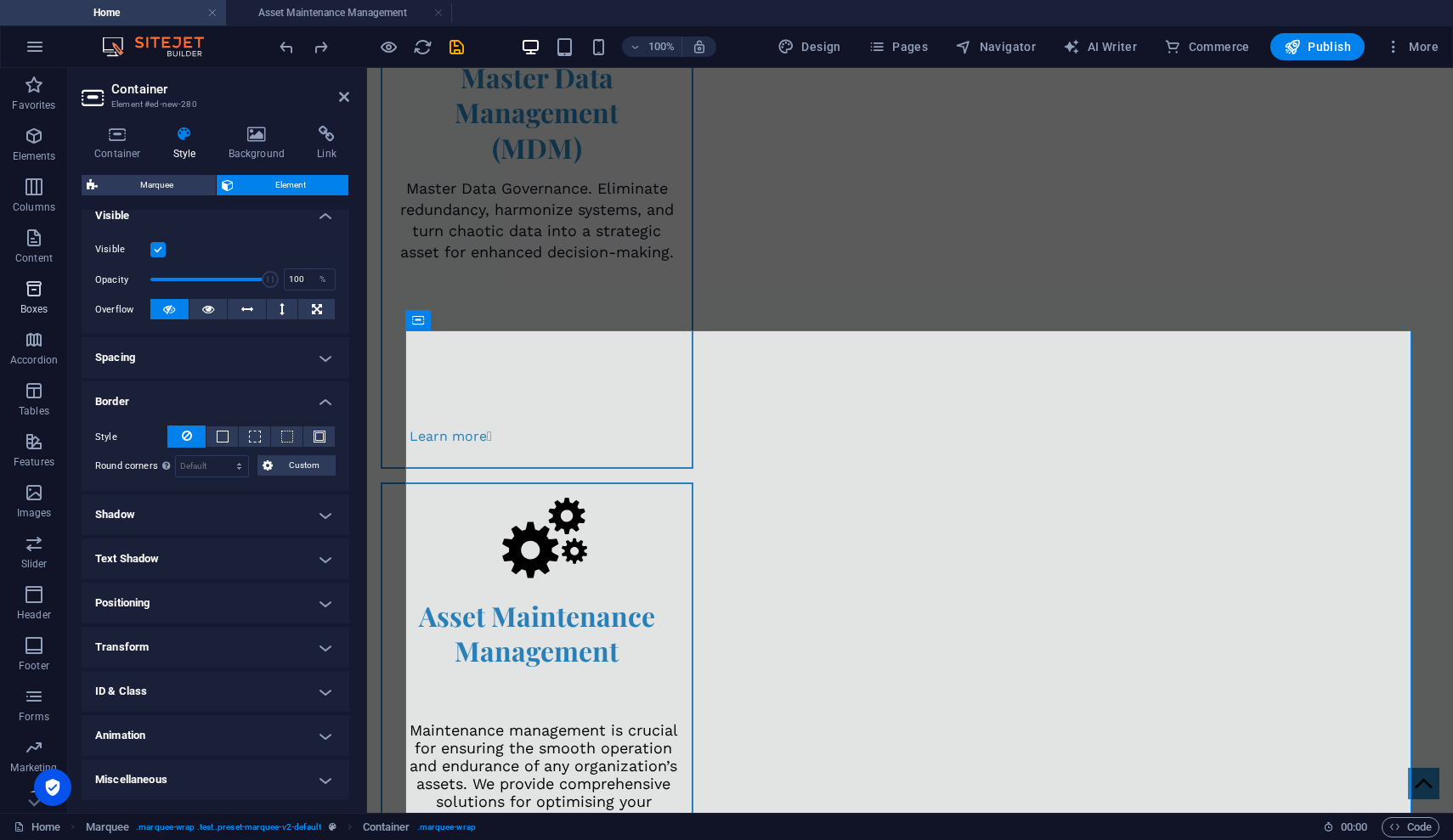 click on "Boxes" at bounding box center (34, 299) 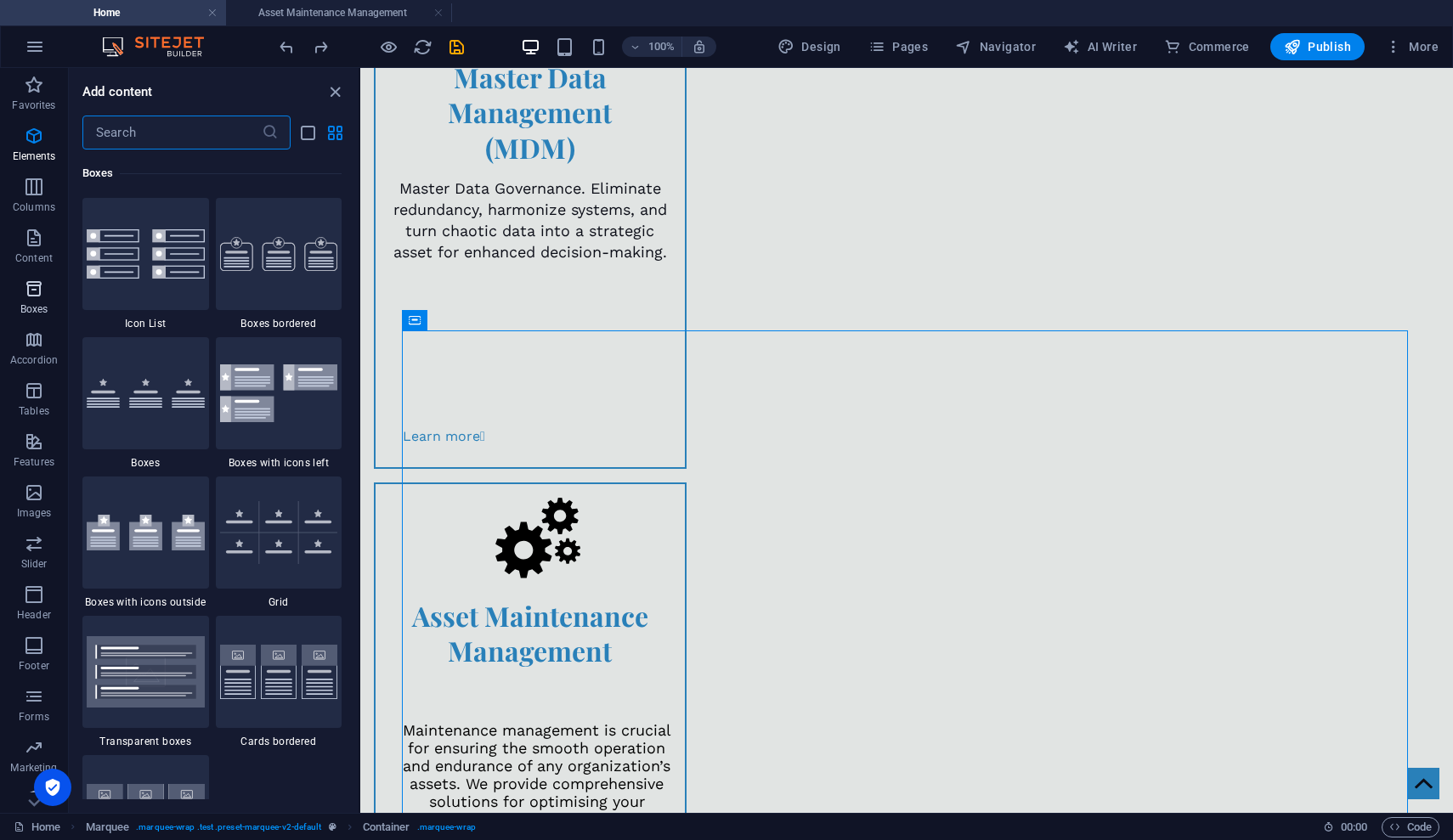 scroll, scrollTop: 4546, scrollLeft: 0, axis: vertical 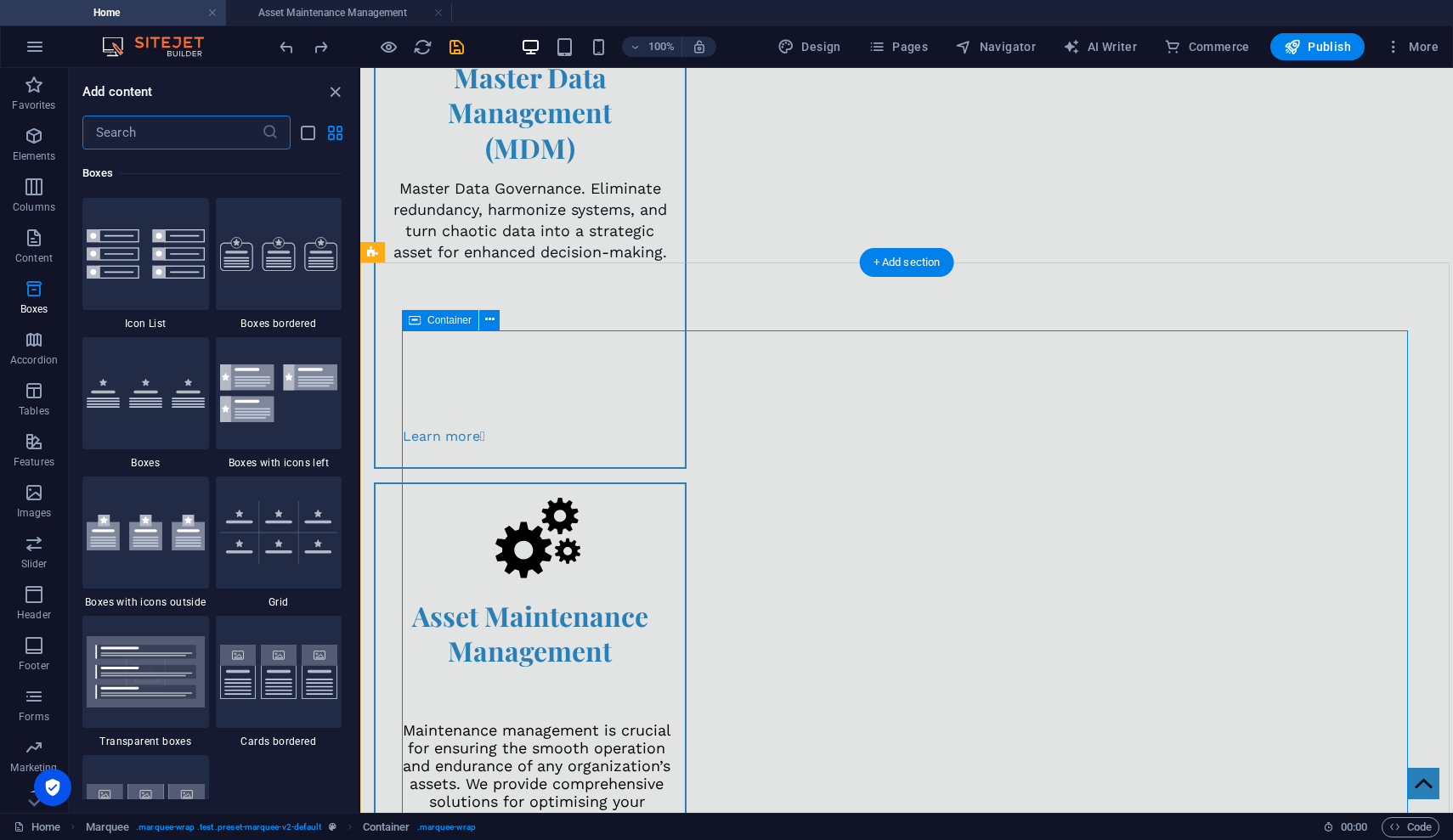 click at bounding box center (415, 320) 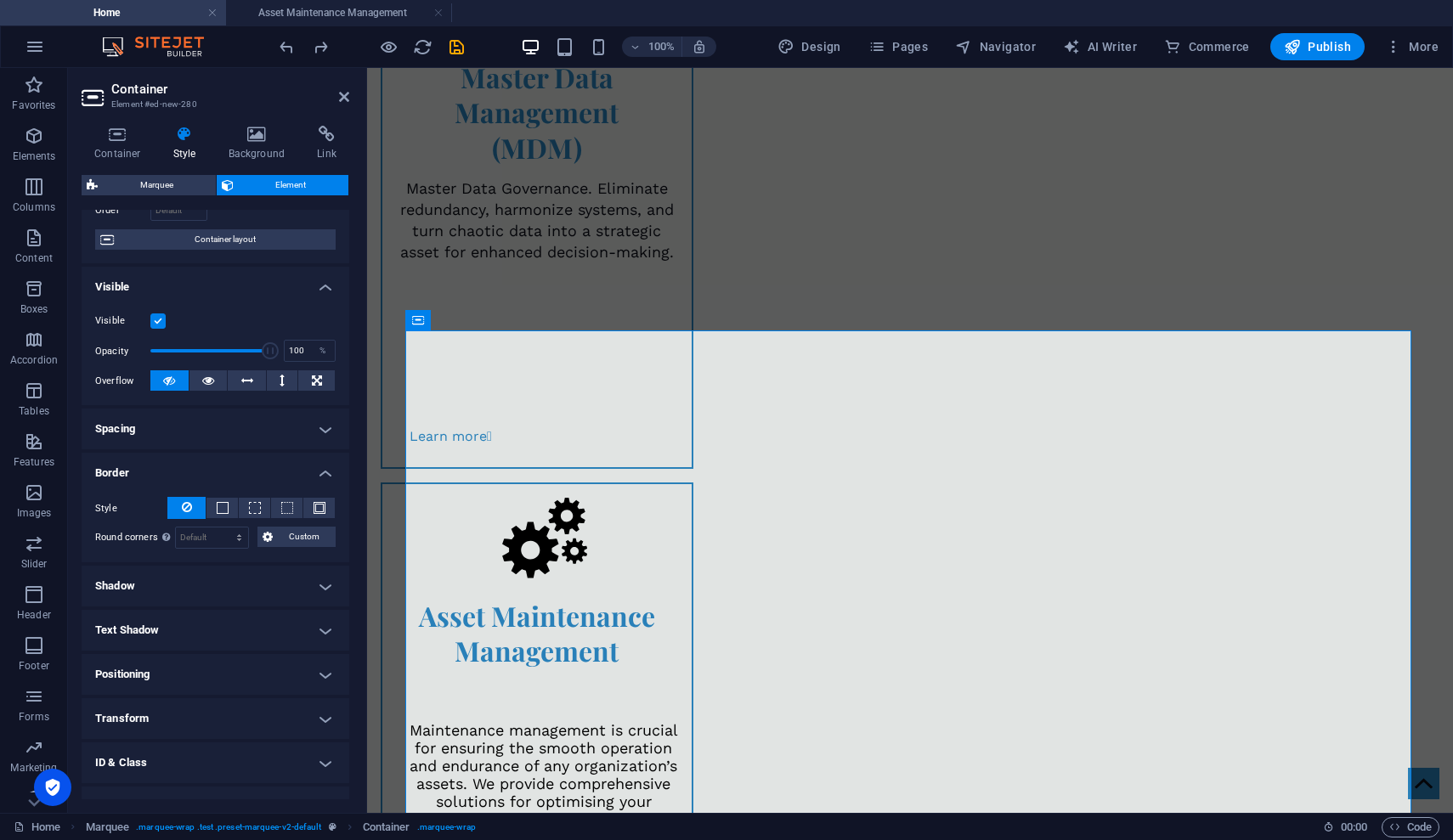 scroll, scrollTop: 196, scrollLeft: 0, axis: vertical 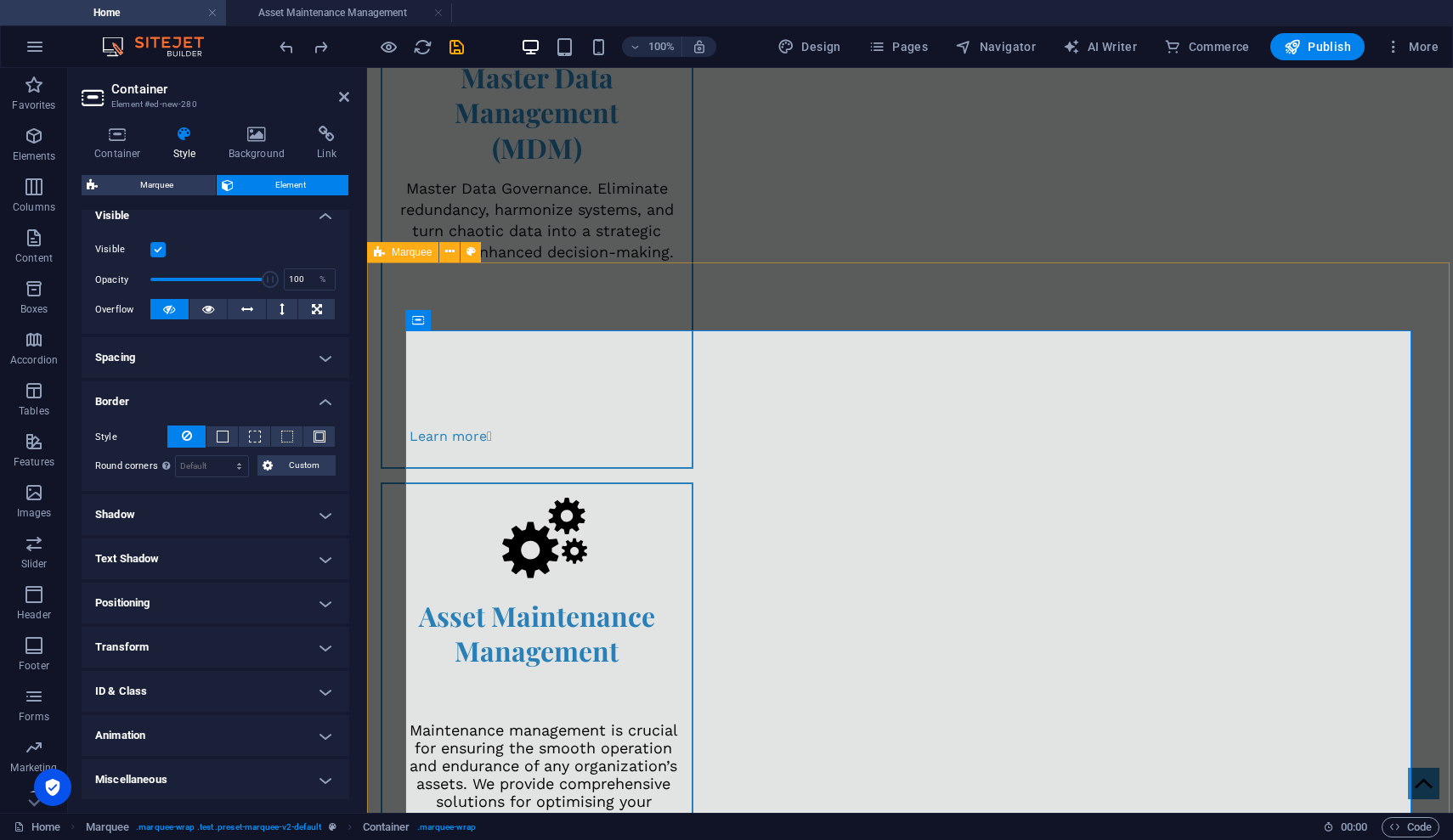 click at bounding box center [910, 2819] 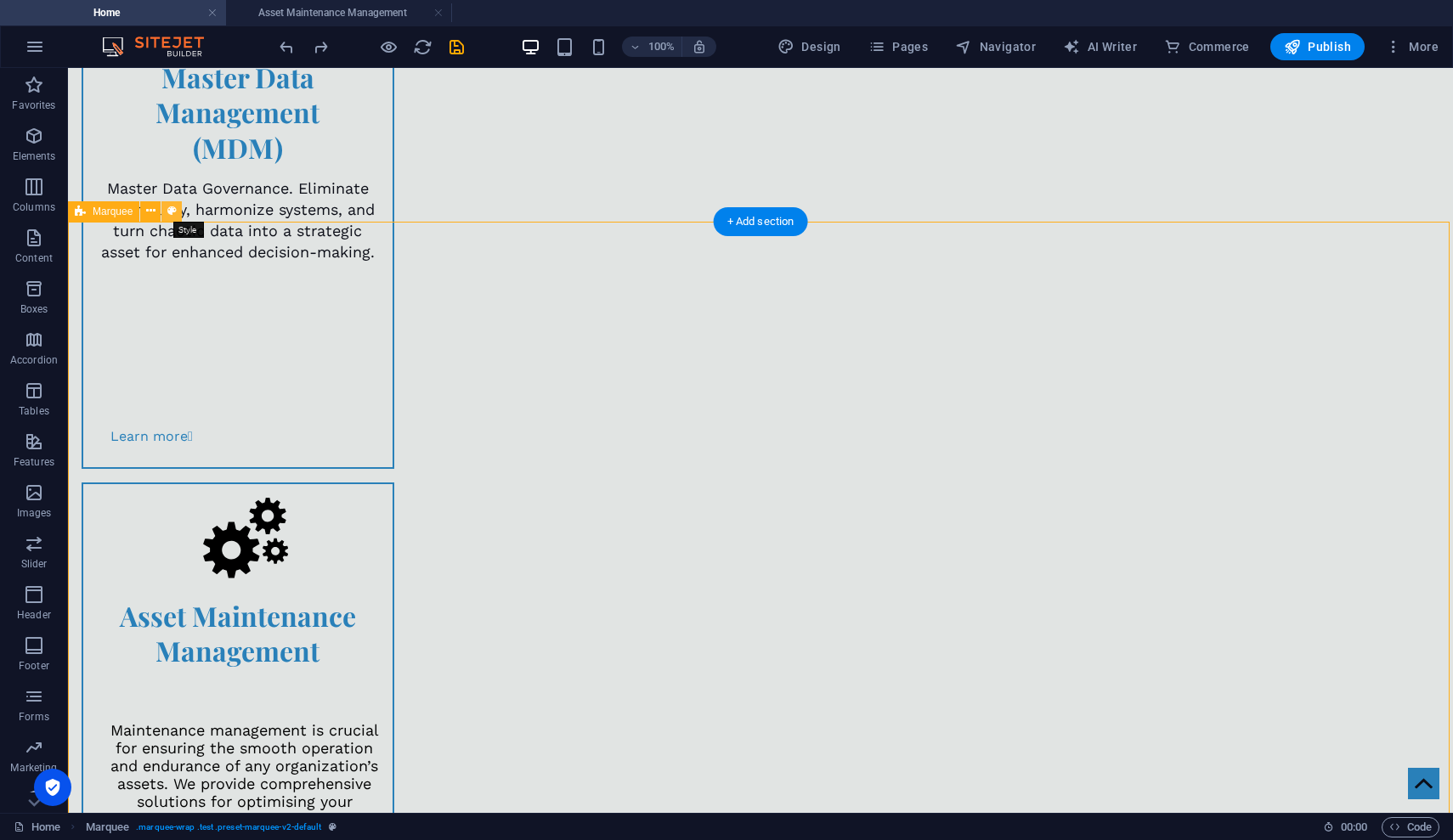 click at bounding box center [172, 211] 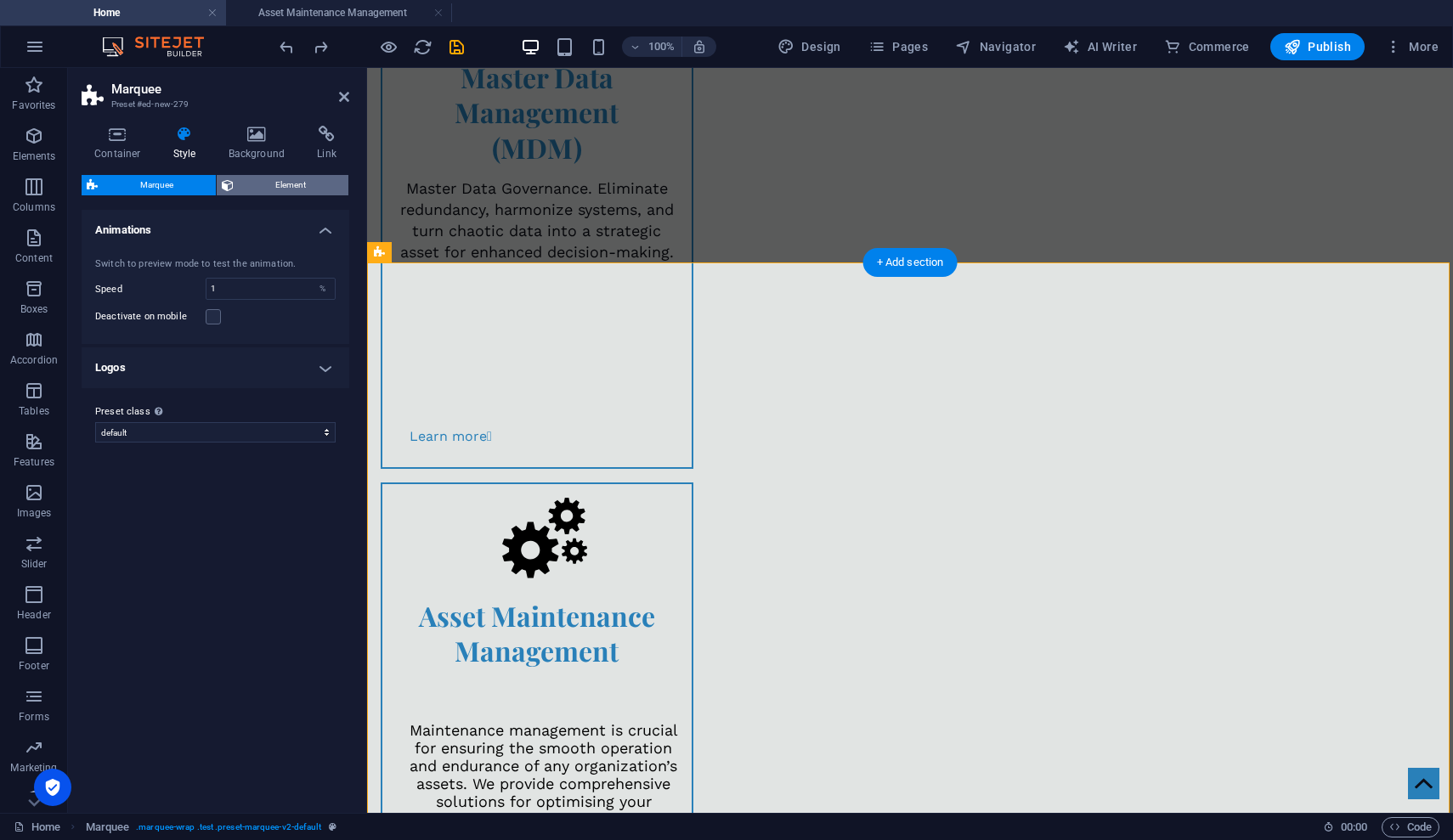 click on "Element" at bounding box center [291, 185] 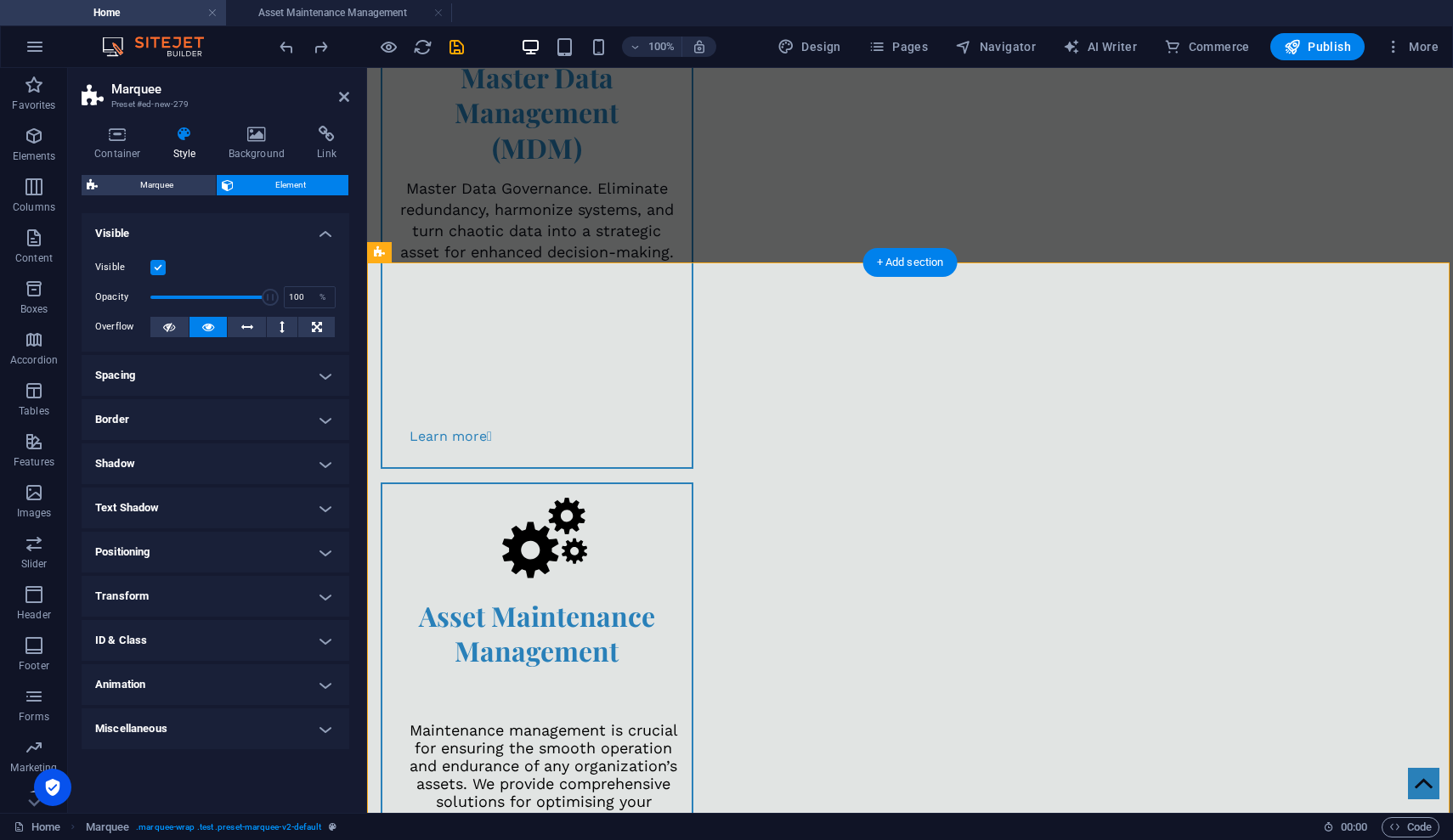 click on "Border" at bounding box center (215, 420) 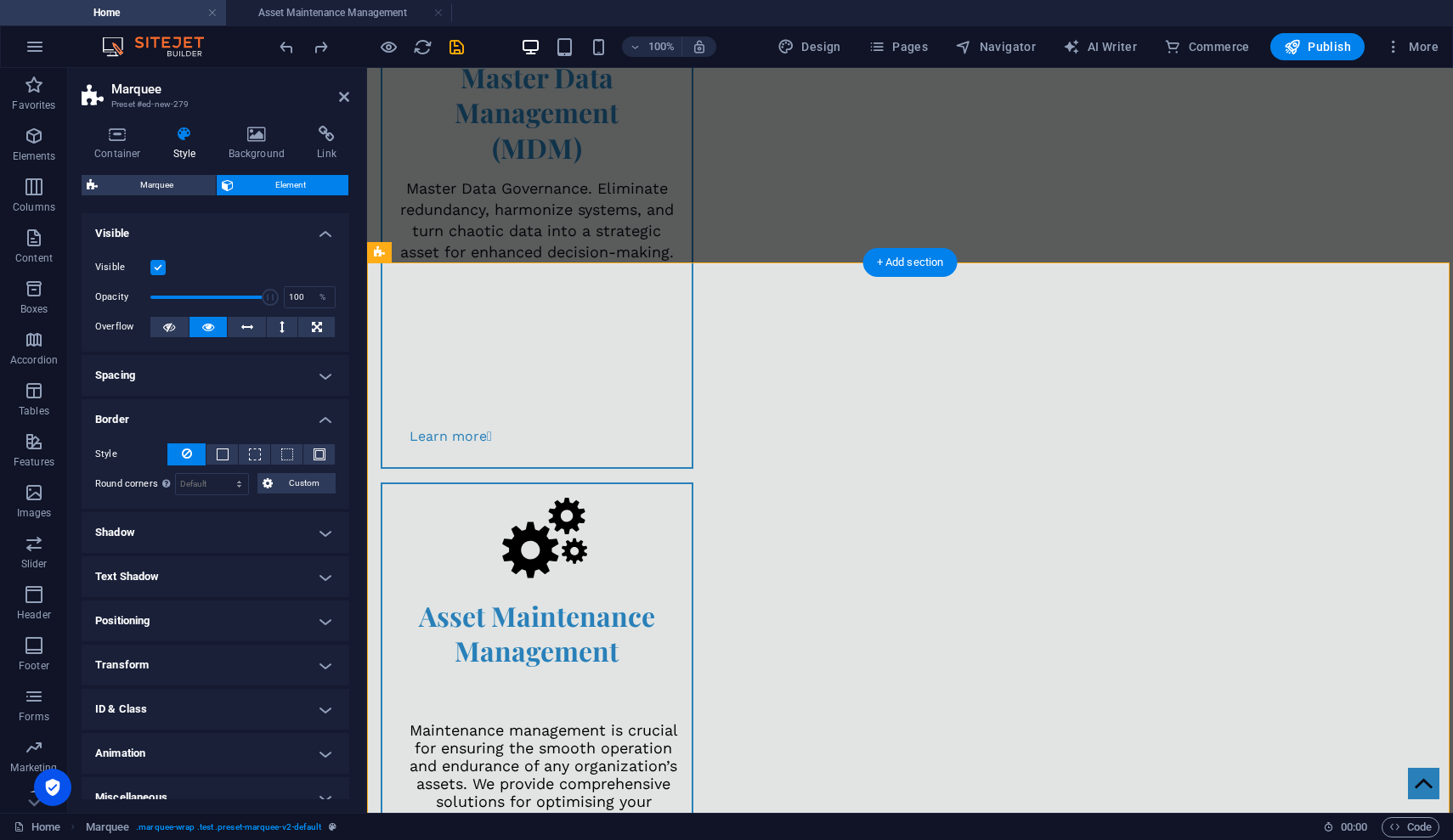click at bounding box center [186, 454] 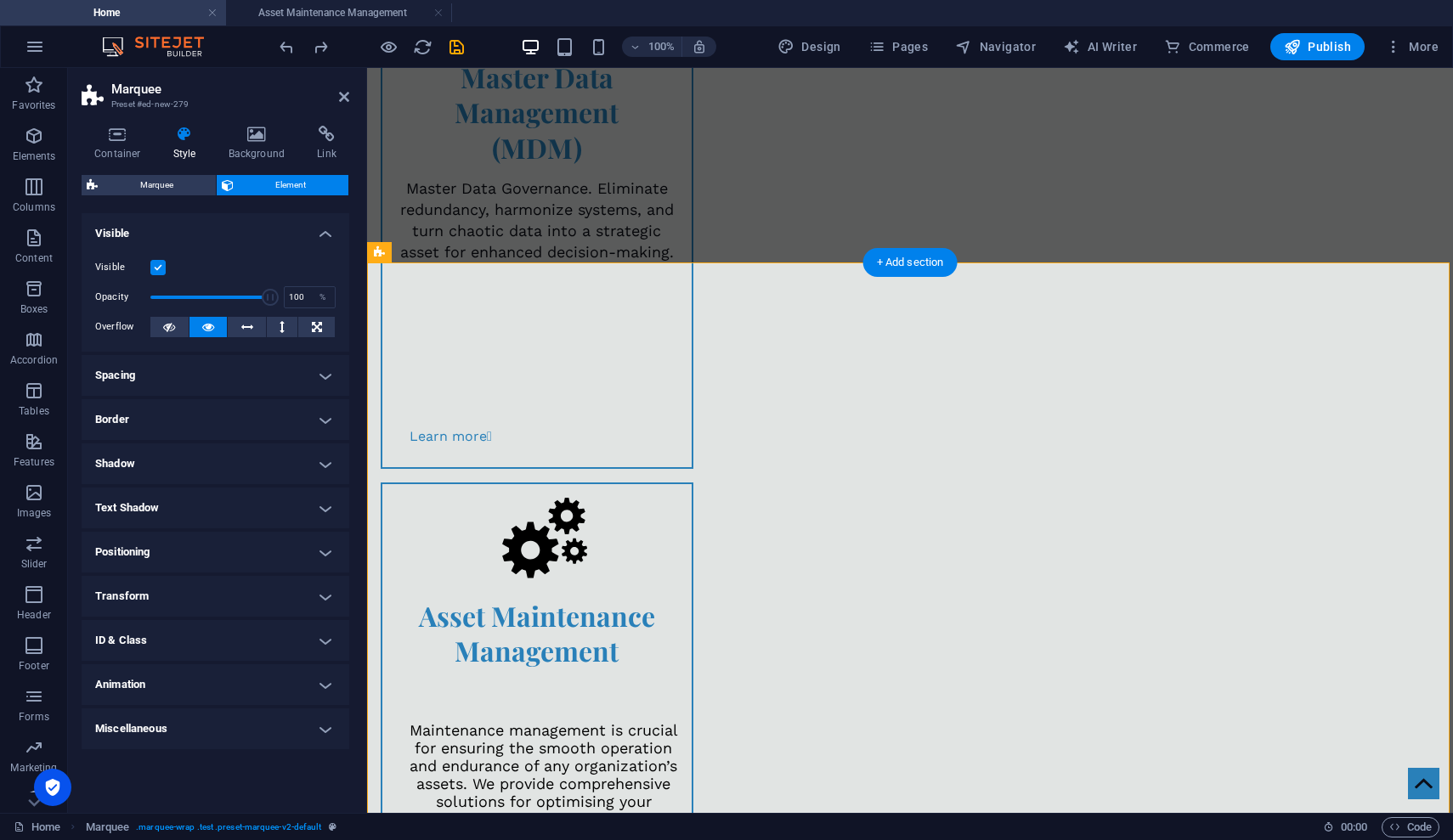 click at bounding box center [158, 268] 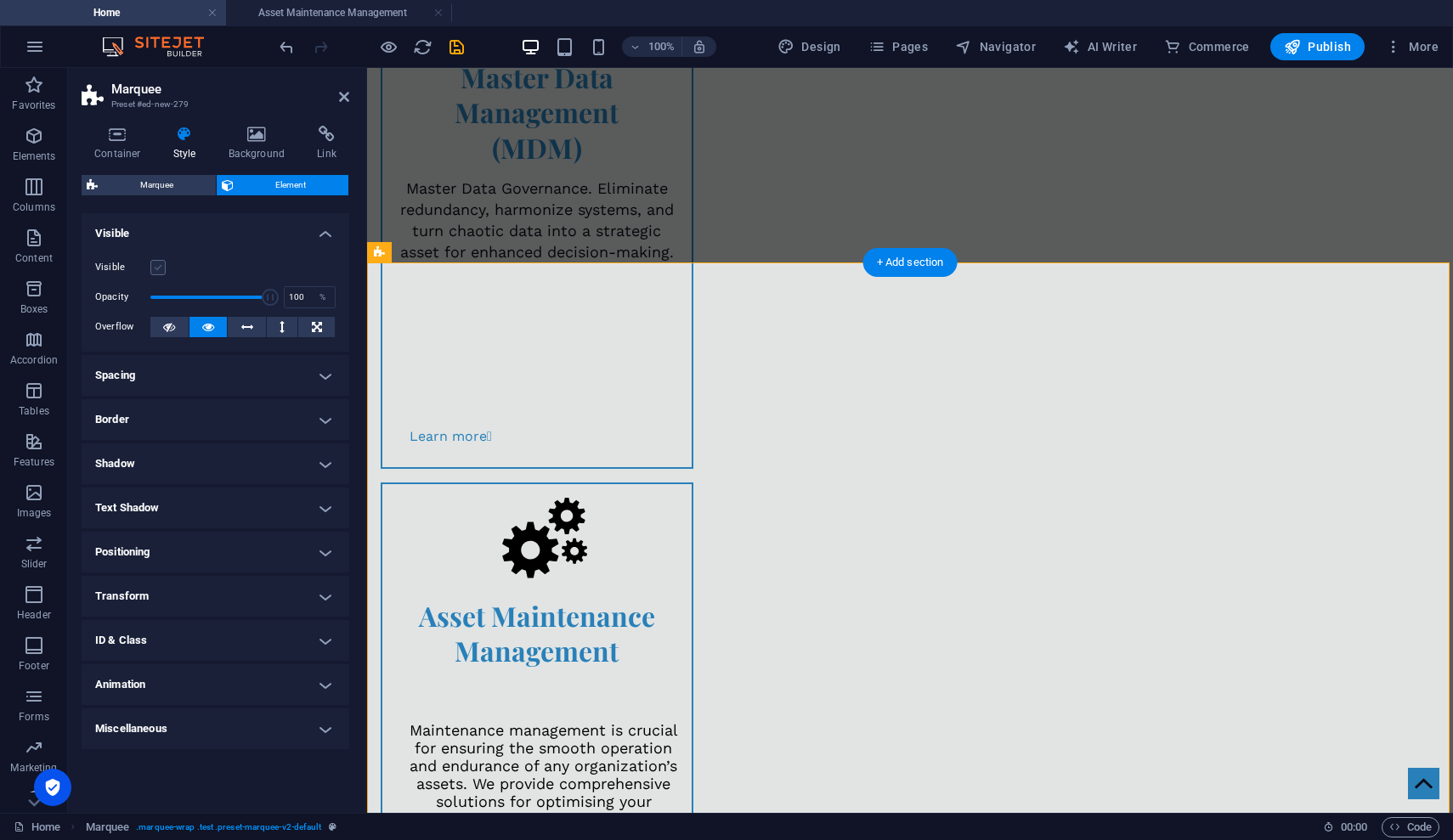 click at bounding box center (158, 268) 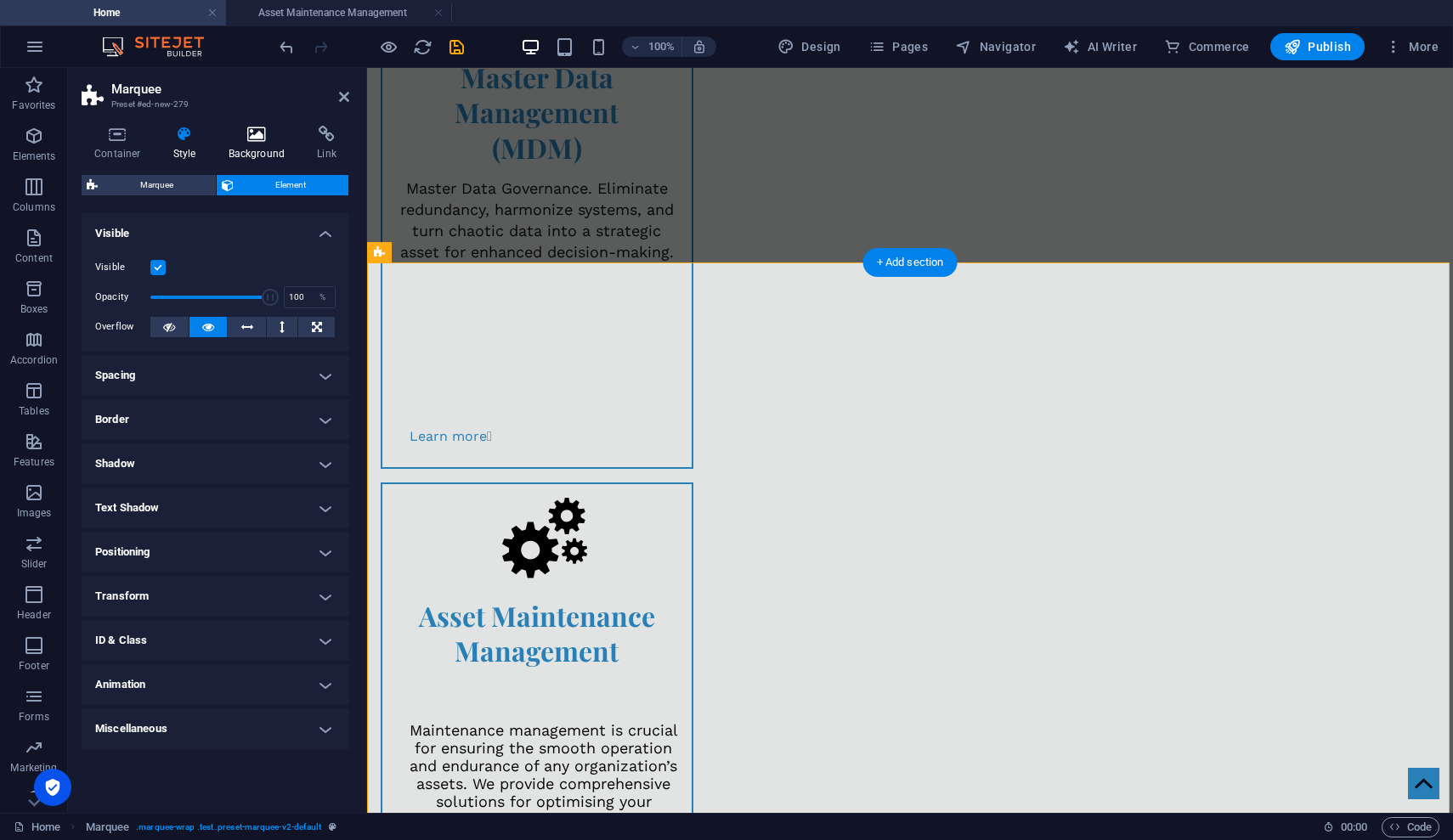 click at bounding box center (257, 134) 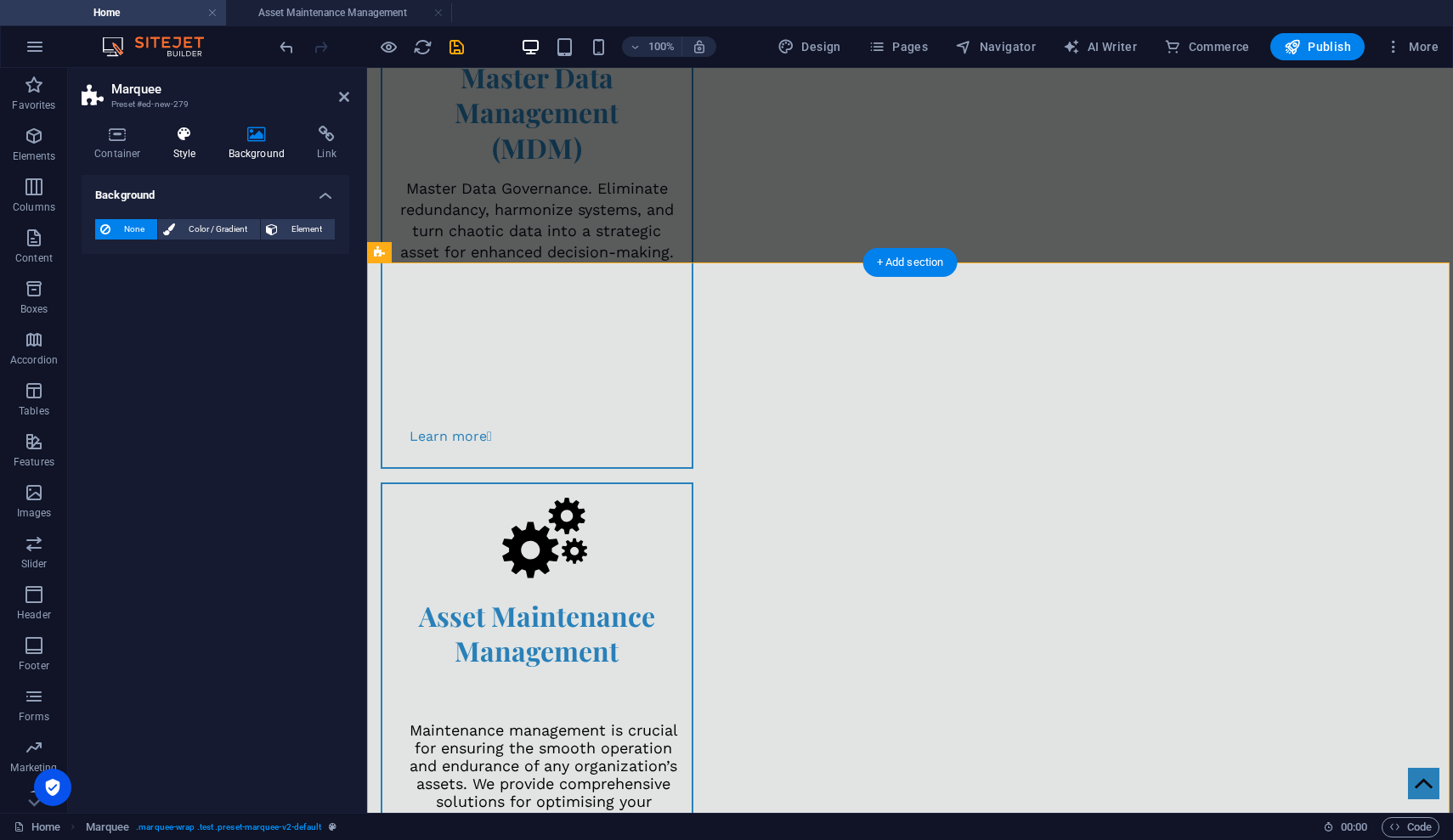 click on "Style" at bounding box center (188, 144) 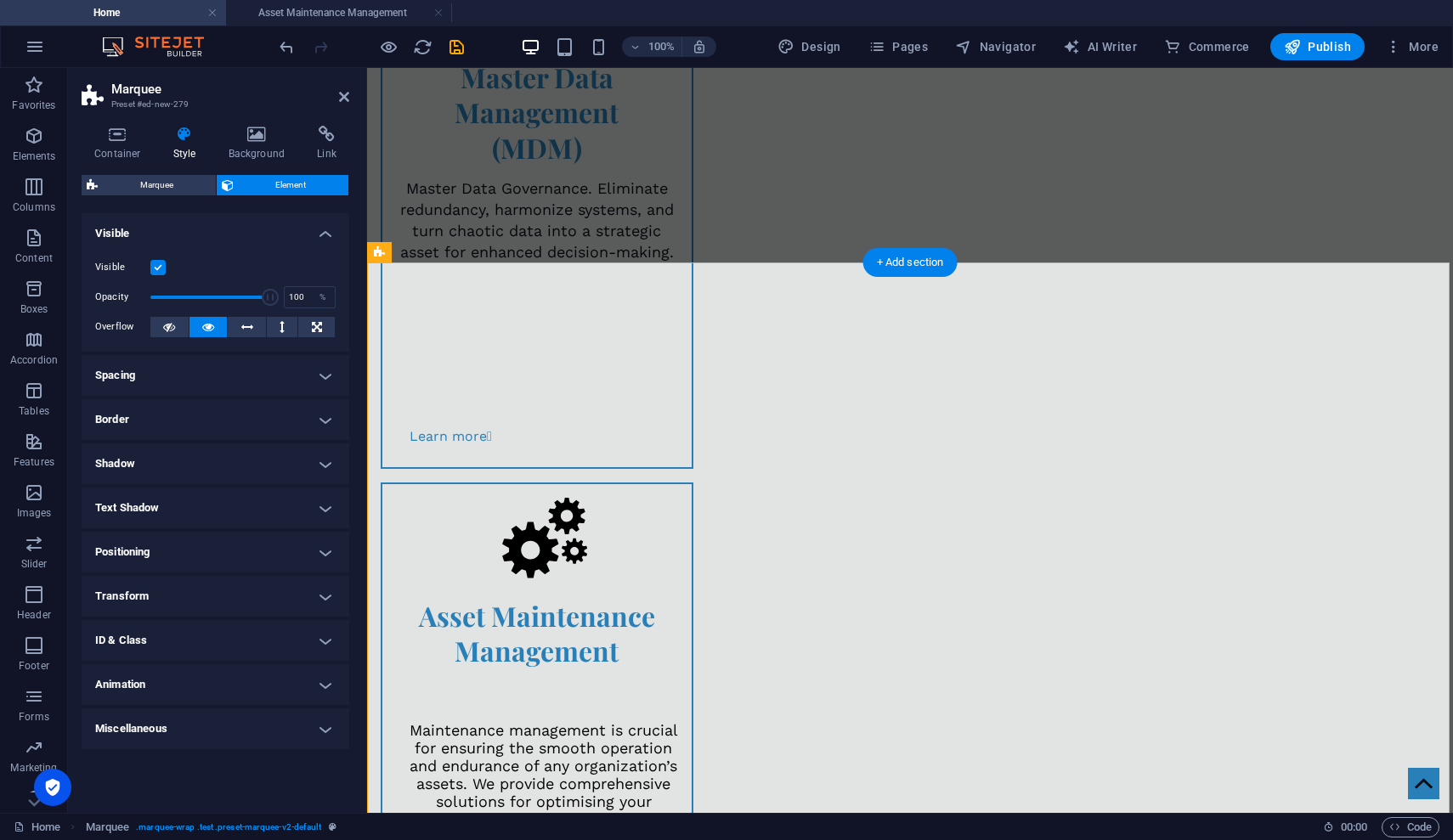 click on "Animation" at bounding box center (215, 685) 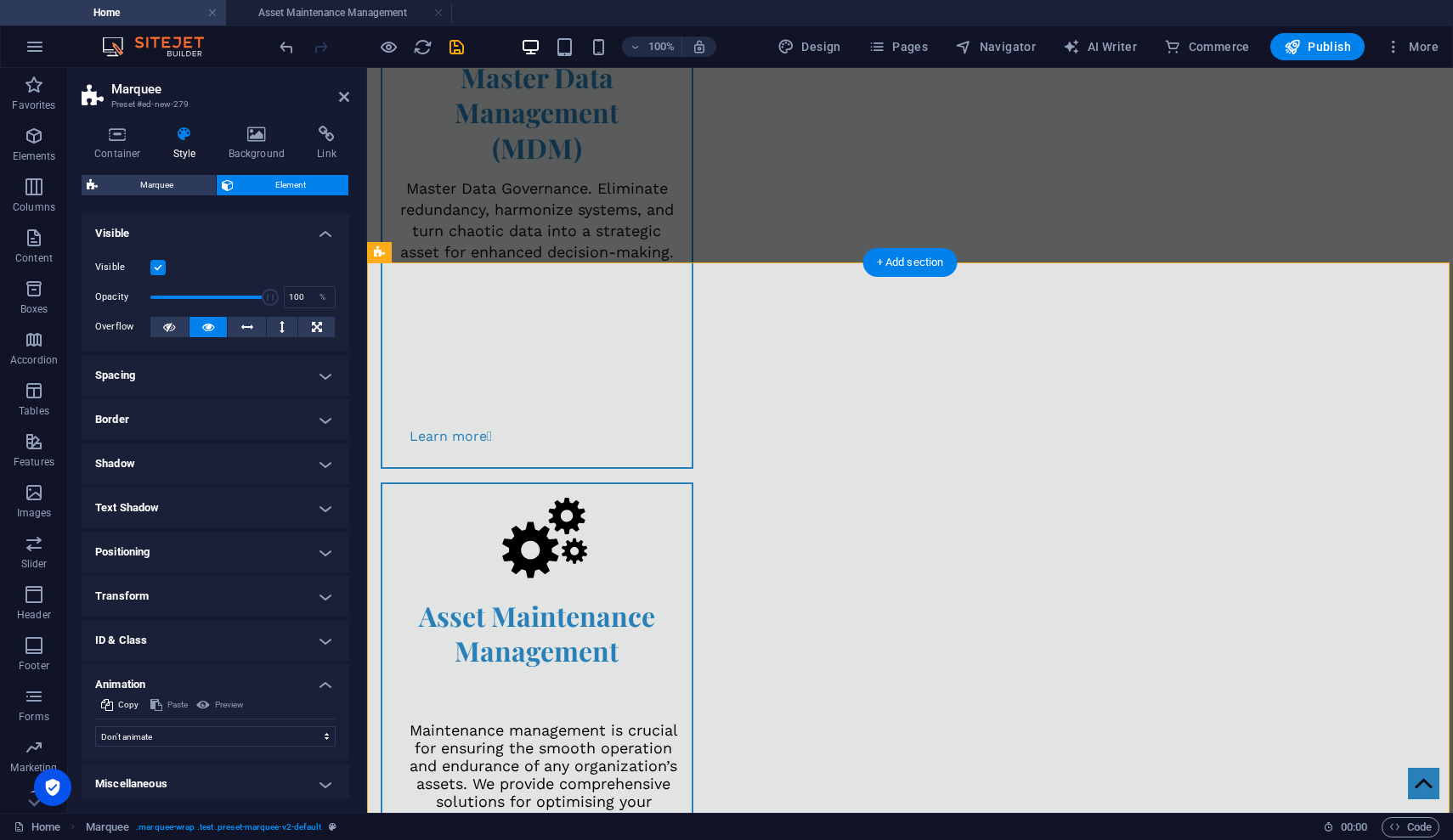 click on "Animation" at bounding box center (215, 679) 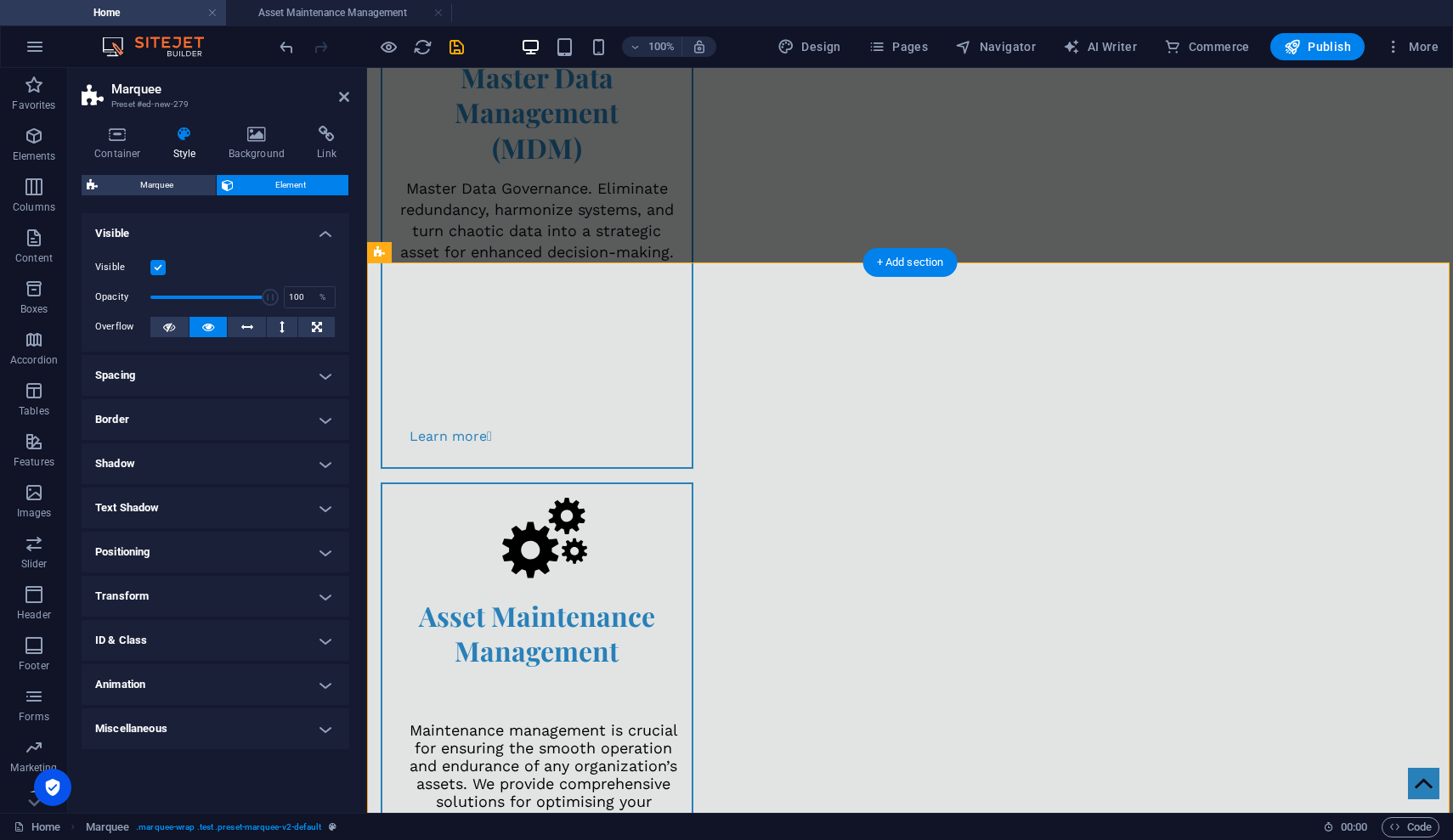 click on "Transform" at bounding box center [215, 596] 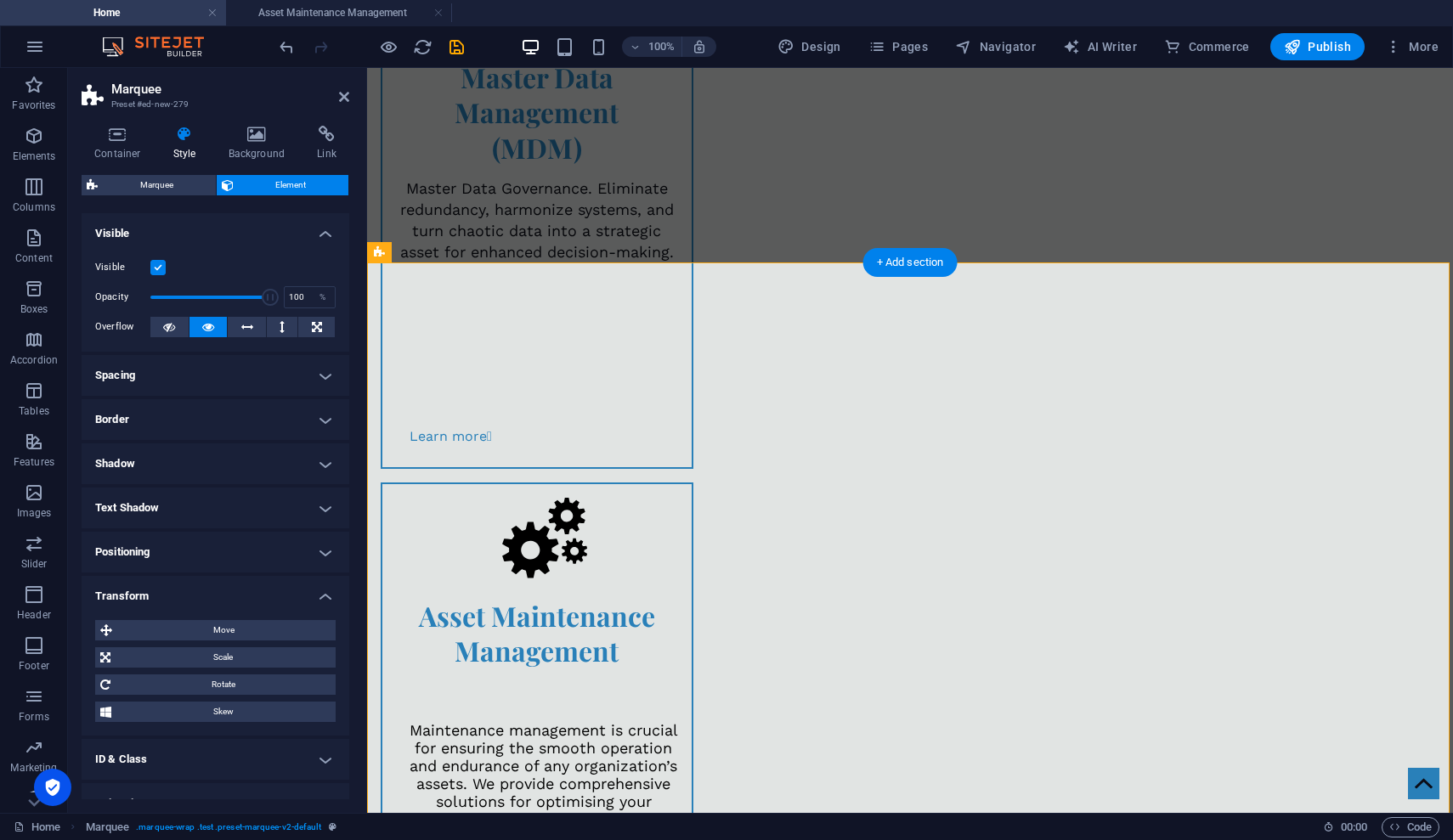 click on "Transform" at bounding box center [215, 591] 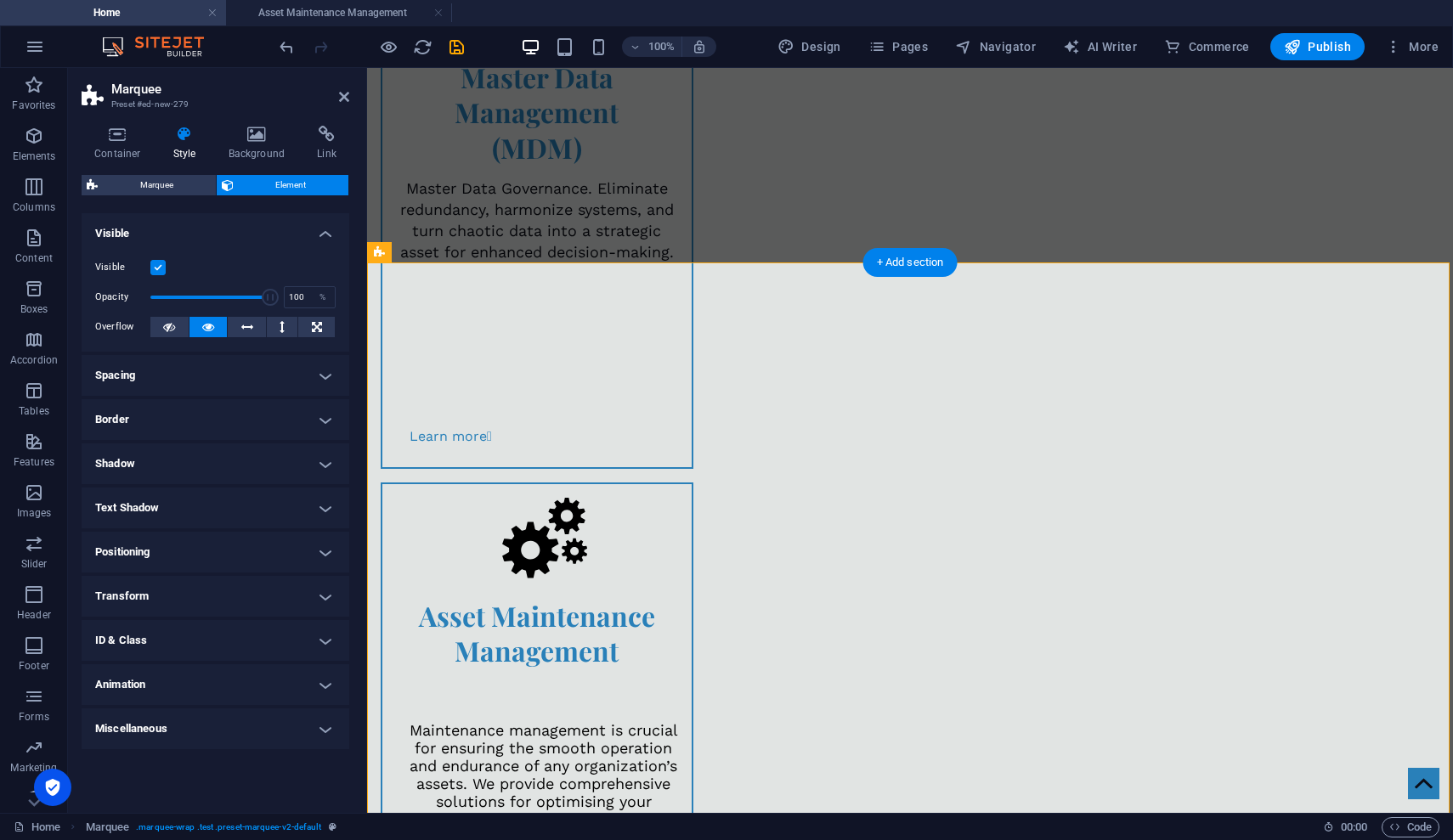 click on "Positioning" at bounding box center (215, 552) 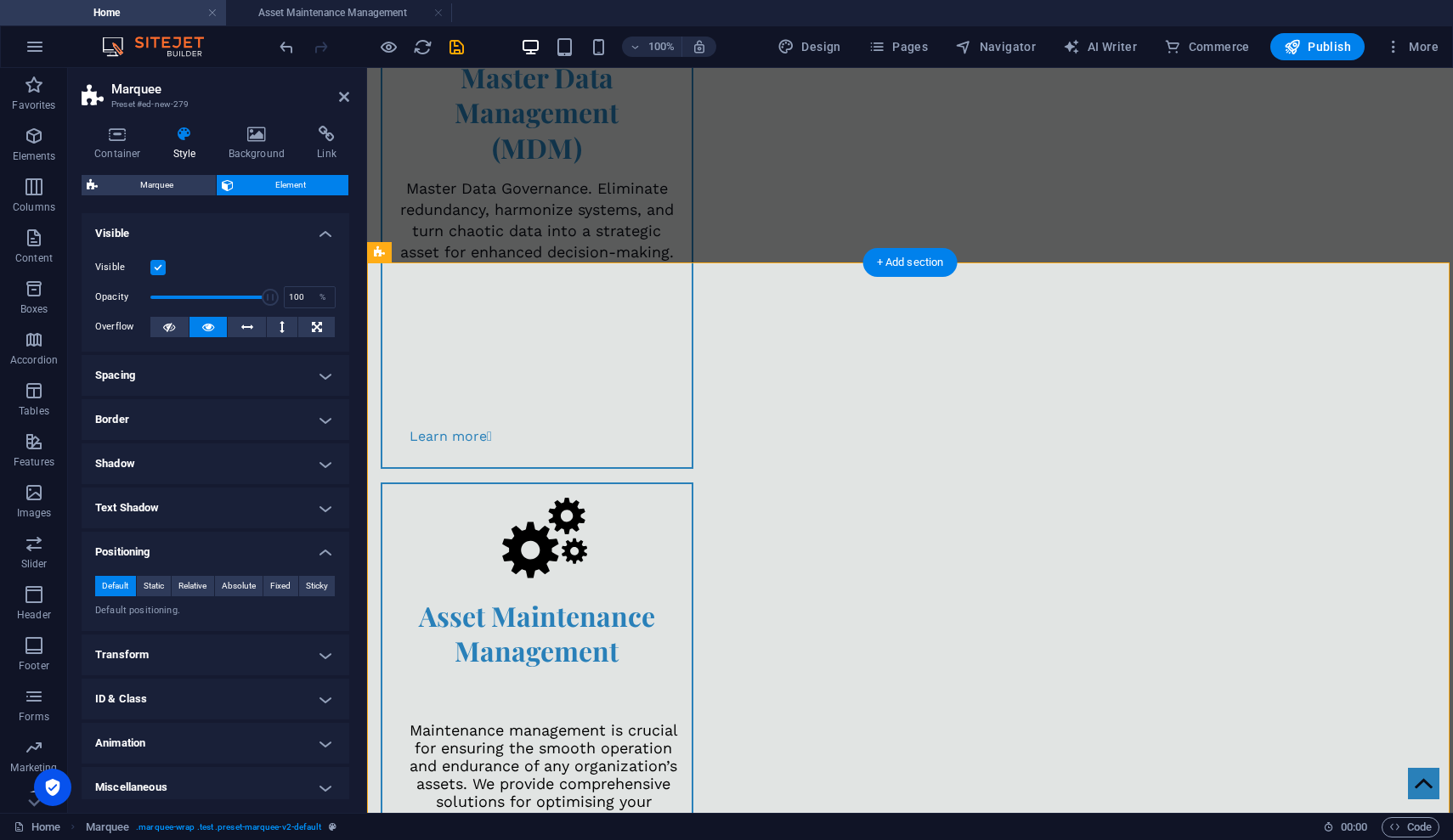 click on "Positioning" at bounding box center [215, 547] 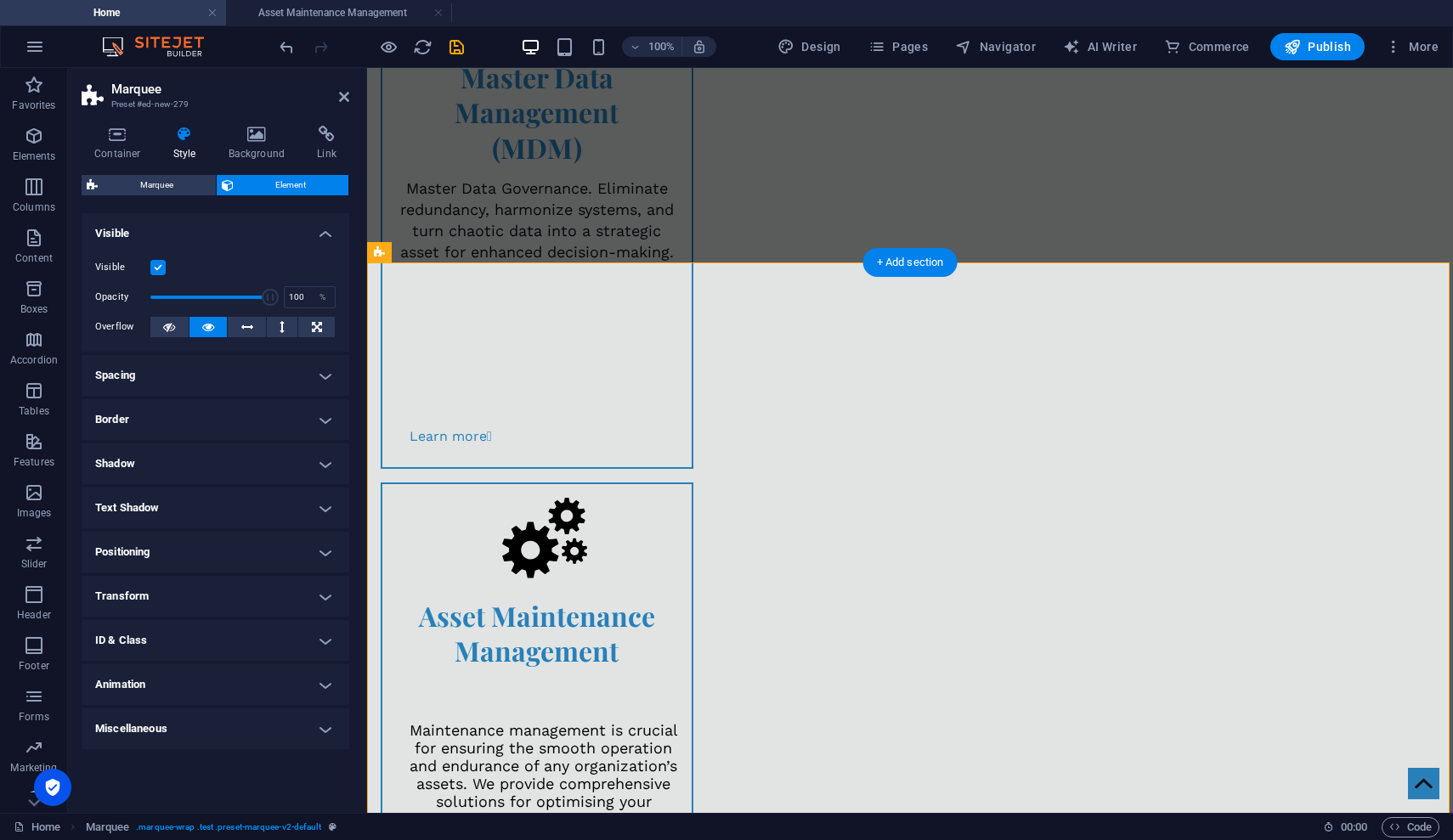 click on "Shadow" at bounding box center [215, 464] 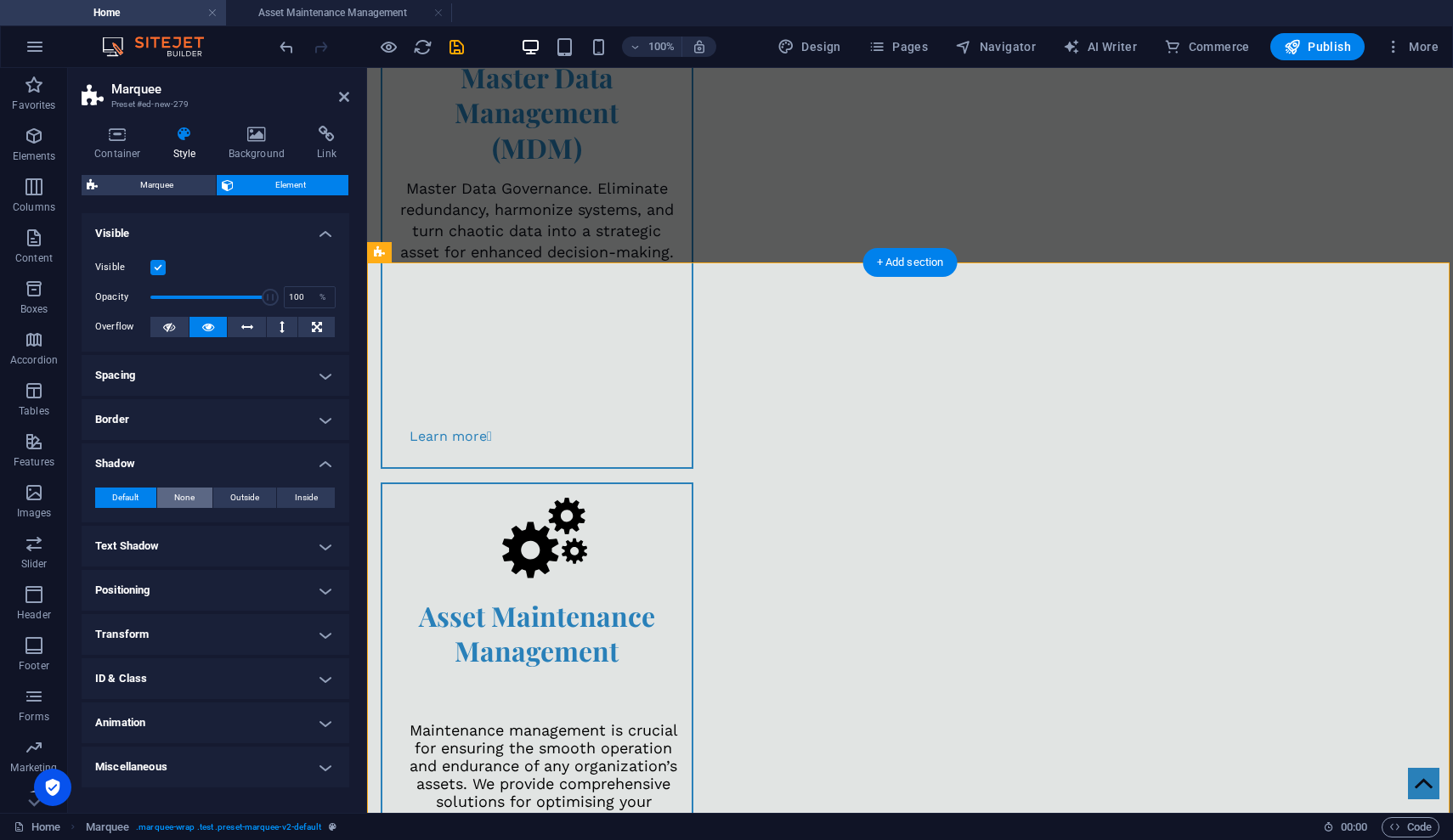 click on "None" at bounding box center [184, 498] 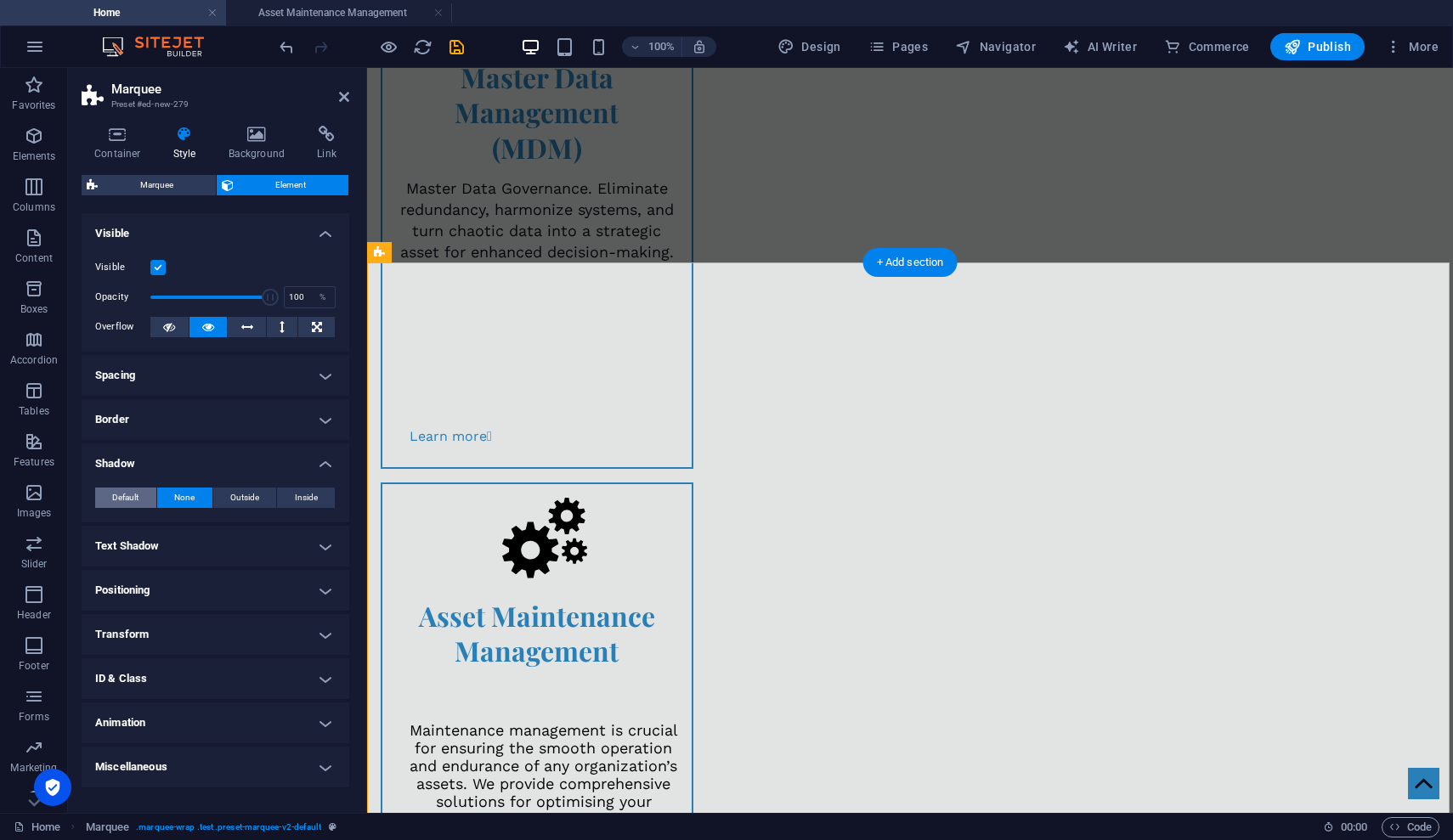 click on "Default" at bounding box center (125, 498) 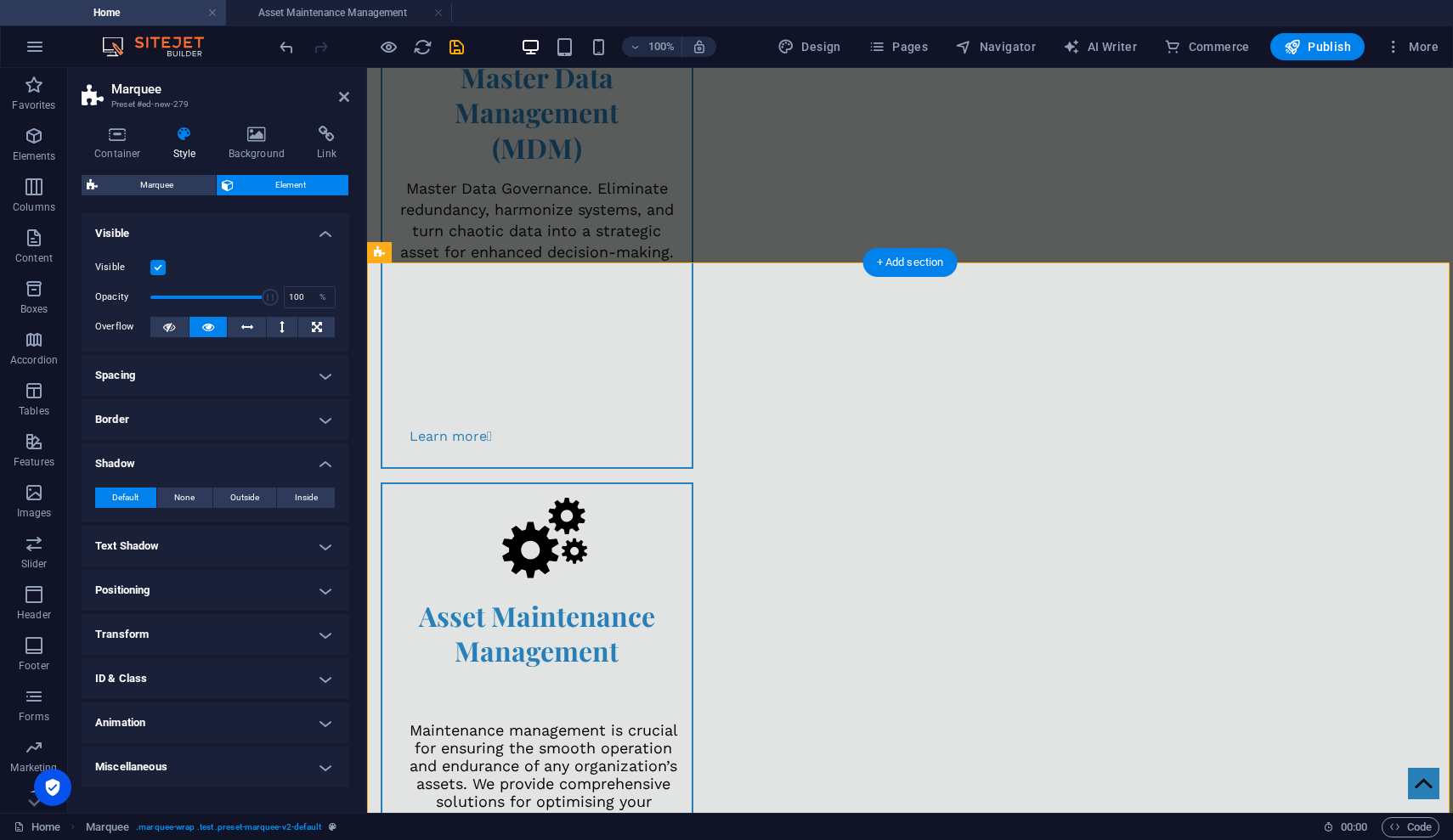 click on "Shadow" at bounding box center [215, 459] 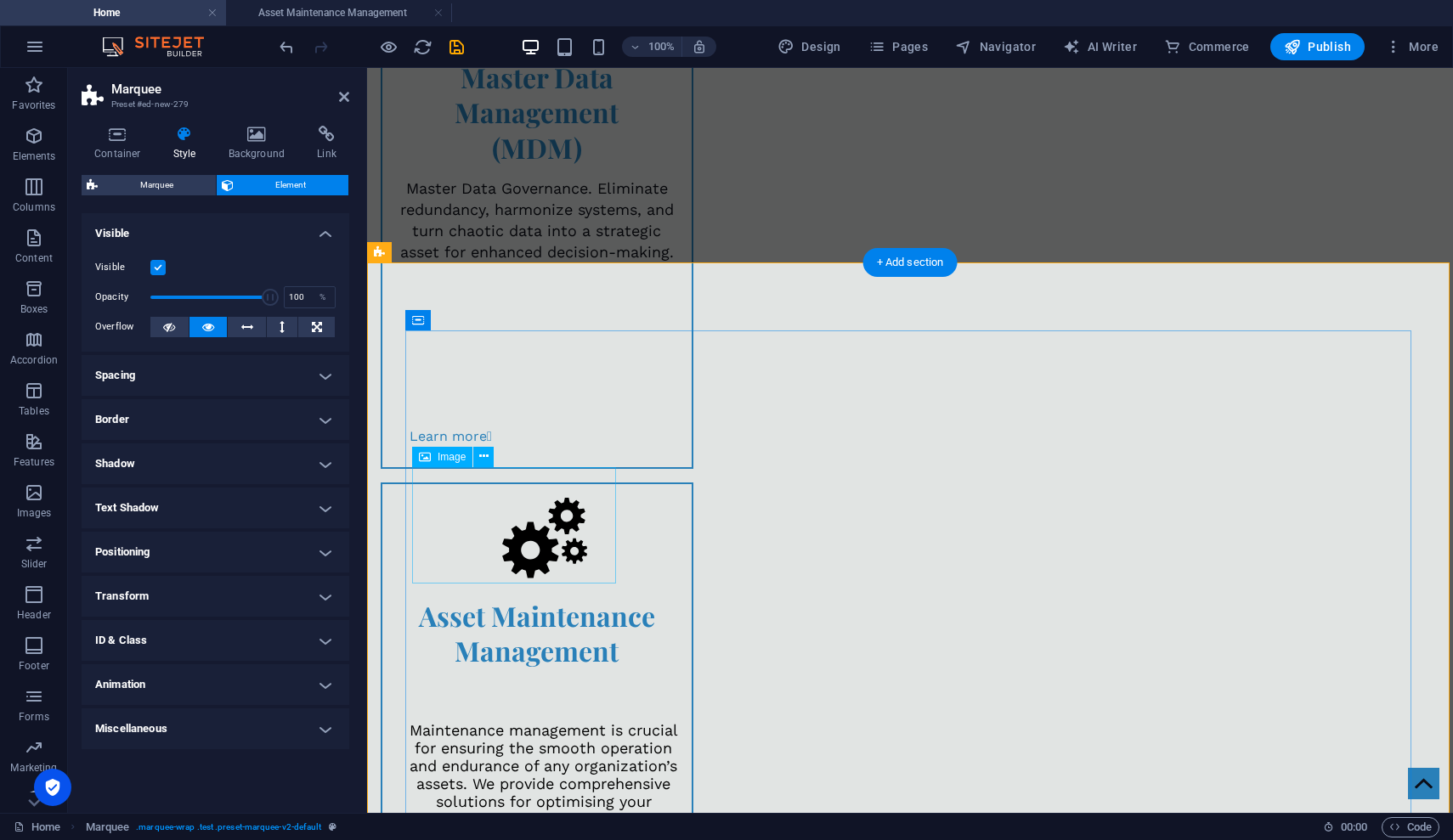 drag, startPoint x: 472, startPoint y: 568, endPoint x: 476, endPoint y: 552, distance: 16.492423 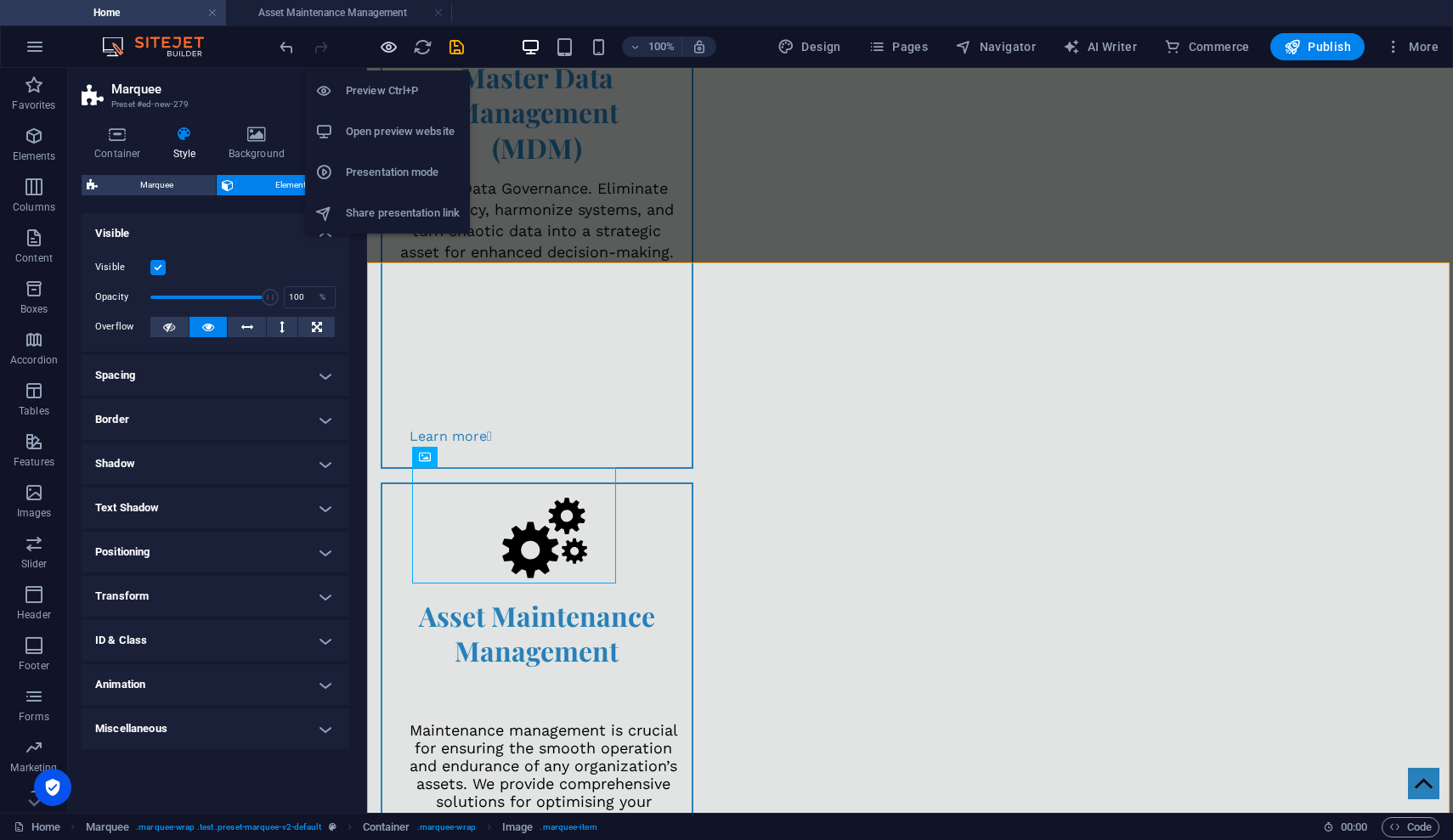 click at bounding box center (388, 47) 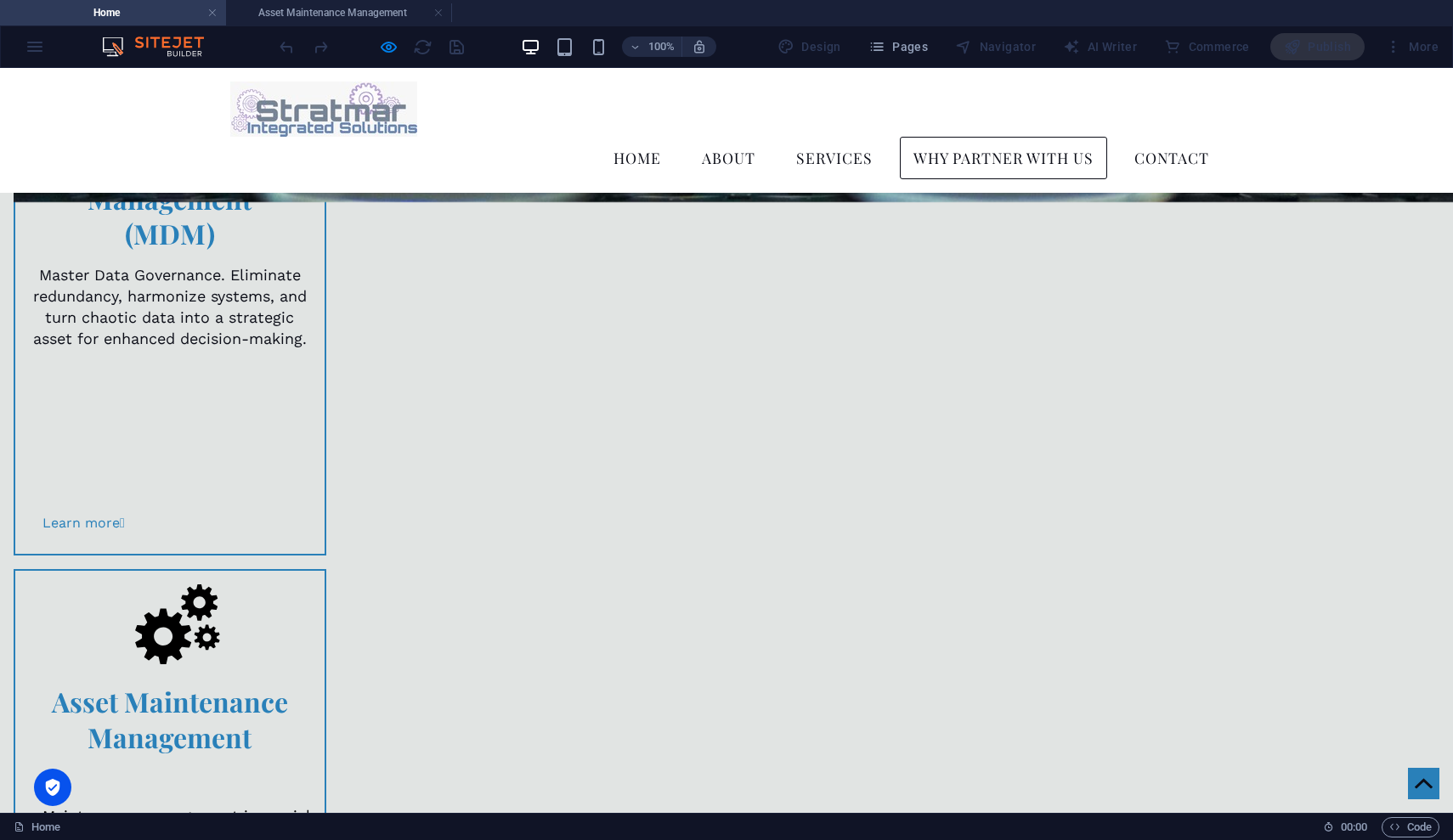 scroll, scrollTop: 1531, scrollLeft: 0, axis: vertical 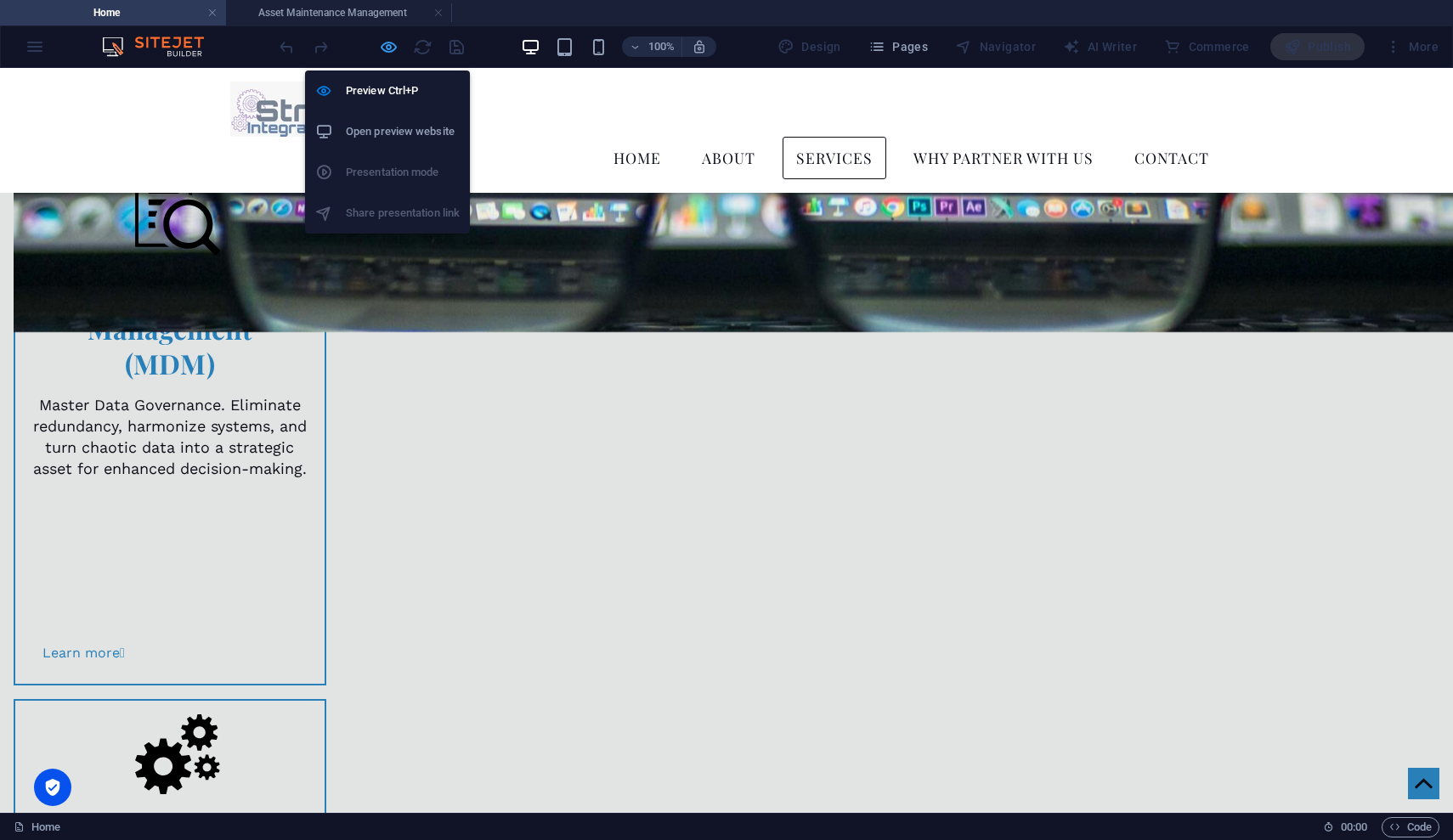 click at bounding box center [388, 47] 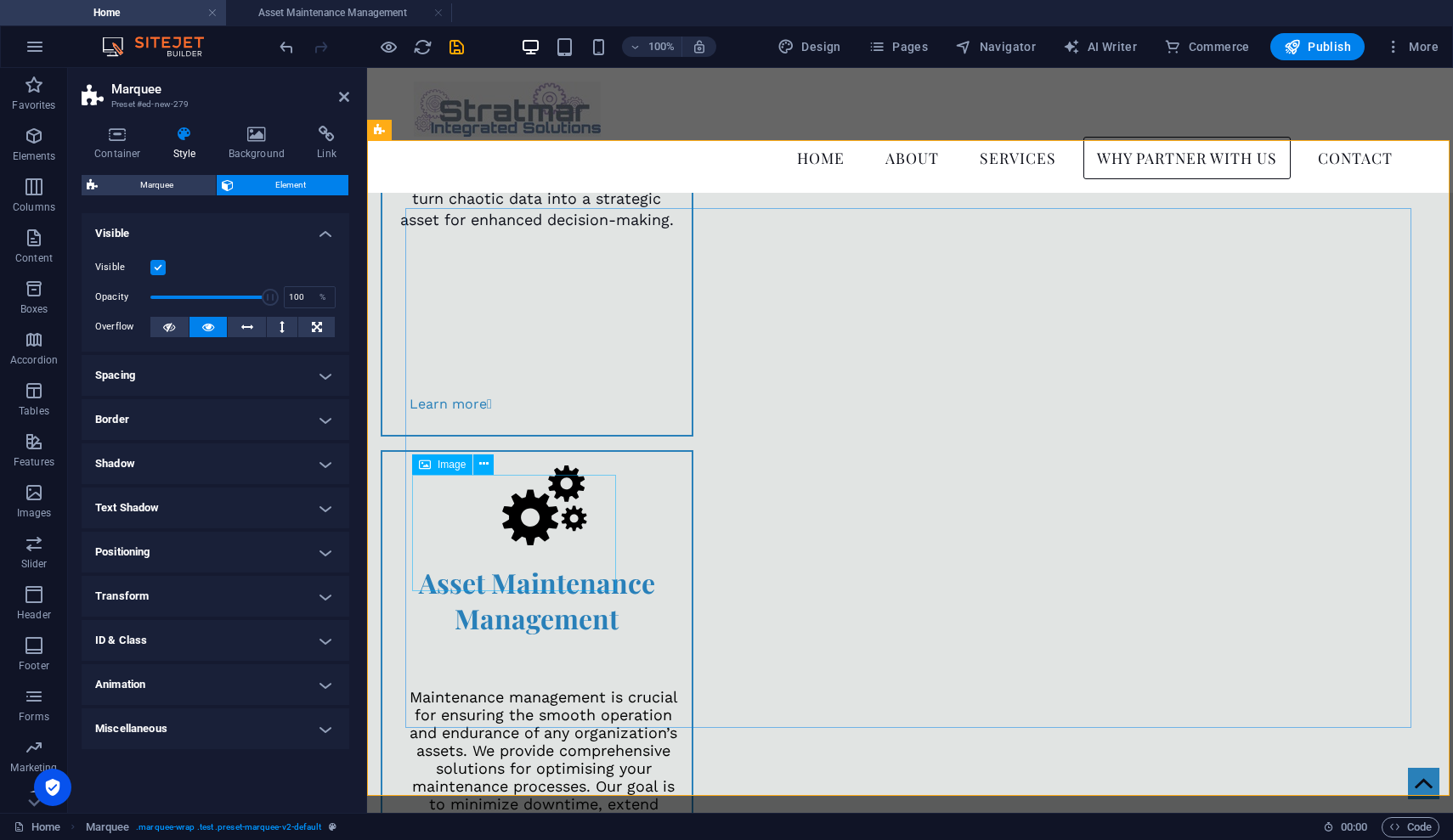 scroll, scrollTop: 1538, scrollLeft: 0, axis: vertical 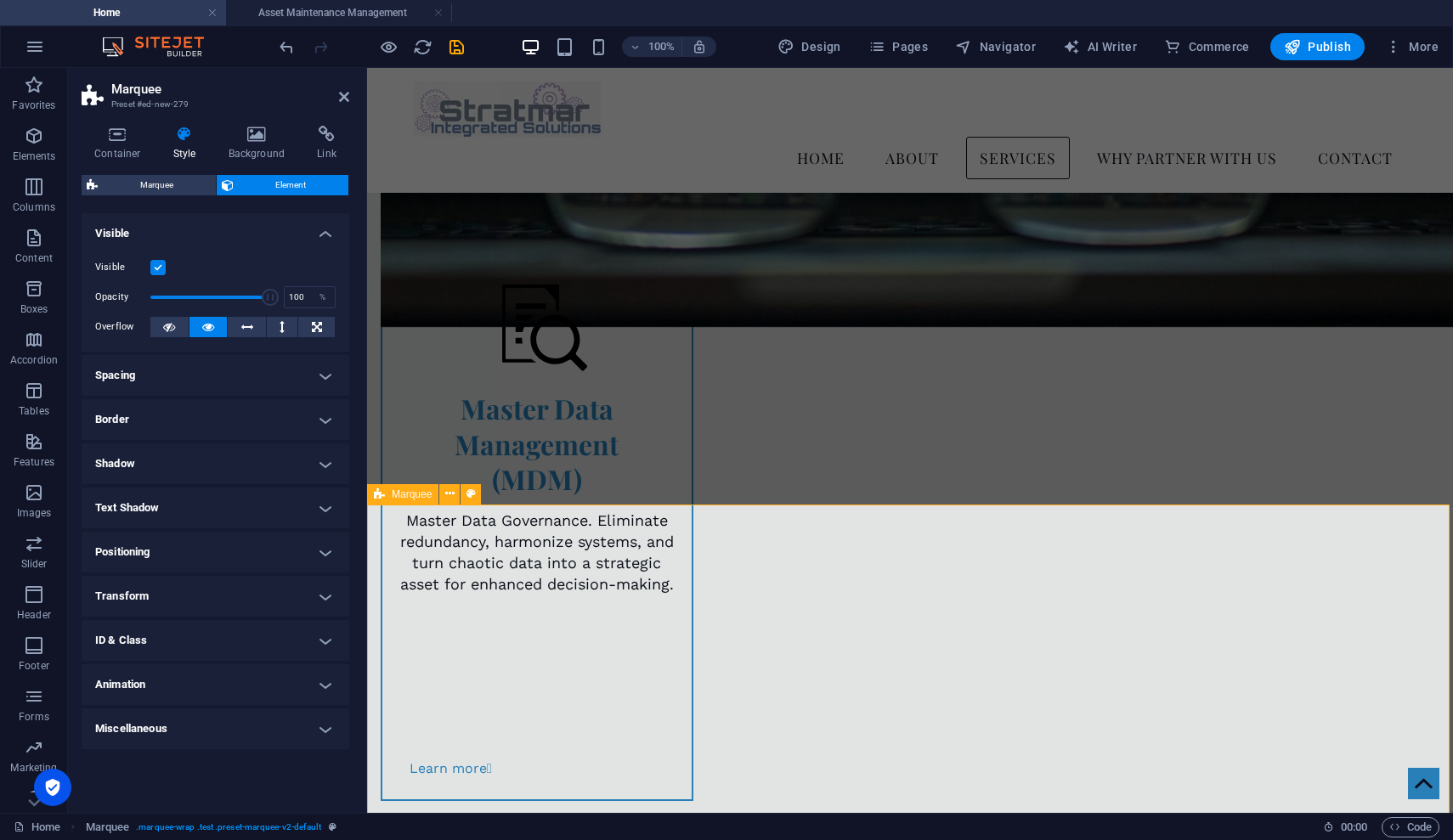 click at bounding box center [910, 3171] 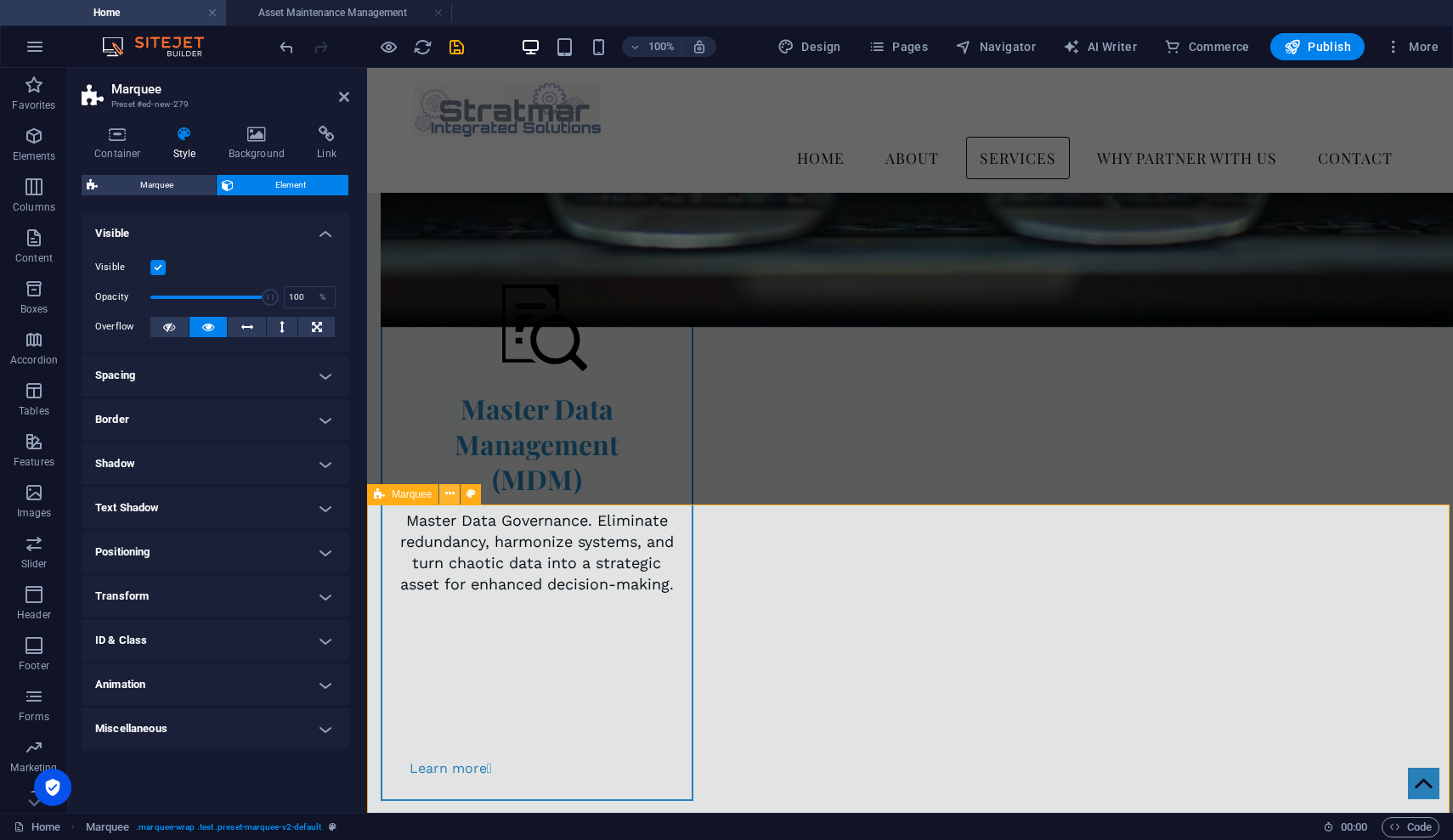 click at bounding box center (449, 494) 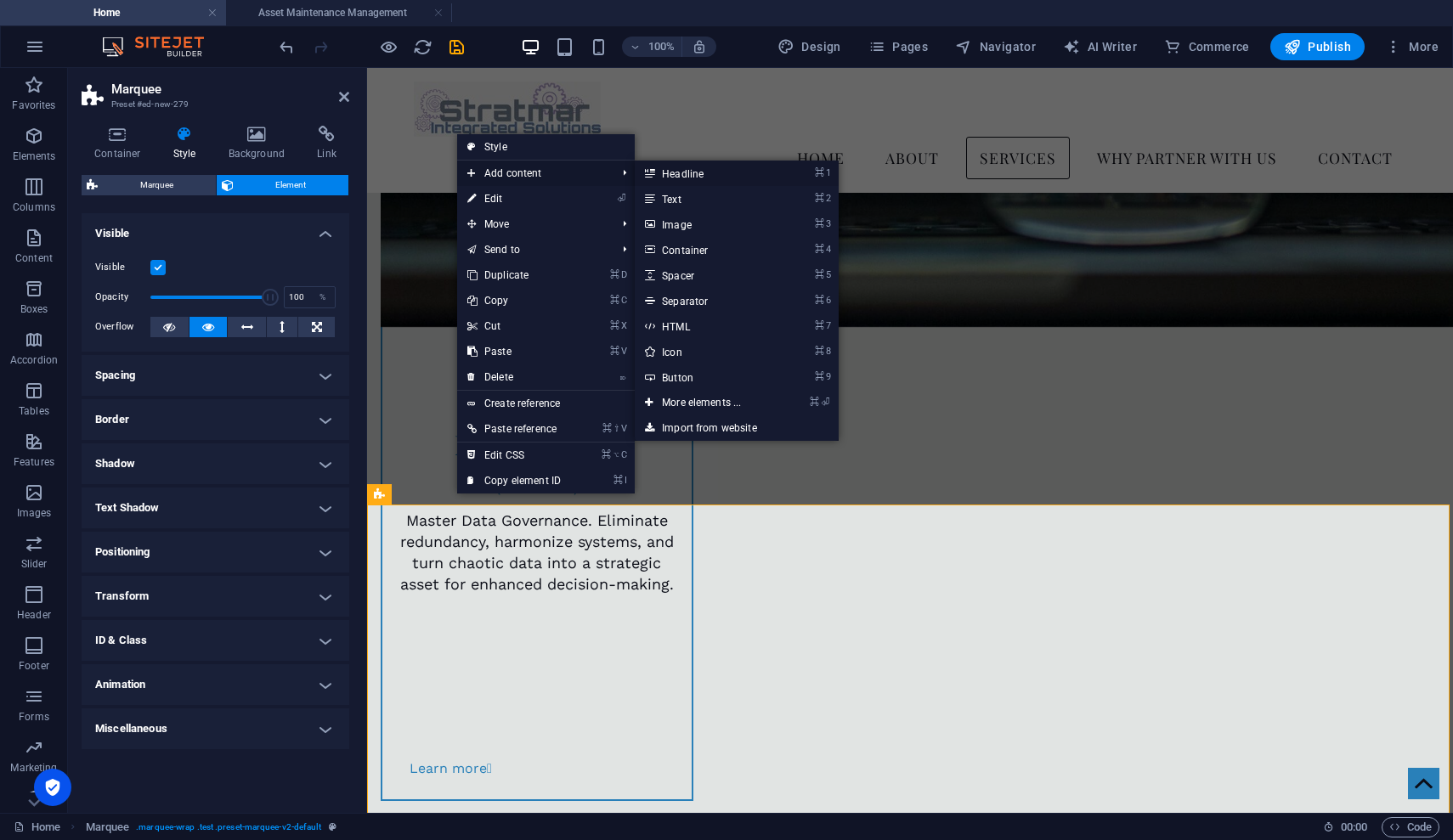 click on "⌘ 1  Headline" at bounding box center (704, 173) 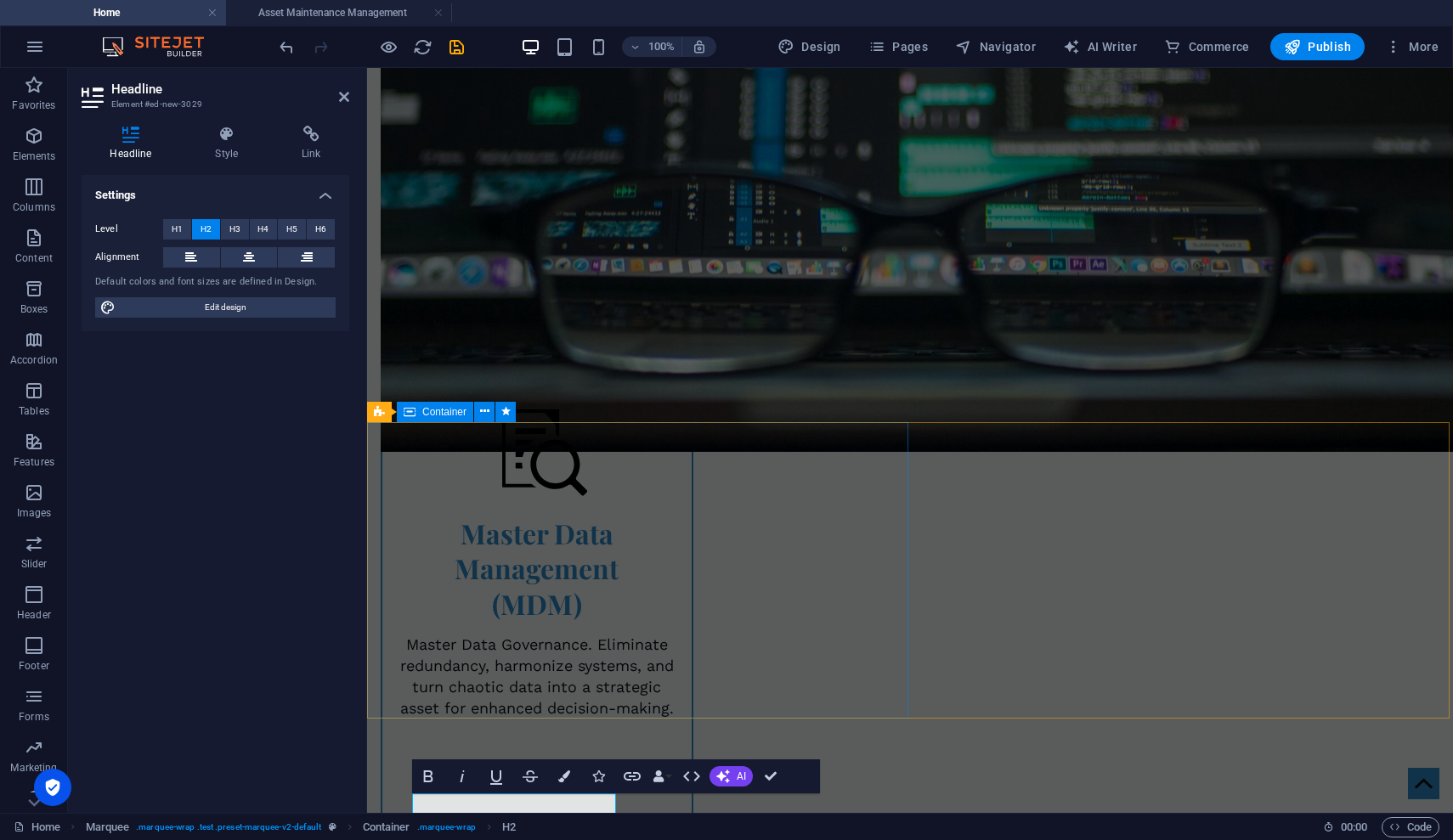 scroll, scrollTop: 1884, scrollLeft: 0, axis: vertical 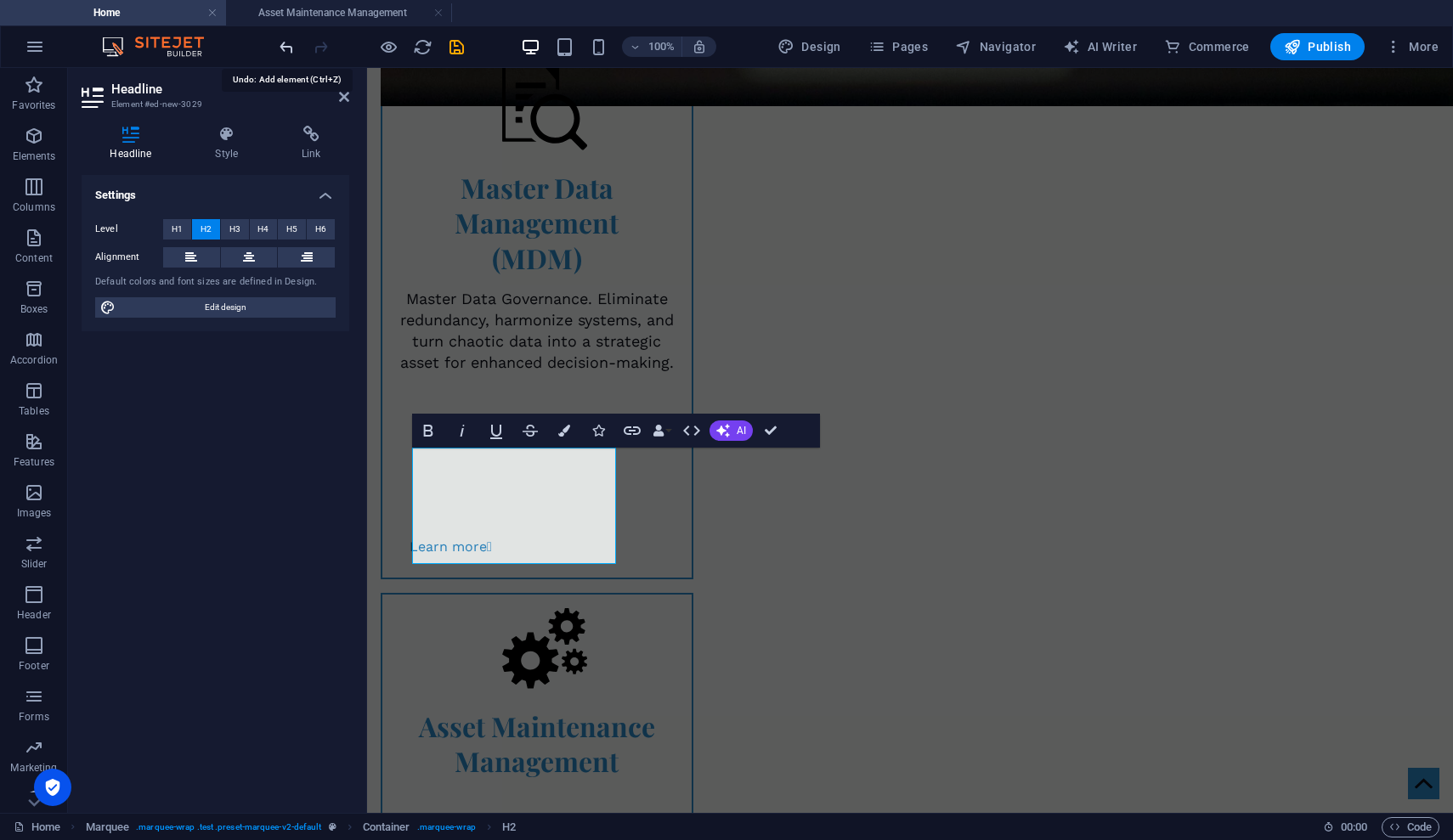 click at bounding box center [286, 47] 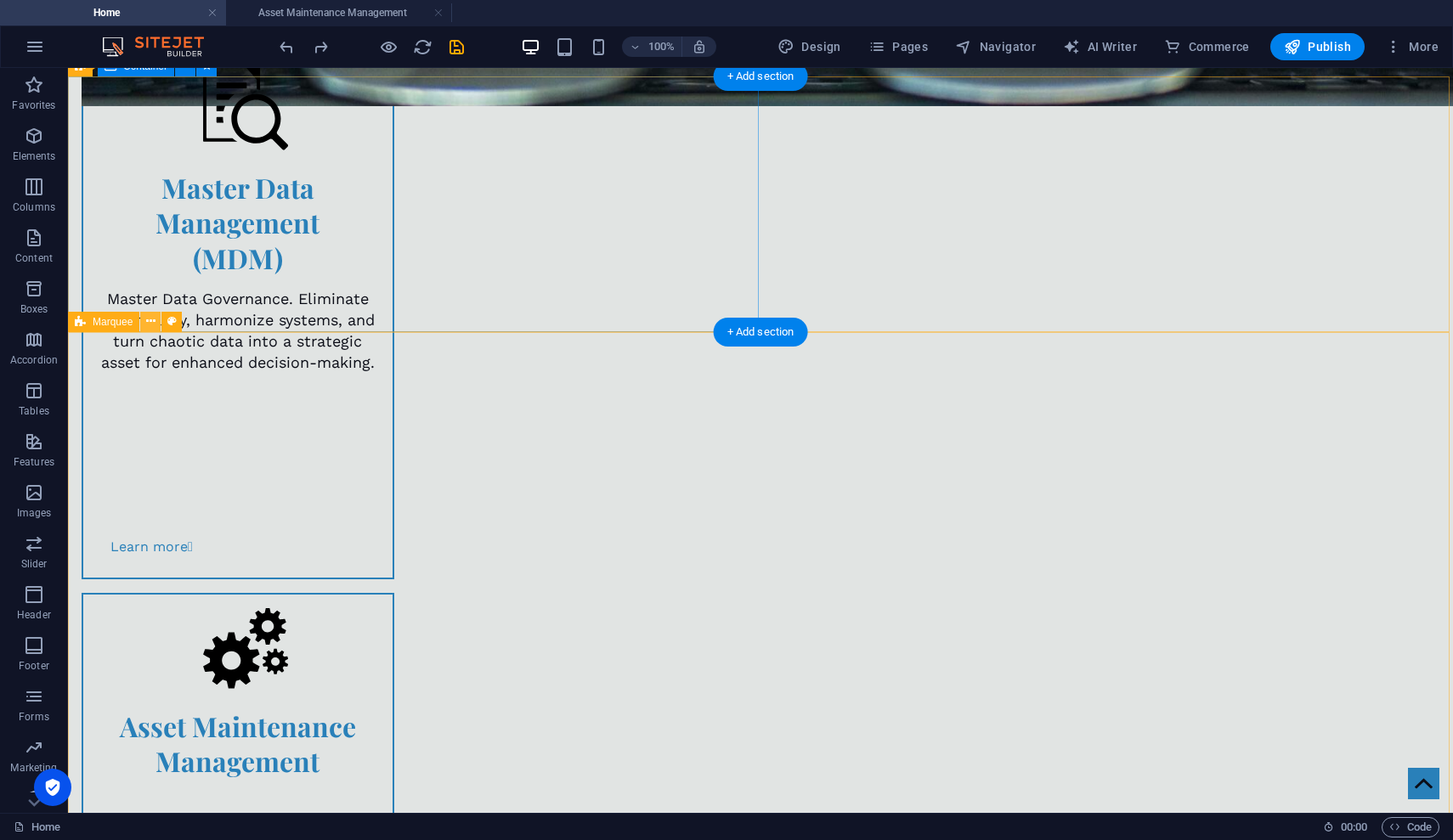 click at bounding box center (150, 321) 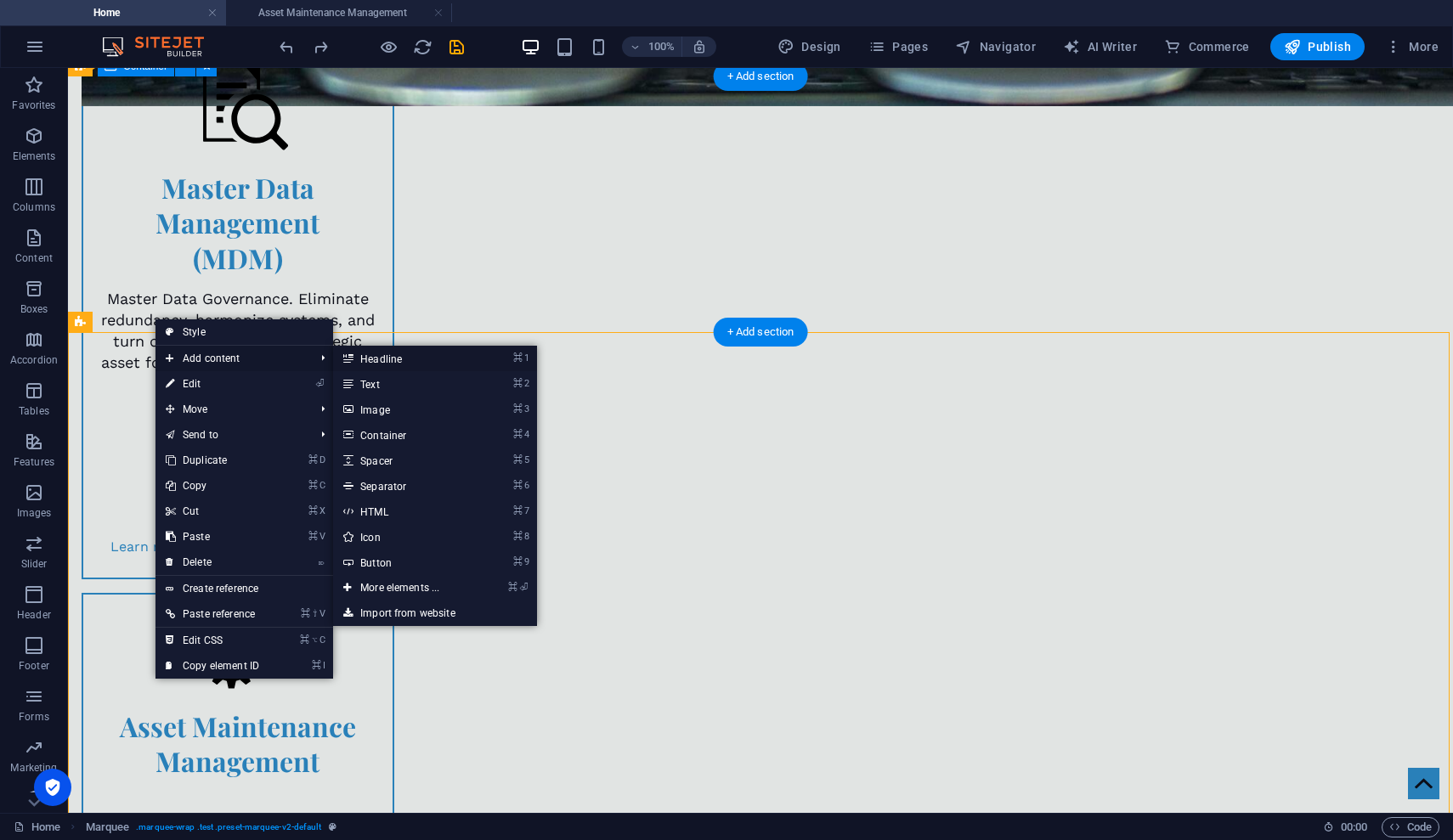 click on "⌘ 1  Headline" at bounding box center [403, 358] 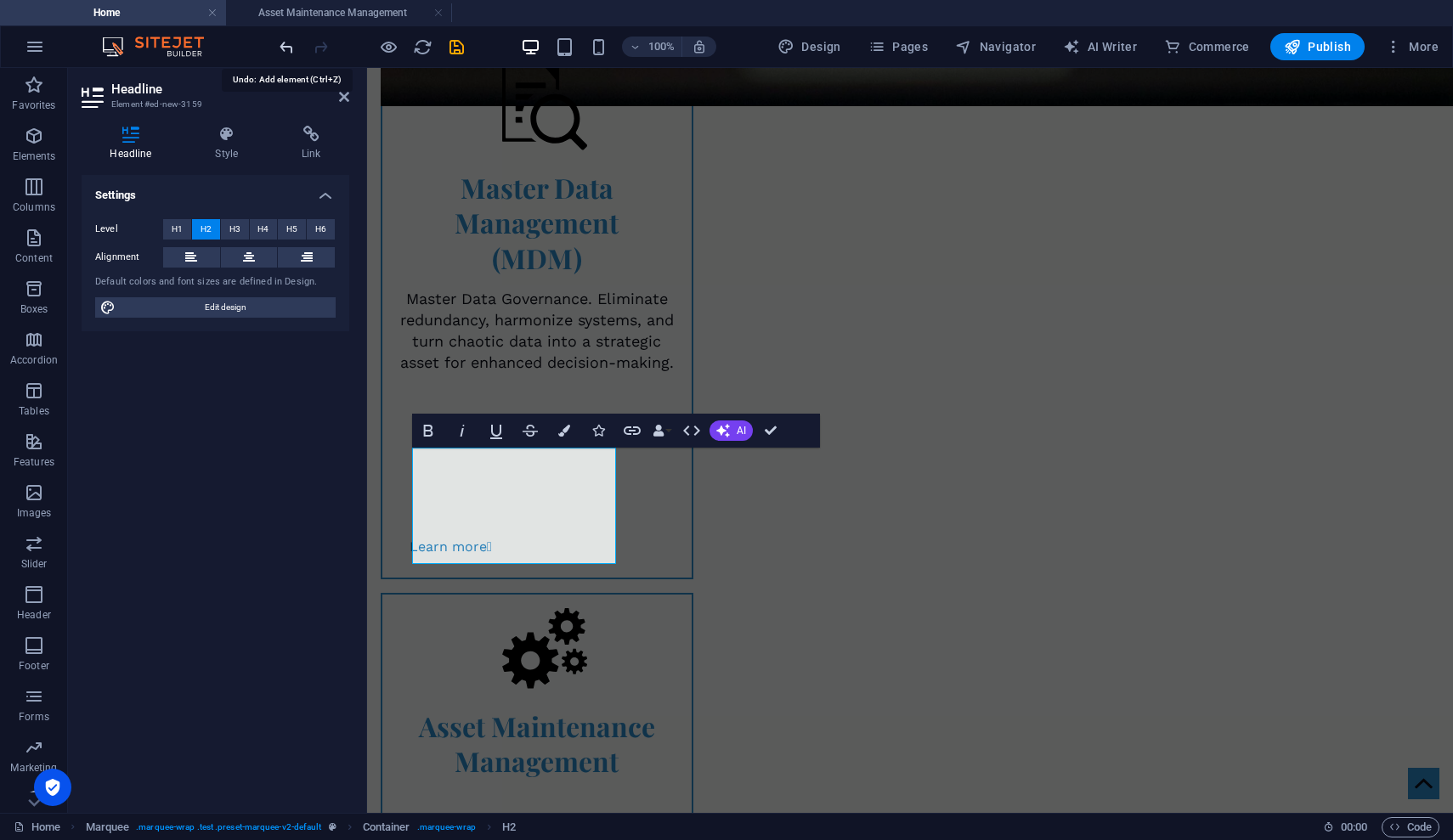 click at bounding box center (286, 47) 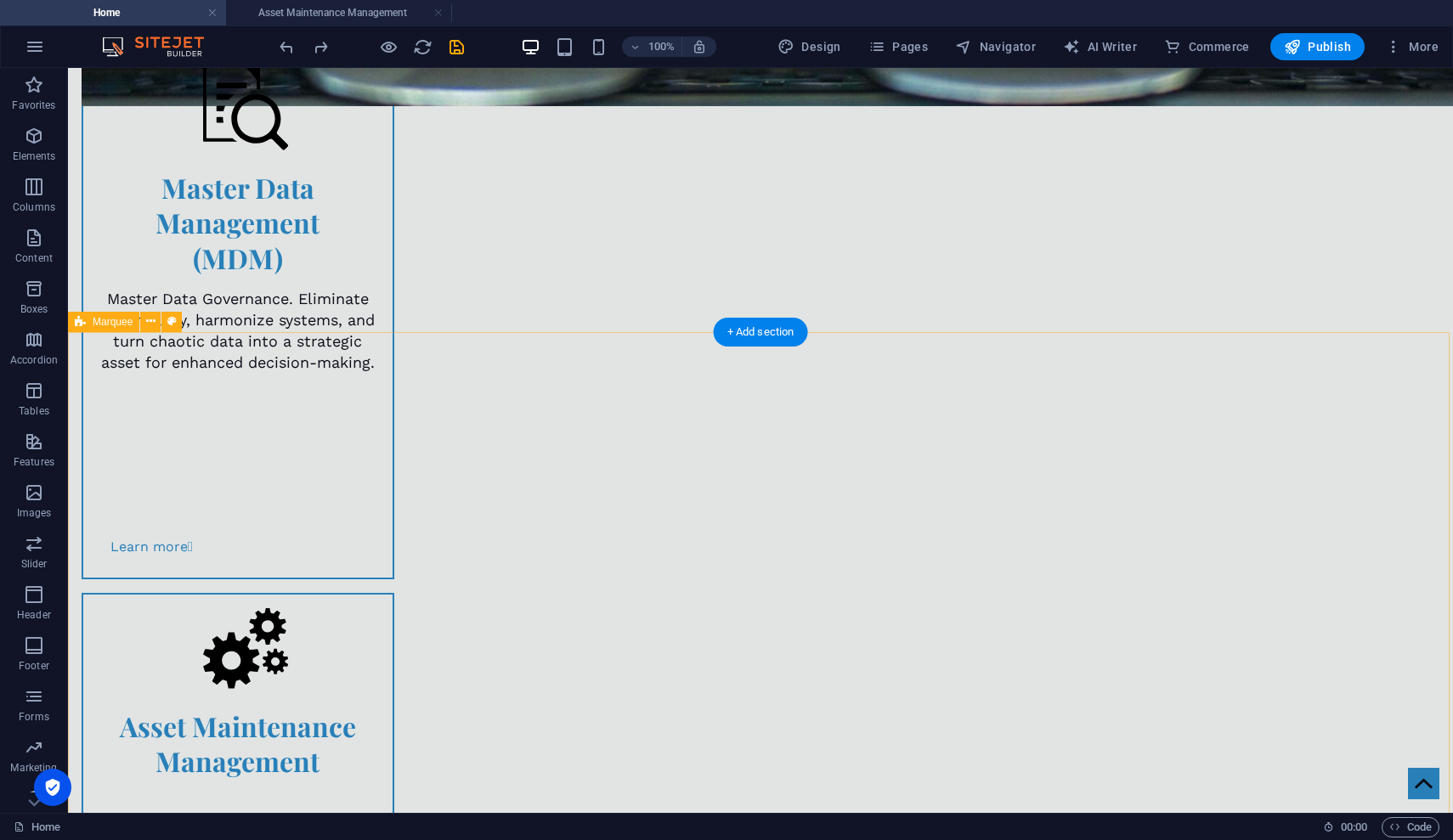 click at bounding box center [760, 2929] 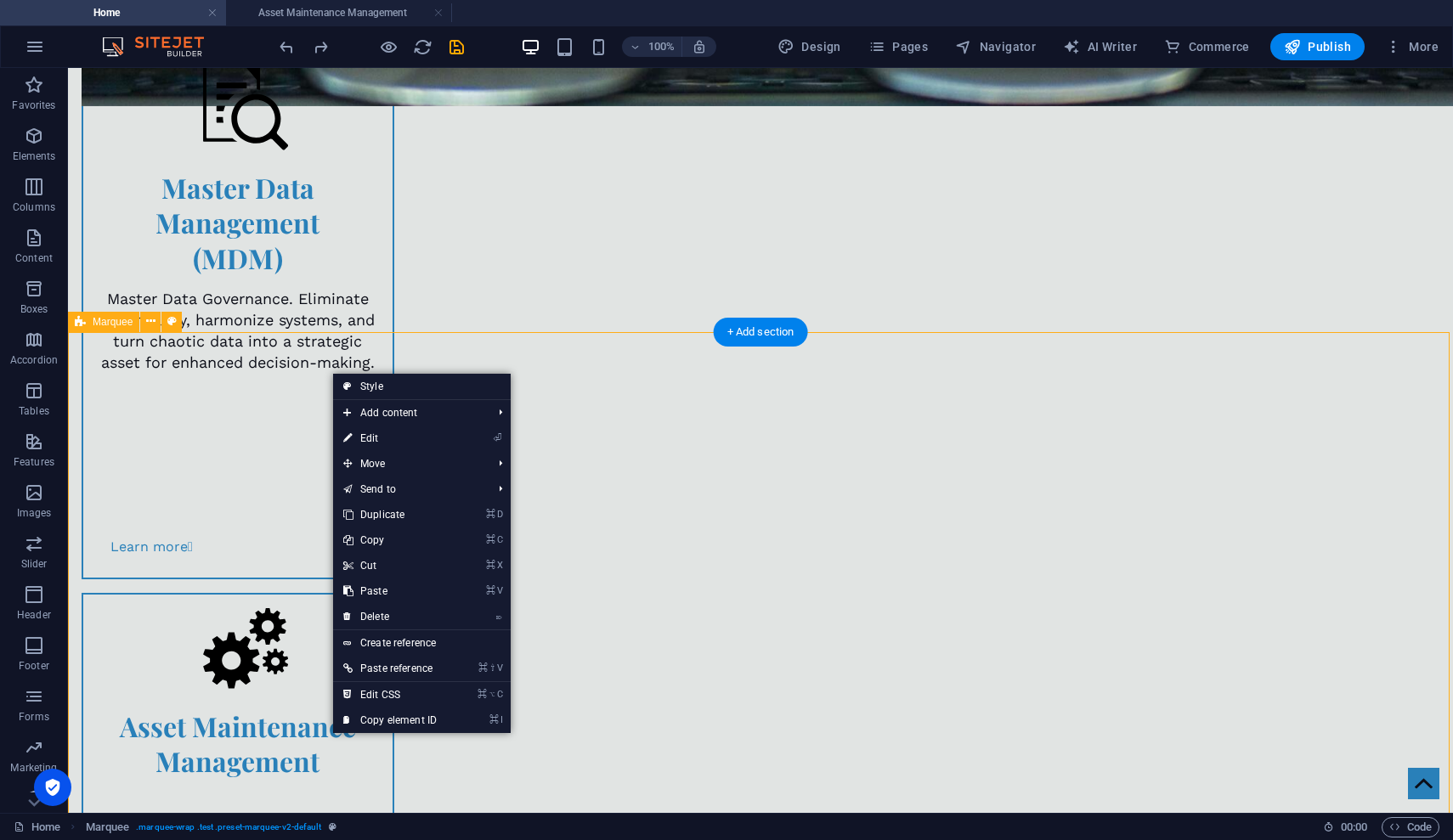 click at bounding box center (760, 2929) 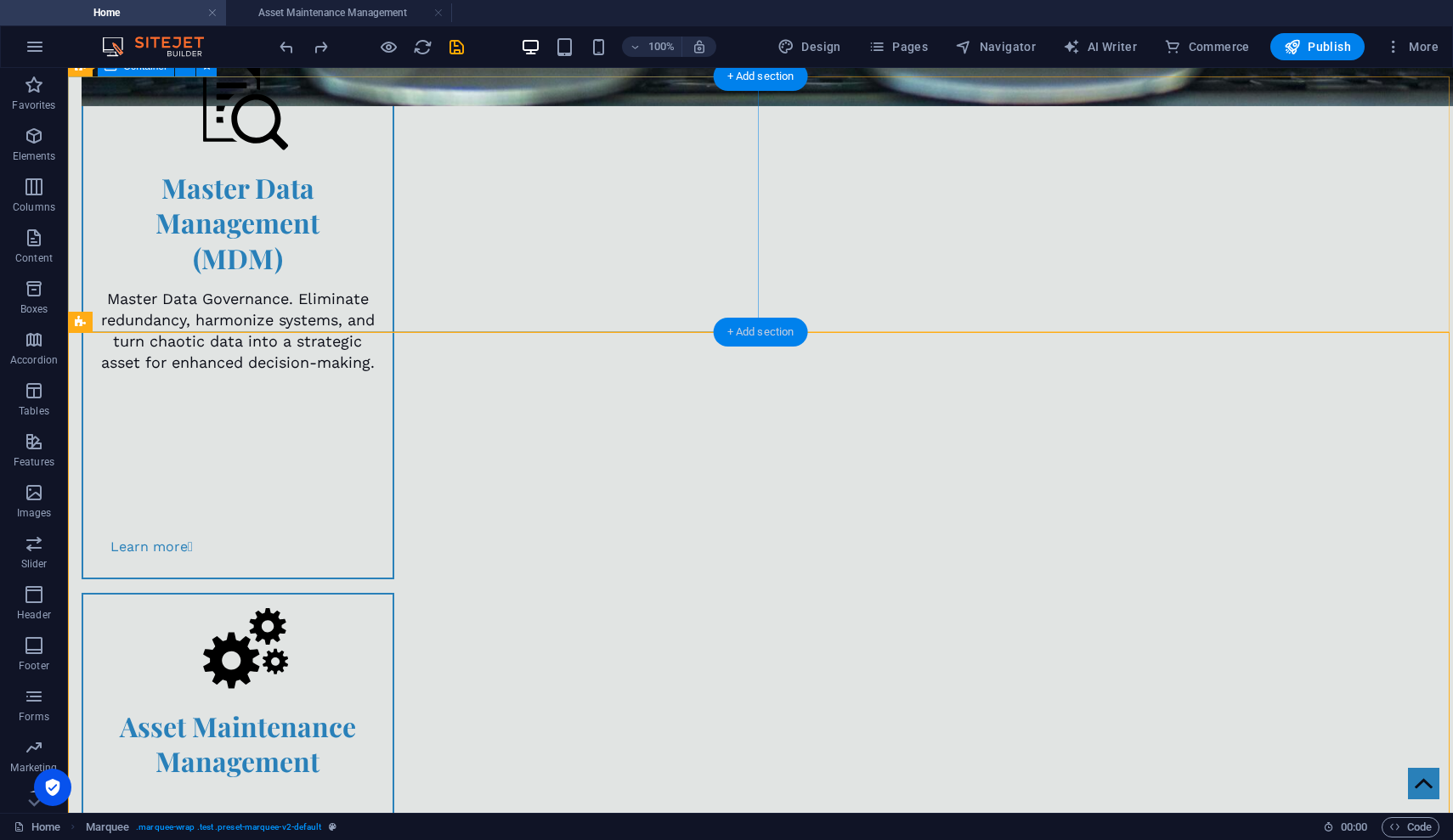 click on "+ Add section" at bounding box center (760, 332) 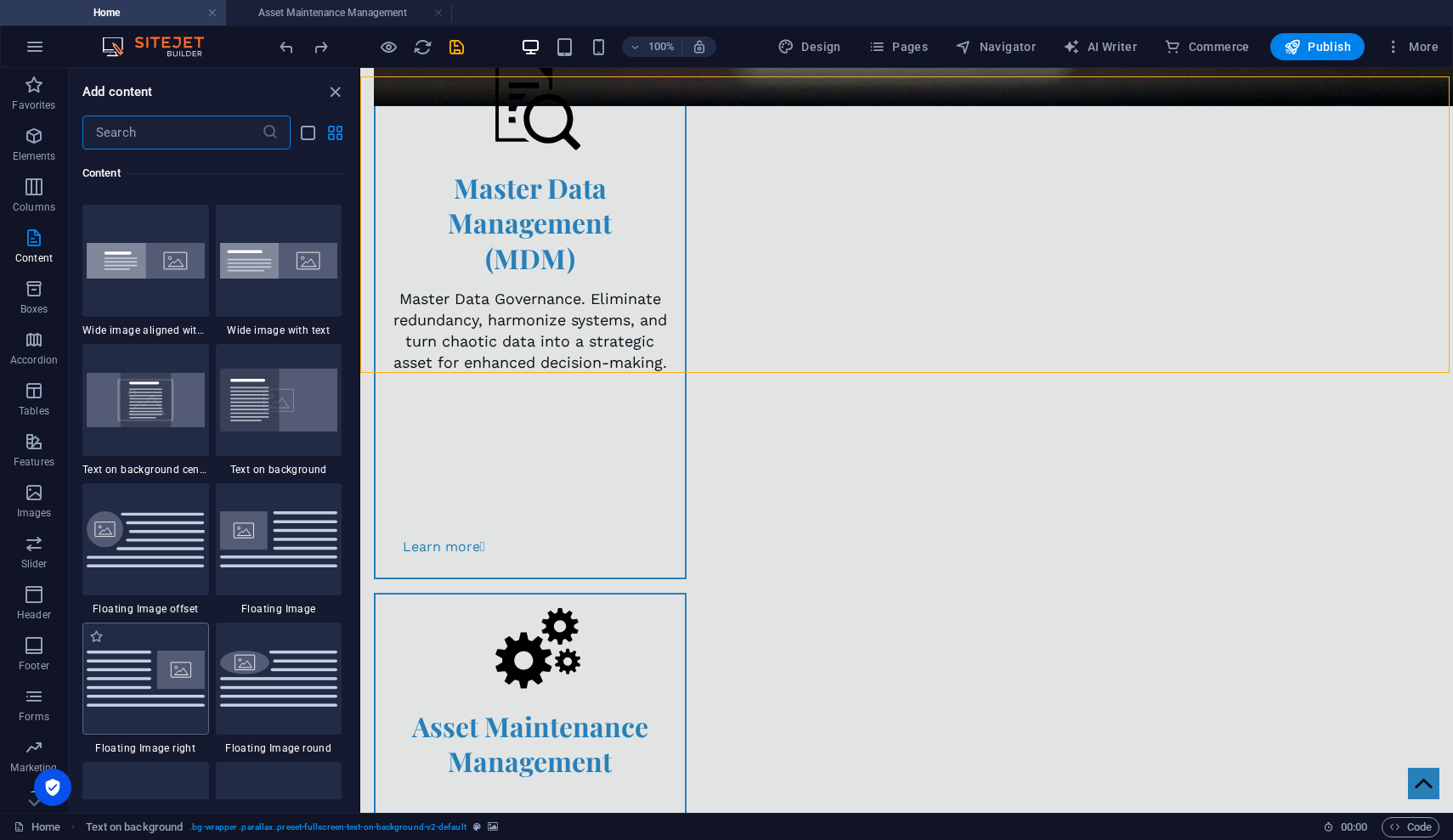 scroll, scrollTop: 3709, scrollLeft: 0, axis: vertical 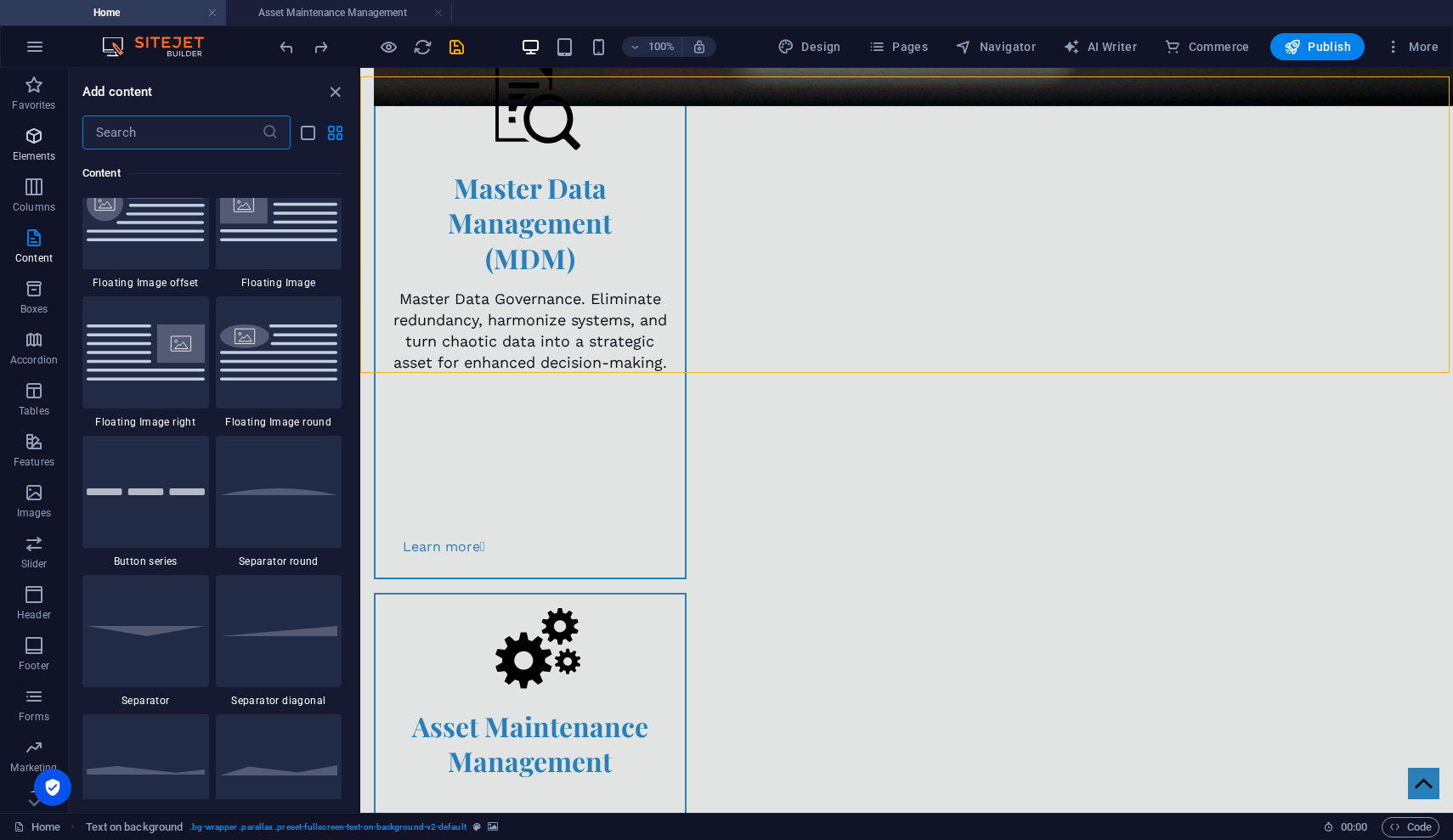 click on "Elements" at bounding box center (34, 156) 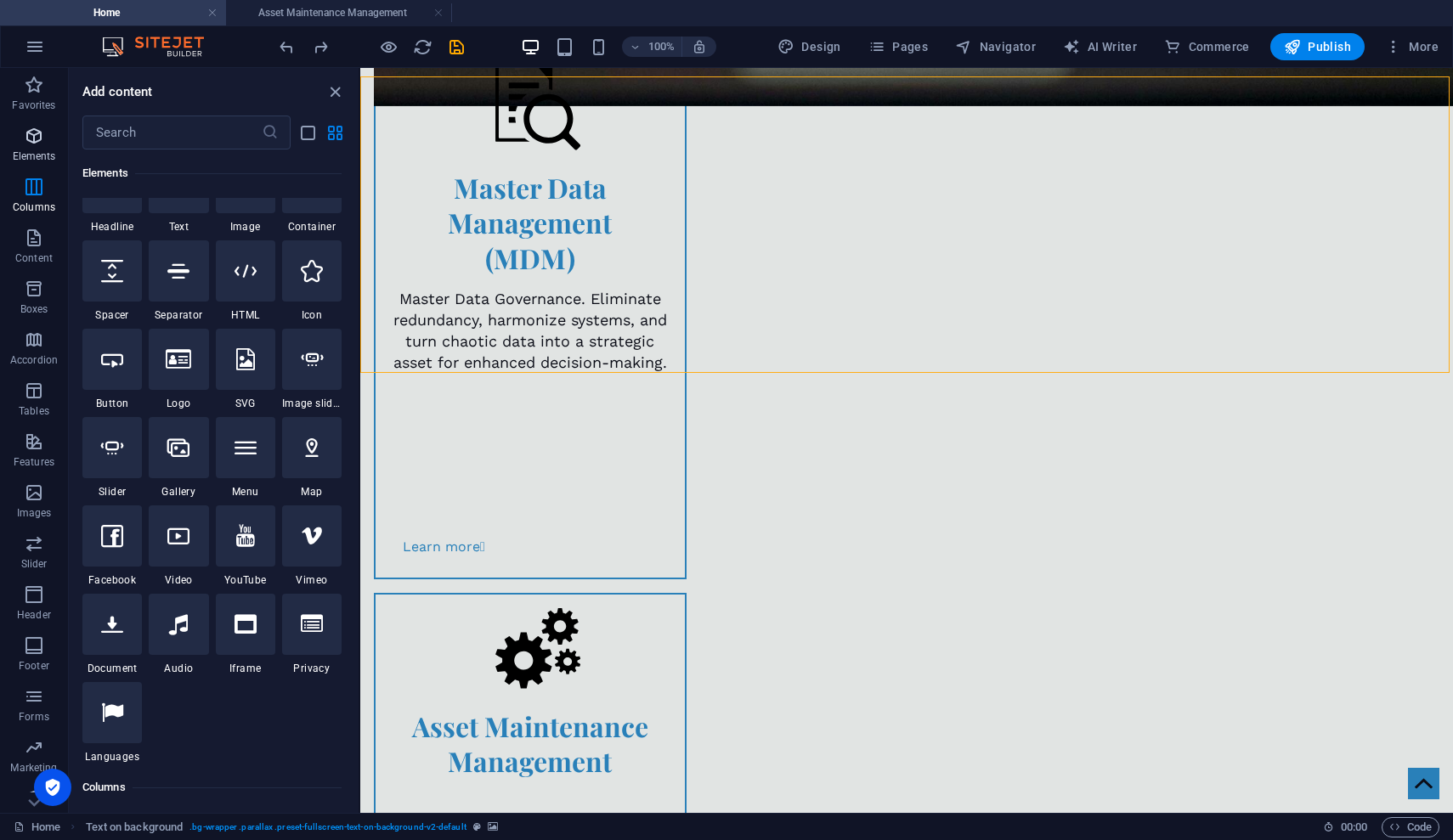 scroll, scrollTop: 181, scrollLeft: 0, axis: vertical 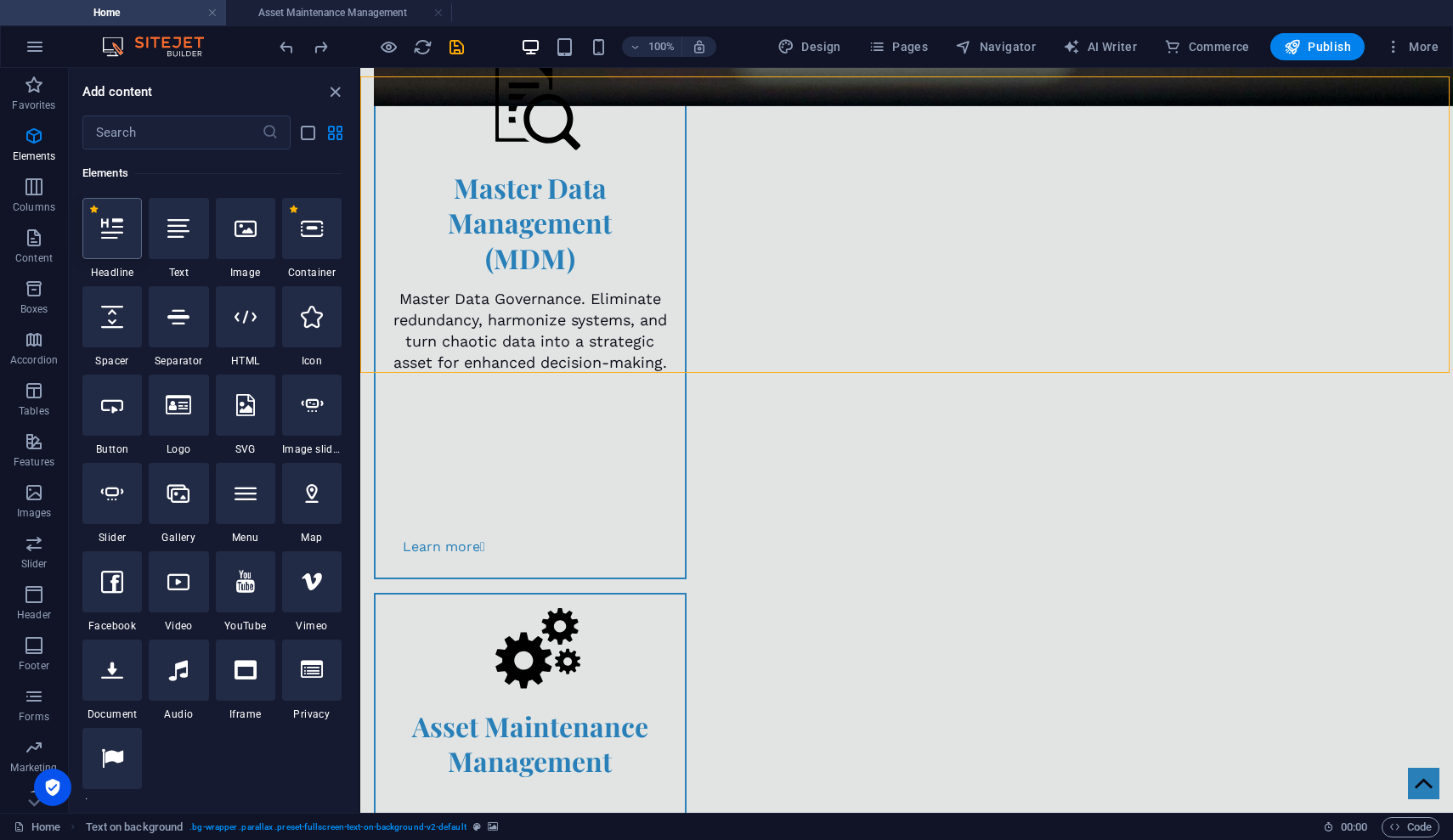 click at bounding box center [112, 228] 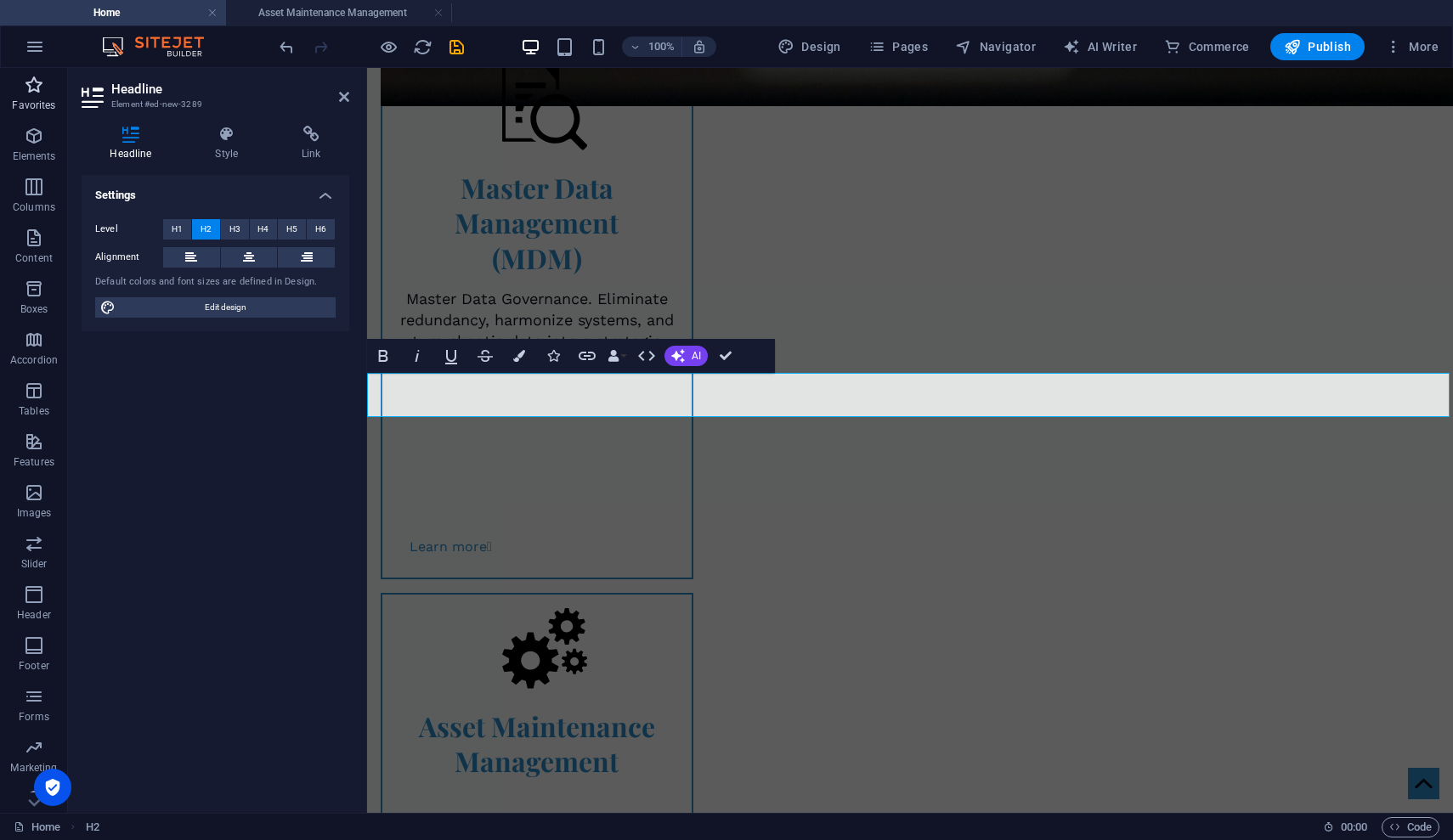type 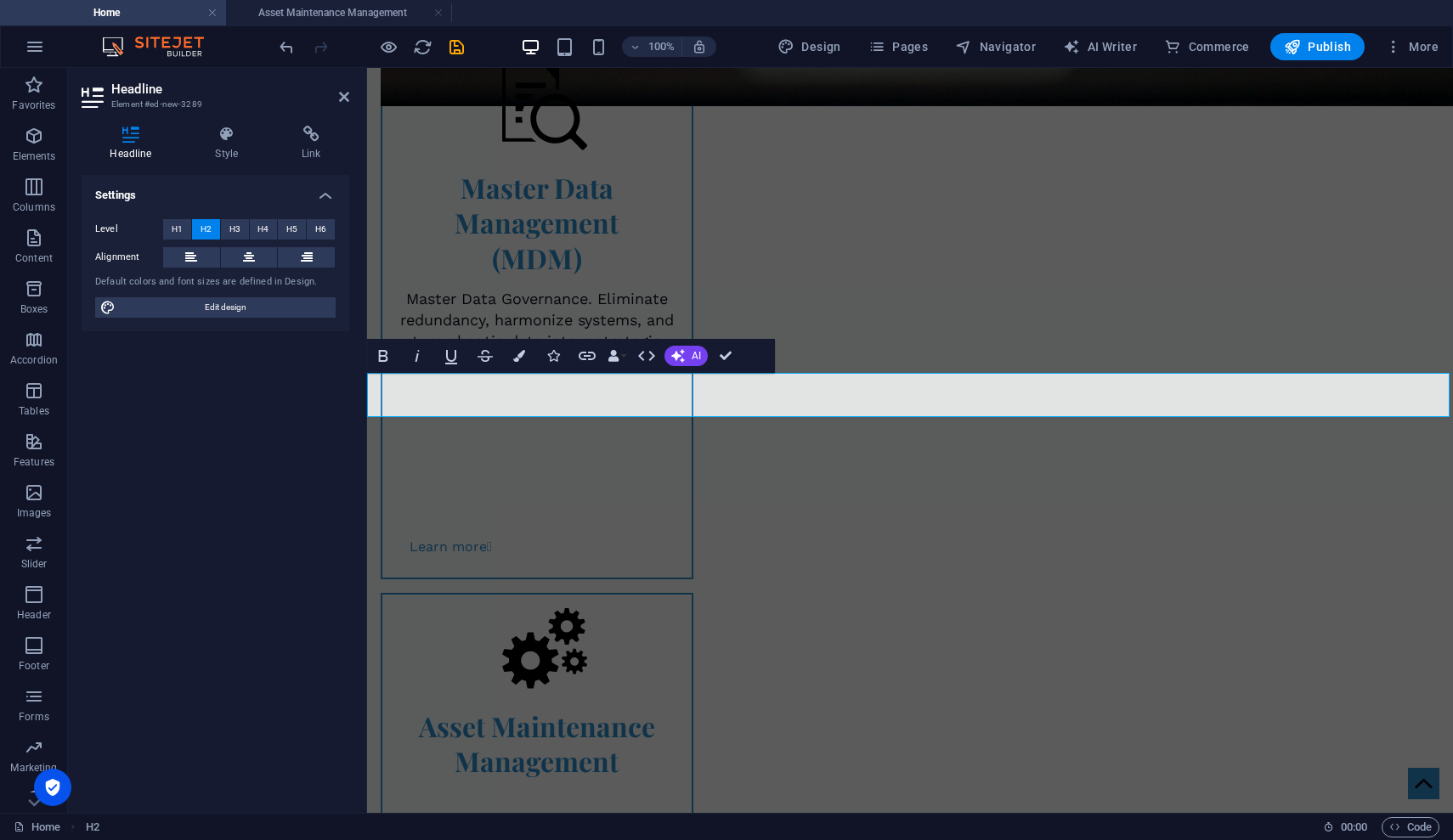 click on "Our Professional Experience" at bounding box center [910, 1977] 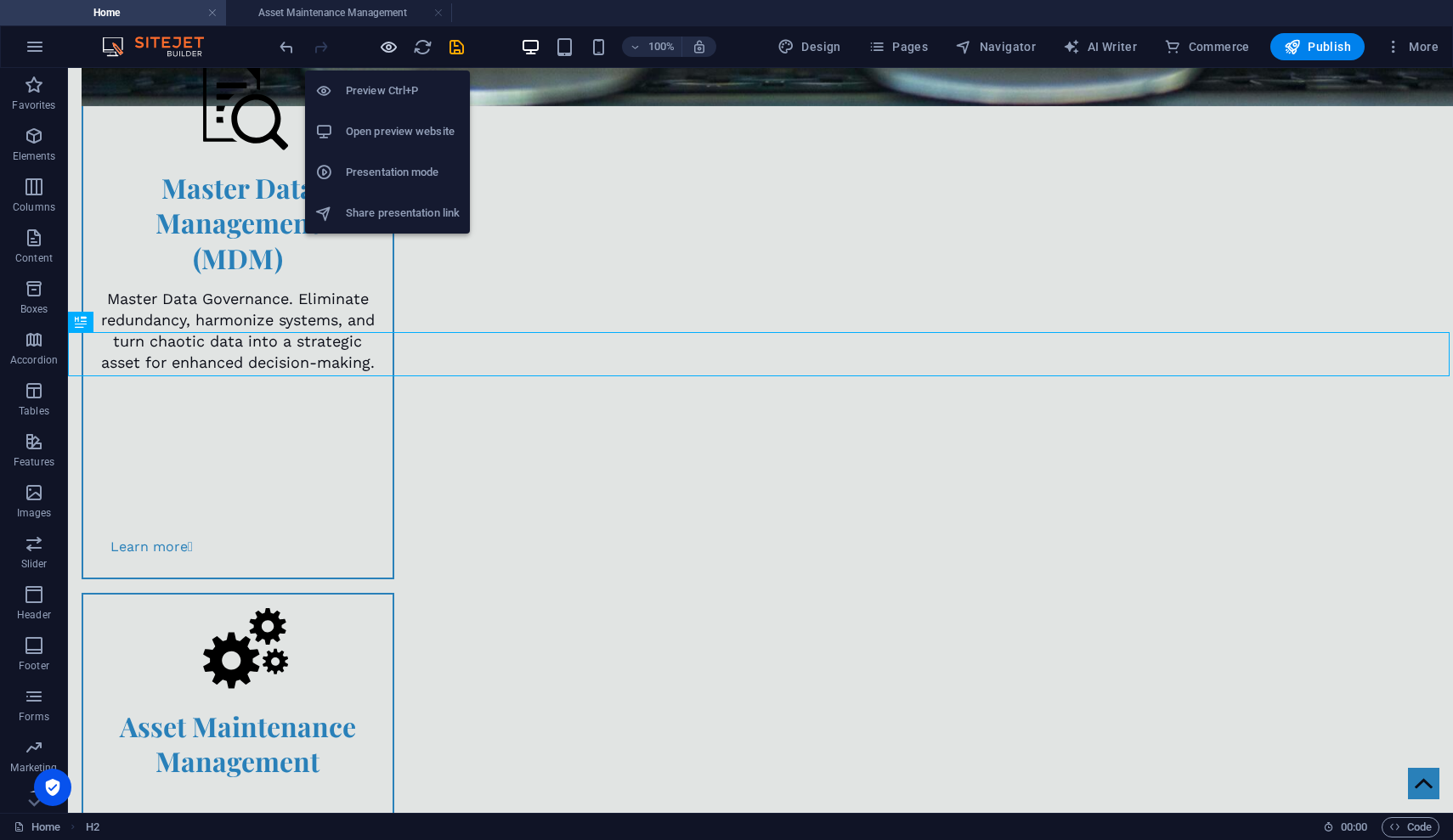click at bounding box center (388, 47) 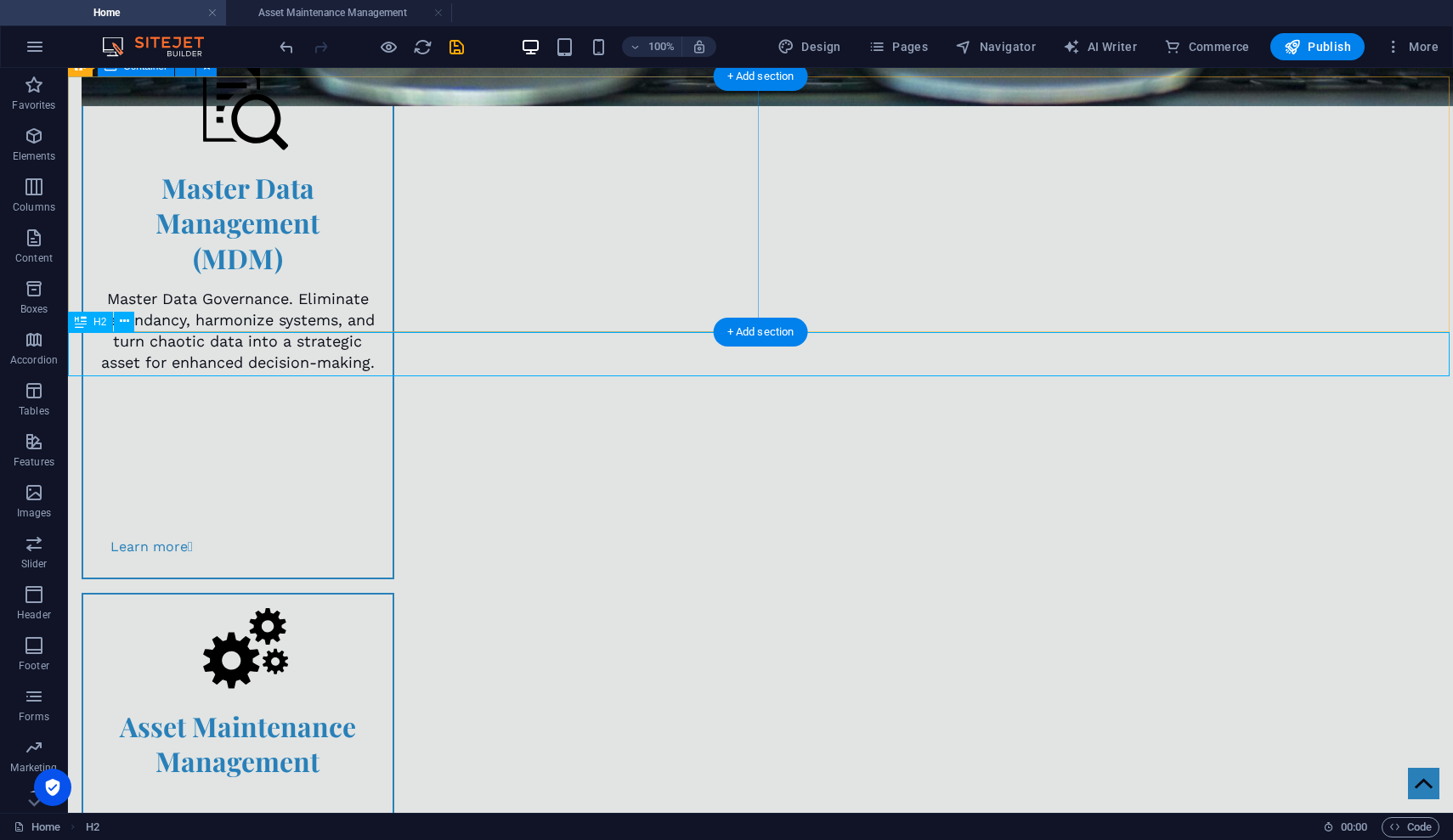 click on "H2" at bounding box center [90, 322] 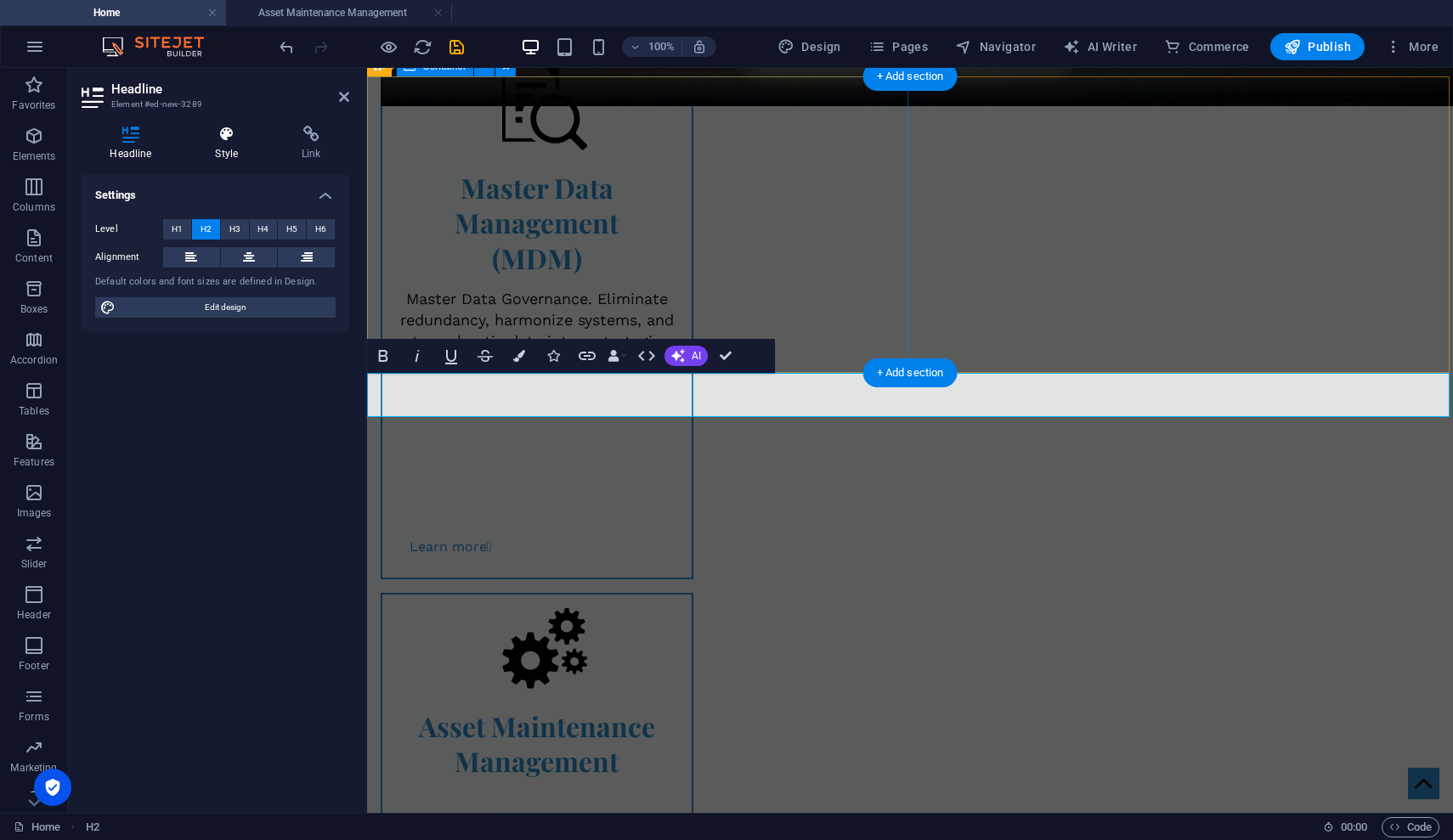 click at bounding box center (227, 134) 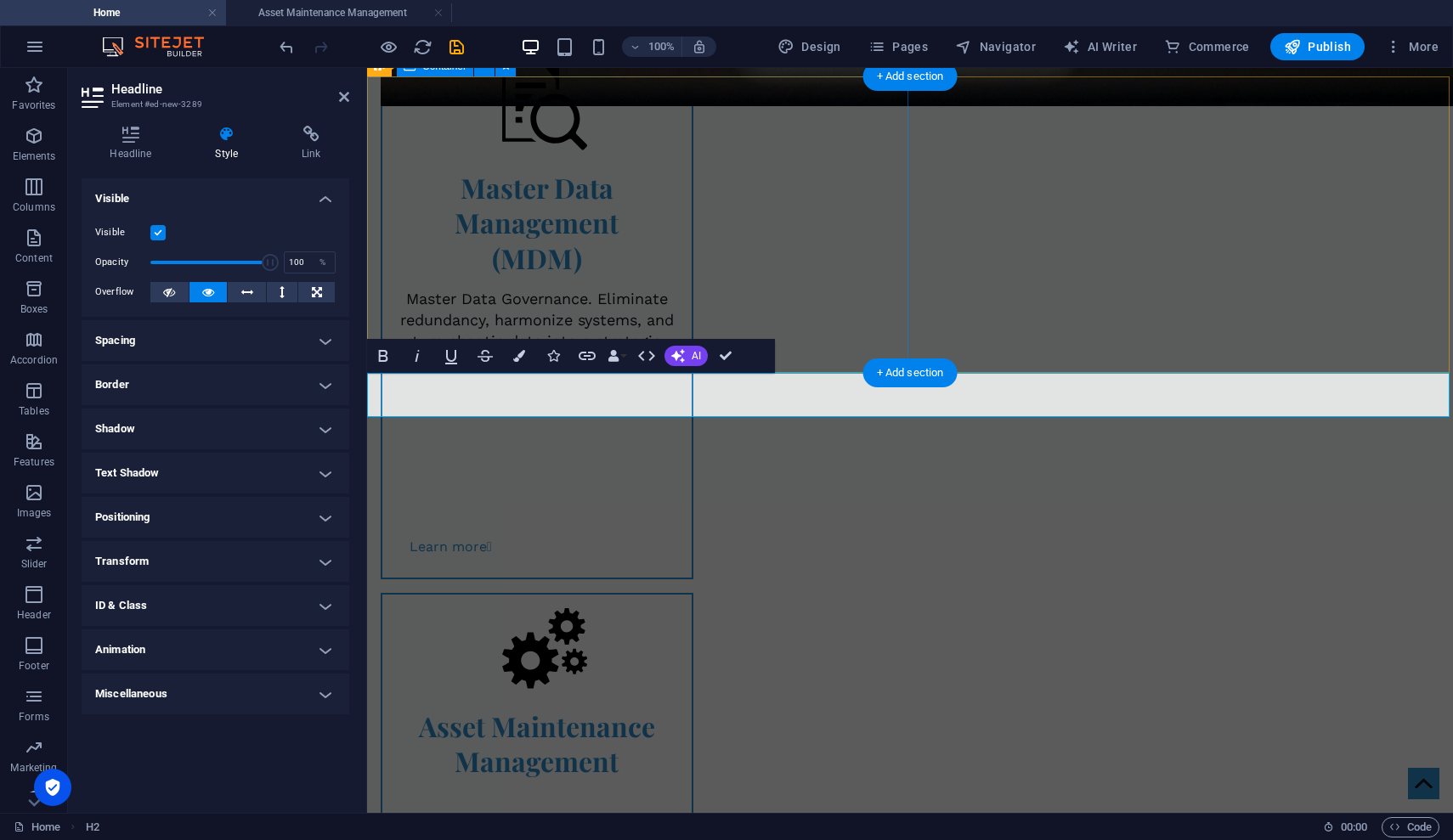 click on "Positioning" at bounding box center [215, 517] 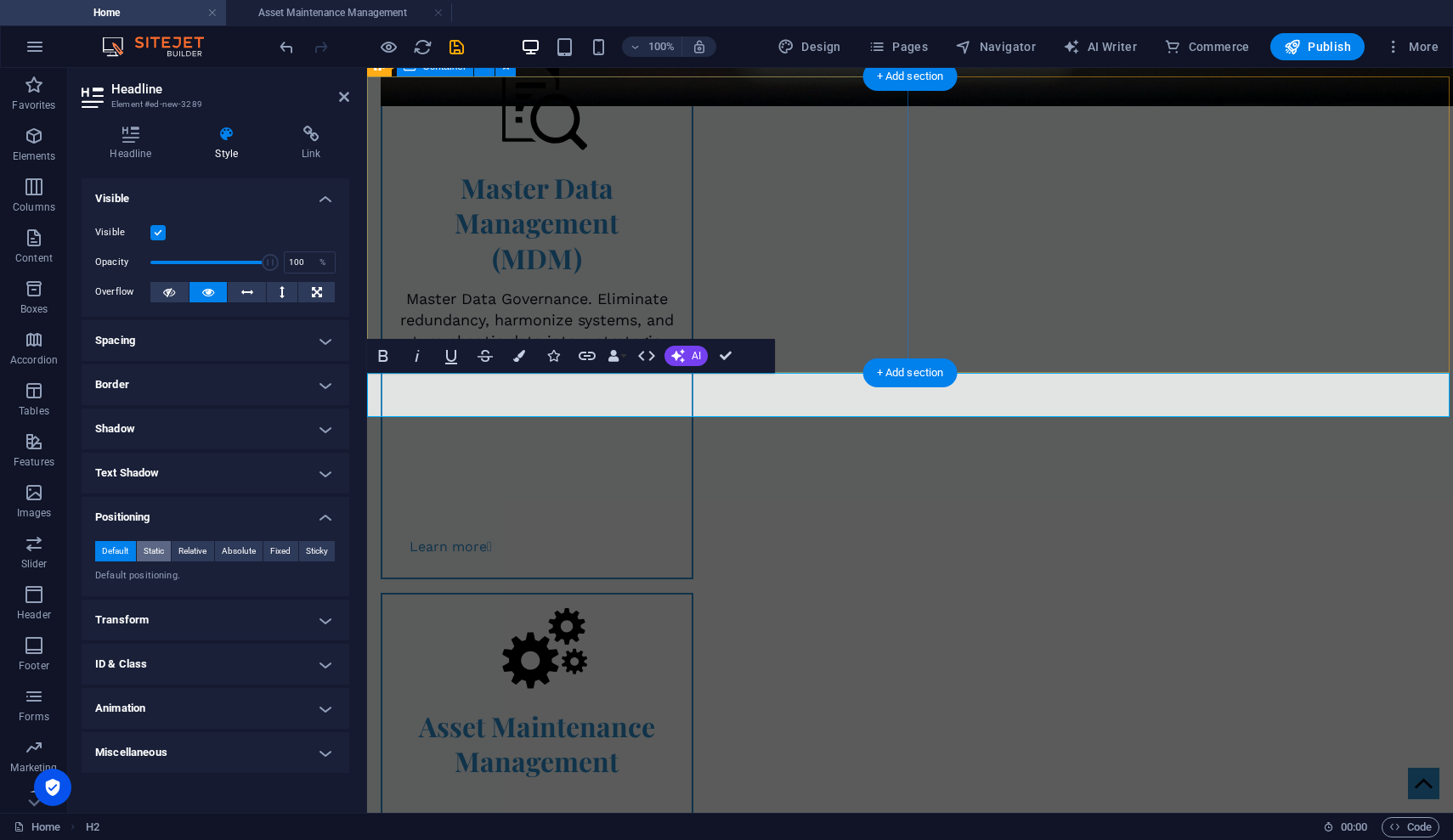 click on "Static" at bounding box center [154, 551] 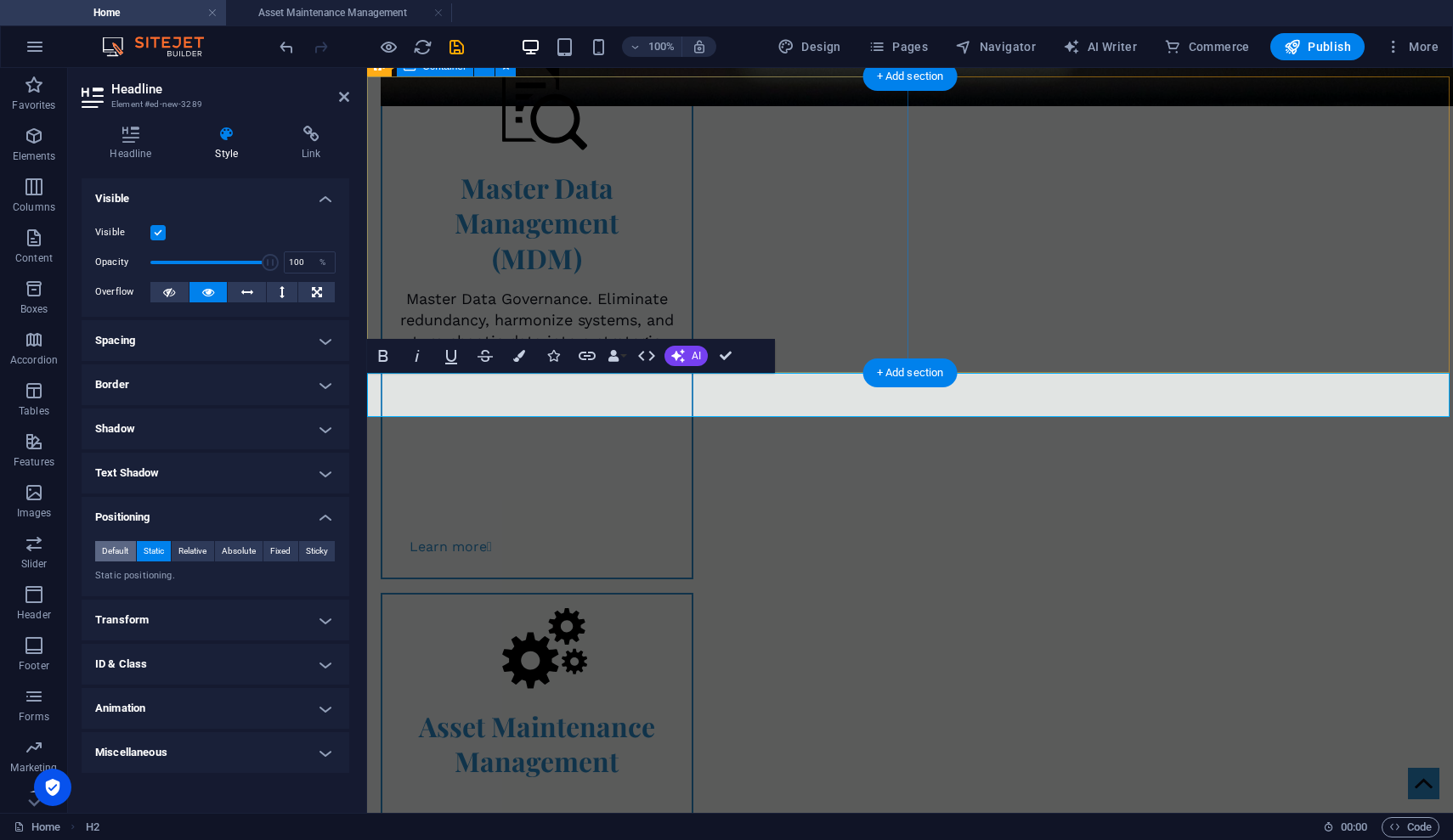 click on "Default" at bounding box center [115, 551] 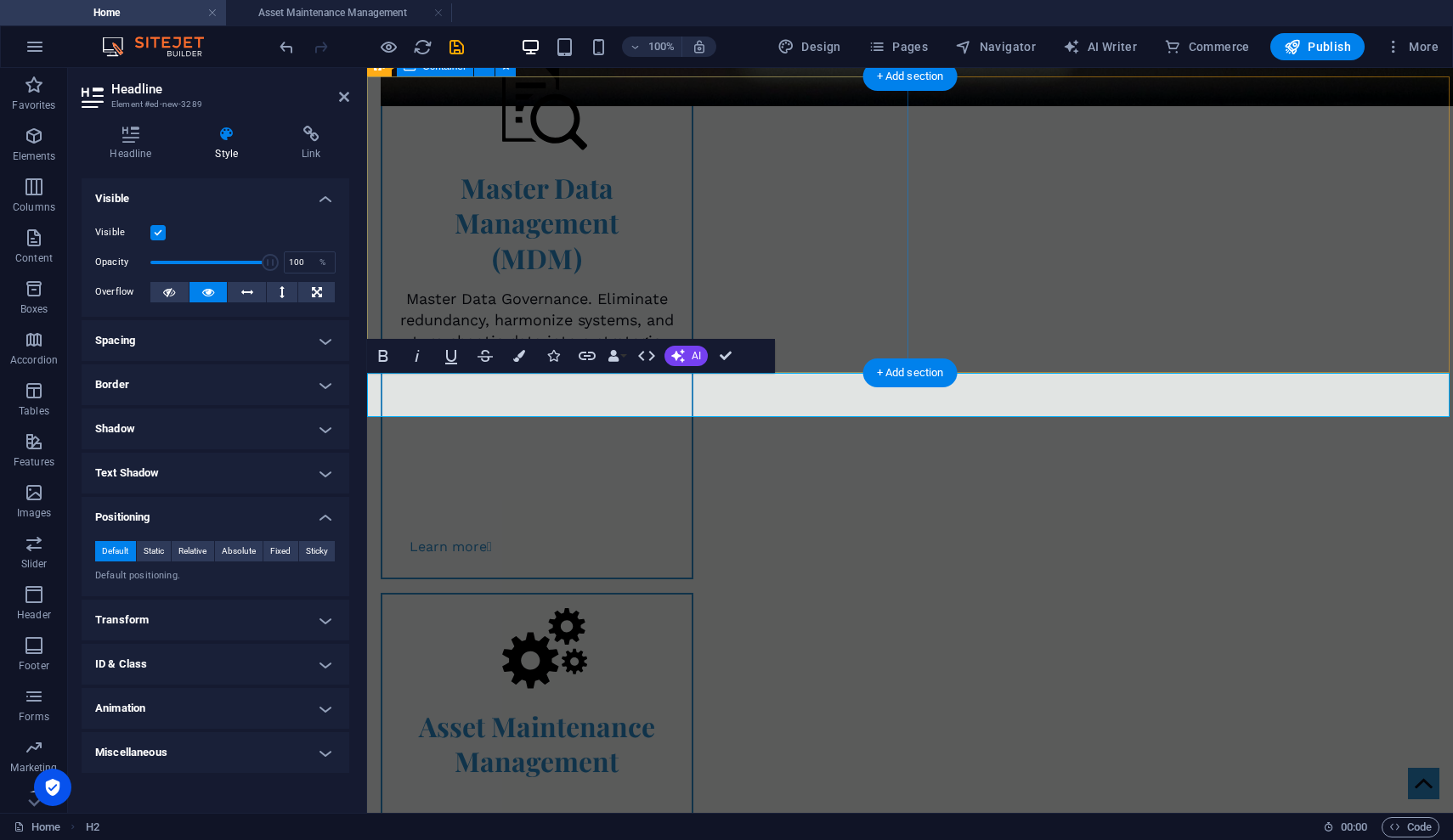 click on "Transform" at bounding box center [215, 620] 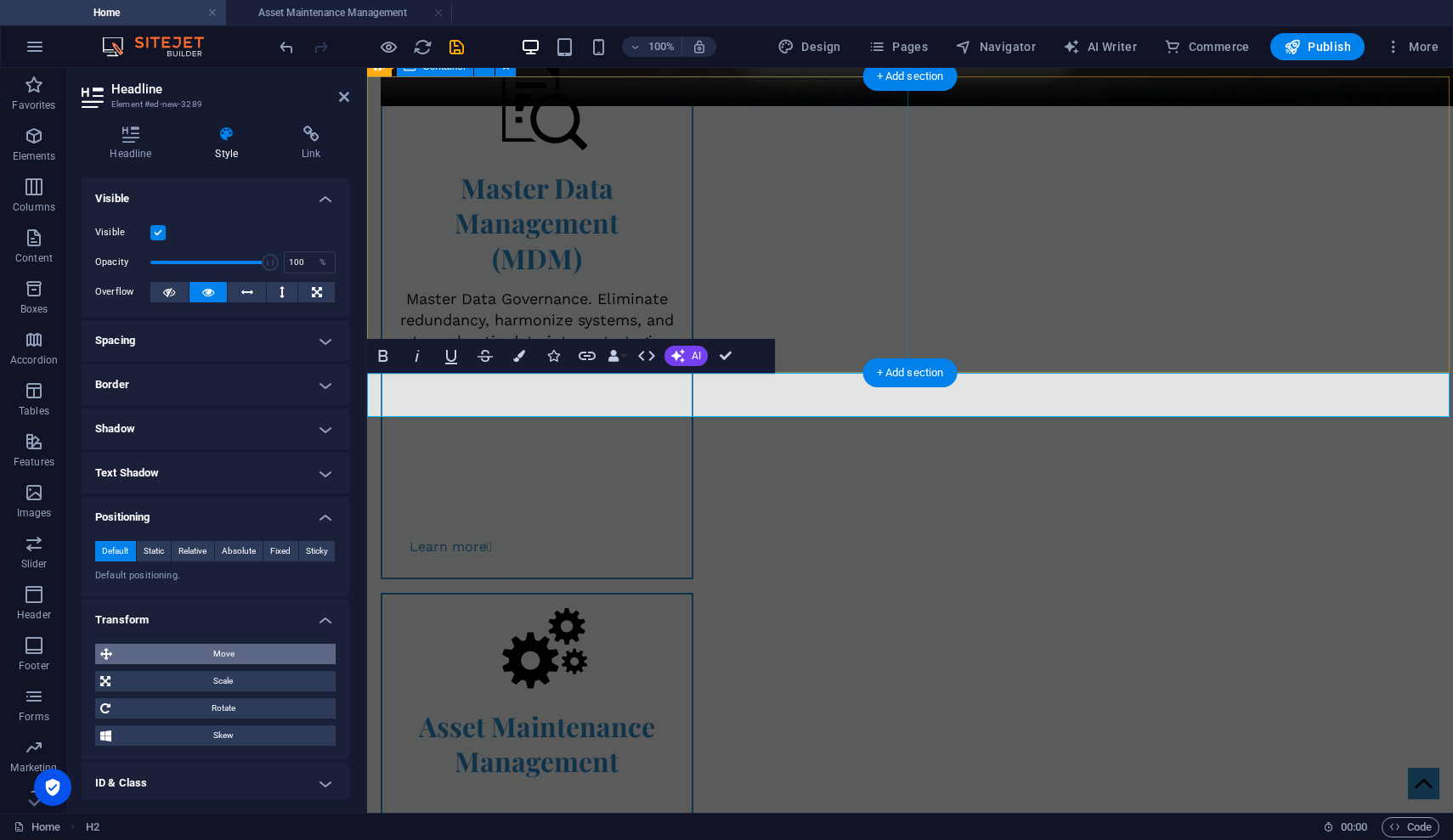 click on "Move" at bounding box center (223, 654) 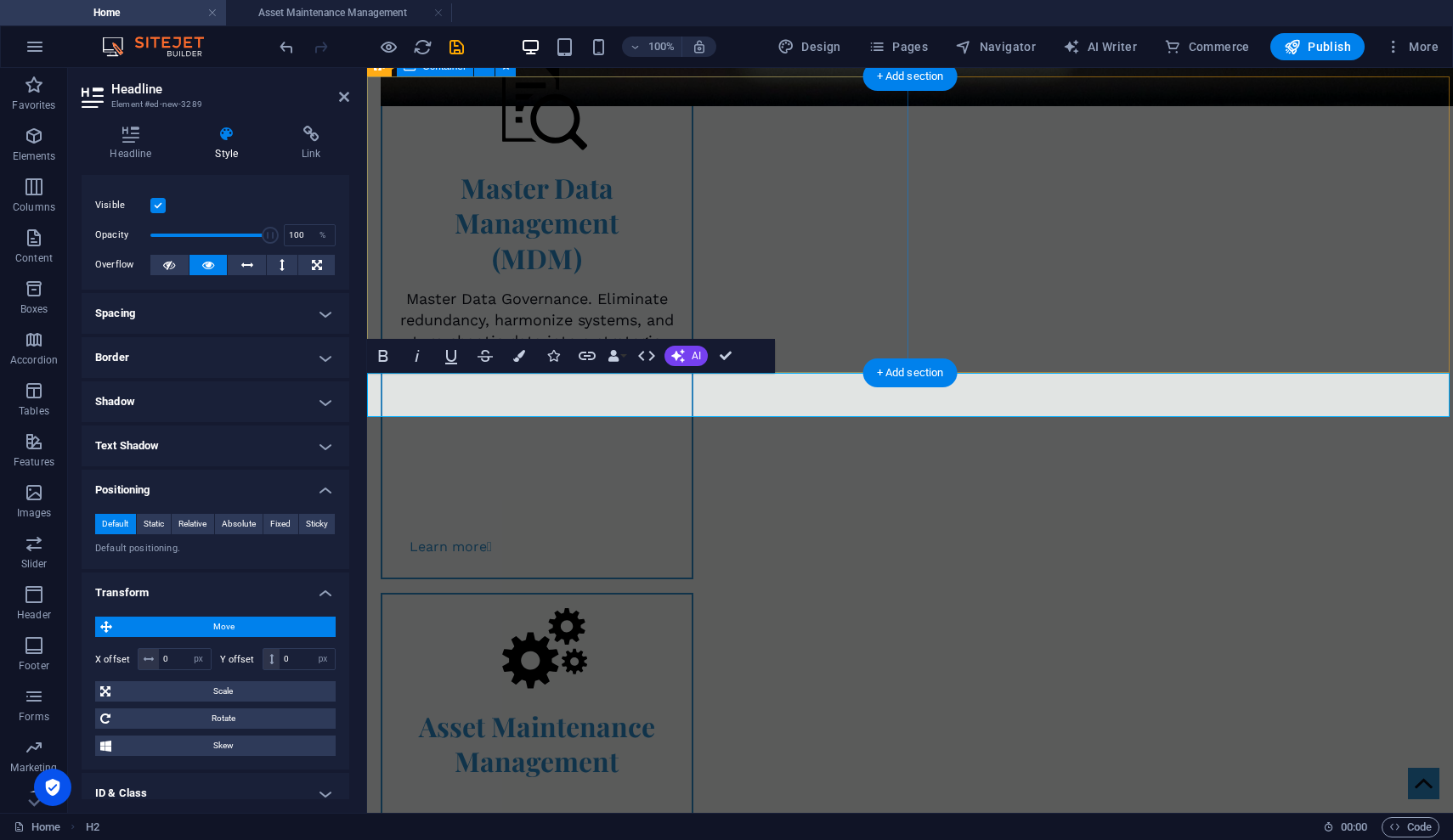 scroll, scrollTop: 129, scrollLeft: 0, axis: vertical 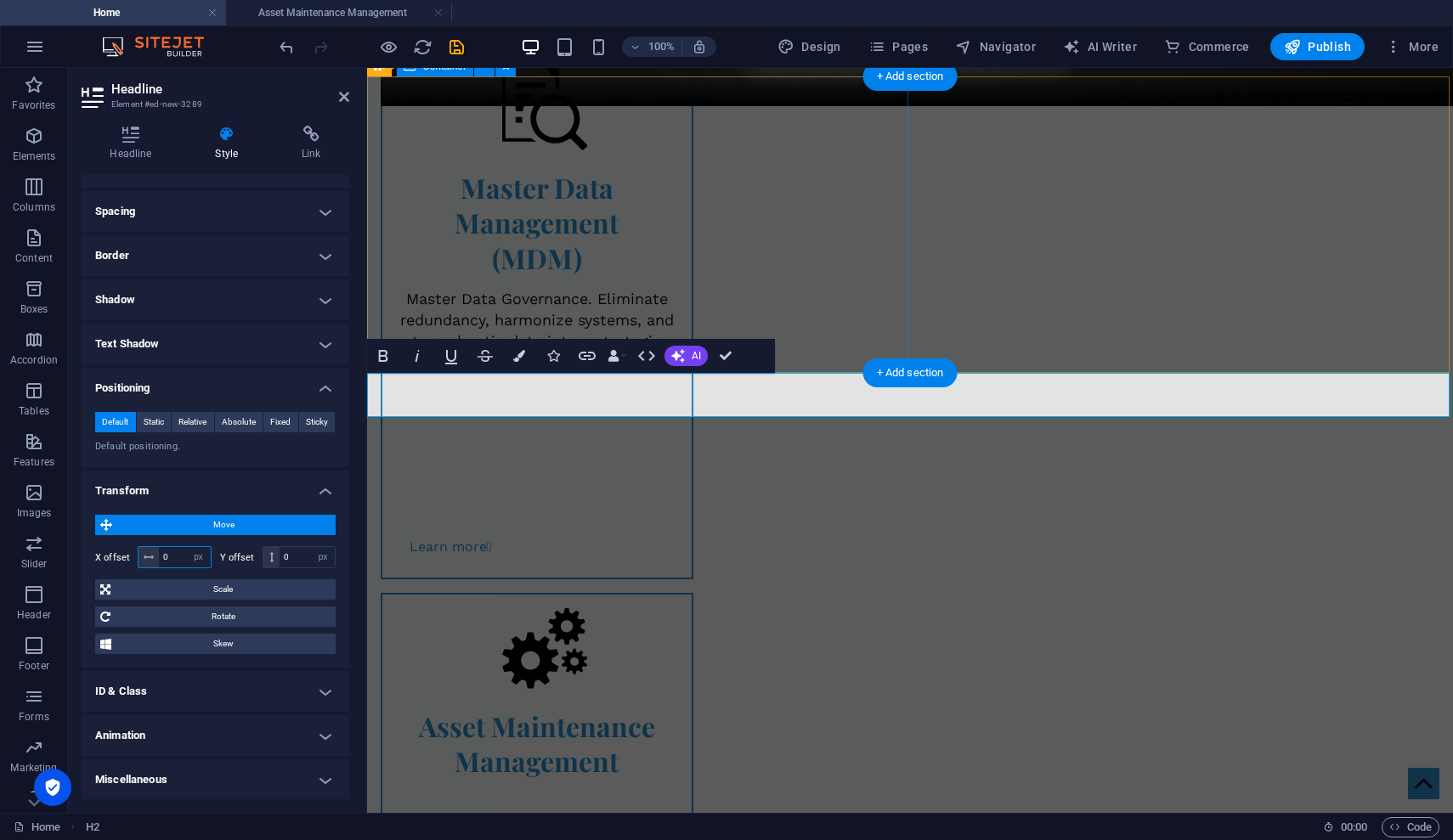 click on "0" at bounding box center [184, 557] 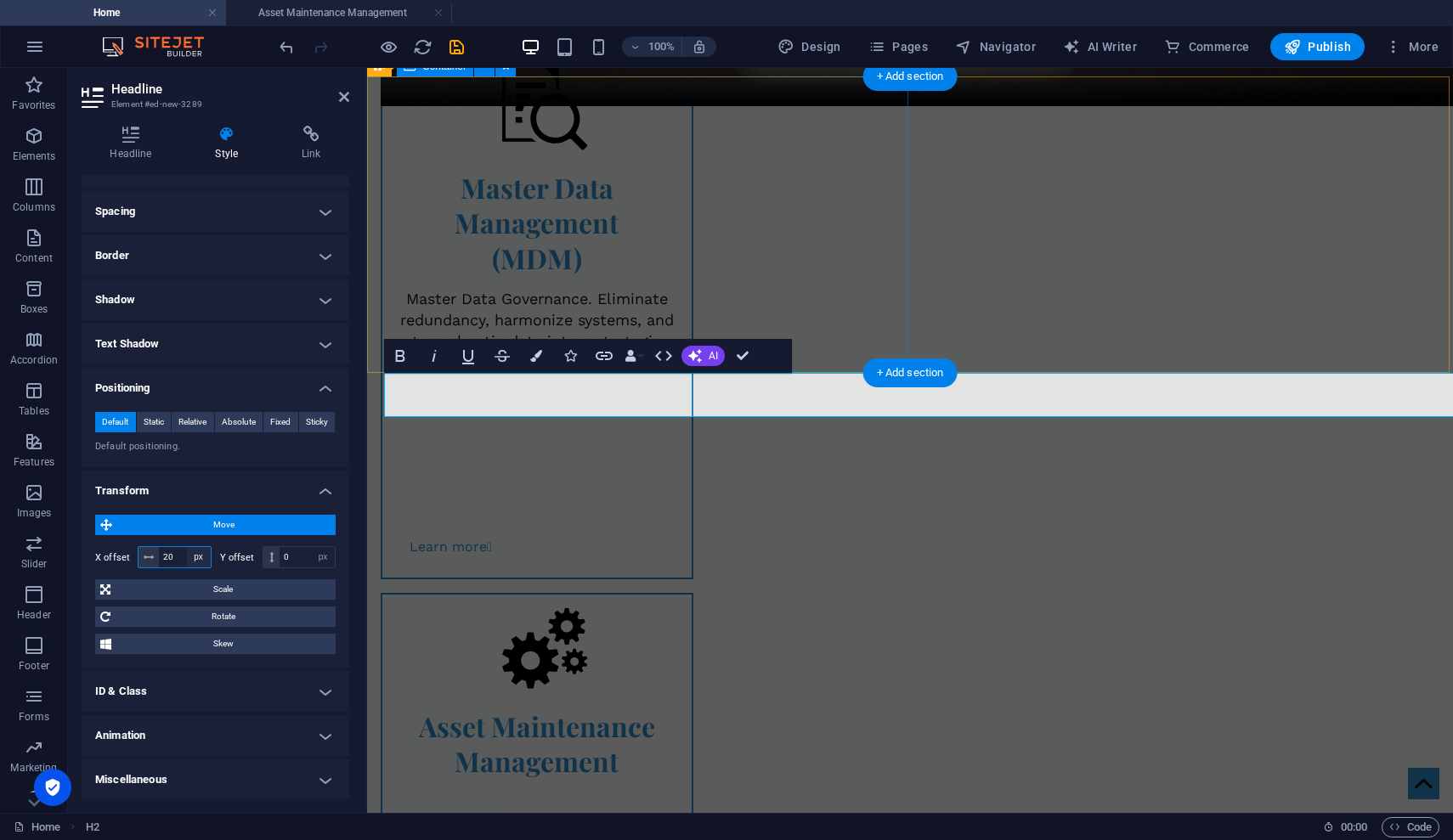 type on "20" 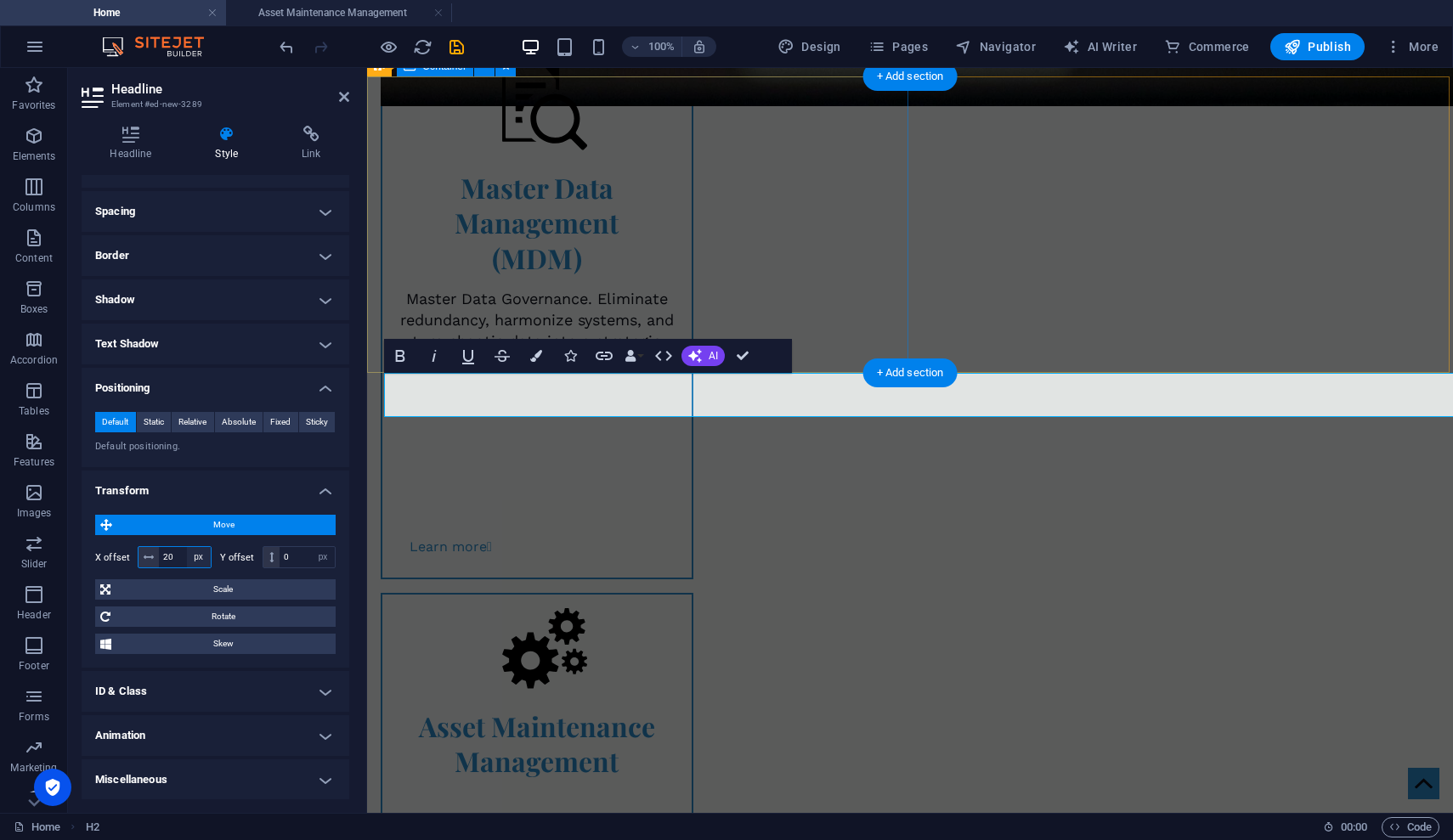 select on "%" 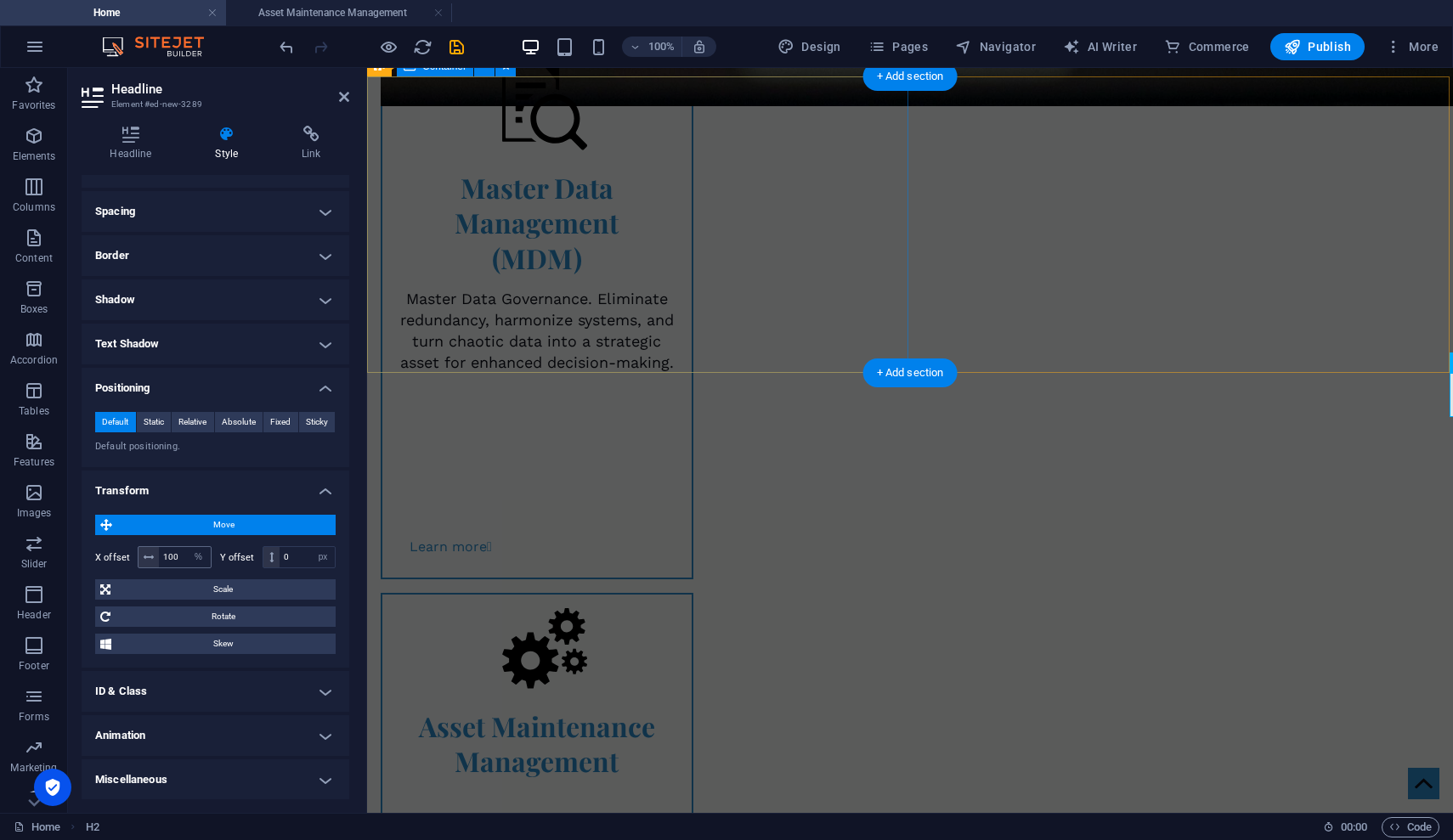click at bounding box center [149, 557] 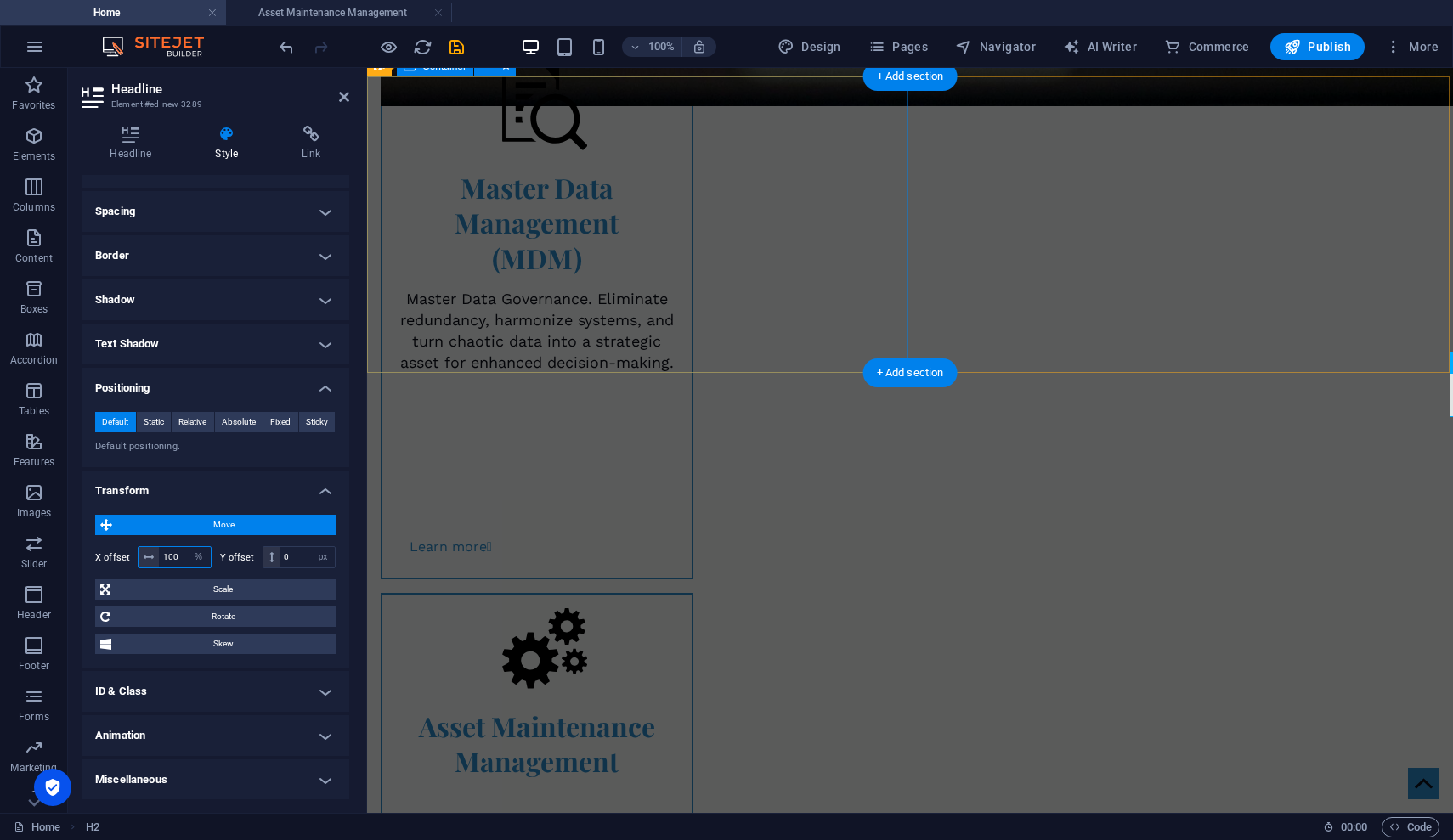 click on "100" at bounding box center [184, 557] 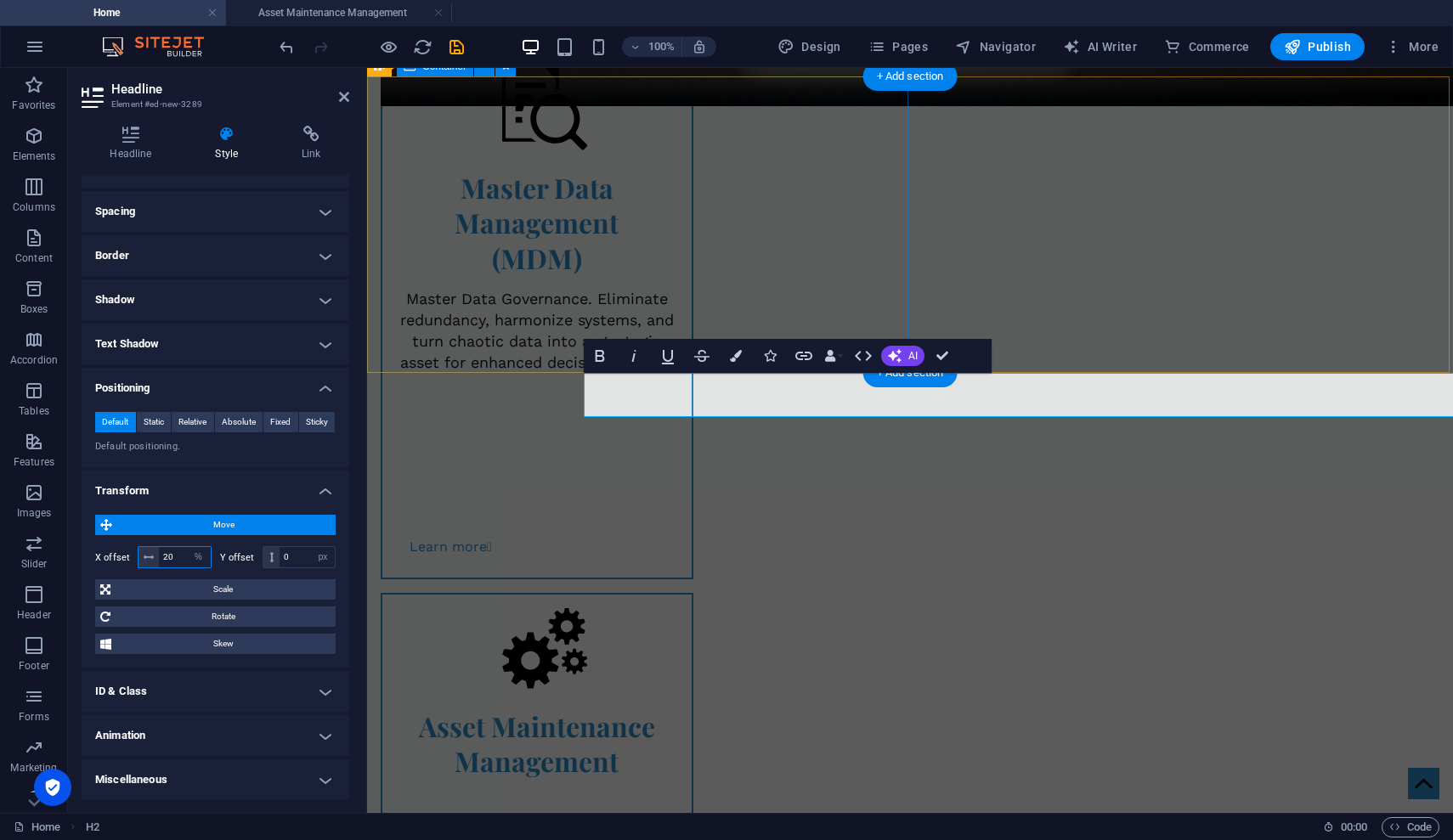 type on "20" 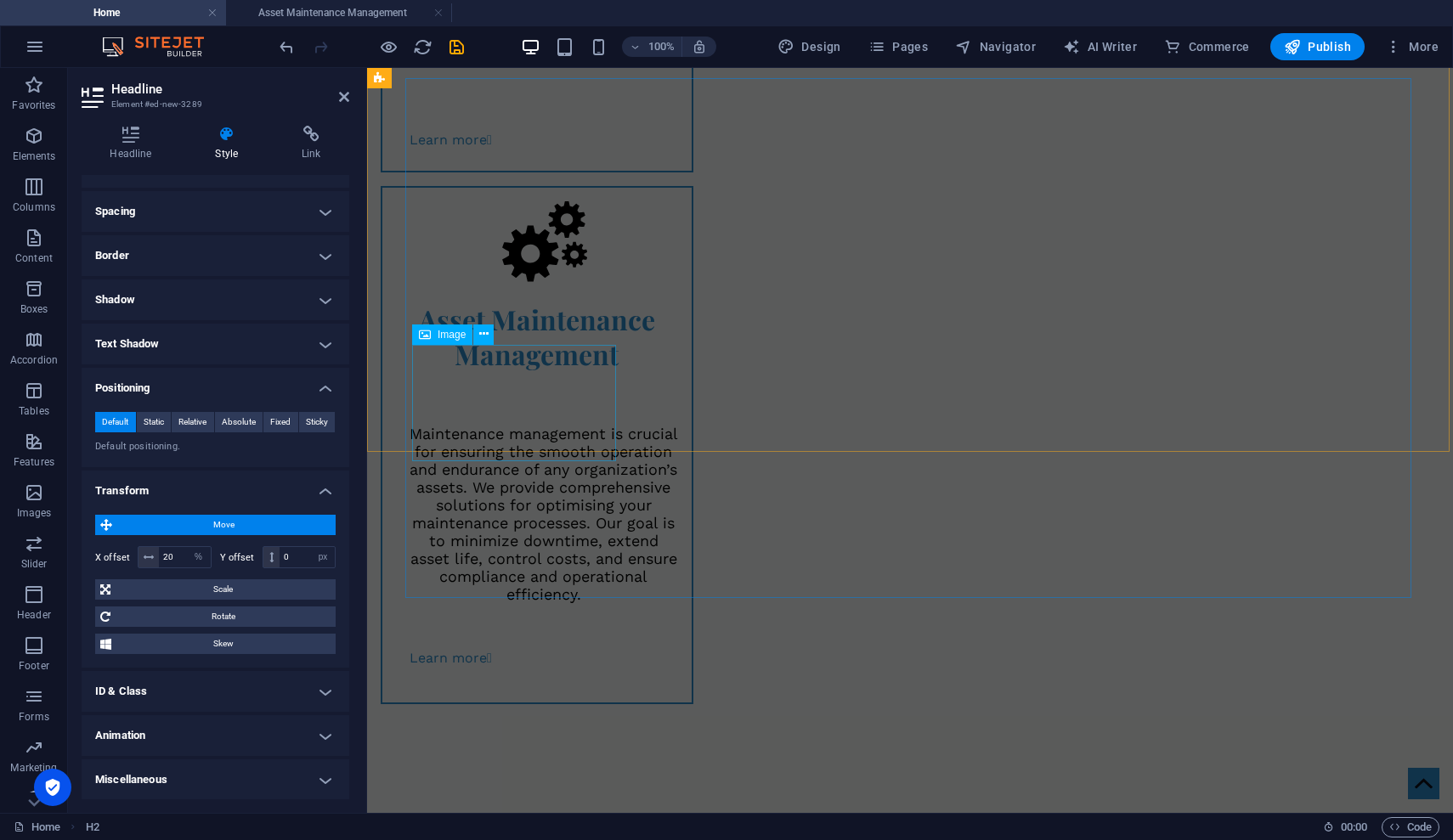 scroll, scrollTop: 2656, scrollLeft: 0, axis: vertical 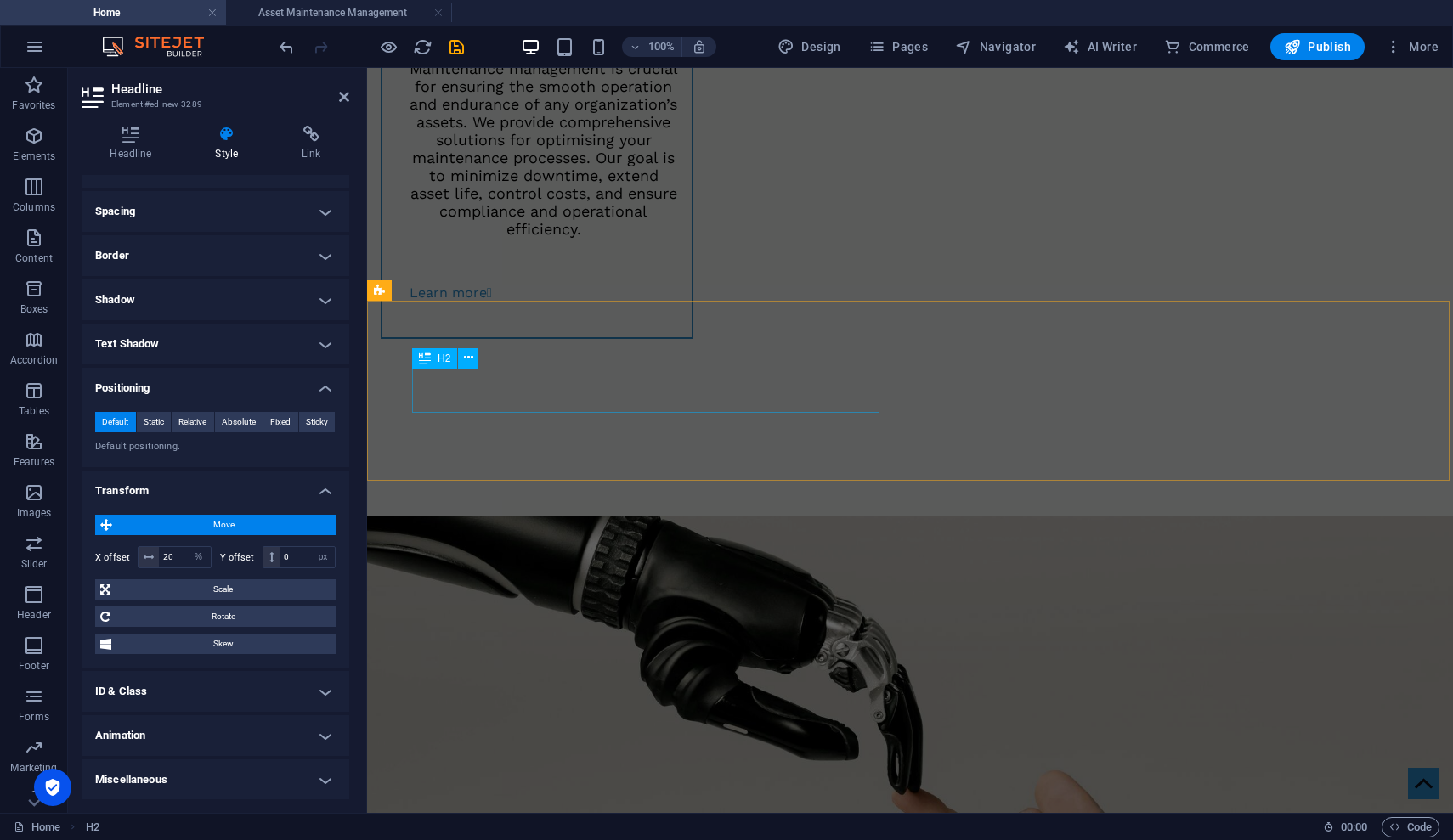 click on "Contact Us" at bounding box center [910, 3307] 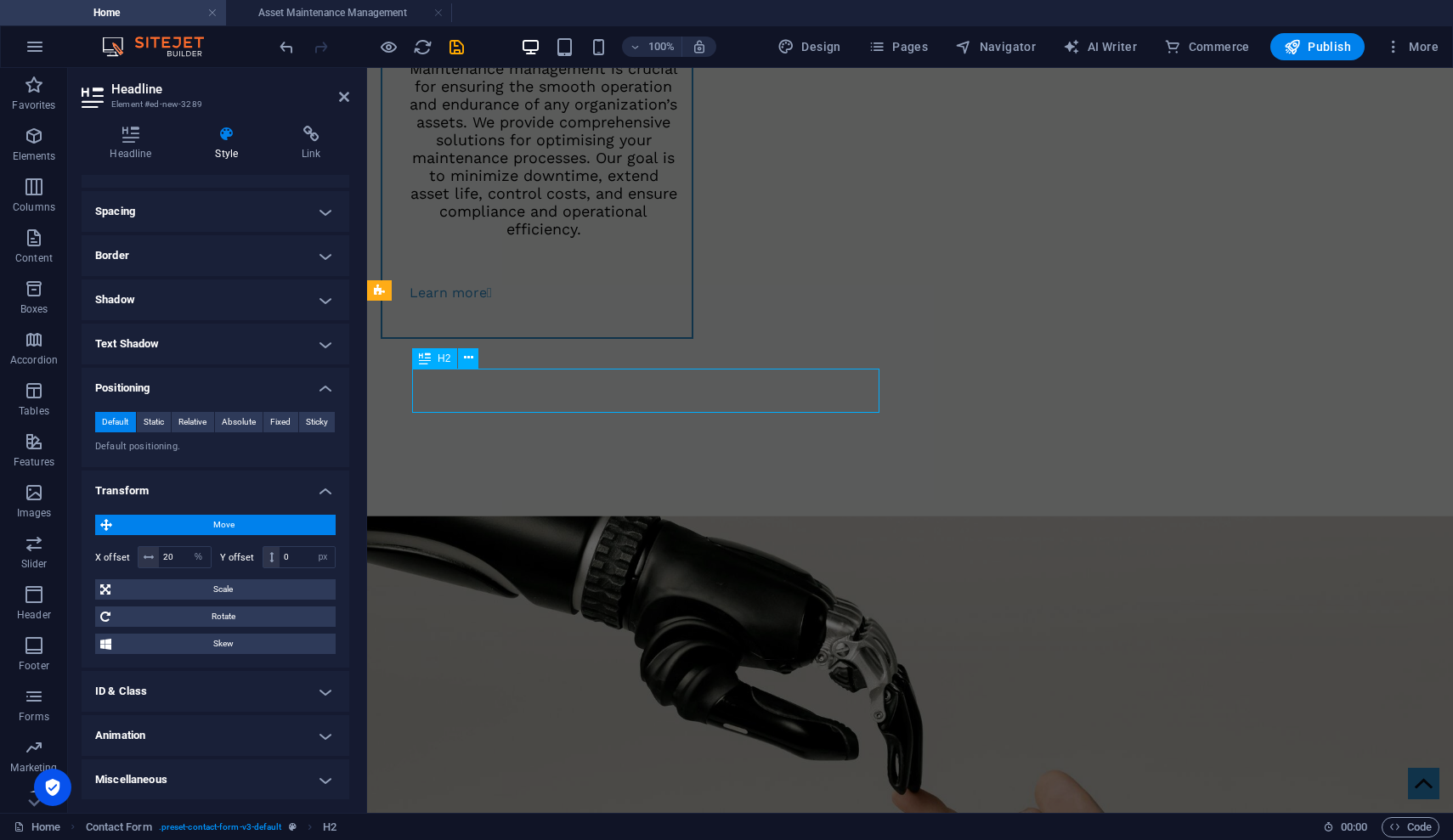 click on "Contact Us" at bounding box center (910, 3307) 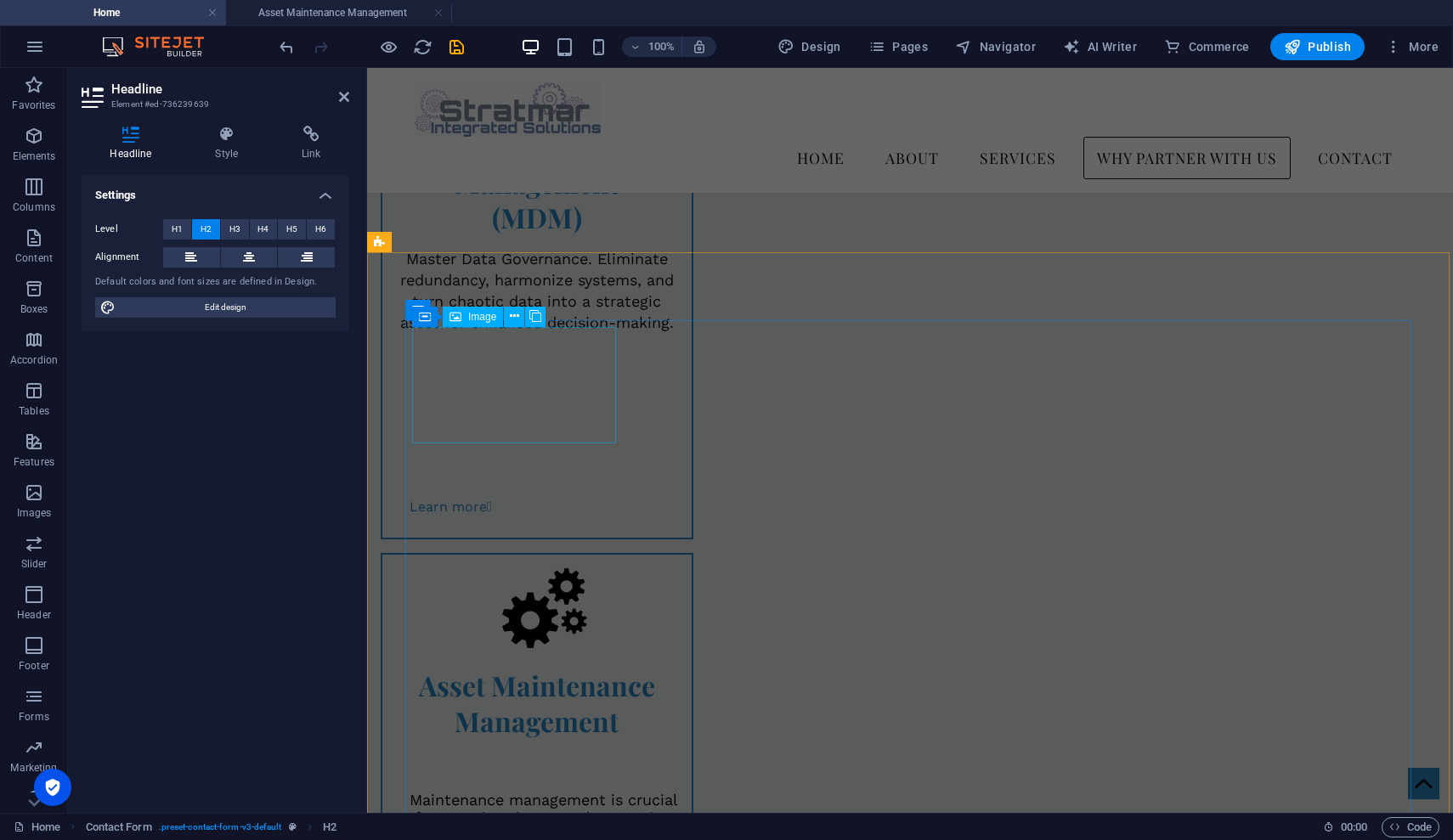 scroll, scrollTop: 1671, scrollLeft: 0, axis: vertical 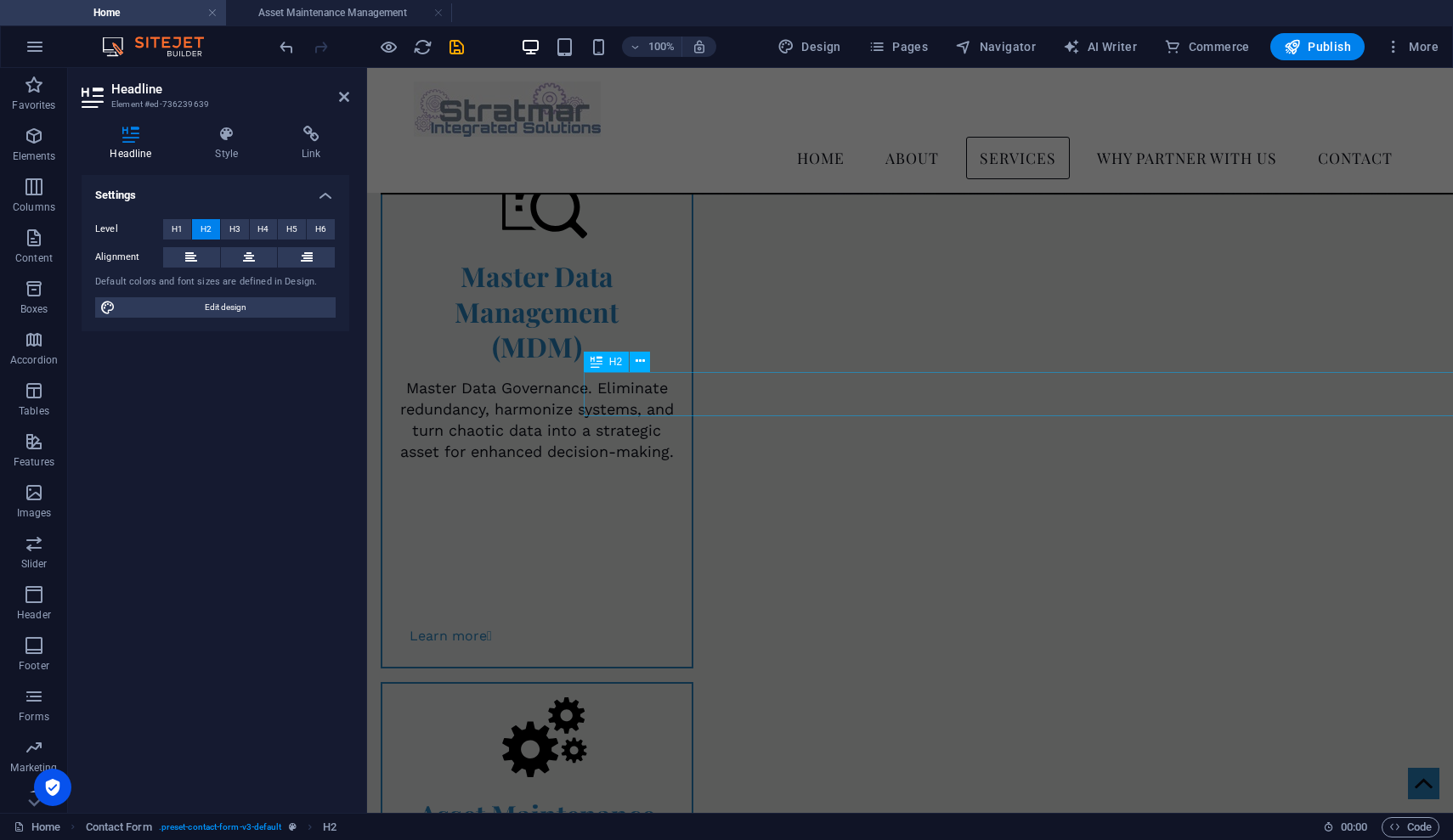 click on "Companies Featured in Our Professional Experience" at bounding box center [1128, 2066] 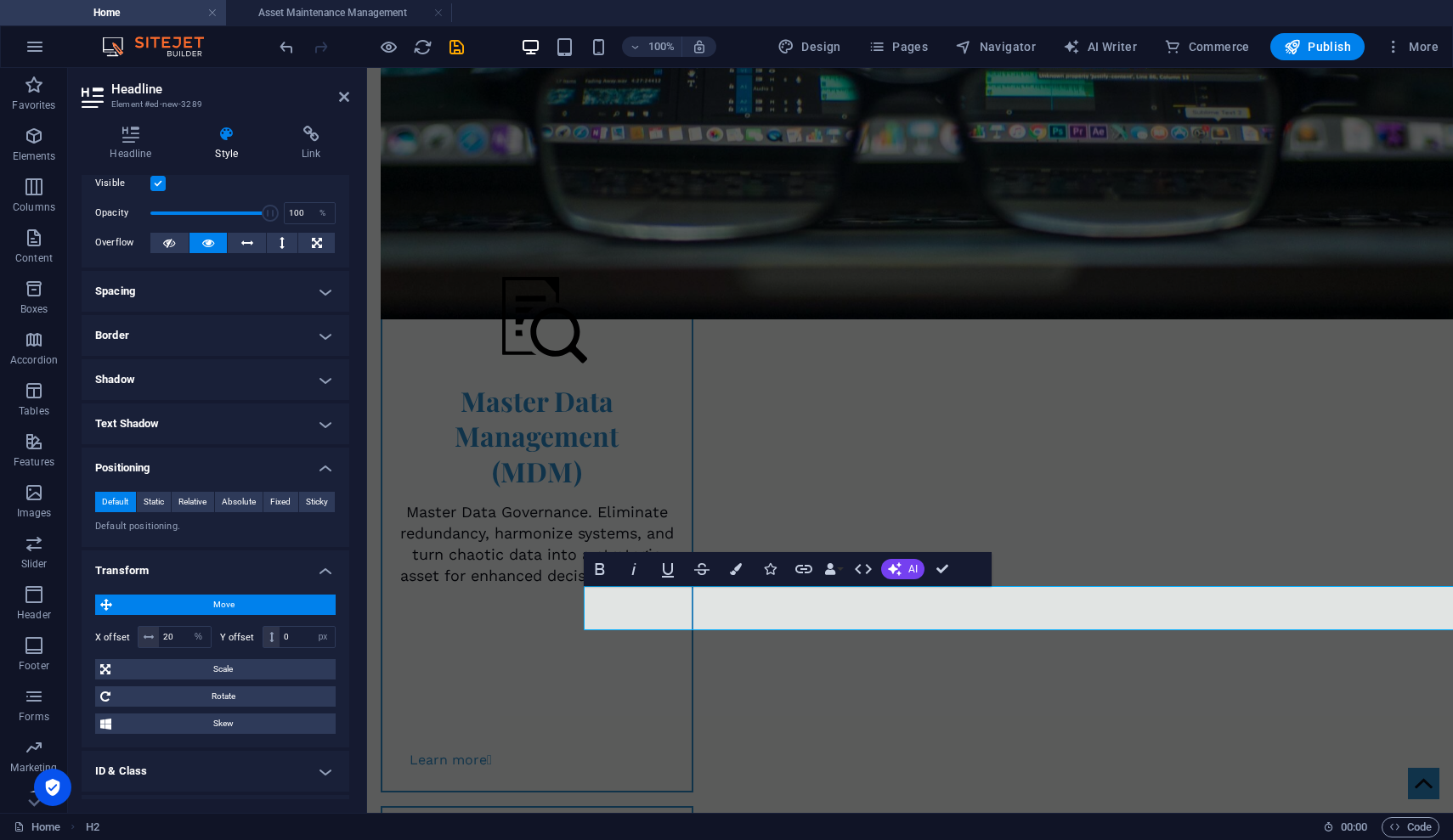 scroll, scrollTop: 82, scrollLeft: 0, axis: vertical 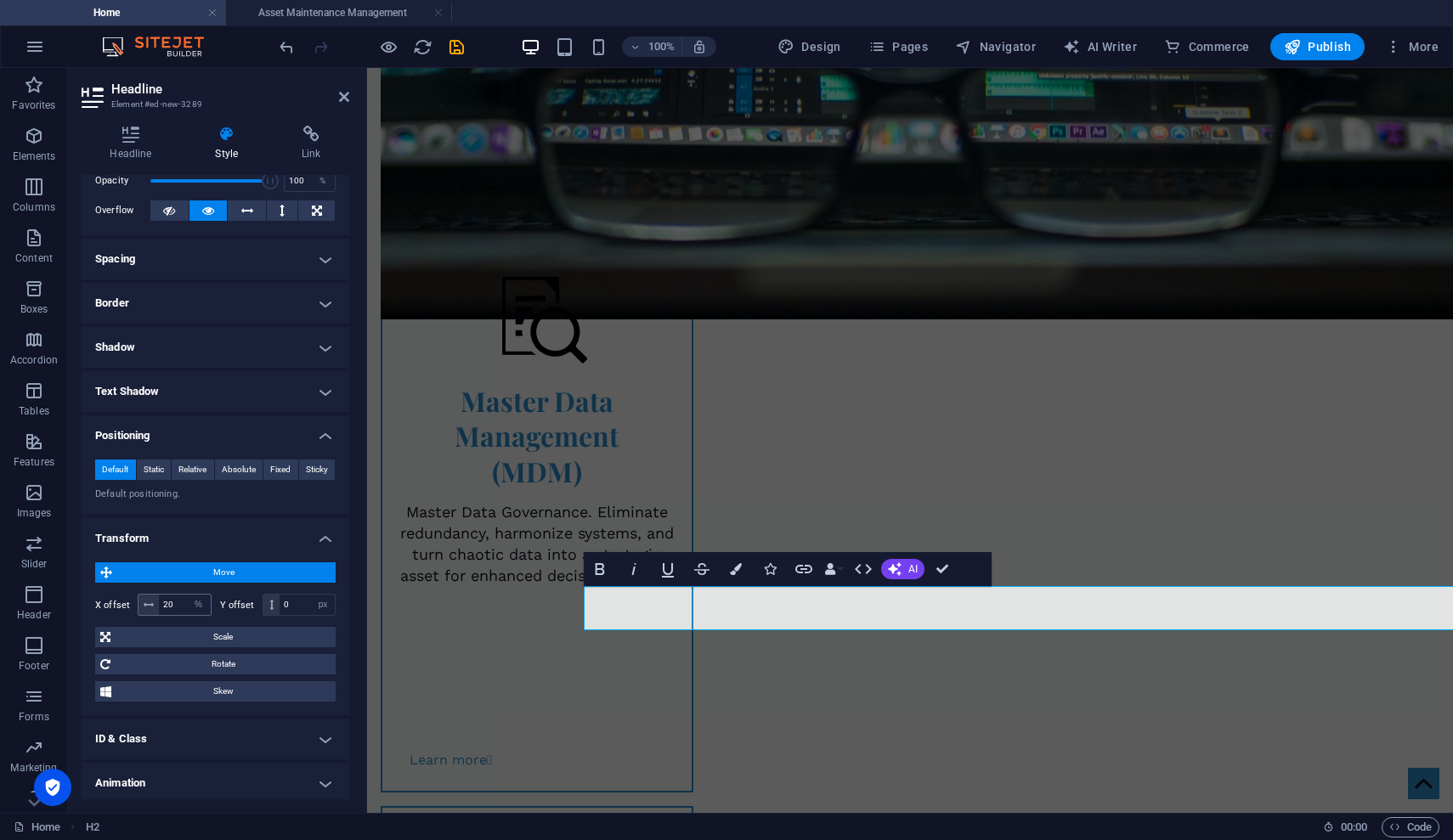 click at bounding box center (149, 605) 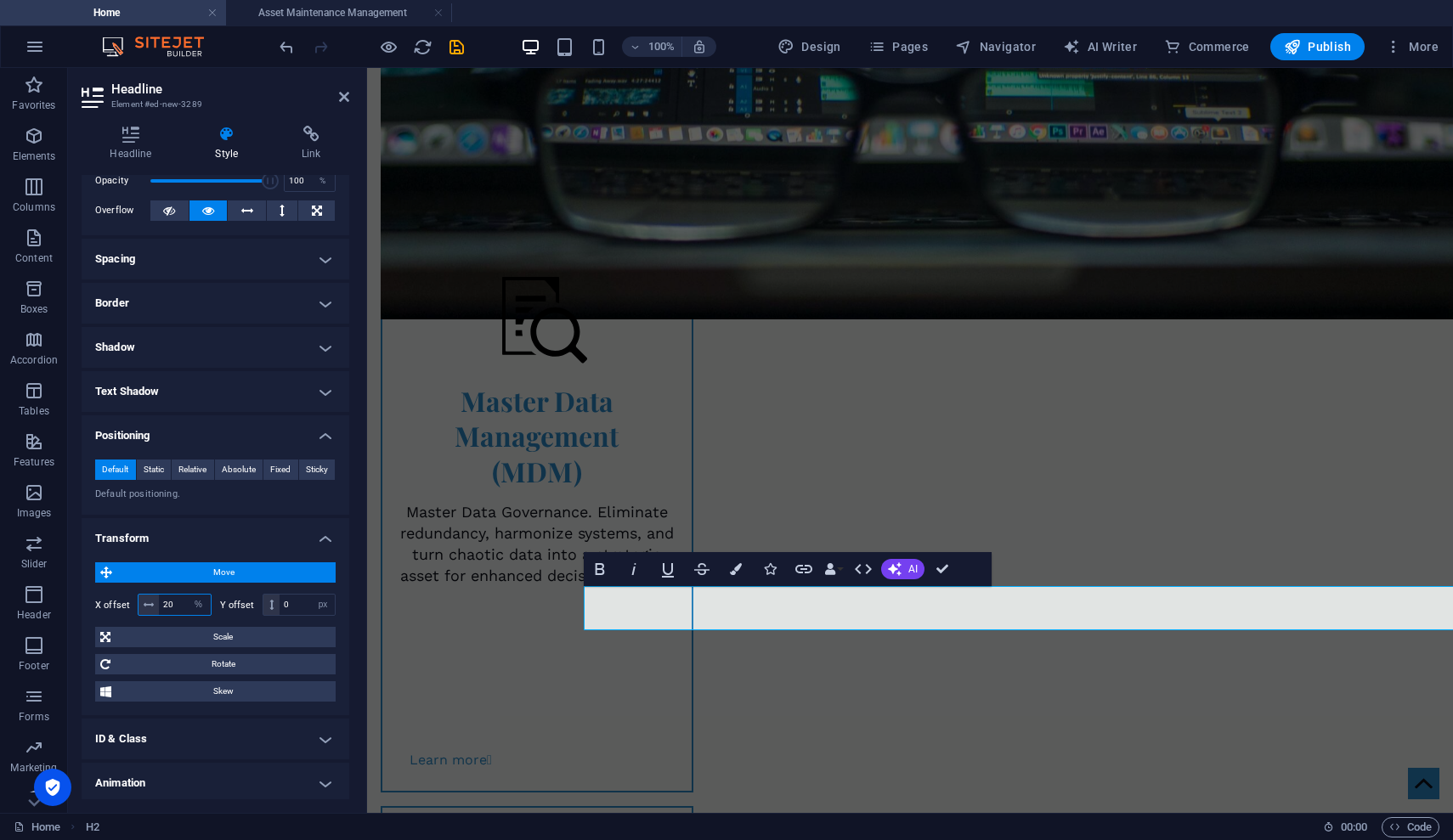 click on "20" at bounding box center [184, 605] 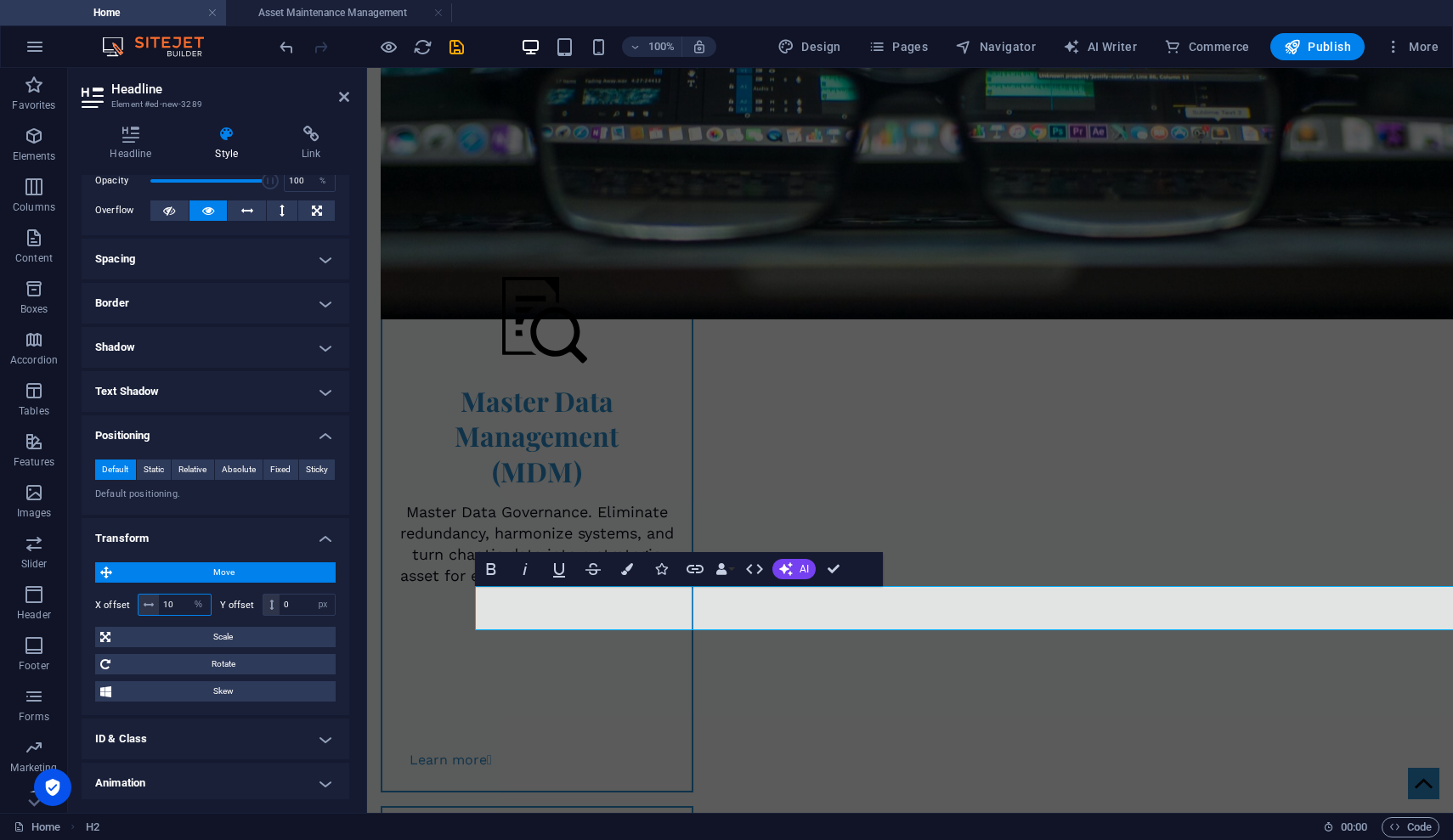 type on "1" 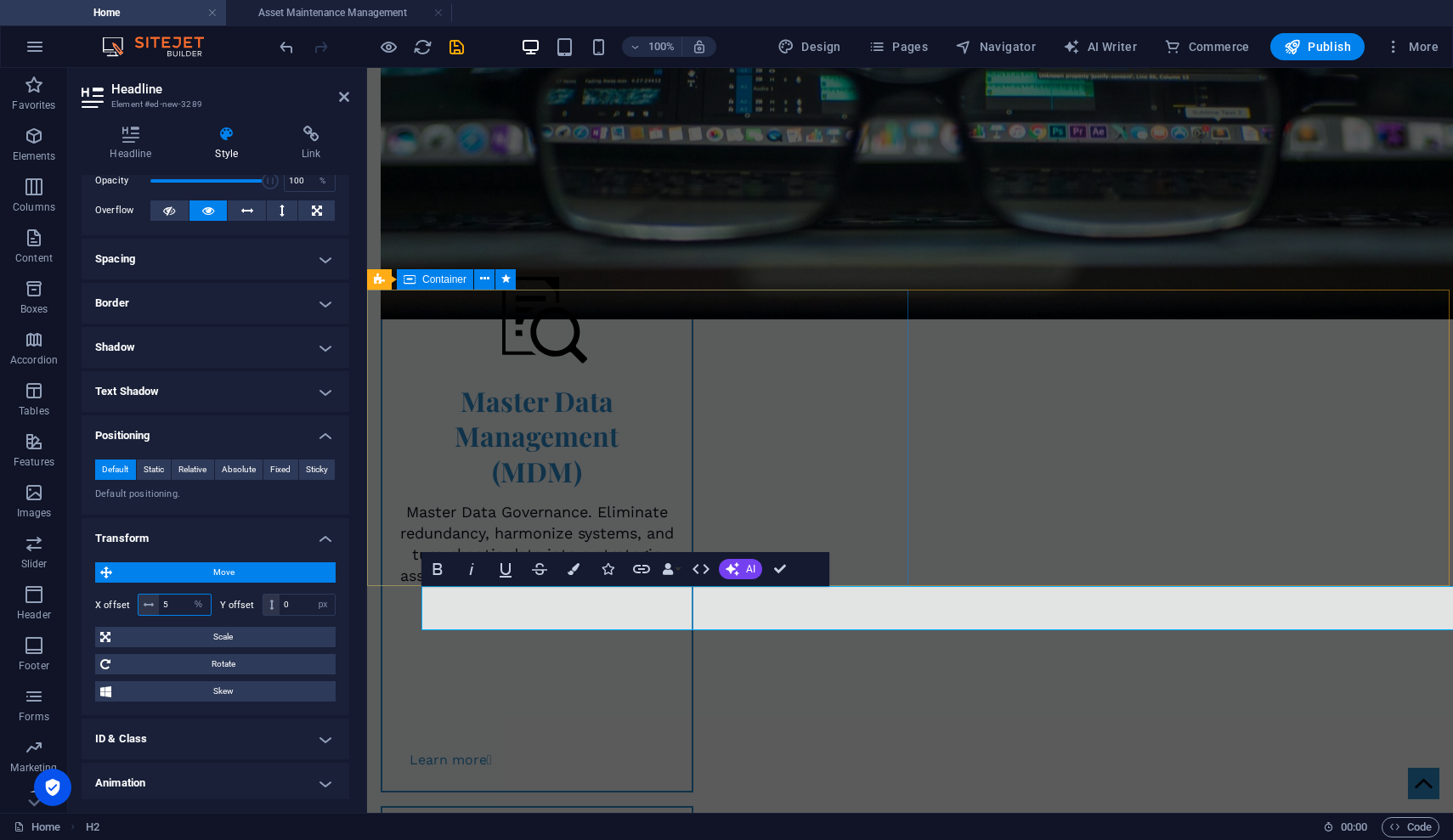 type on "5" 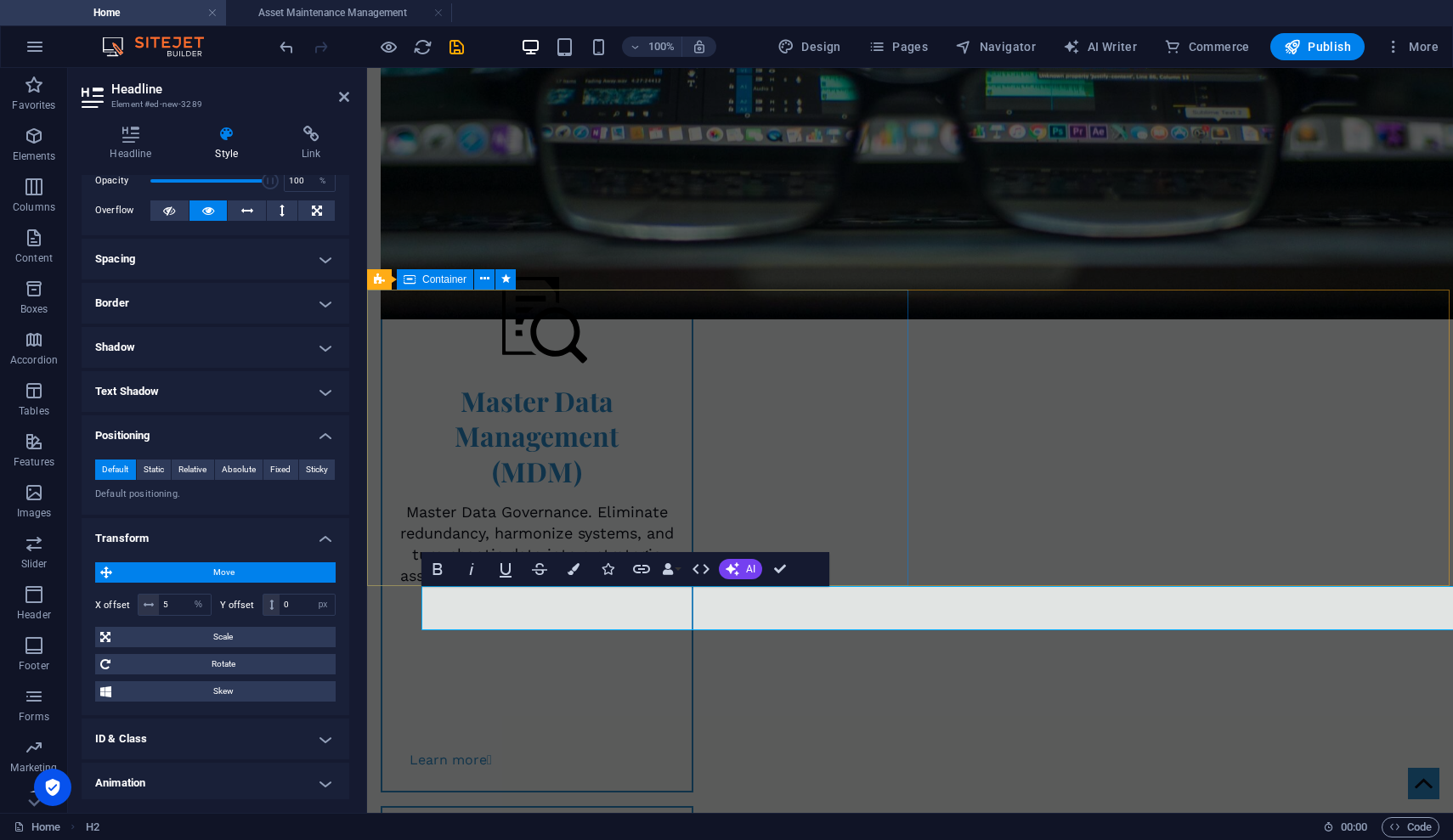 click on "Why partner with us? 90% of our team members have 10+ years in mining, energy, and manufacturing driving innovative solutions. Proprietary tools such as AI conflict resolvers and offline-first sync engines managing 500k+ item catalogs. Fixed-fee projects with guaranteed ROI metrics ensuring client value and investment protection." at bounding box center [910, 2040] 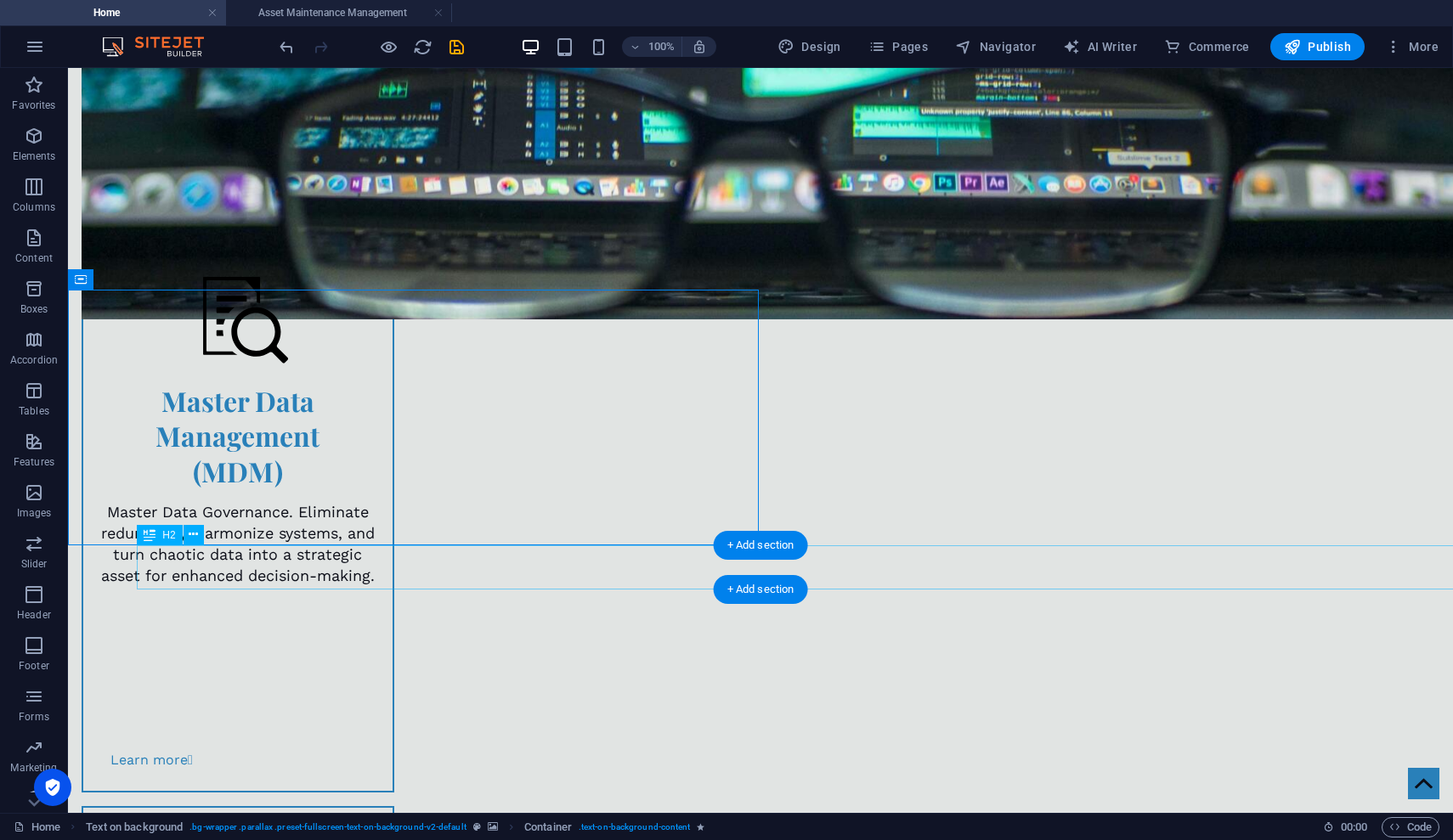 click on "Companies Featured in Our Professional Experience" at bounding box center (830, 2190) 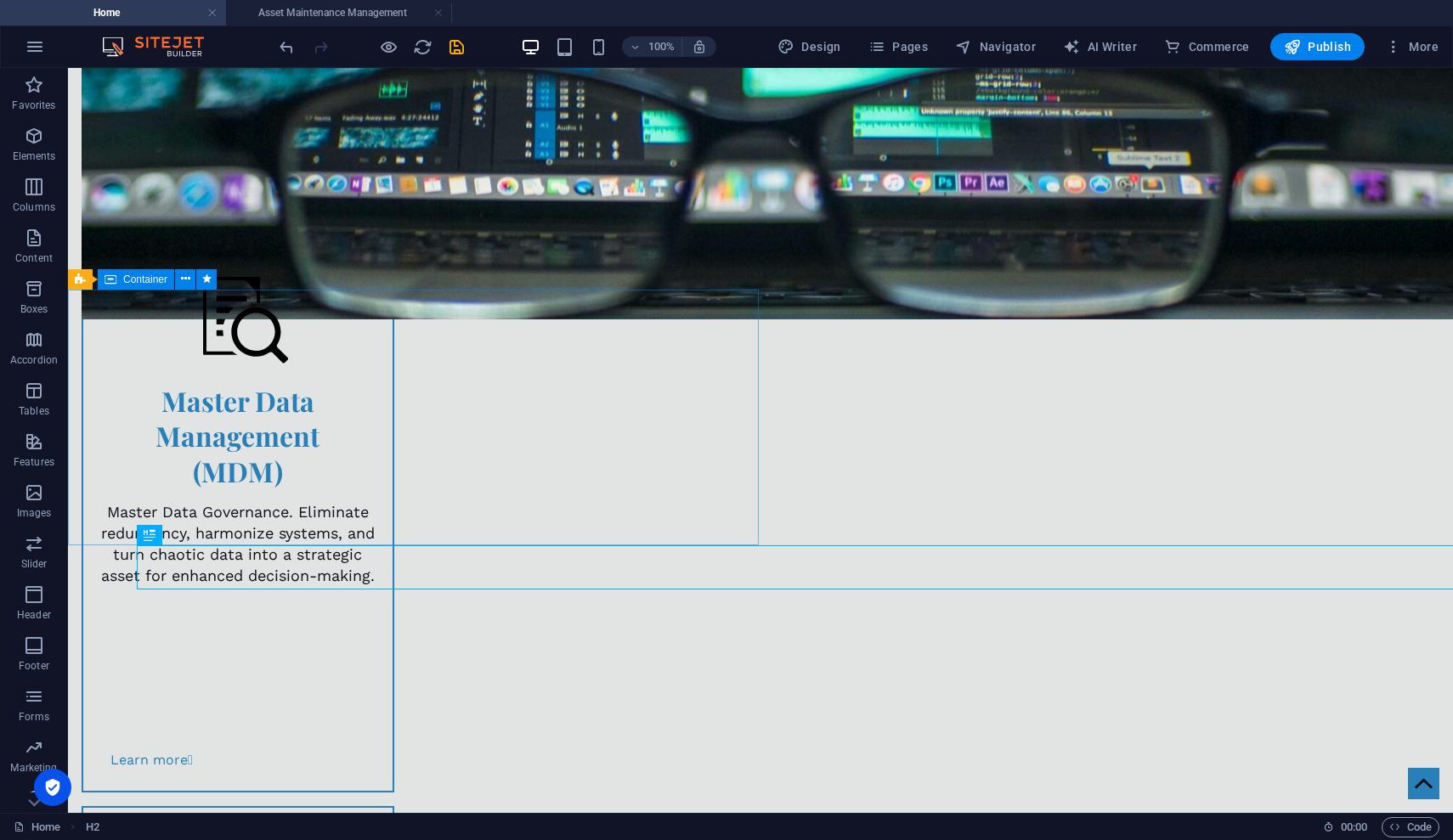click on "Why partner with us? 90% of our team members have 10+ years in mining, energy, and manufacturing driving innovative solutions. Proprietary tools such as AI conflict resolvers and offline-first sync engines managing 500k+ item catalogs. Fixed-fee projects with guaranteed ROI metrics ensuring client value and investment protection." at bounding box center (760, 2040) 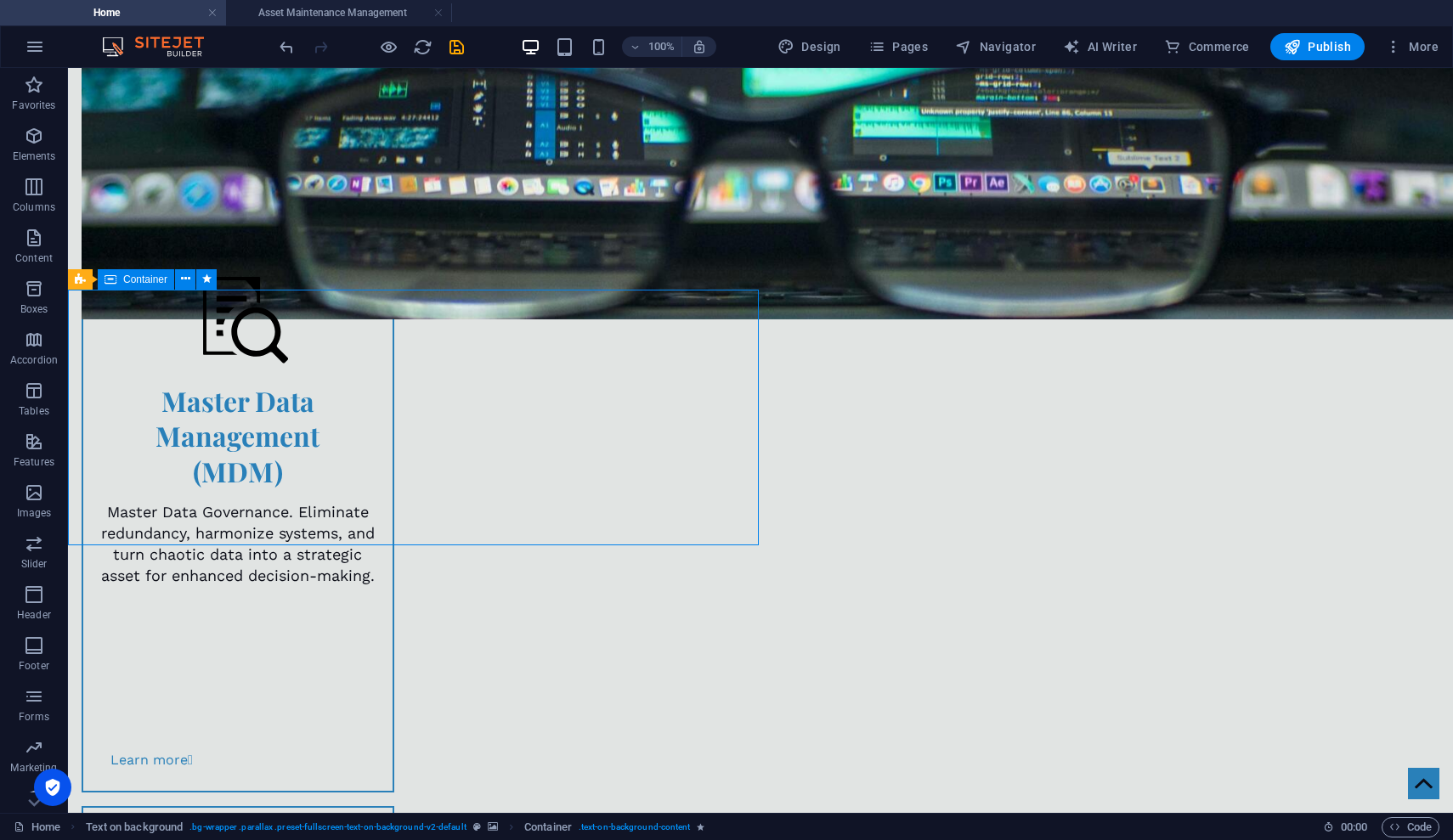 scroll, scrollTop: 1674, scrollLeft: 0, axis: vertical 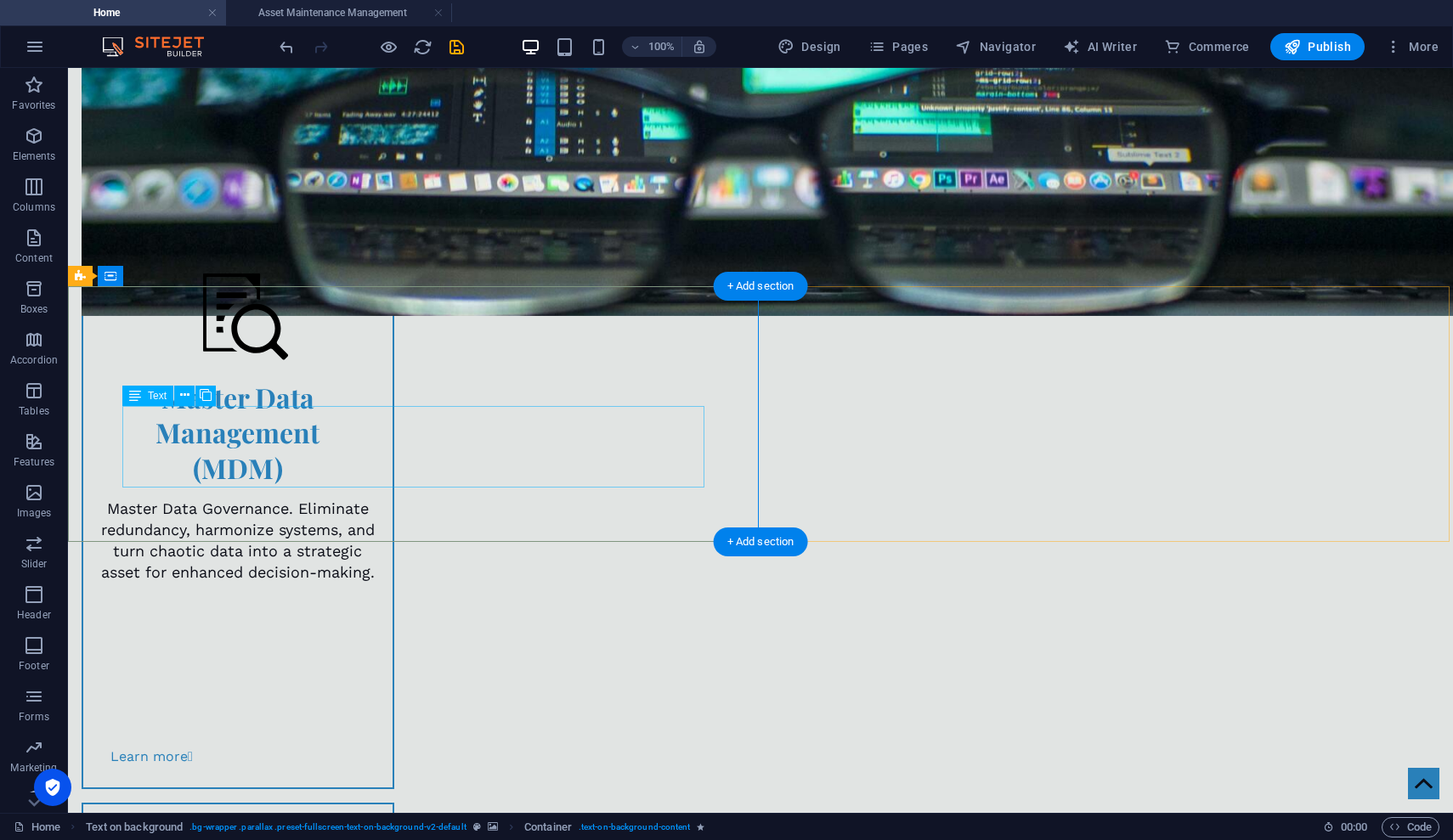 click on "90% of our team members have 10+ years in mining, energy, and manufacturing driving innovative solutions. Proprietary tools such as AI conflict resolvers and offline-first sync engines managing 500k+ item catalogs. Fixed-fee projects with guaranteed ROI metrics ensuring client value and investment protection." at bounding box center [760, 2049] 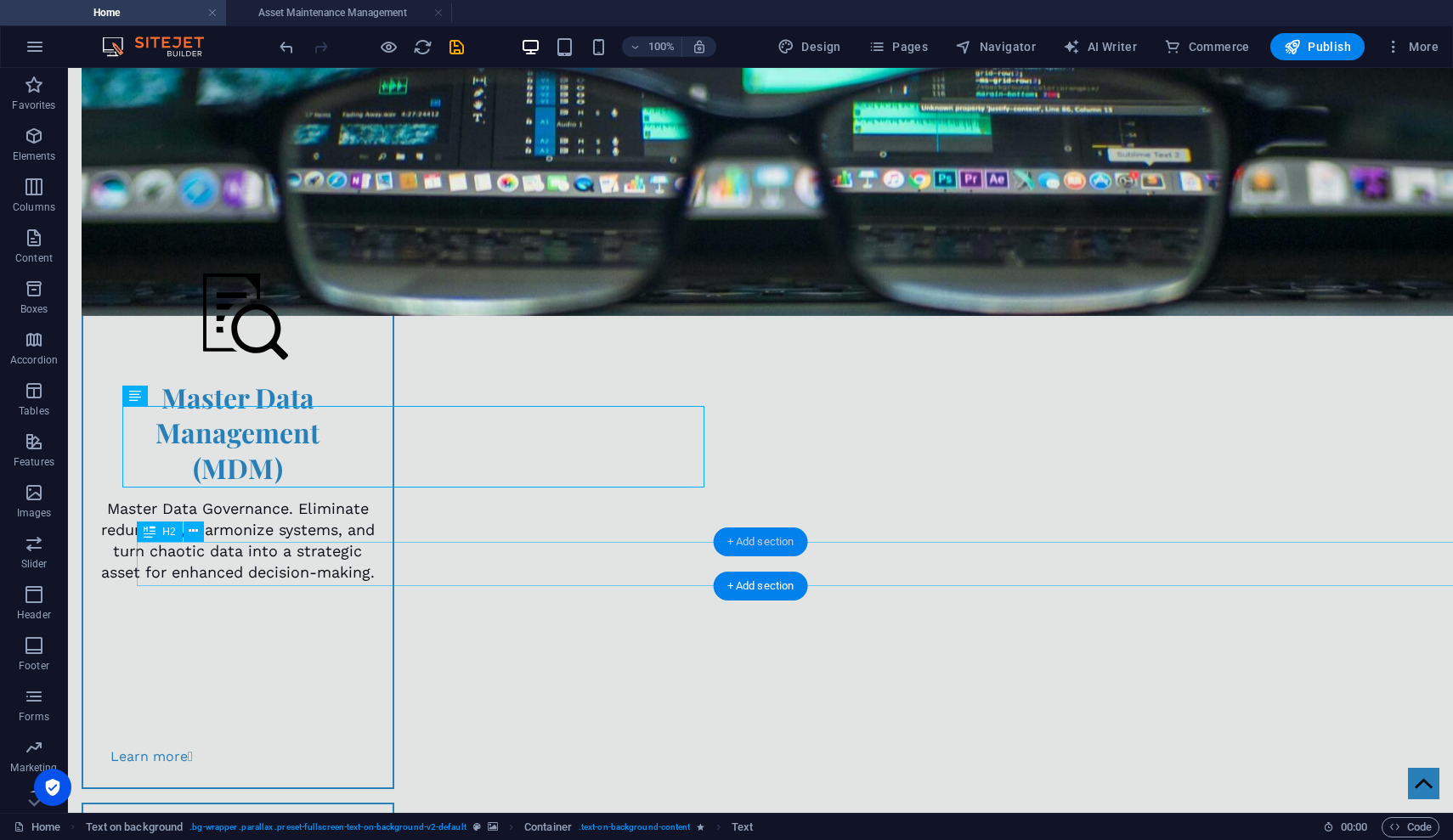 click on "+ Add section" at bounding box center (760, 542) 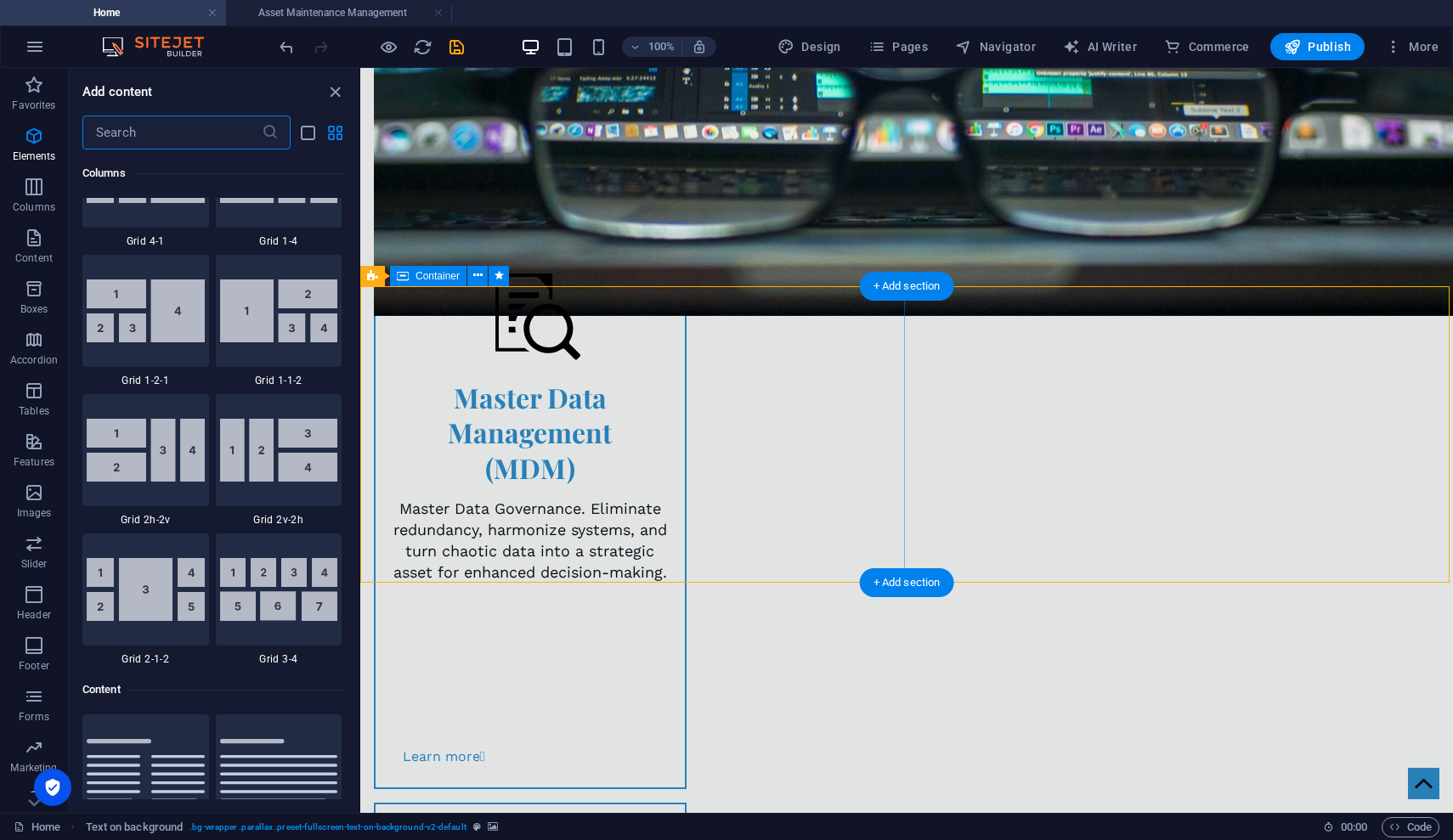 scroll, scrollTop: 2972, scrollLeft: 0, axis: vertical 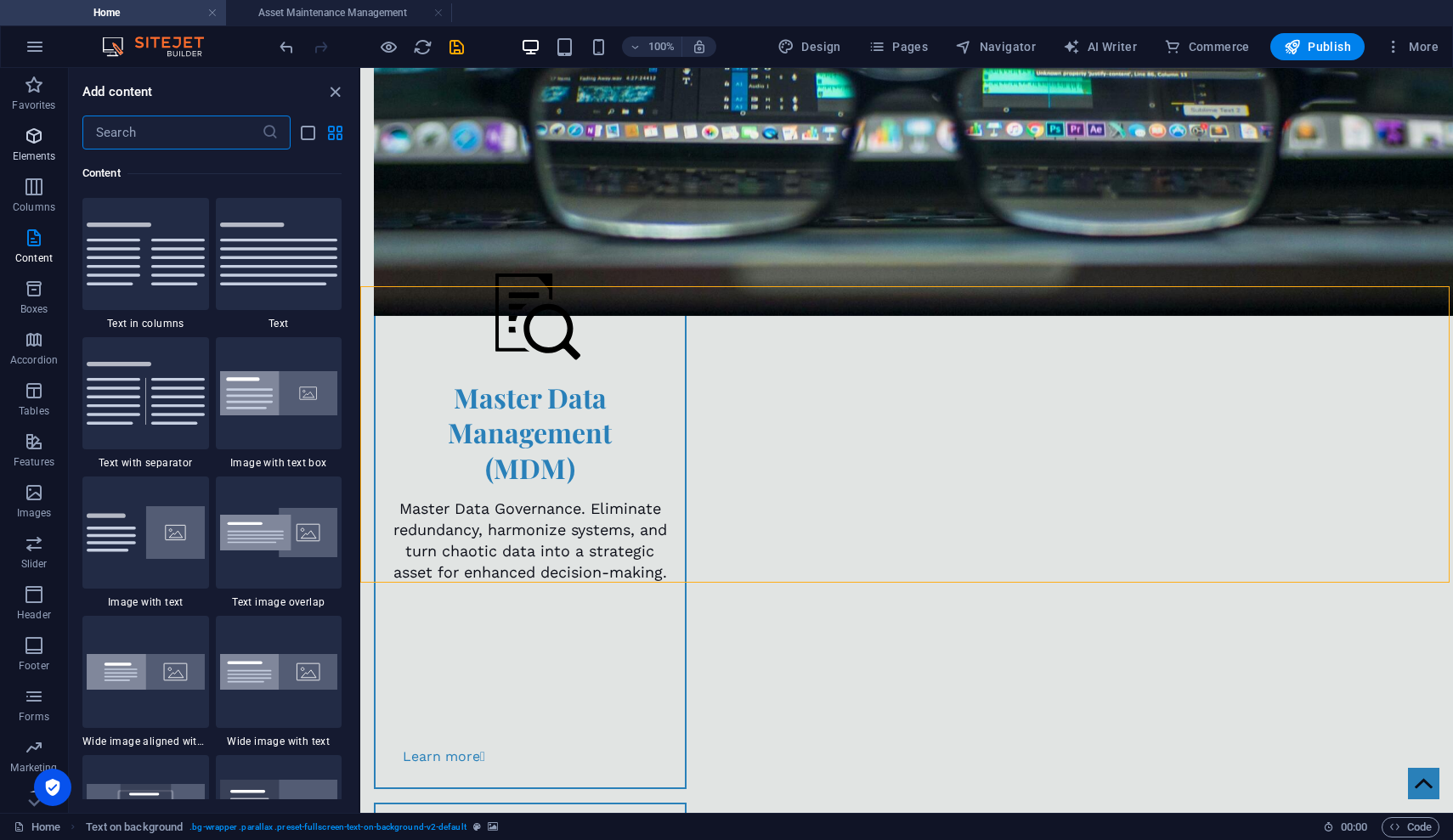 click on "Elements" at bounding box center (34, 156) 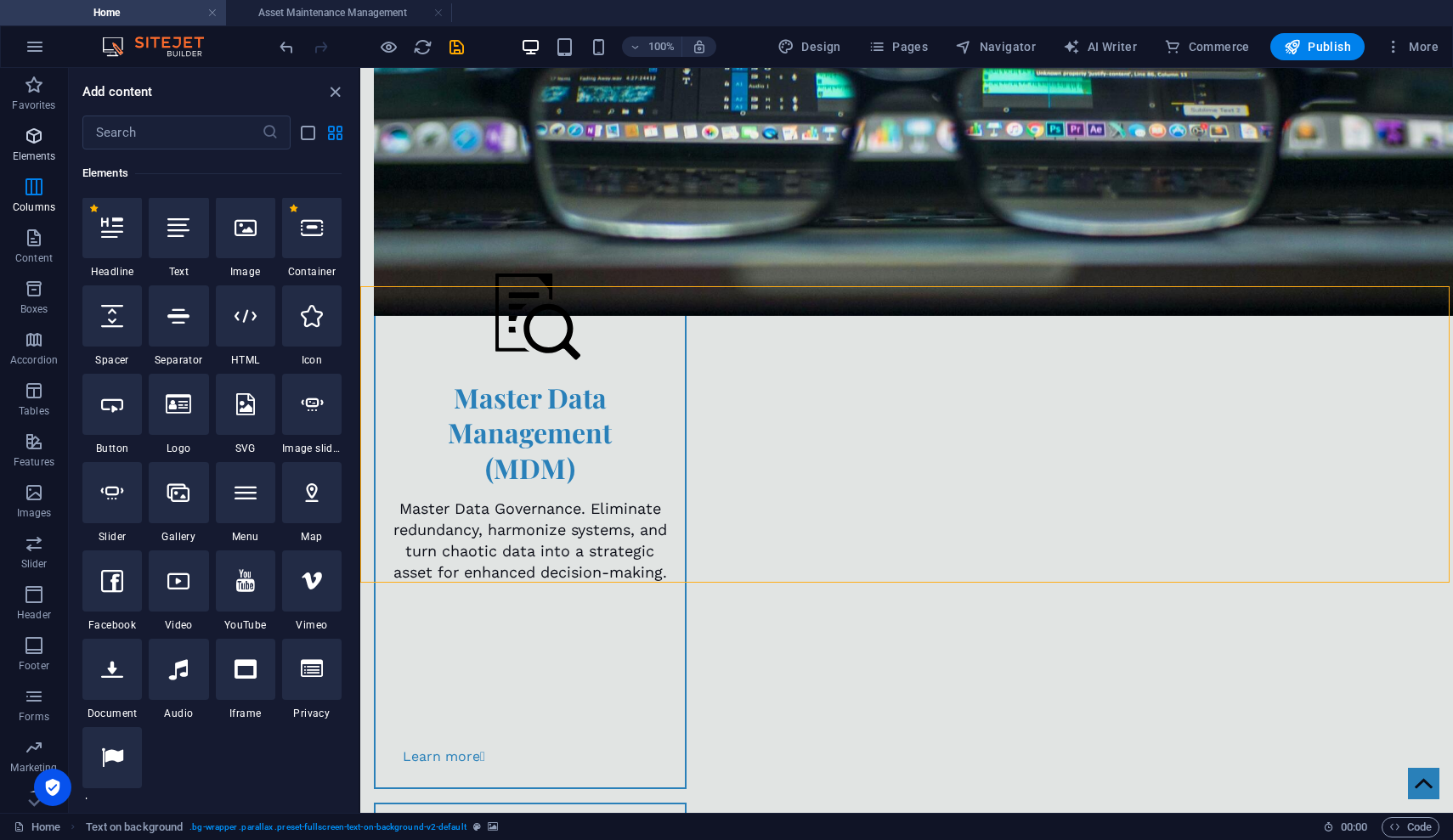 scroll, scrollTop: 181, scrollLeft: 0, axis: vertical 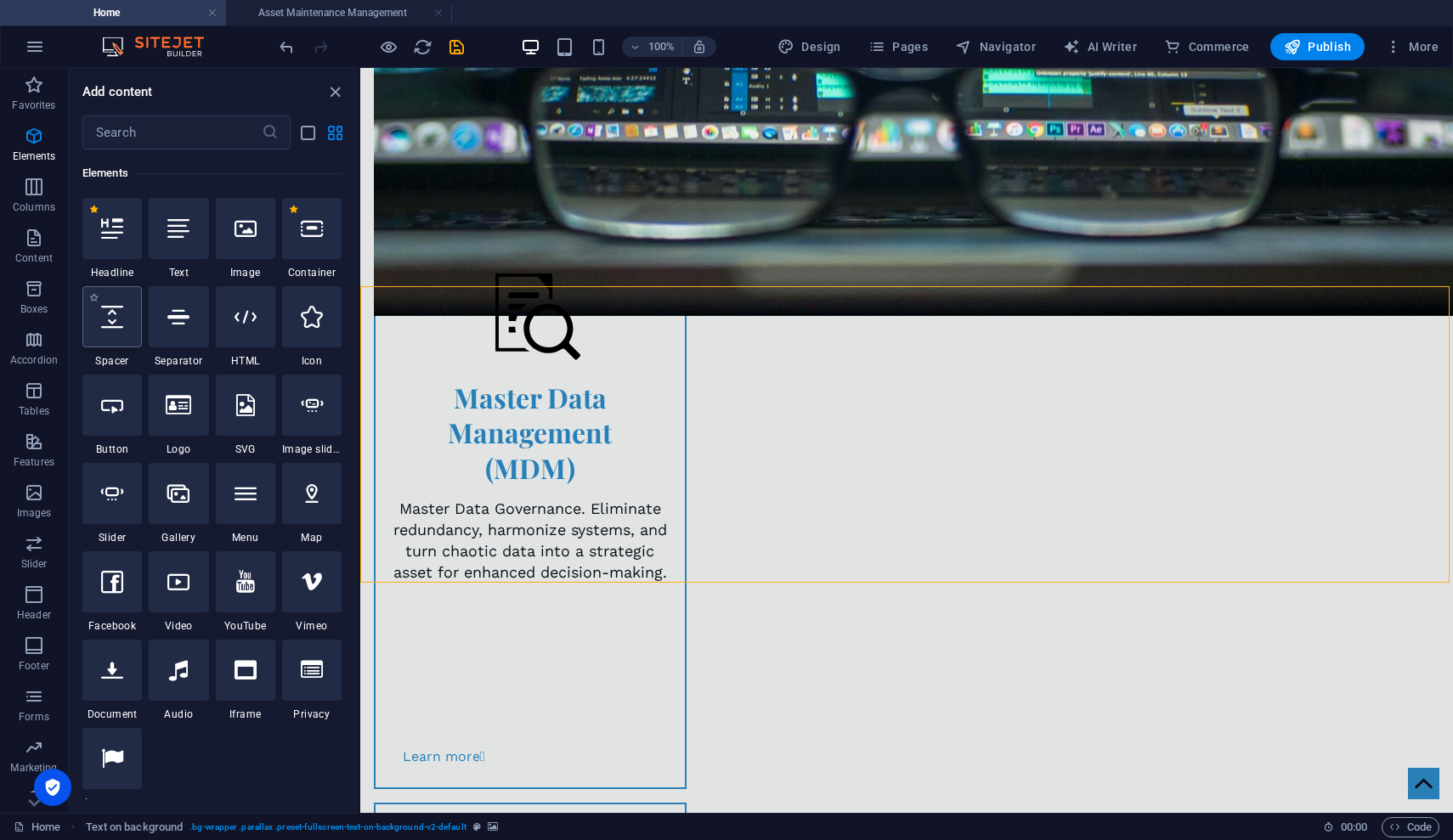 click at bounding box center [112, 317] 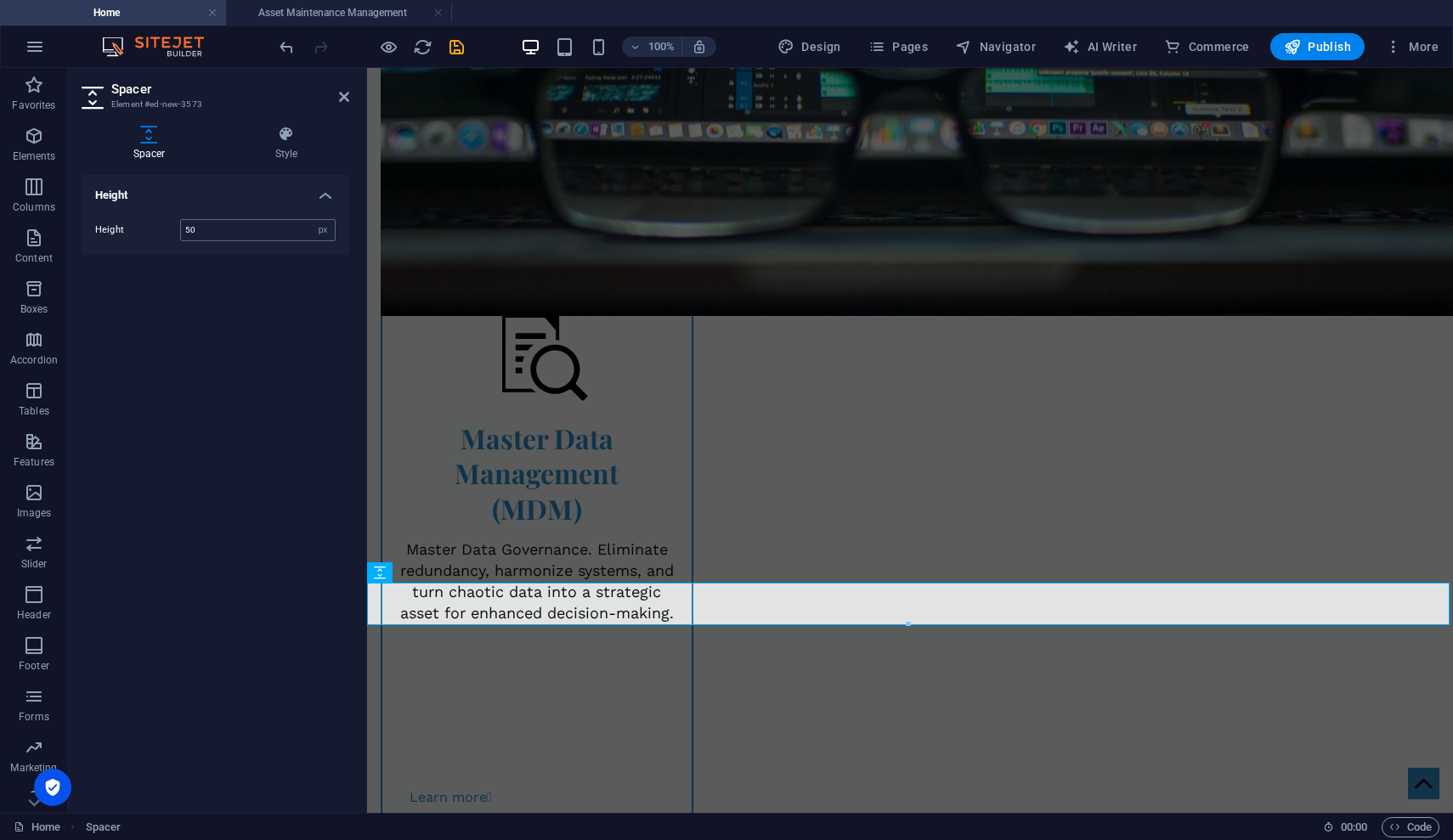 click on "50" at bounding box center [257, 230] 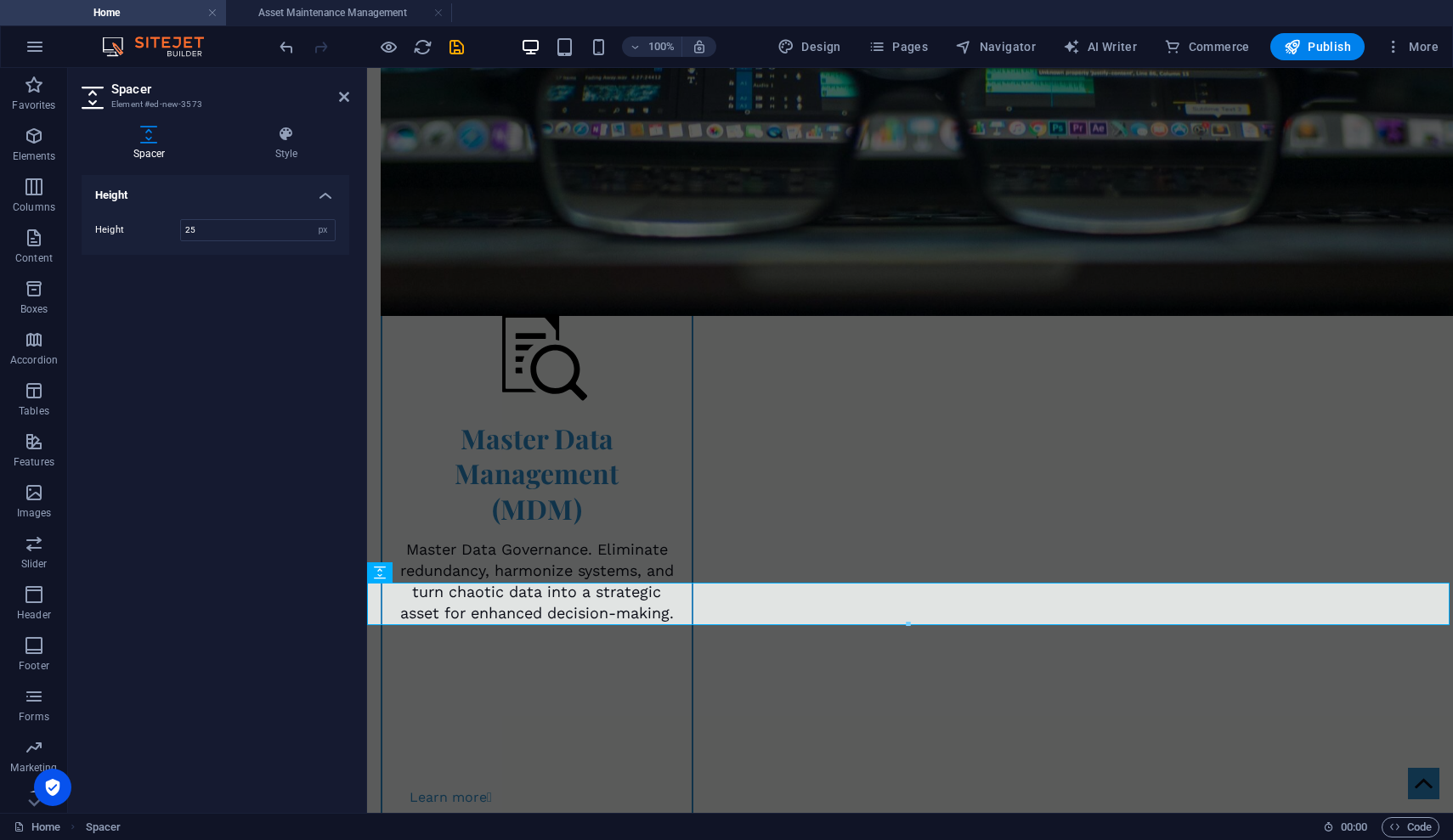 type on "25" 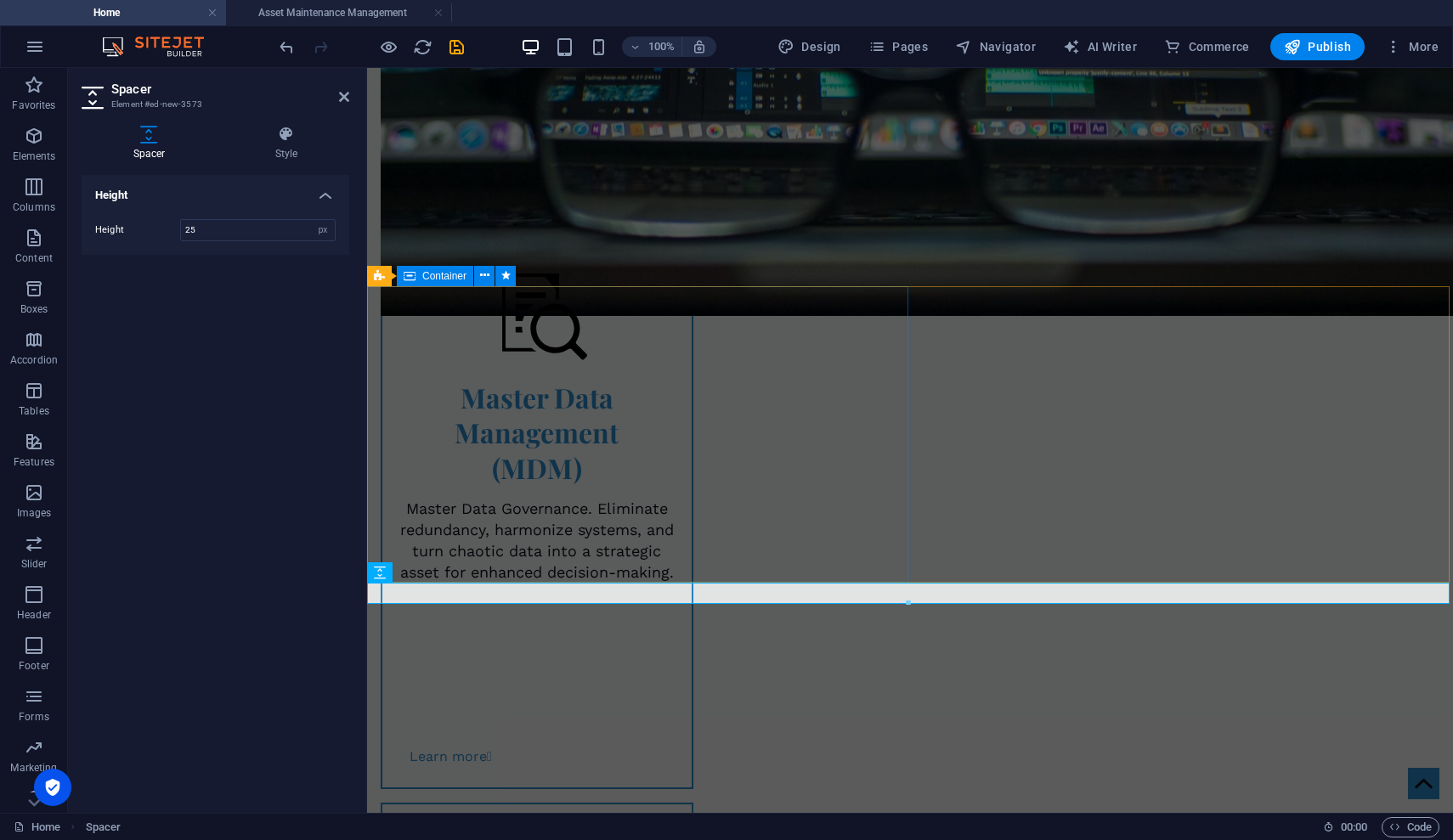 click on "Why partner with us? 90% of our team members have 10+ years in mining, energy, and manufacturing driving innovative solutions. Proprietary tools such as AI conflict resolvers and offline-first sync engines managing 500k+ item catalogs. Fixed-fee projects with guaranteed ROI metrics ensuring client value and investment protection." at bounding box center (910, 2037) 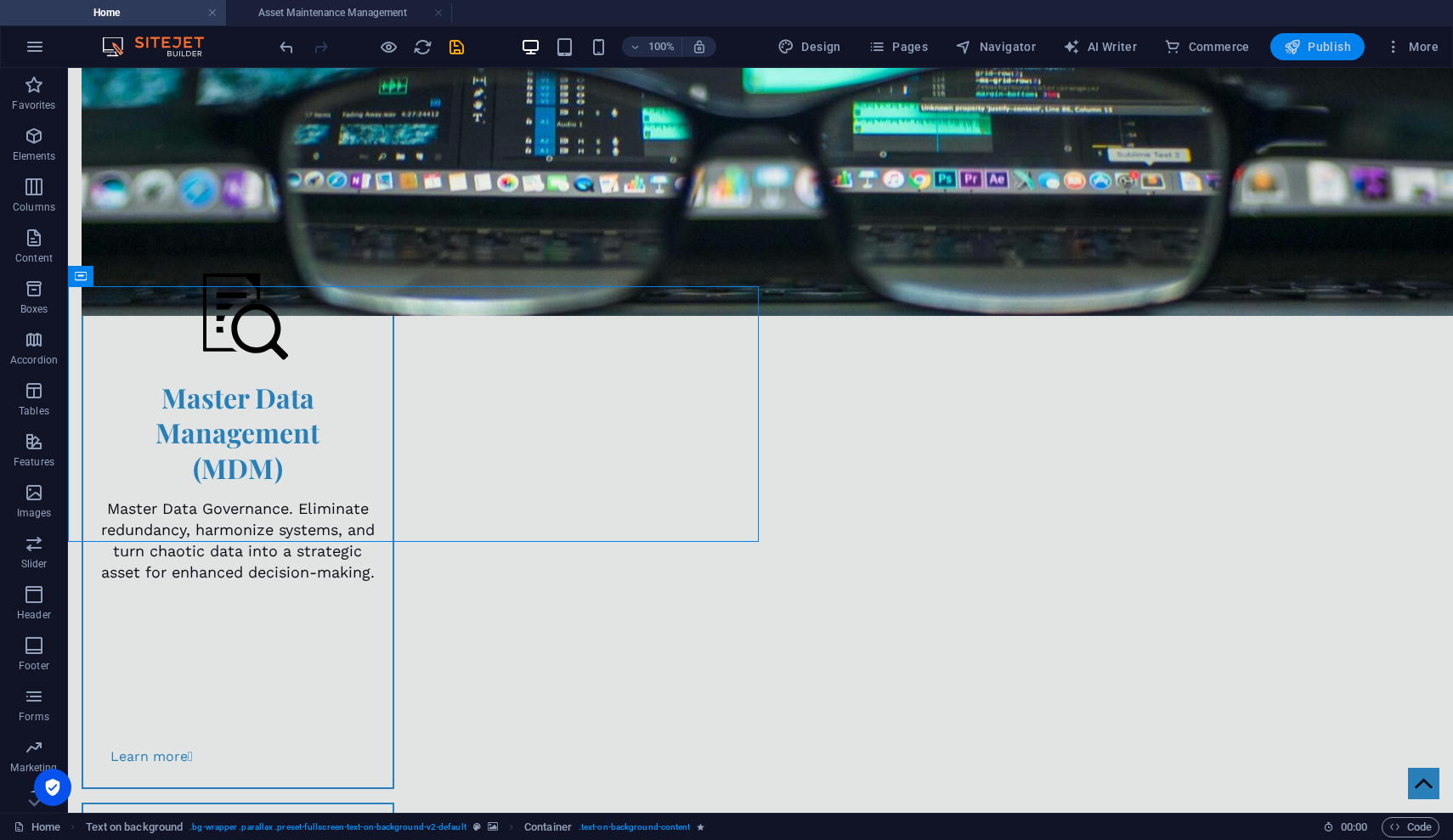 click on "Publish" at bounding box center [1317, 47] 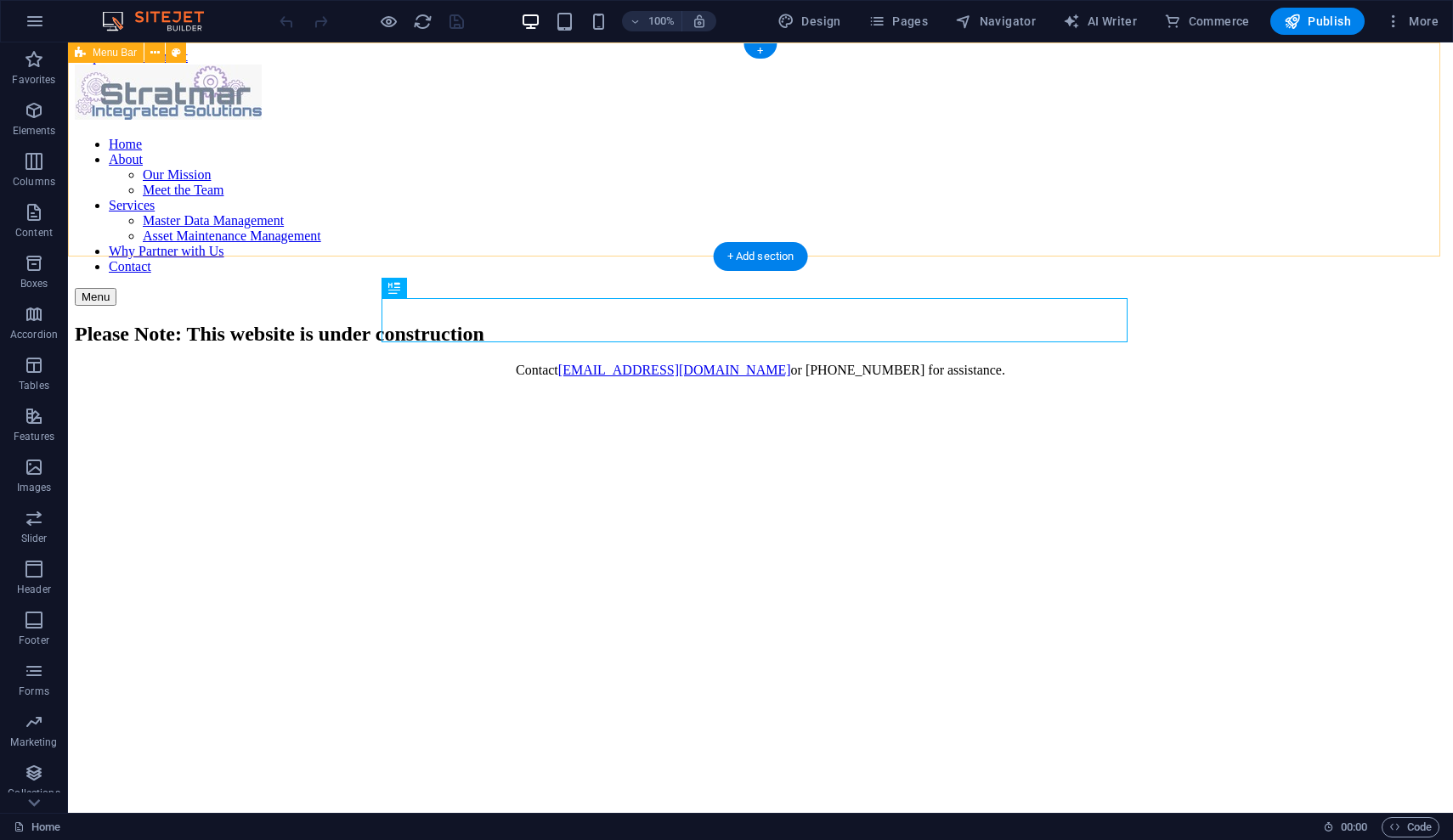 scroll, scrollTop: 0, scrollLeft: 0, axis: both 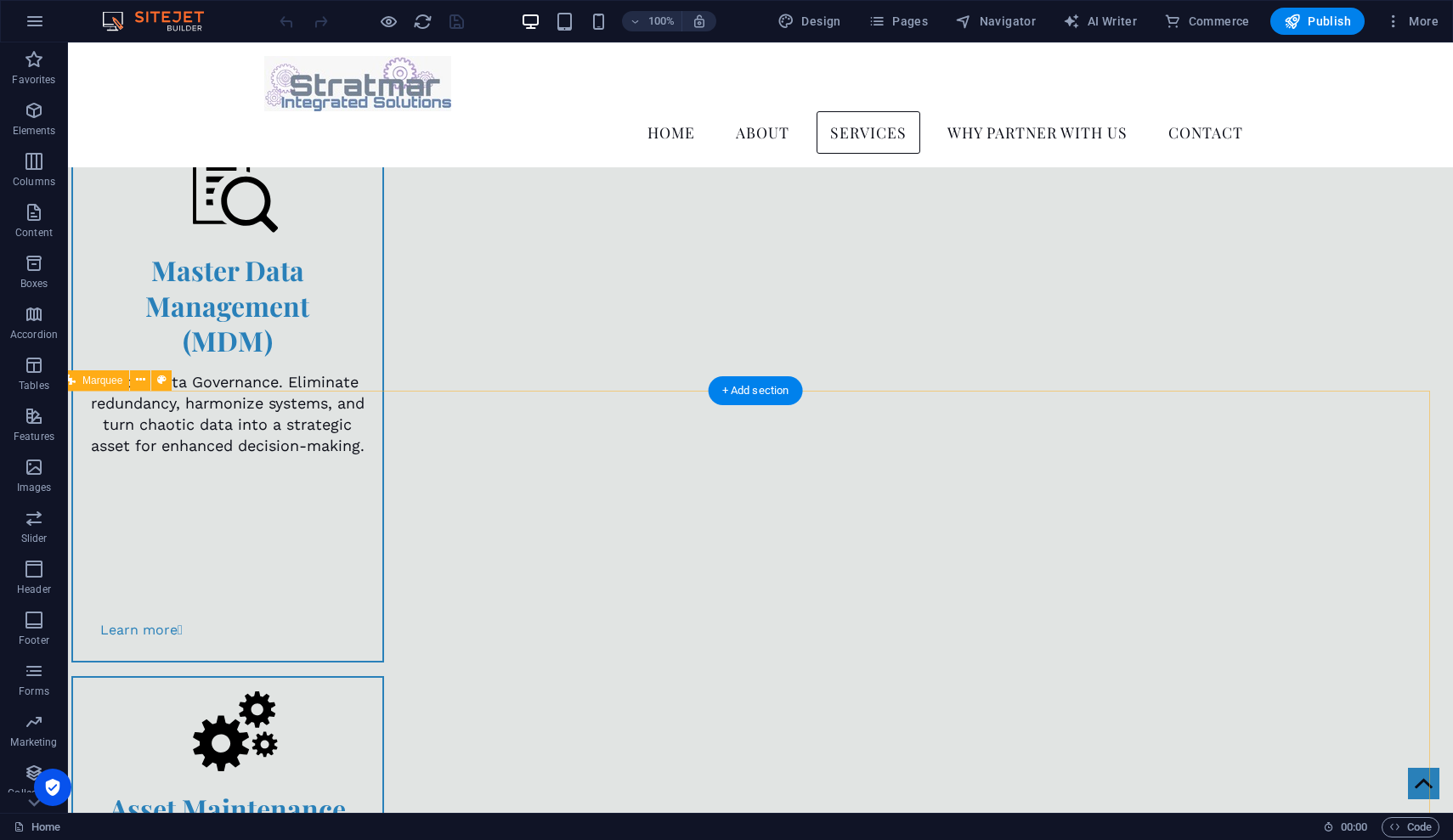 click on "Marquee" at bounding box center (102, 381) 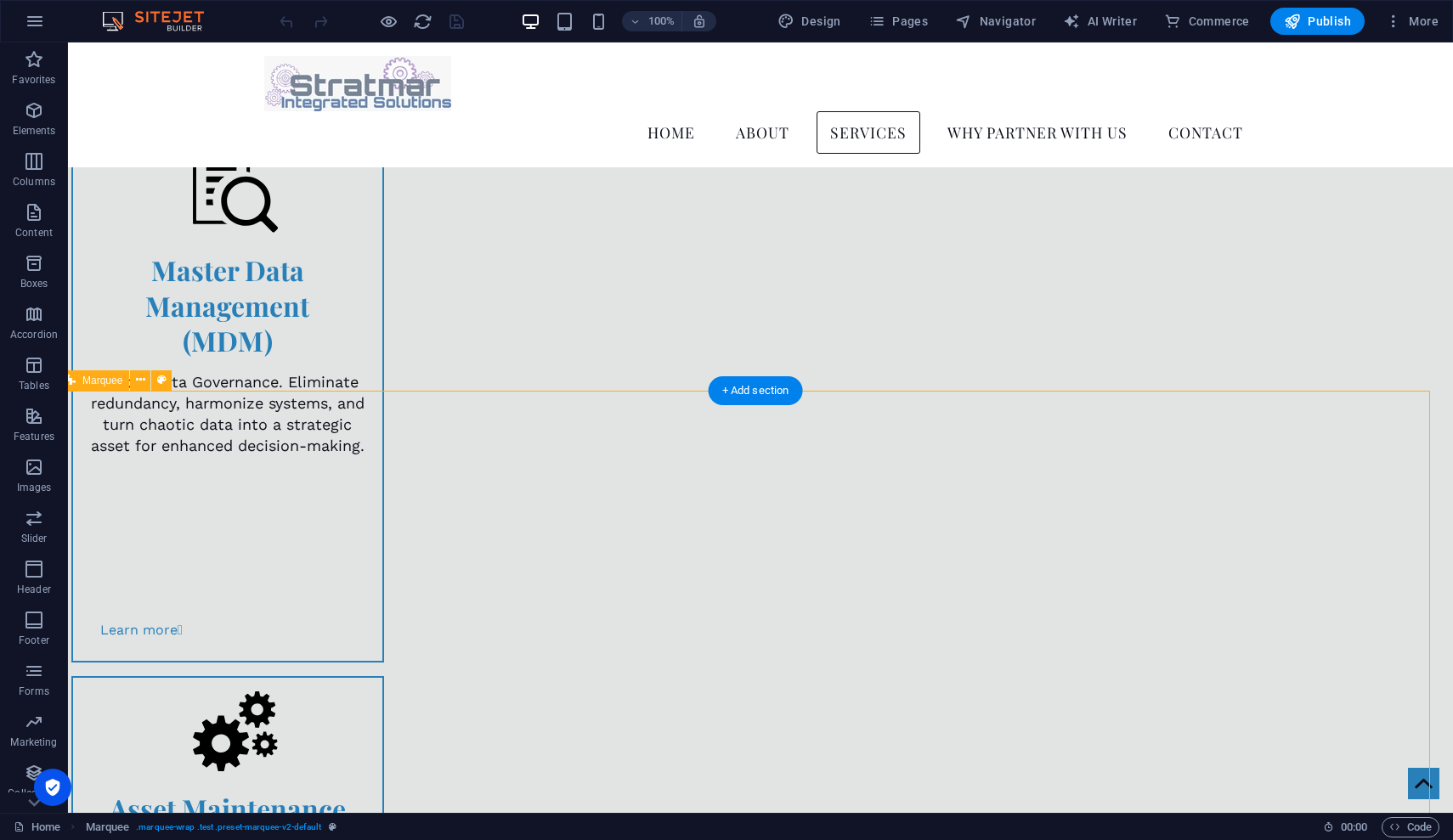 click on "Marquee" at bounding box center (102, 381) 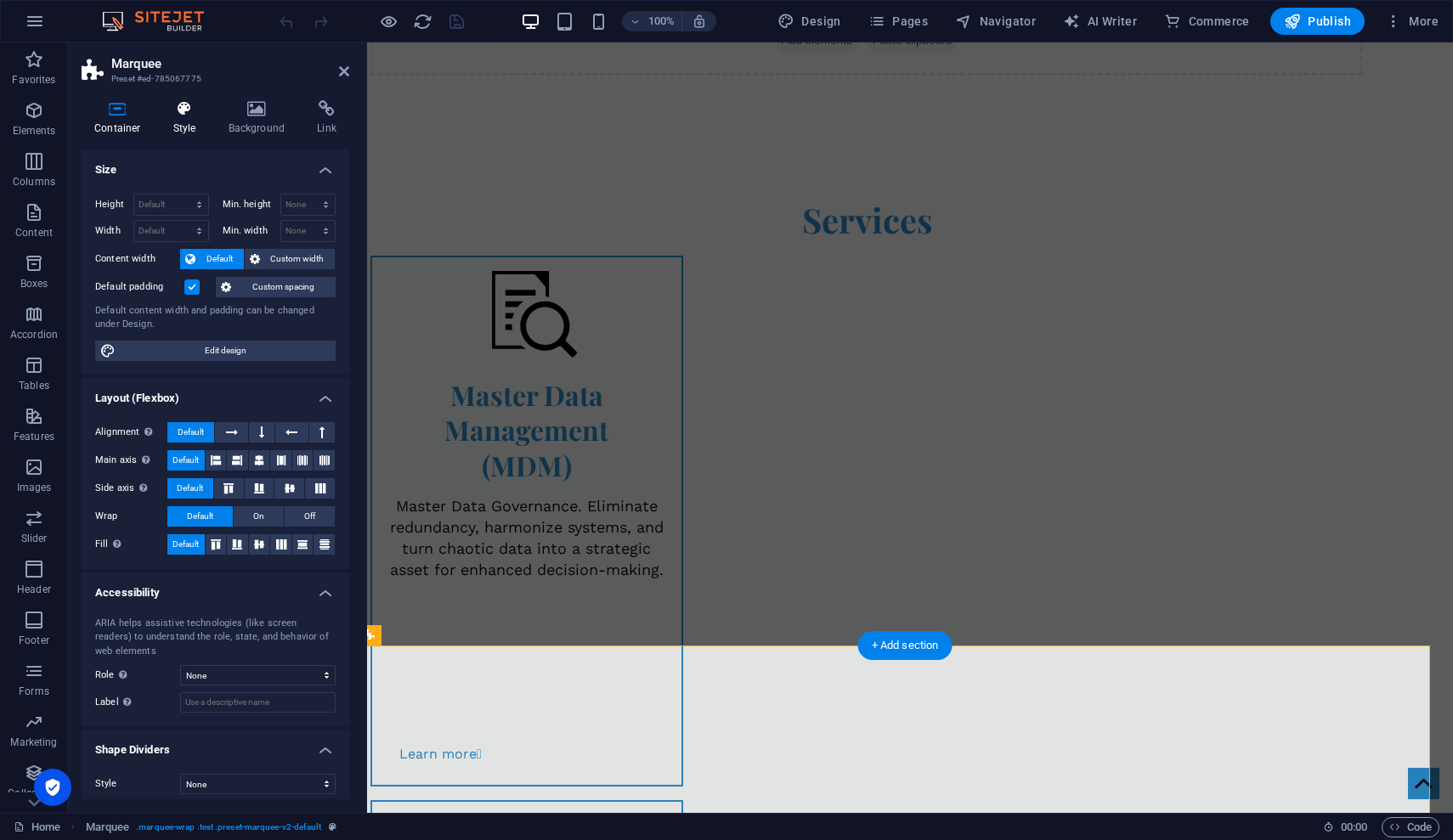 click at bounding box center (184, 109) 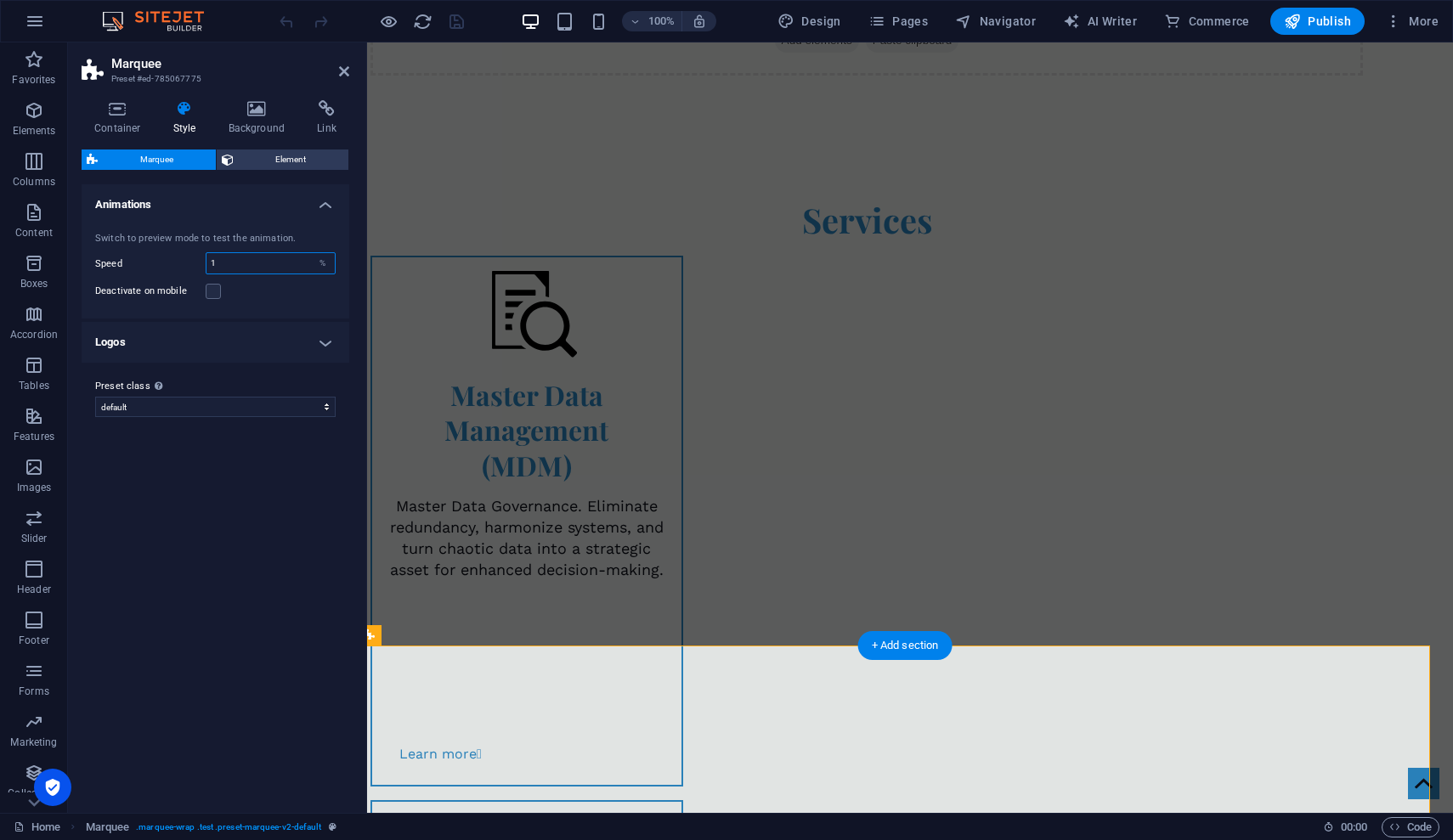 click on "1" at bounding box center (270, 263) 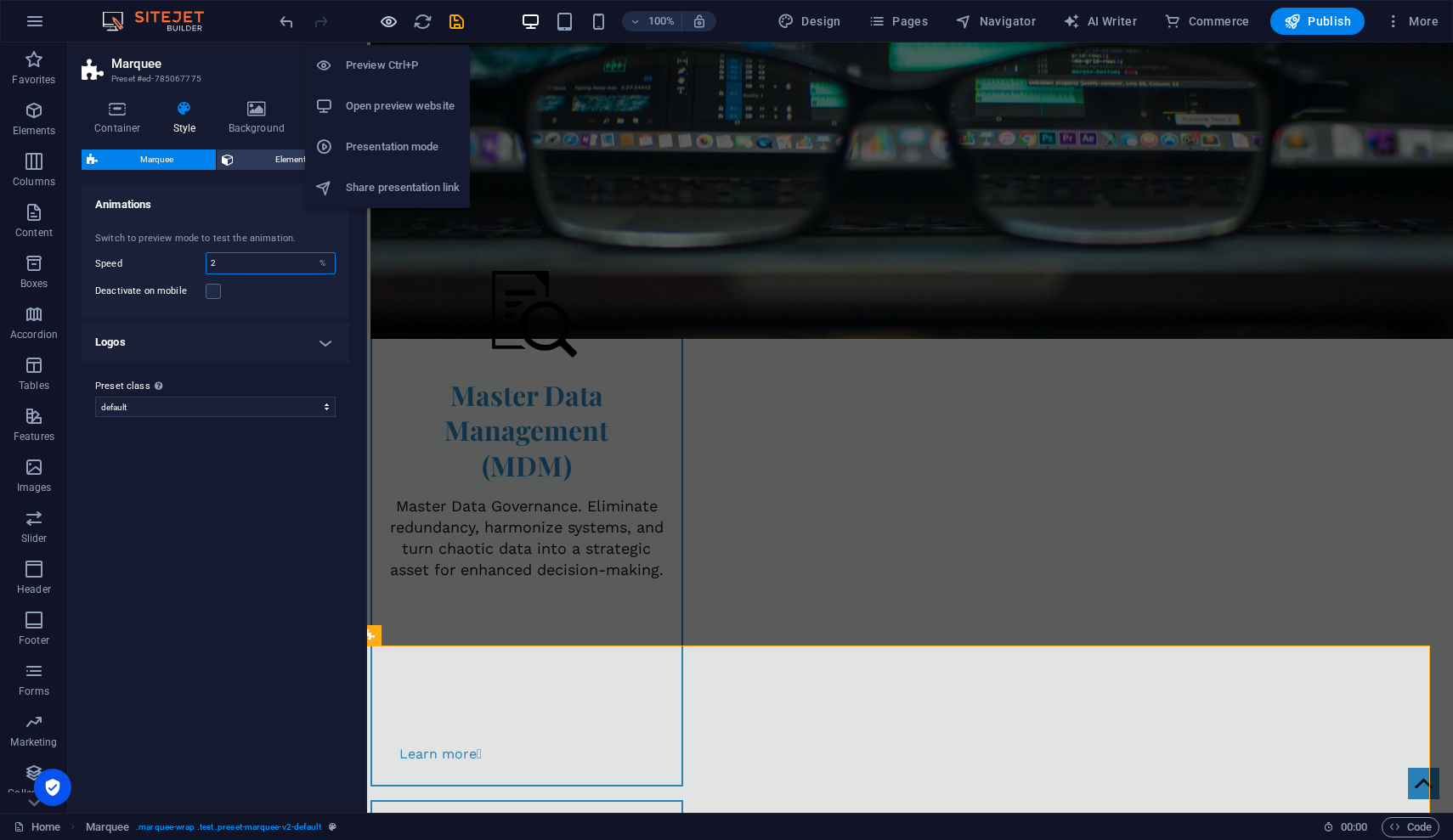 type on "2" 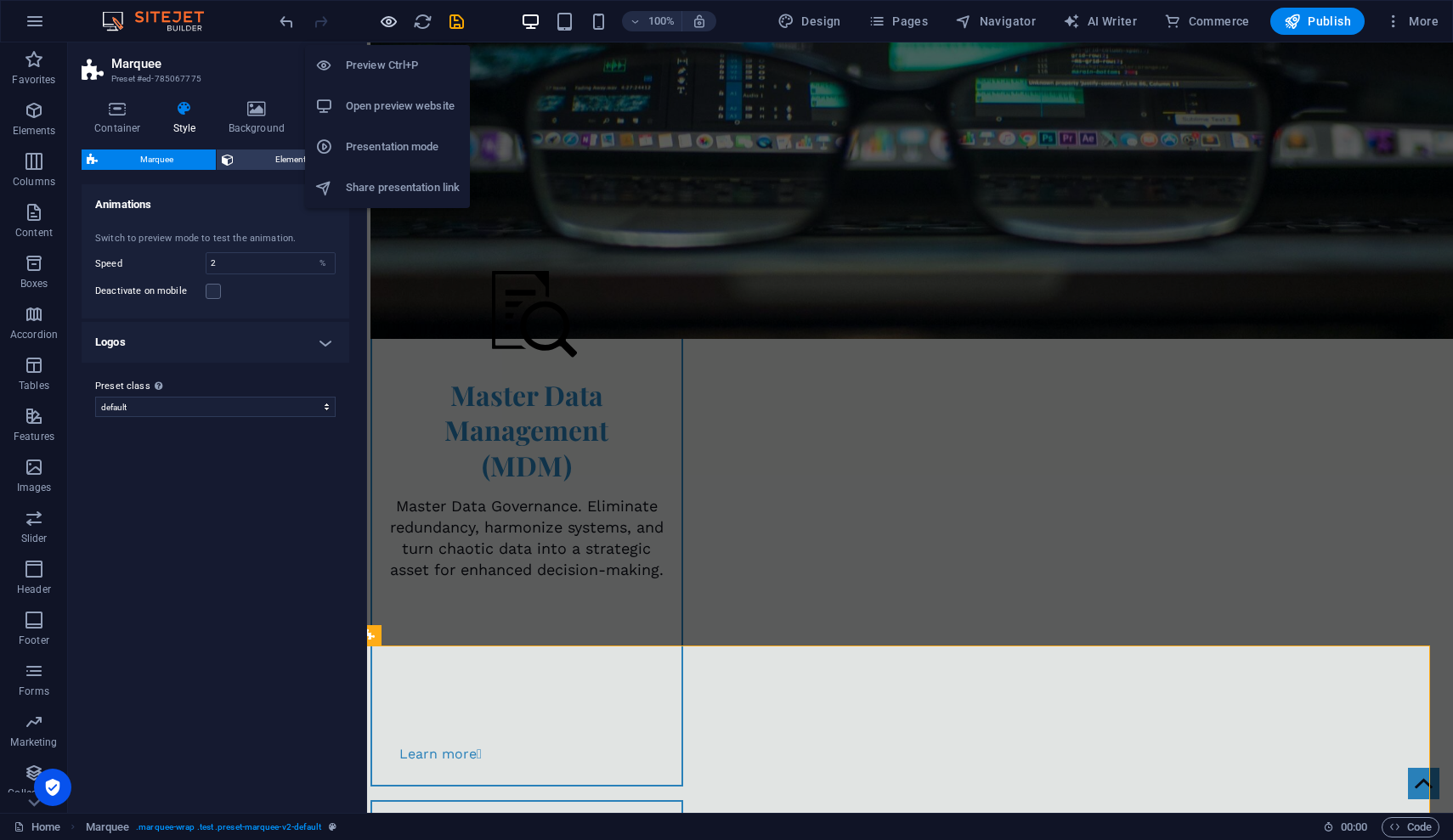 click at bounding box center (388, 21) 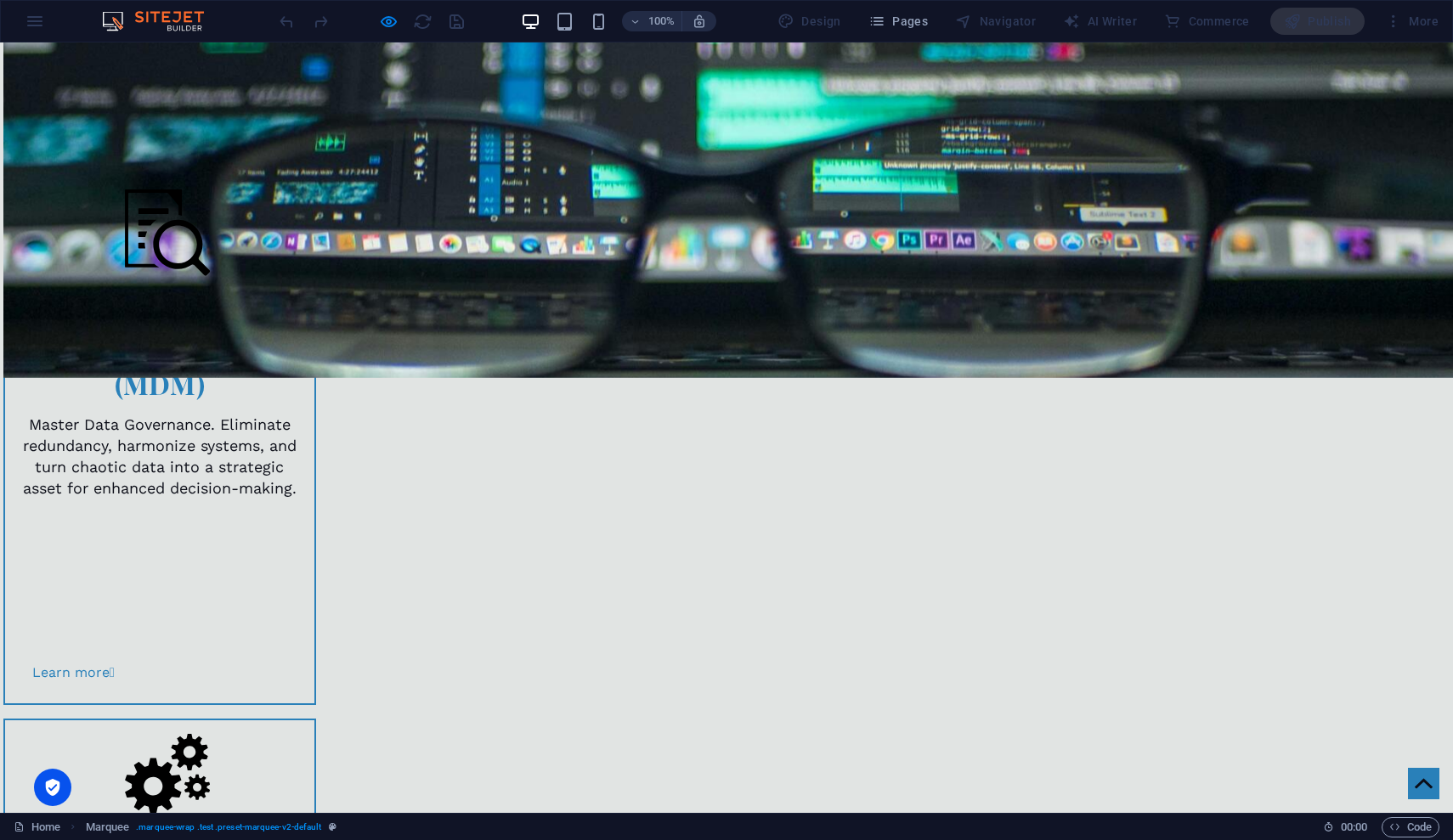click on "×" at bounding box center (710, -1452) 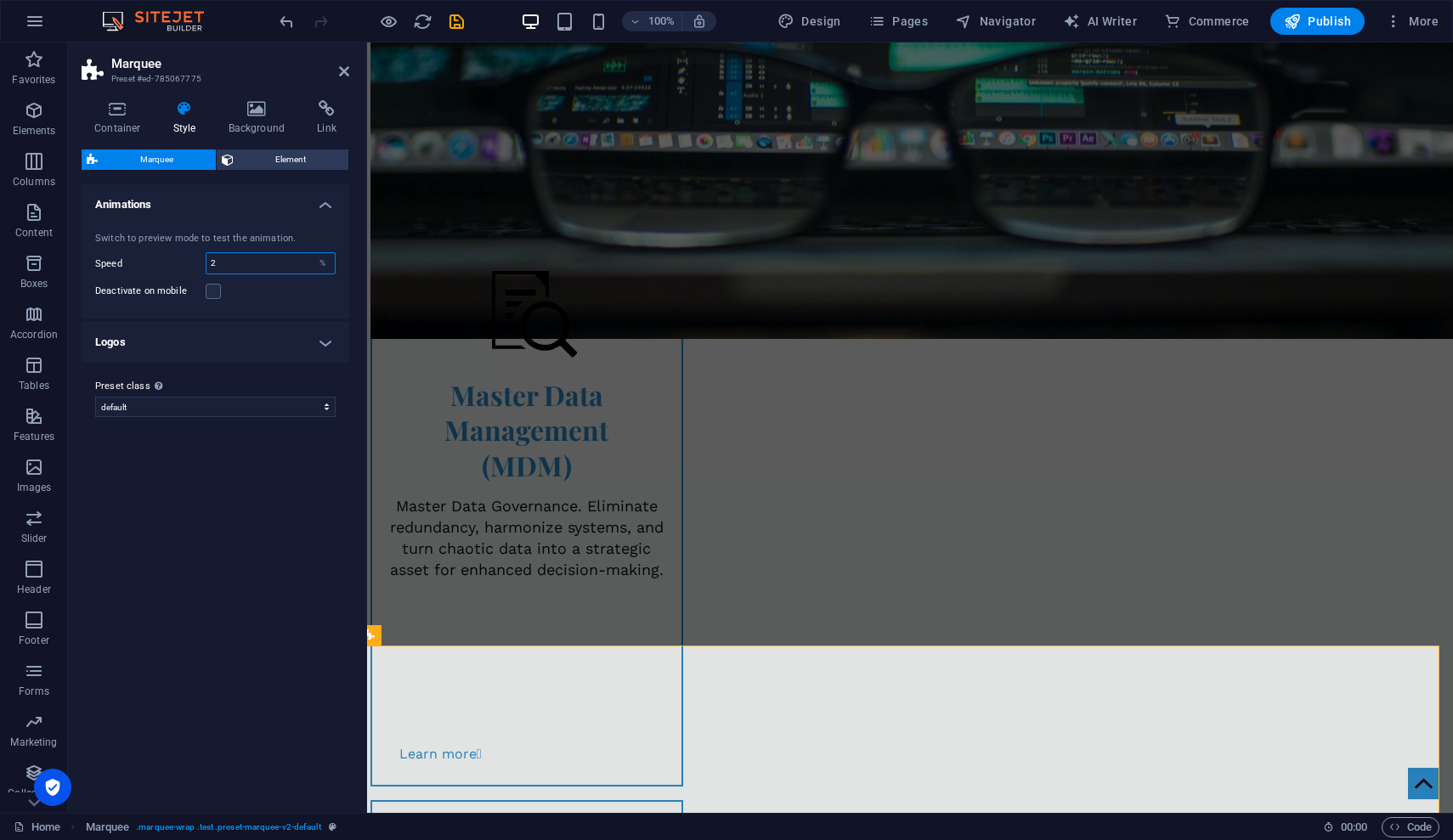click on "2" at bounding box center [270, 263] 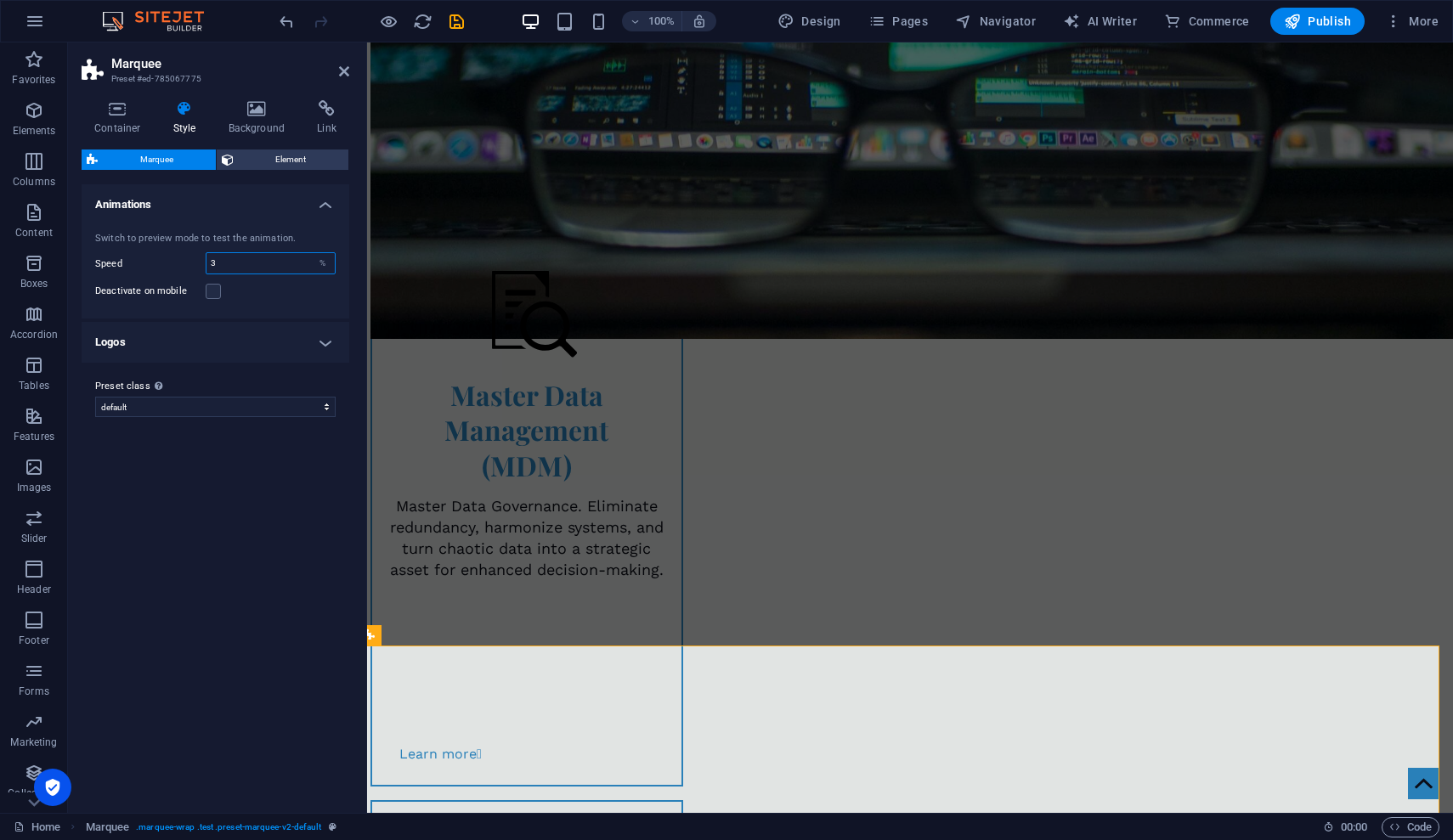 type on "3" 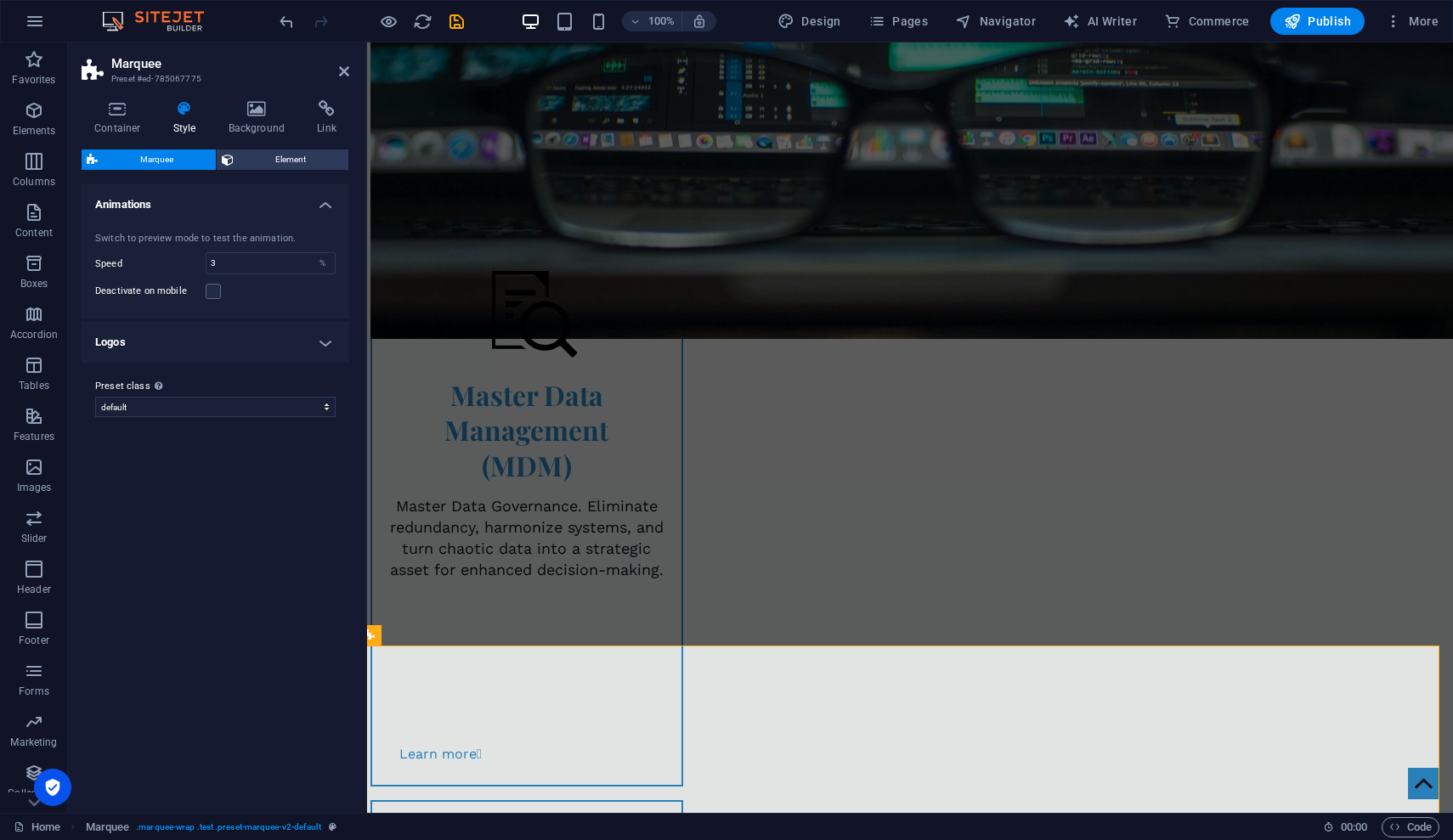 click at bounding box center [371, 21] 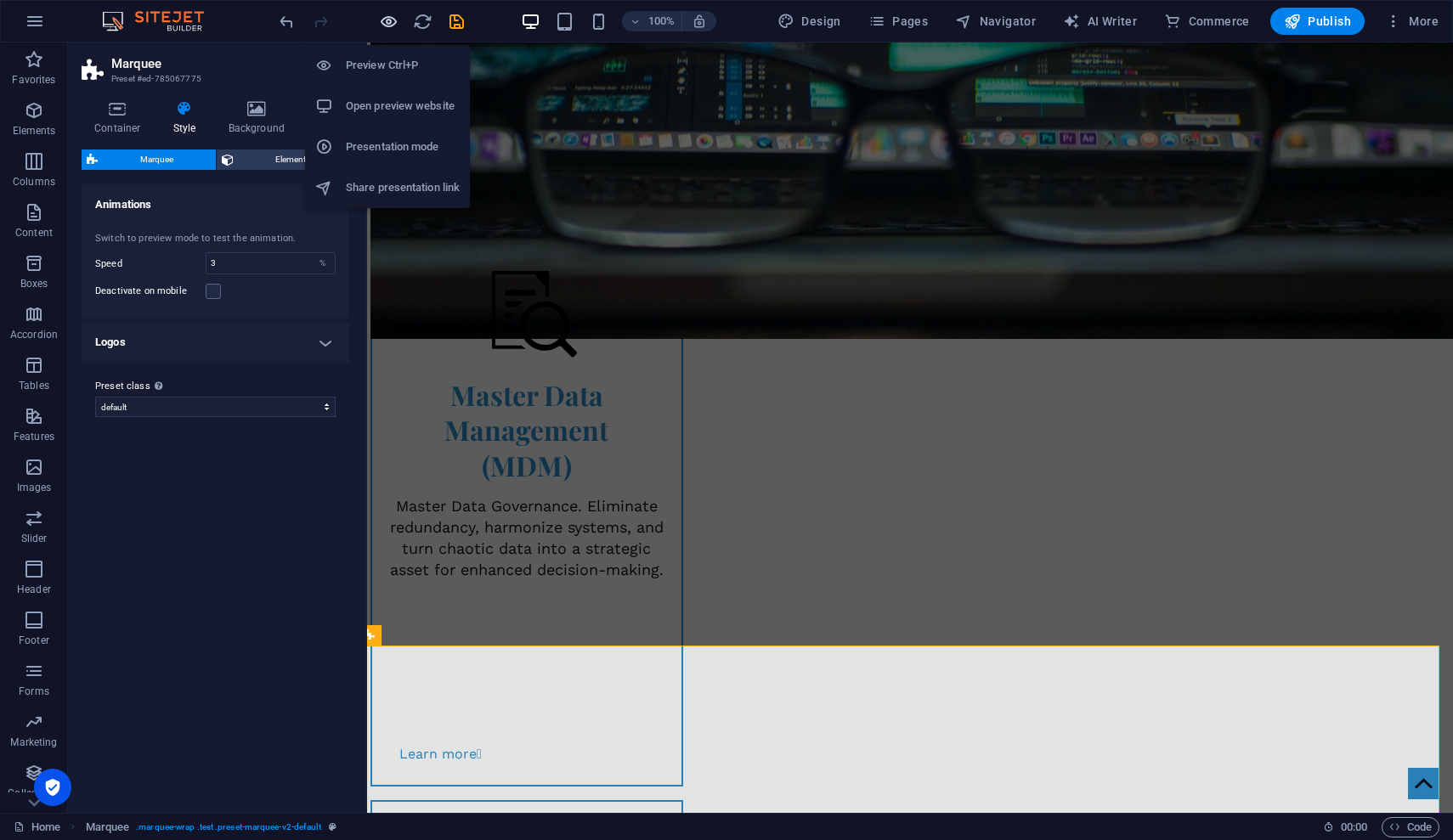 click at bounding box center [388, 21] 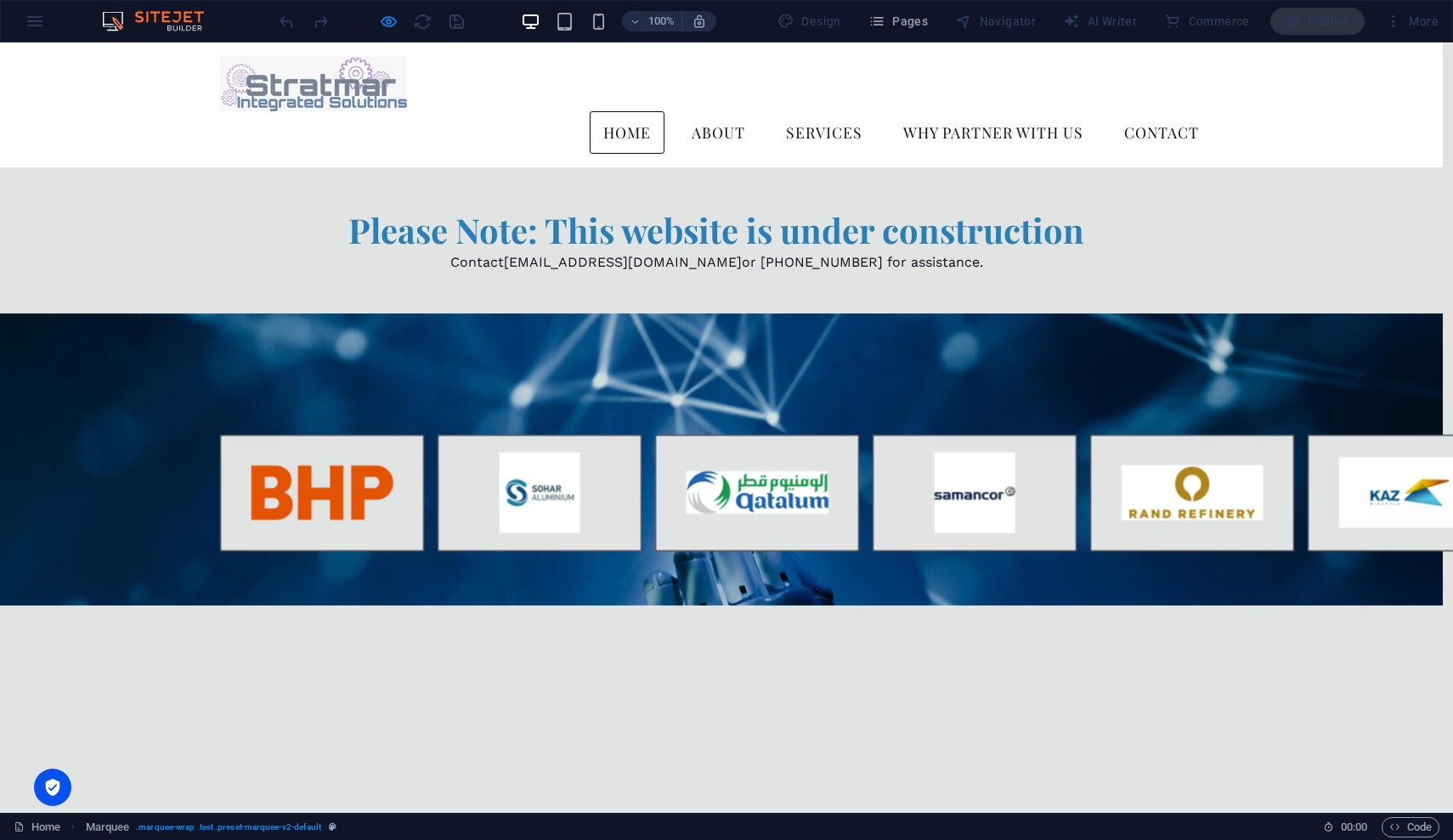 scroll, scrollTop: 0, scrollLeft: 10, axis: horizontal 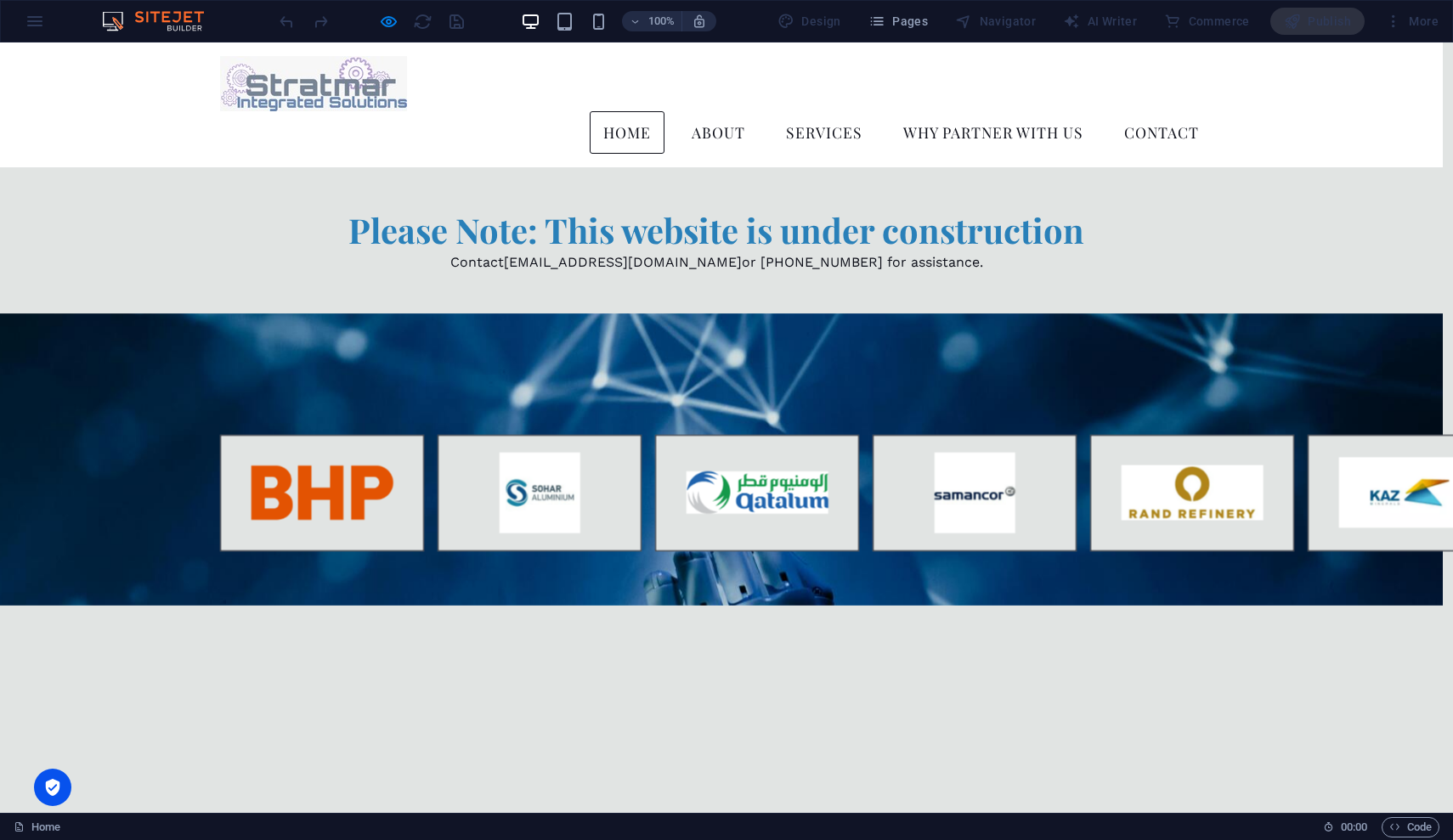 click on "Publish" at bounding box center [1317, 21] 